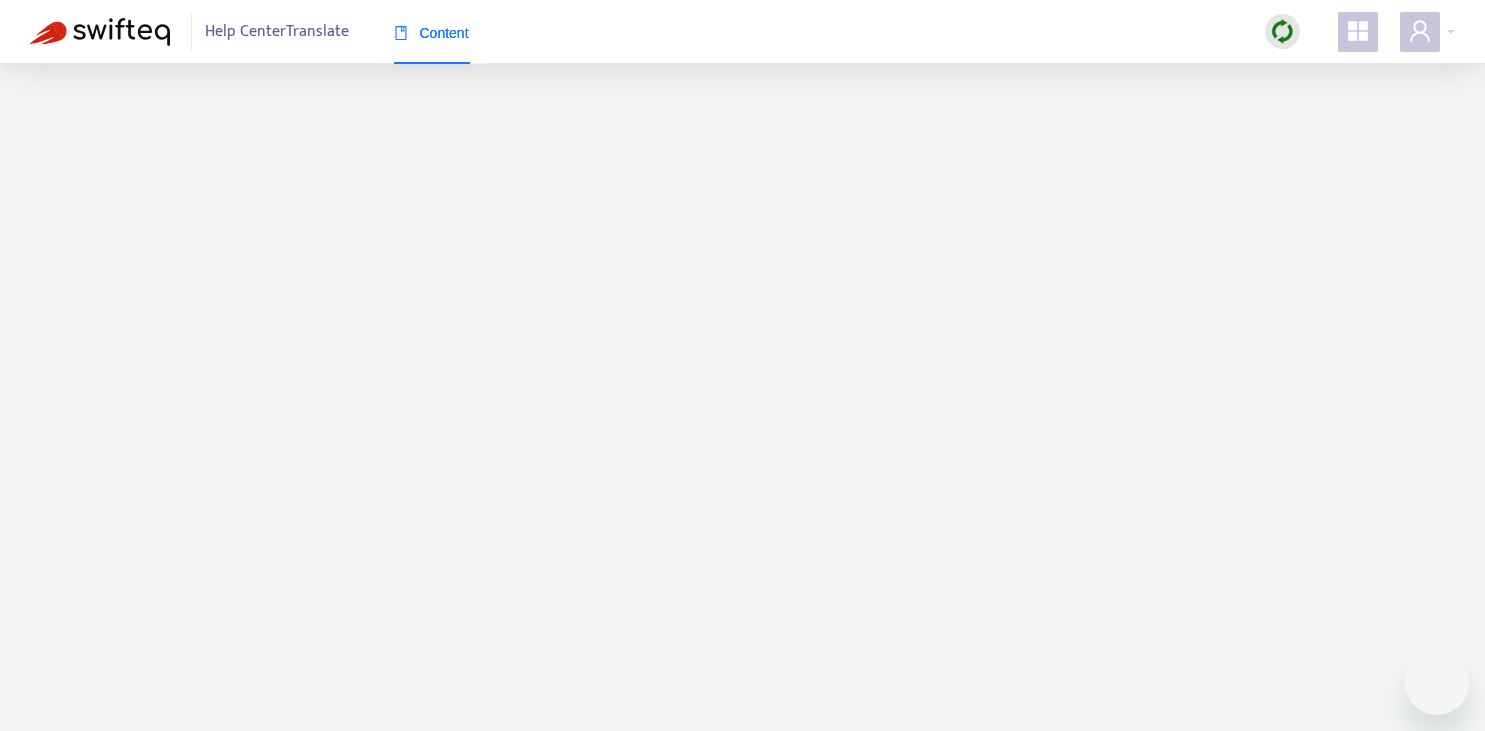 scroll, scrollTop: 0, scrollLeft: 0, axis: both 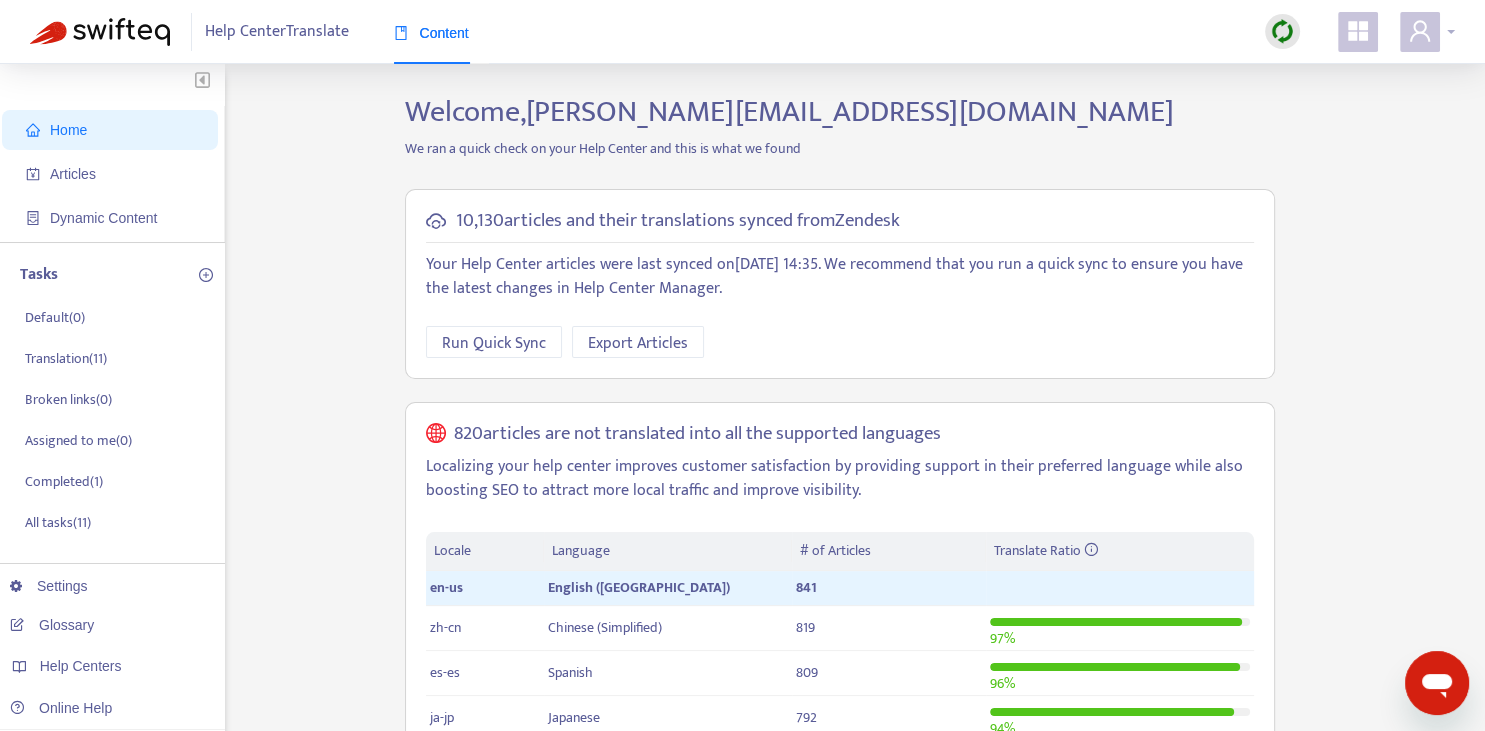click 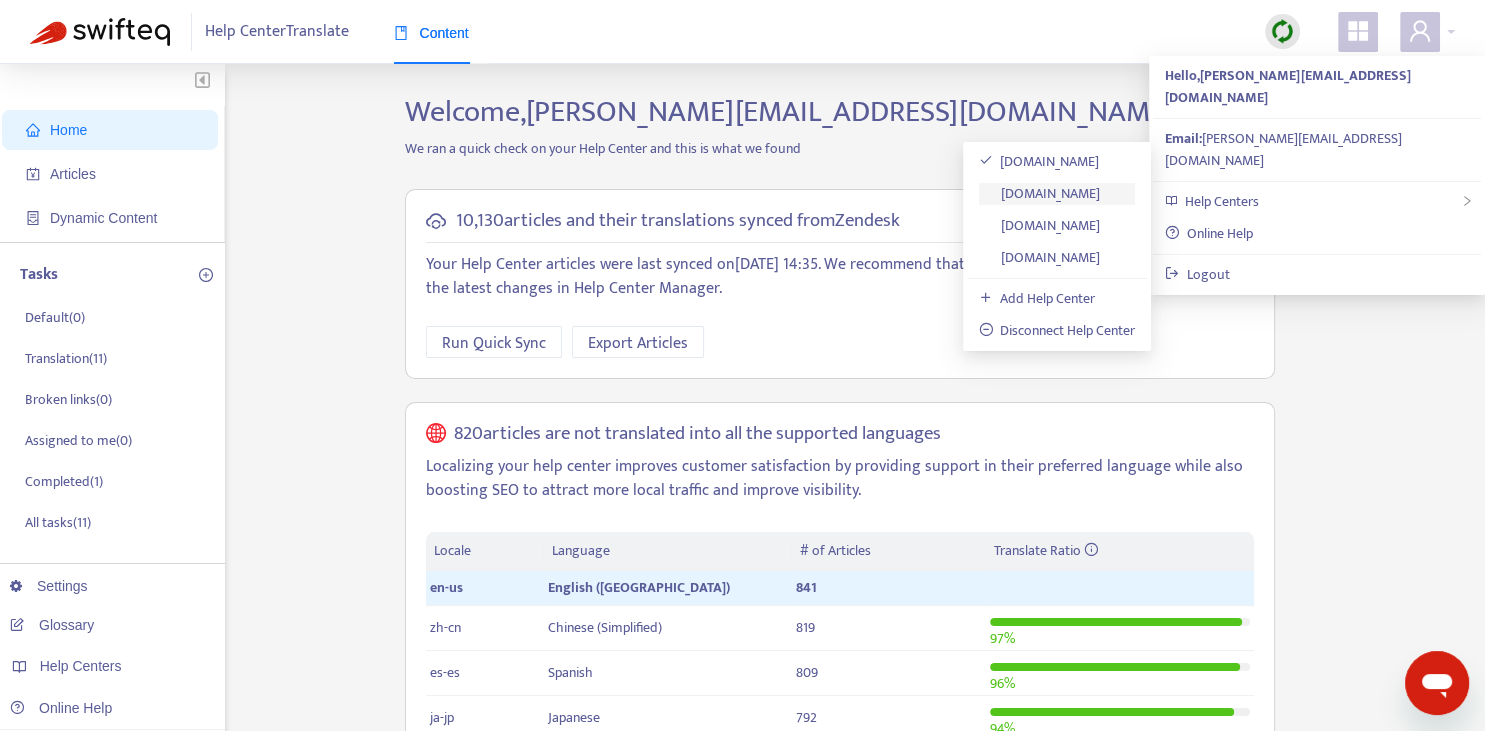 click on "[DOMAIN_NAME]" at bounding box center [1040, 193] 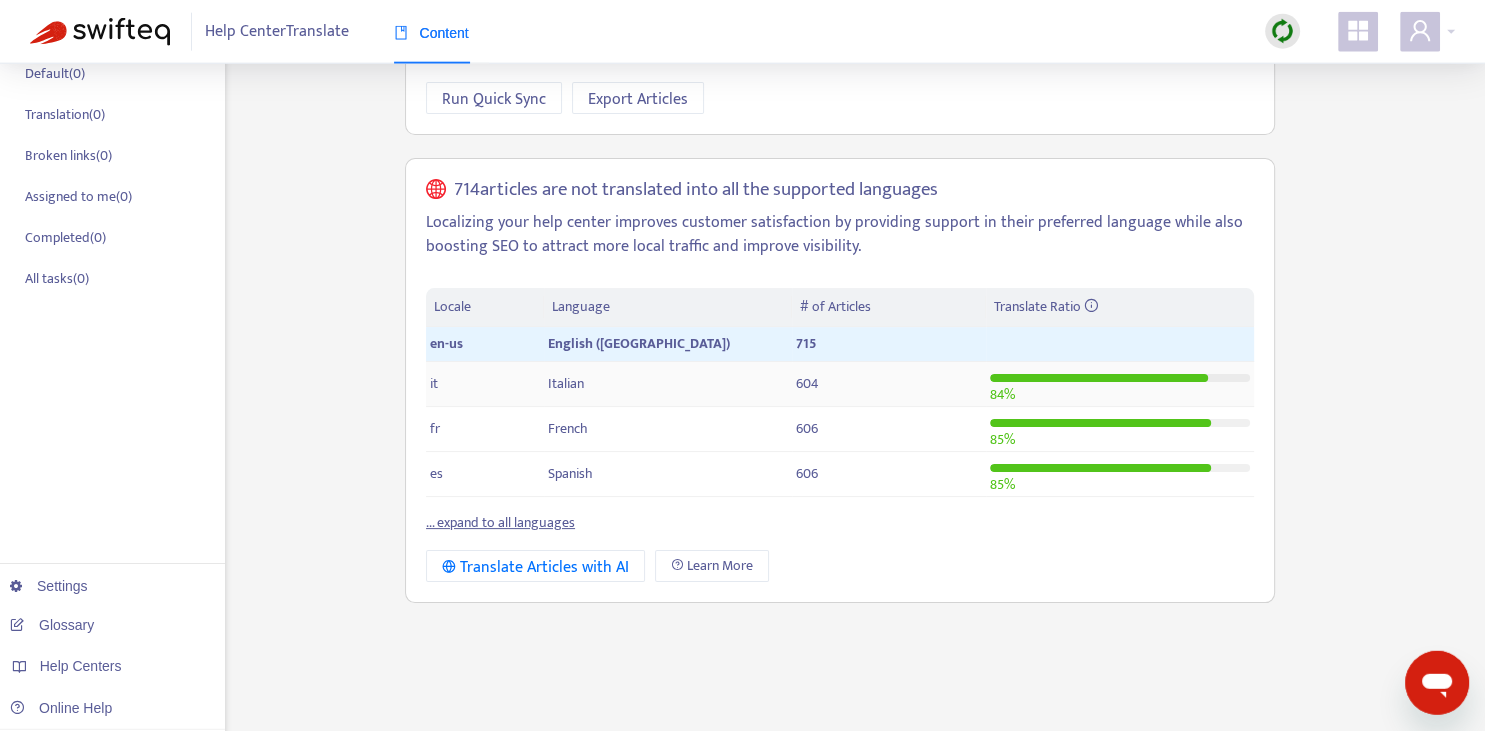 scroll, scrollTop: 281, scrollLeft: 0, axis: vertical 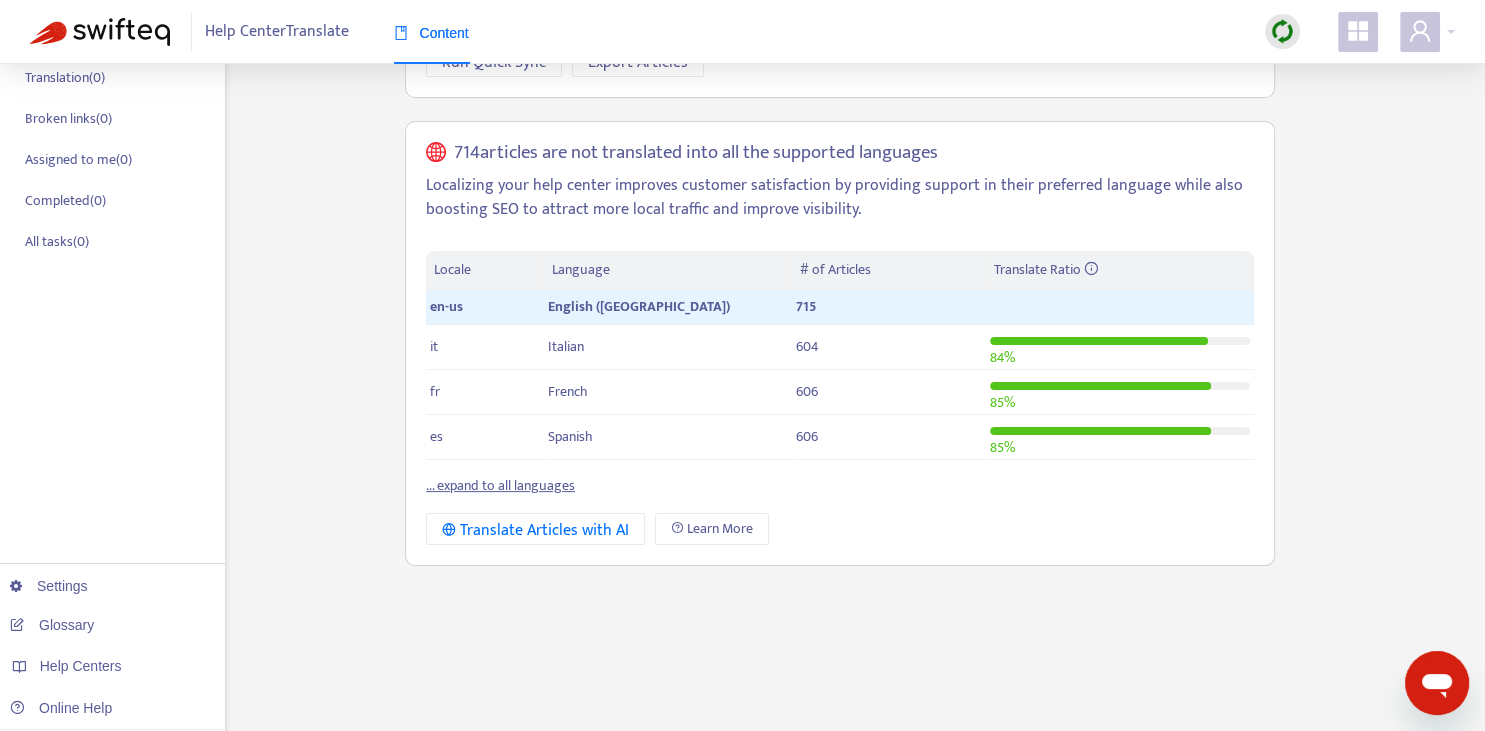 click on "... expand to all languages" at bounding box center [500, 485] 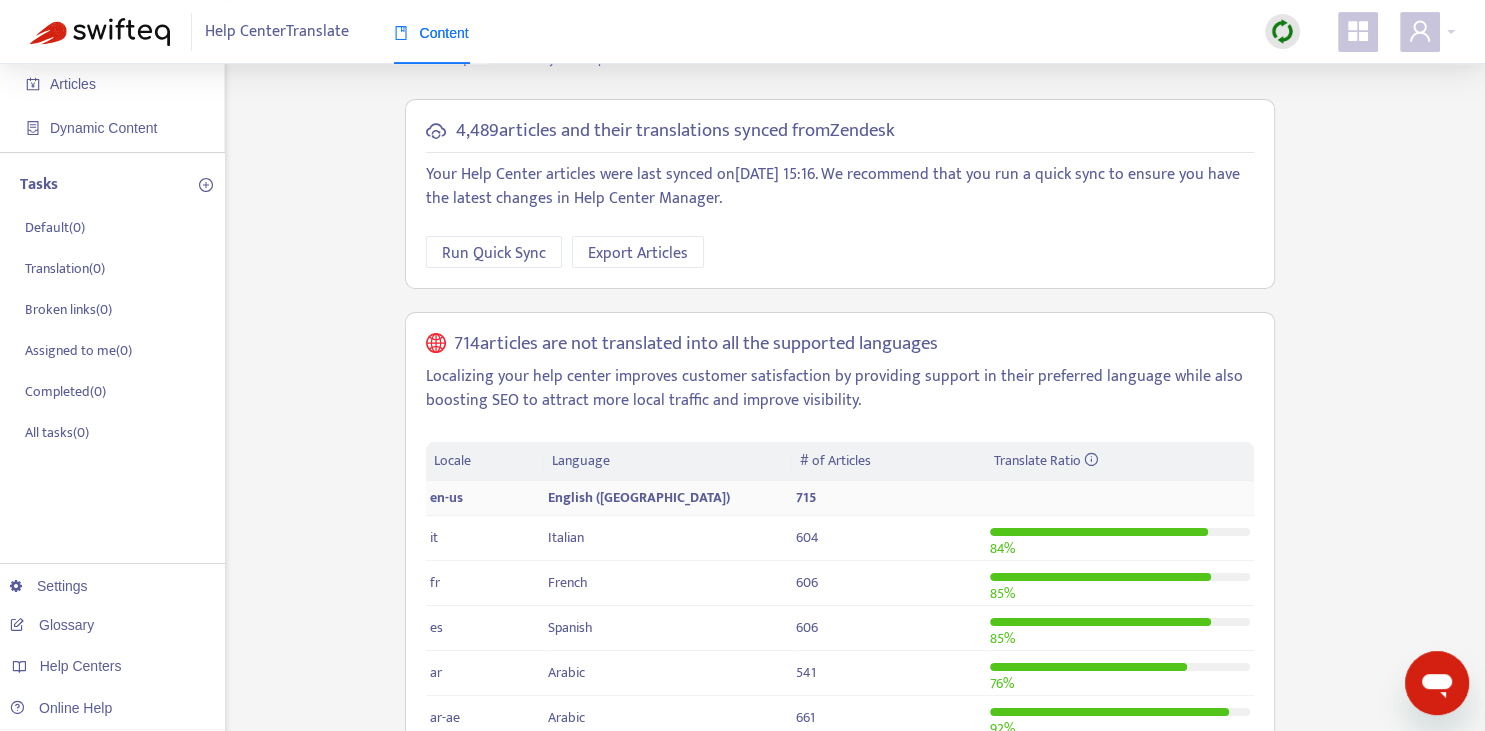 scroll, scrollTop: 0, scrollLeft: 0, axis: both 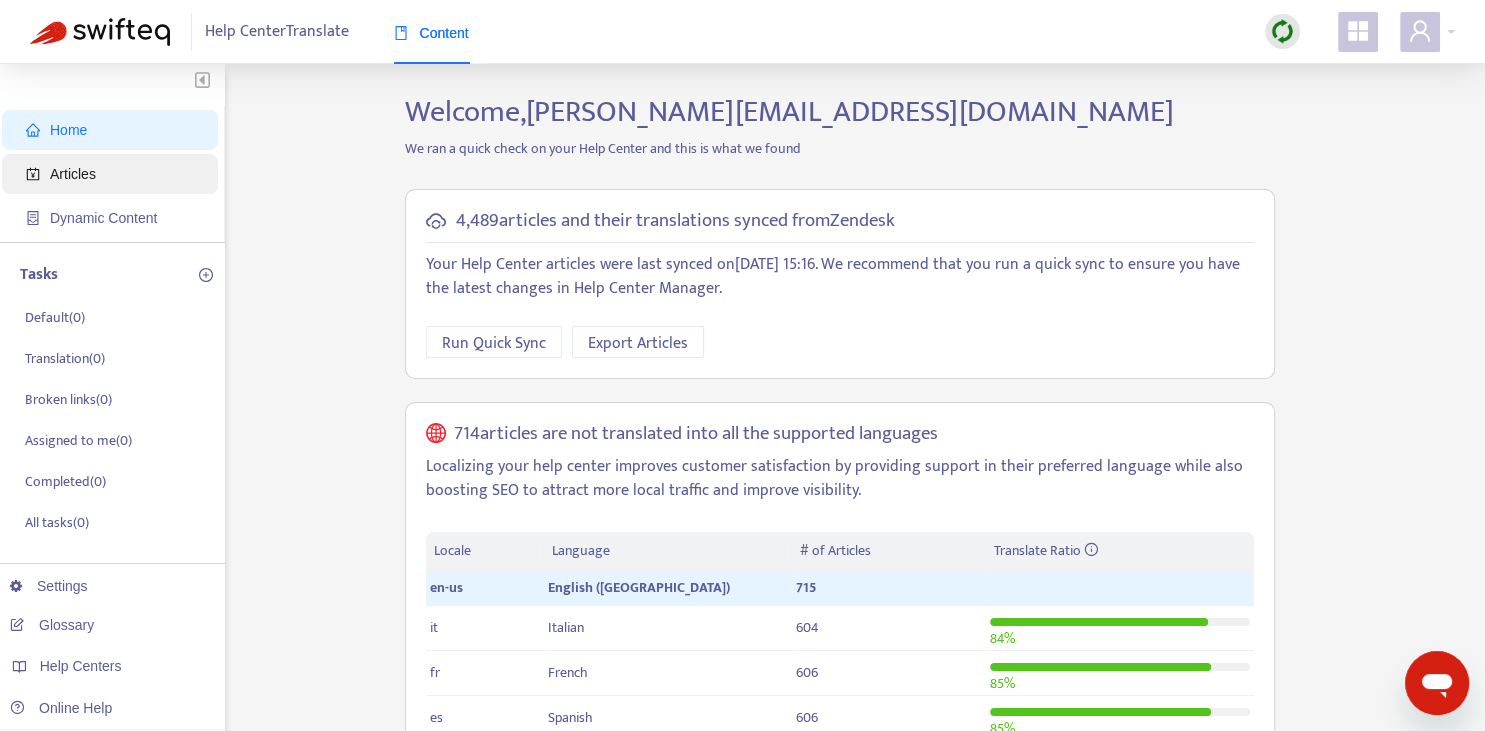 click on "Articles" at bounding box center [114, 174] 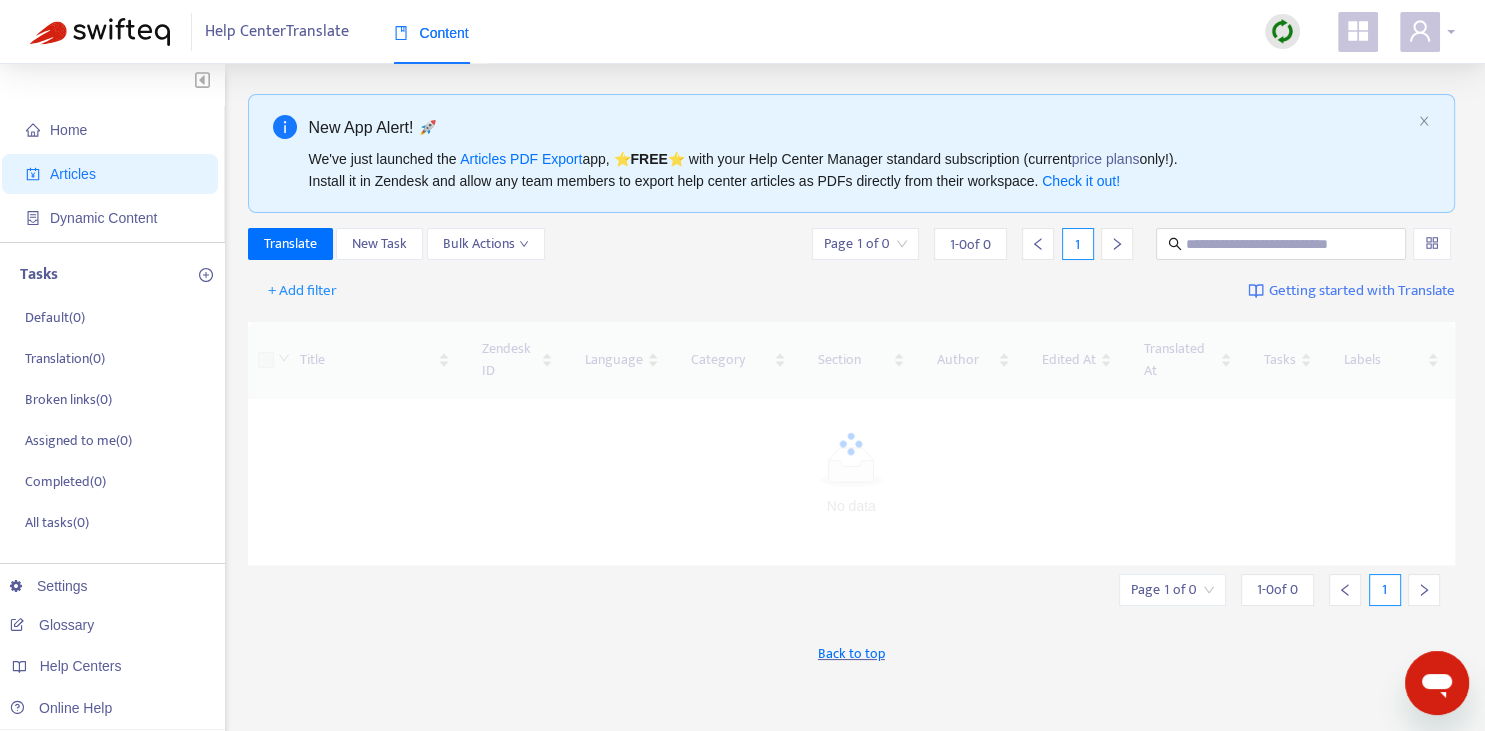 click at bounding box center [1420, 32] 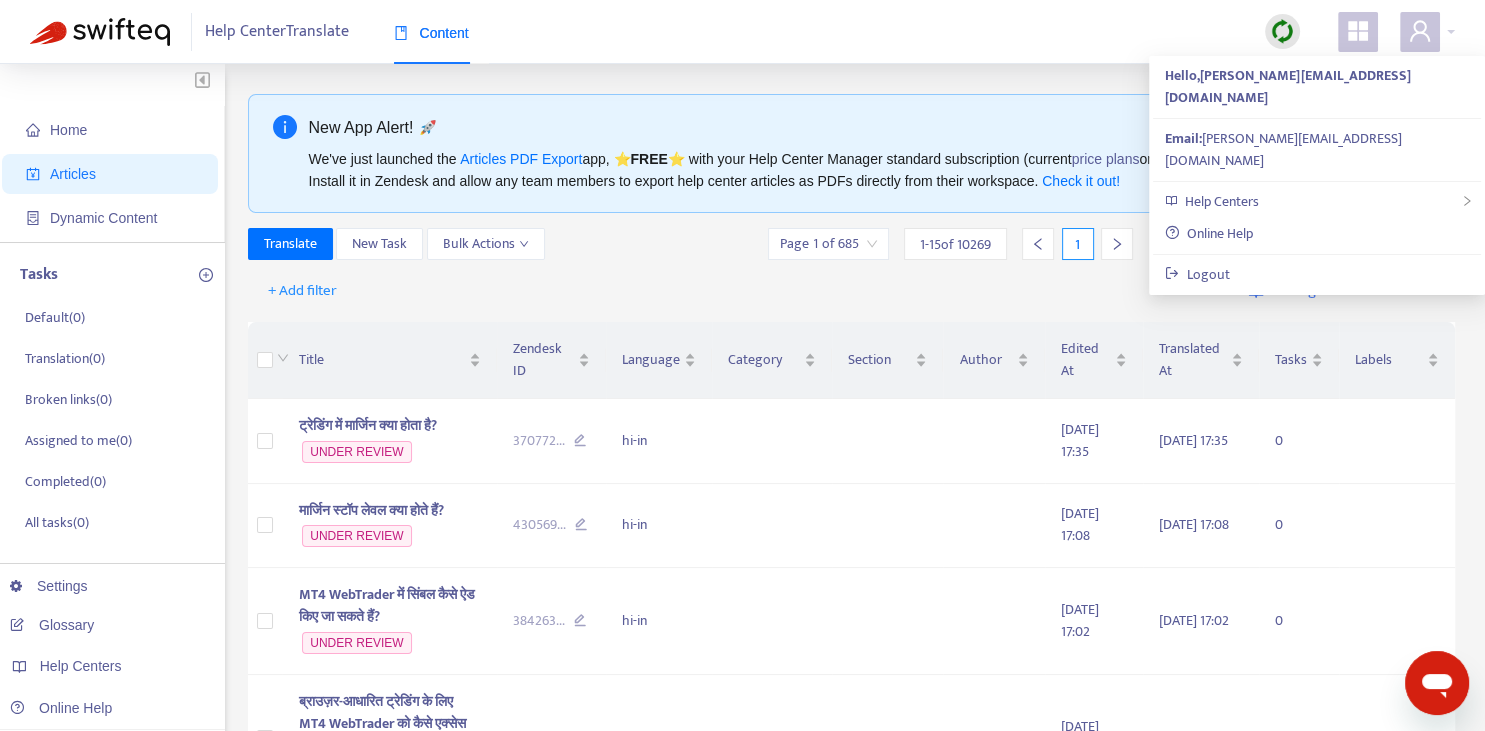 click on "Translate New Task Bulk Actions Page 1 of 685 1 - 15  of   10269 1" at bounding box center (852, 244) 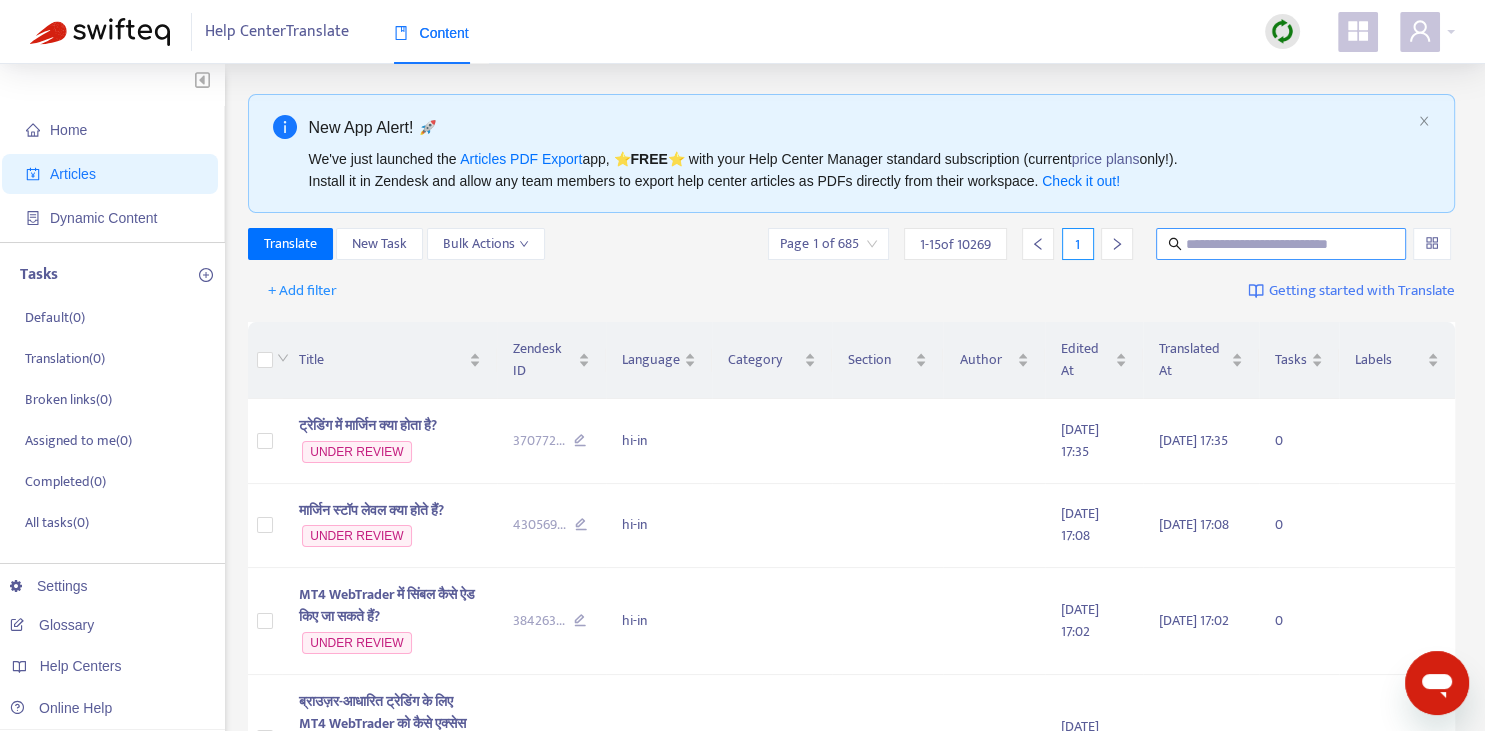 click at bounding box center [1282, 244] 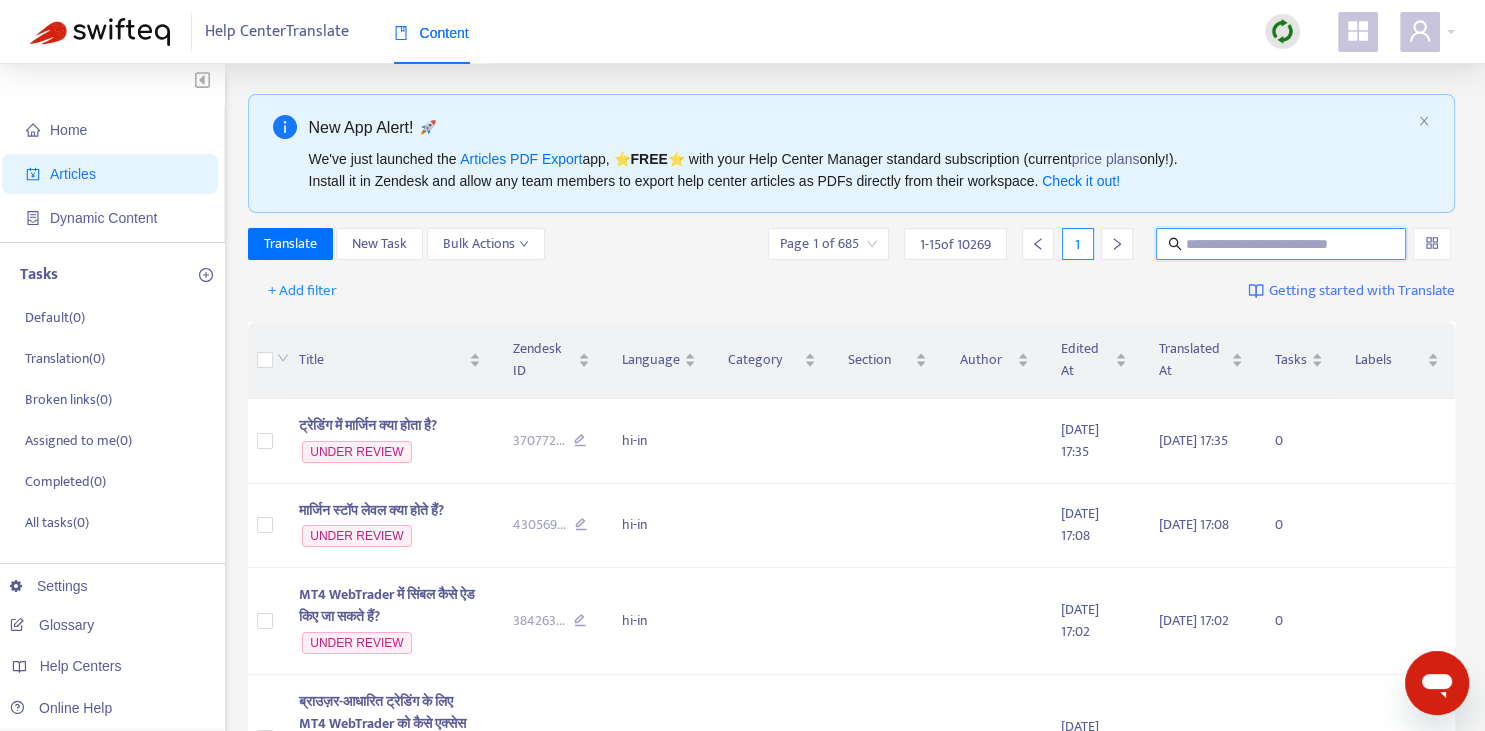 paste on "**********" 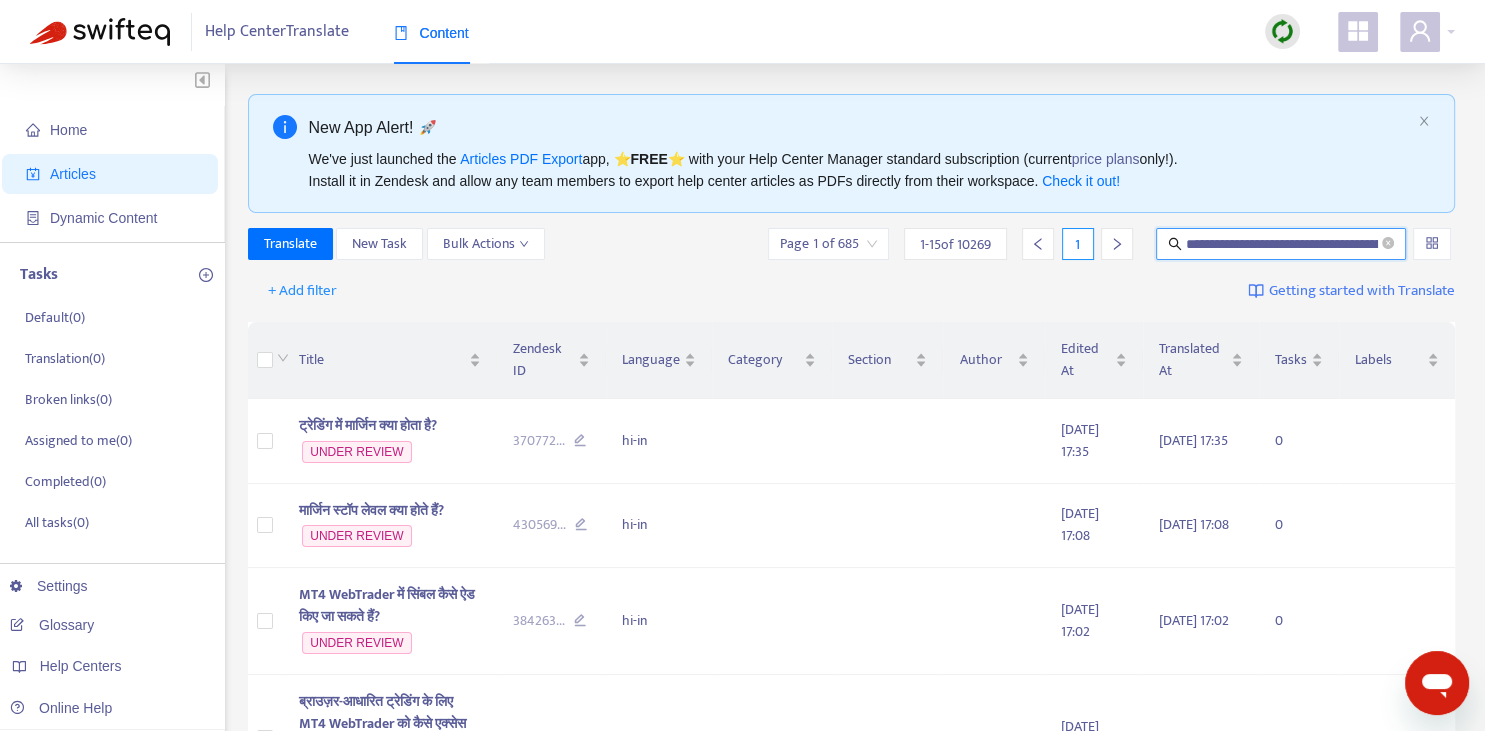 scroll, scrollTop: 0, scrollLeft: 83, axis: horizontal 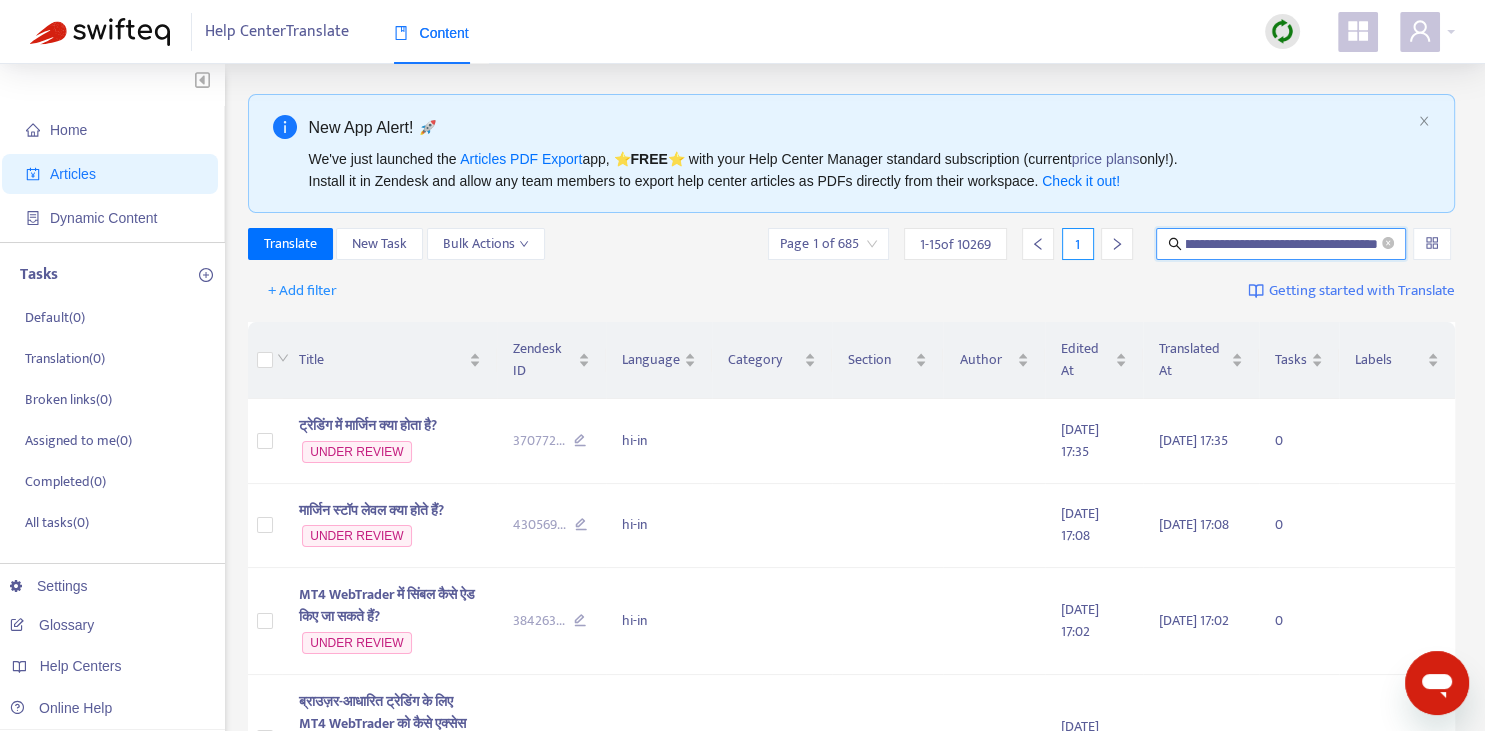 type on "**********" 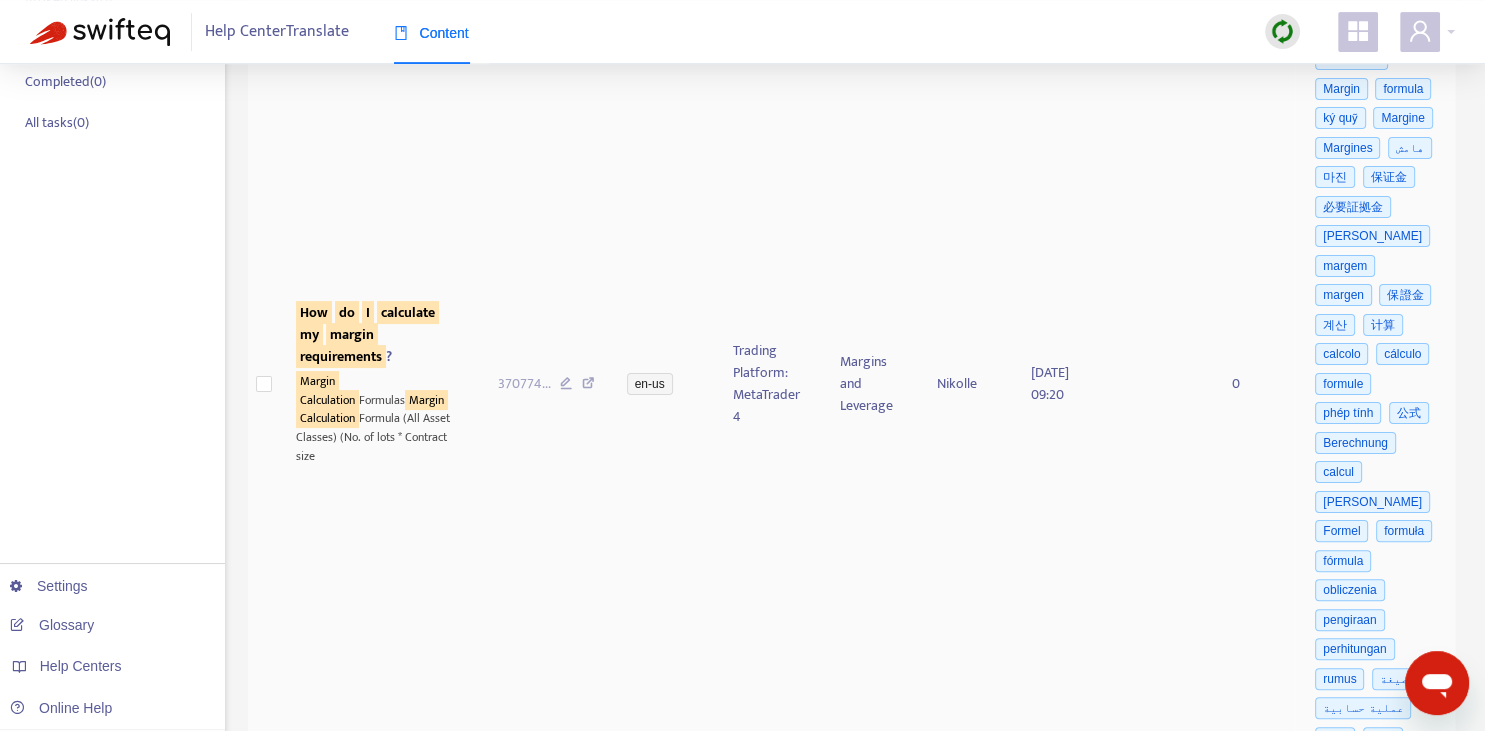 scroll, scrollTop: 422, scrollLeft: 0, axis: vertical 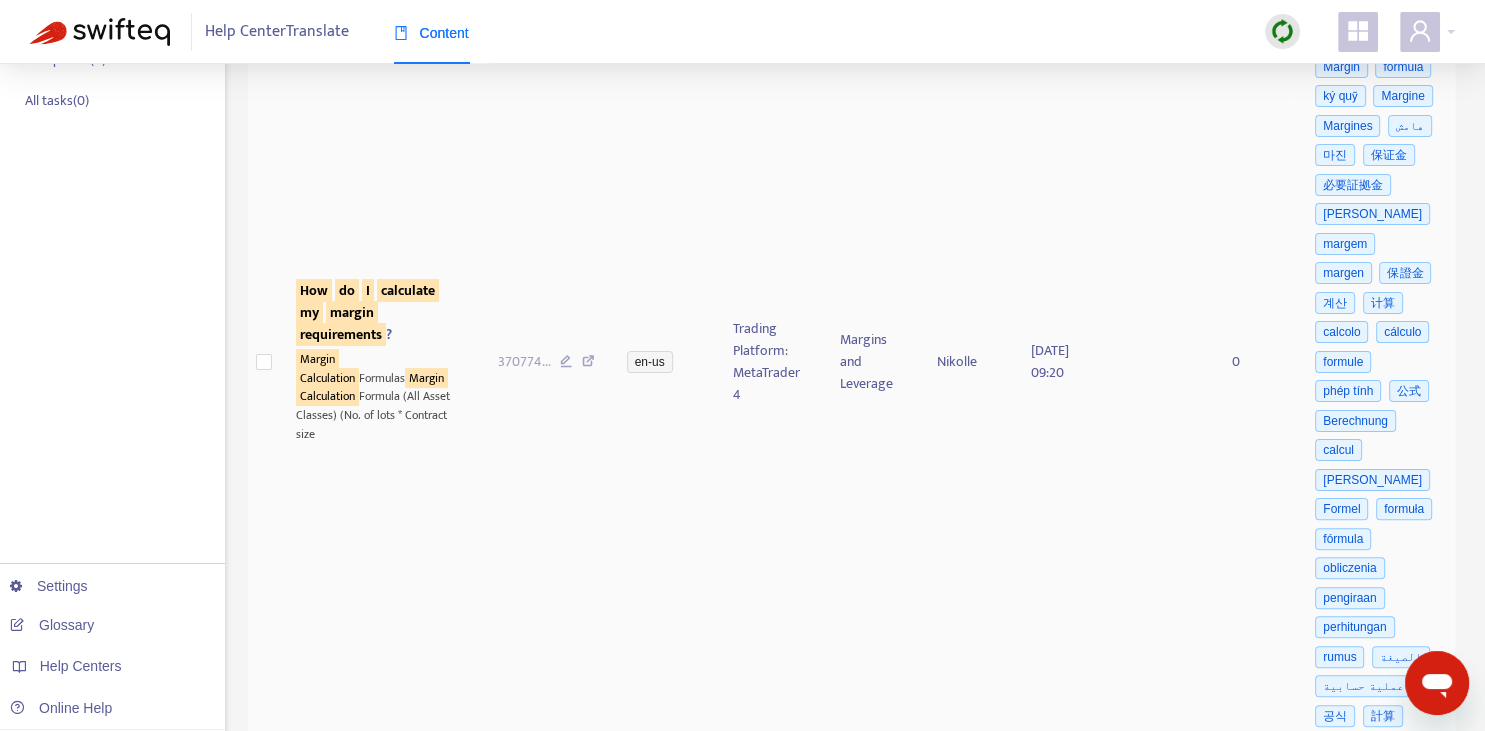 click on "margin" at bounding box center [352, 312] 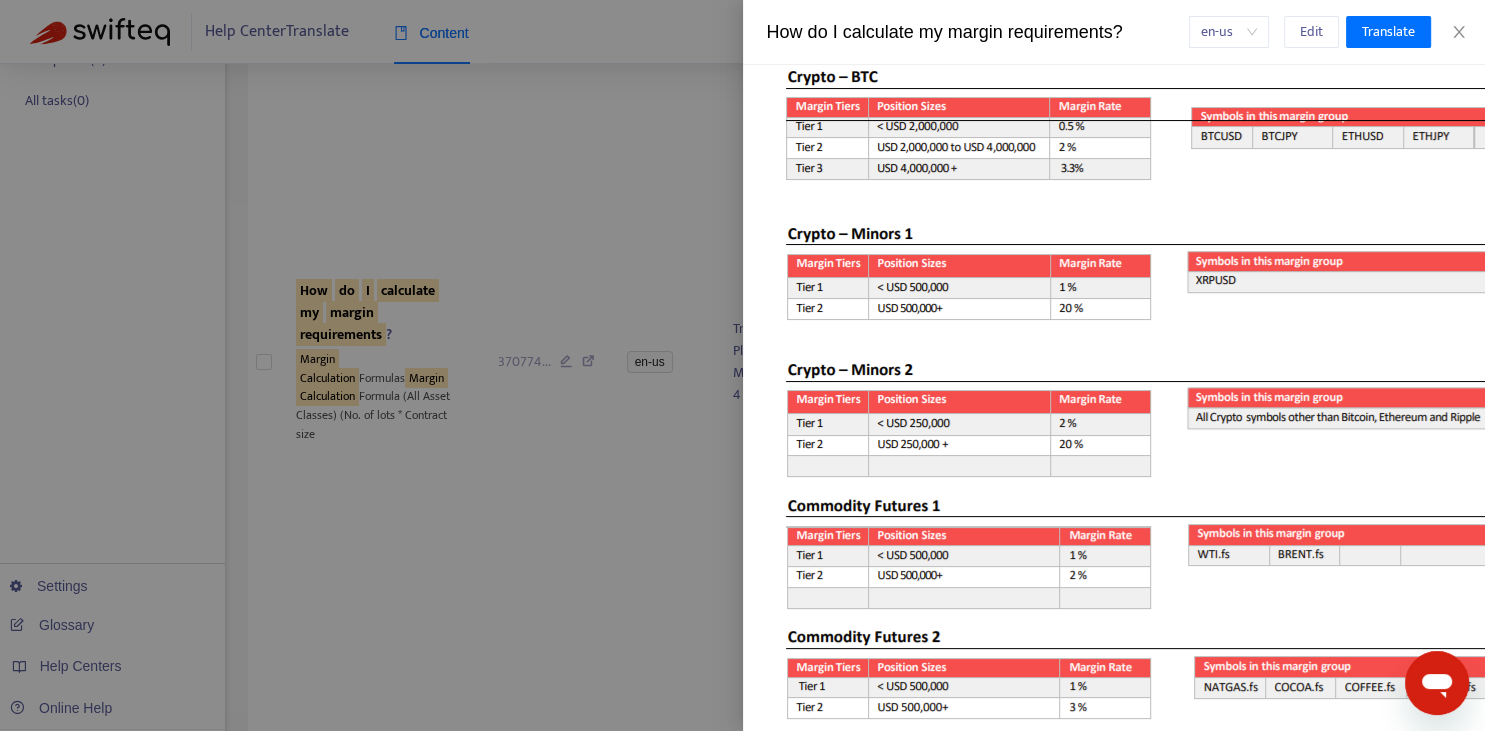 scroll, scrollTop: 0, scrollLeft: 0, axis: both 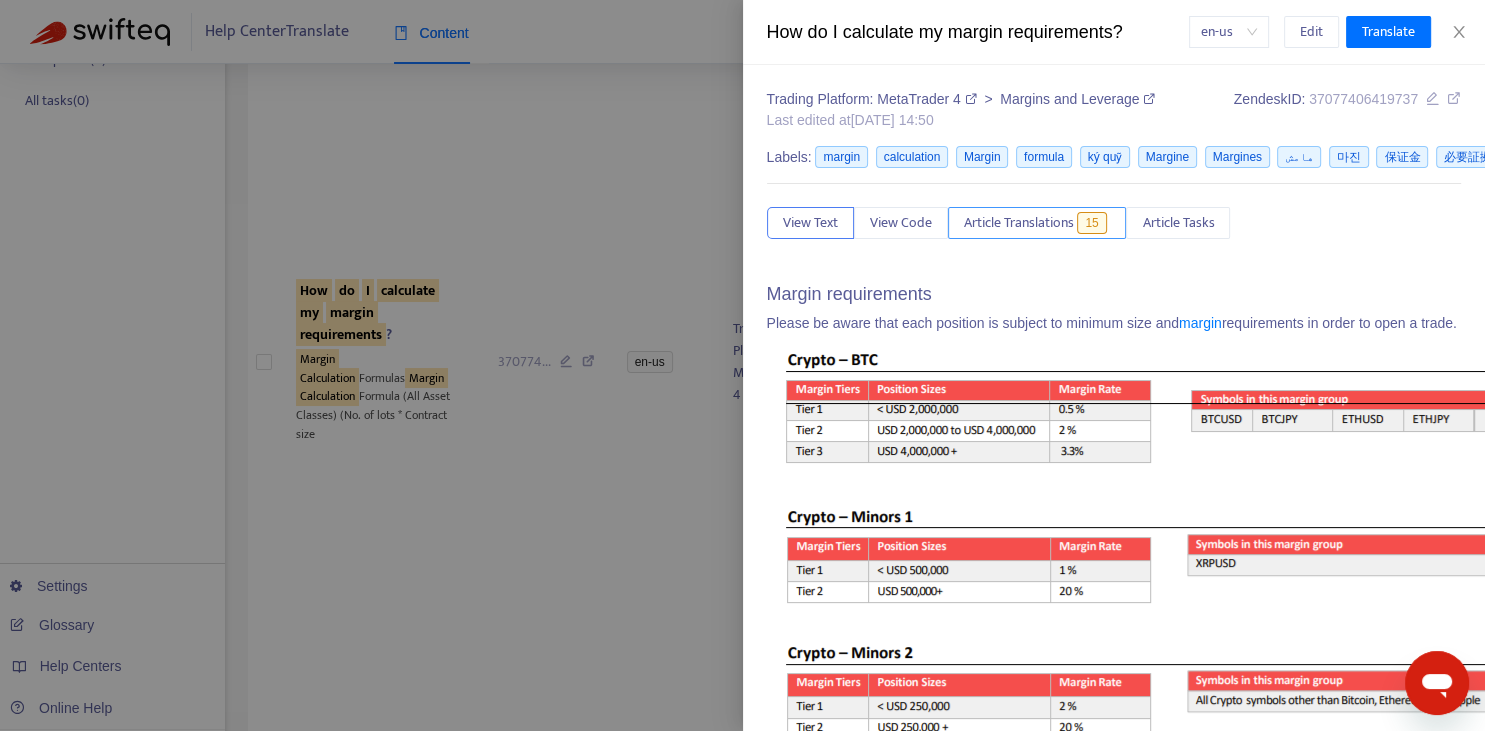 click on "Article Translations" at bounding box center [1019, 223] 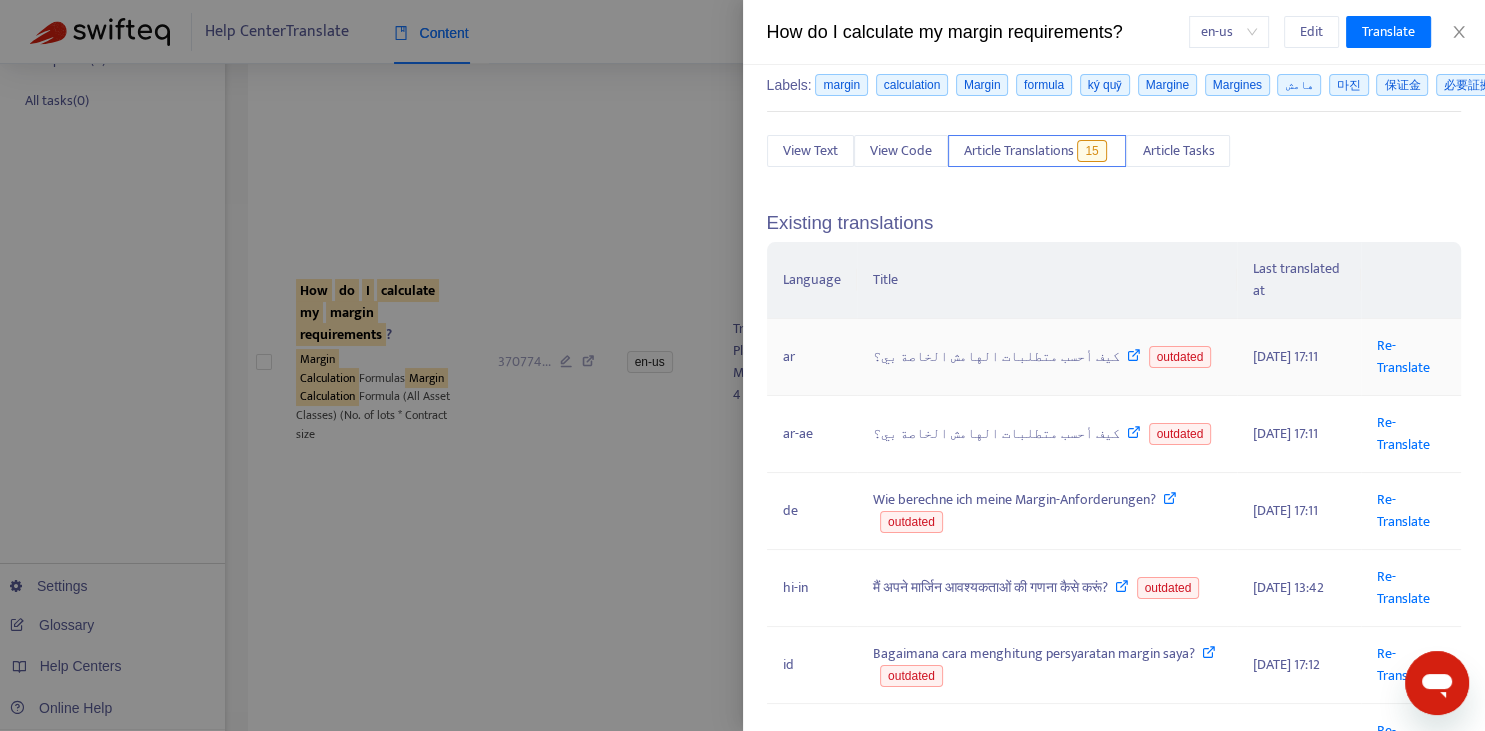 scroll, scrollTop: 74, scrollLeft: 0, axis: vertical 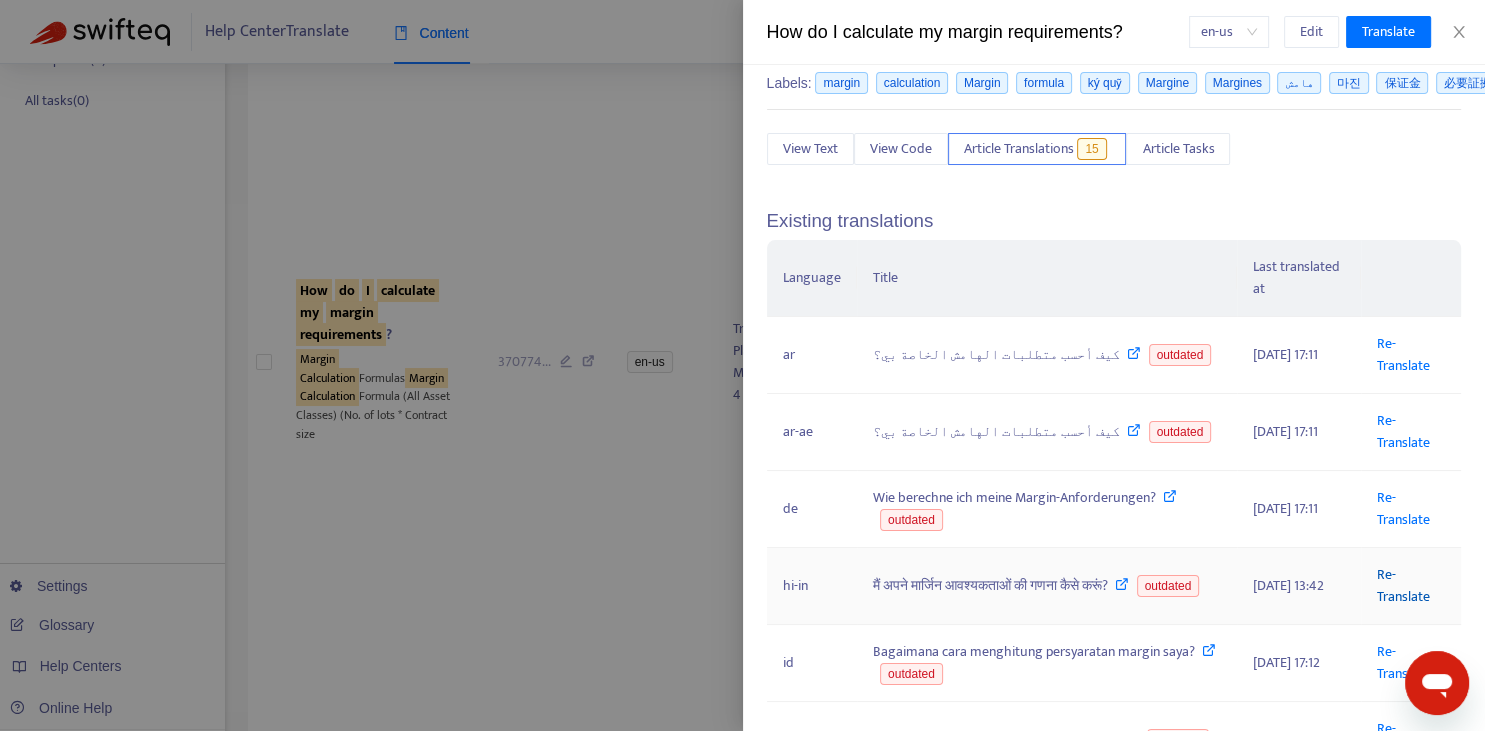 click on "Re-Translate" at bounding box center (1403, 585) 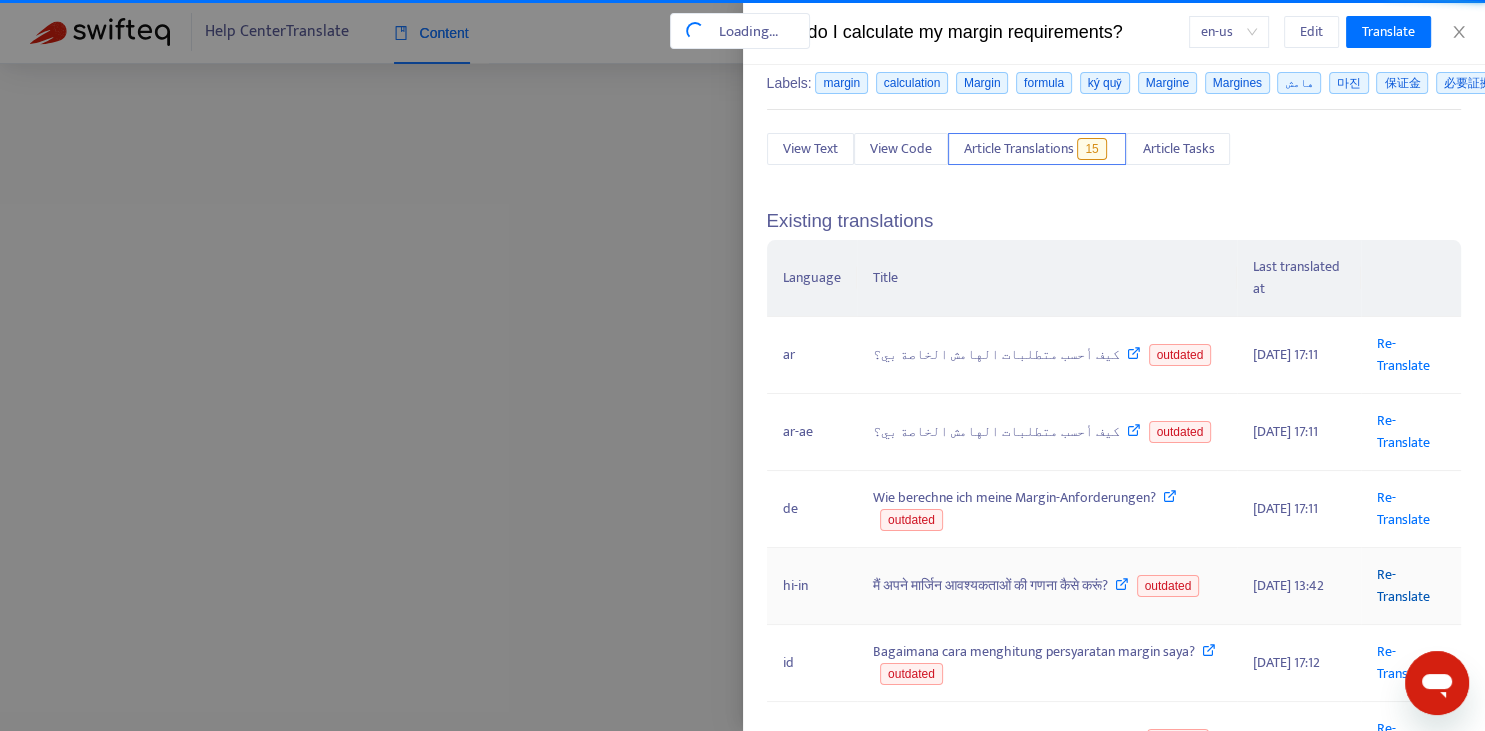 scroll, scrollTop: 36, scrollLeft: 0, axis: vertical 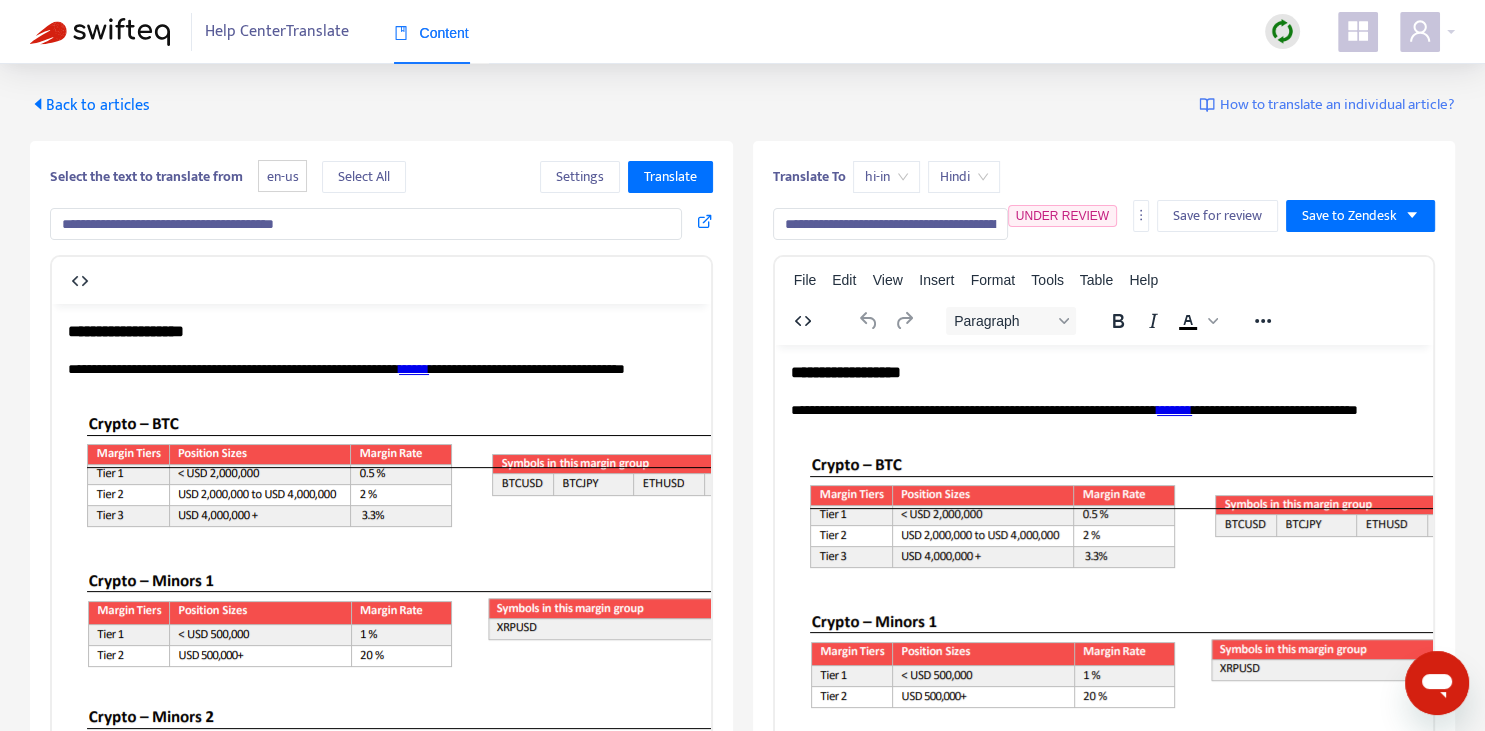 click on "**********" at bounding box center (890, 224) 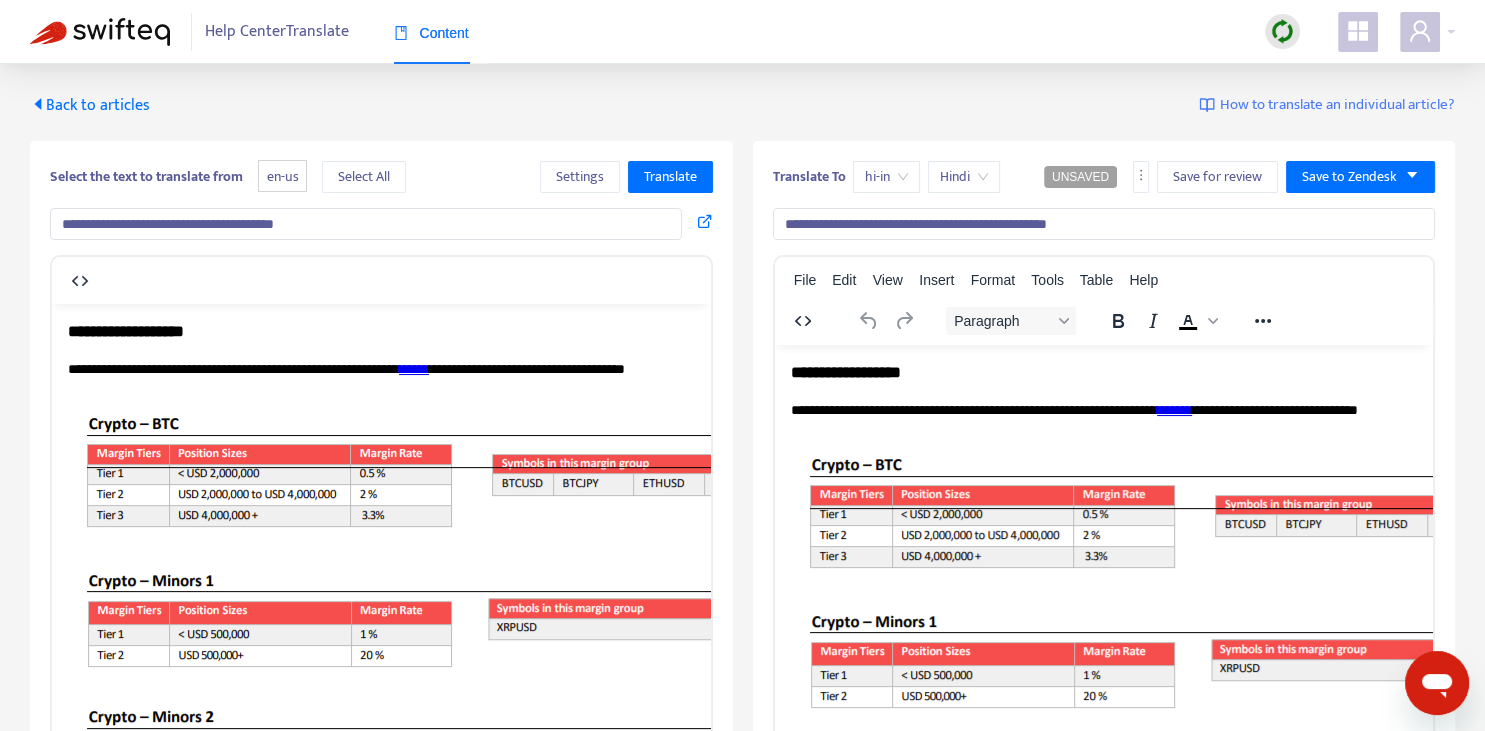 type on "**********" 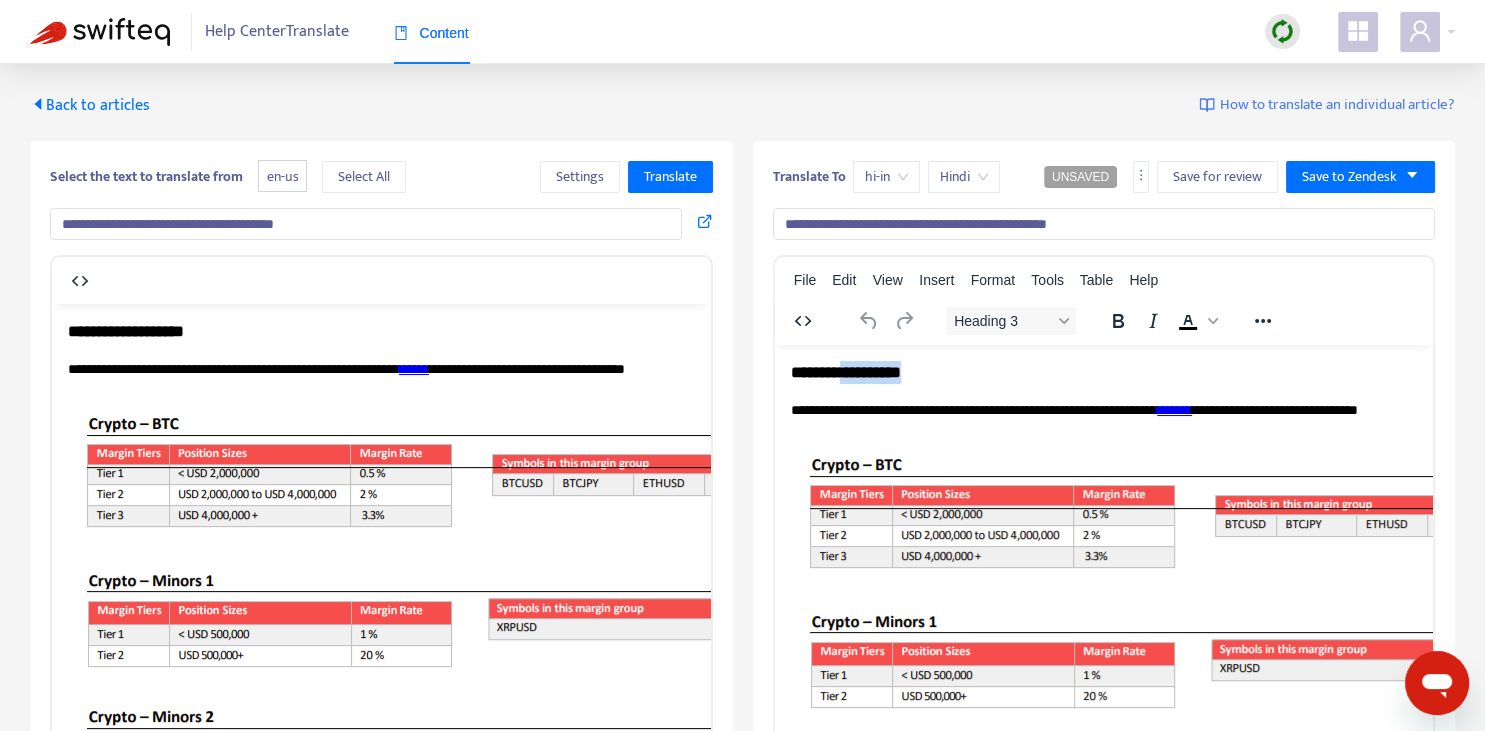 click on "**********" at bounding box center (1103, 371) 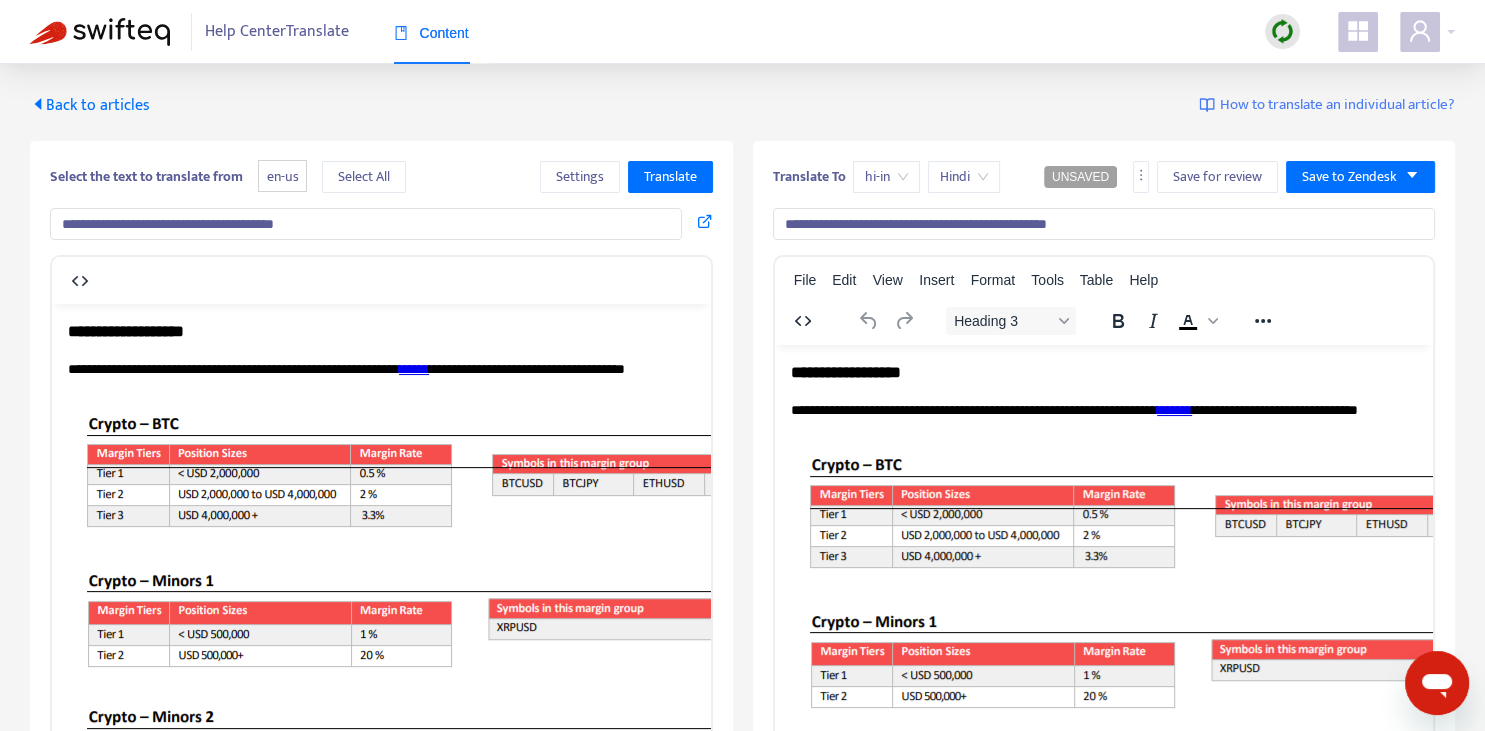 click on "**********" at bounding box center [1103, 975] 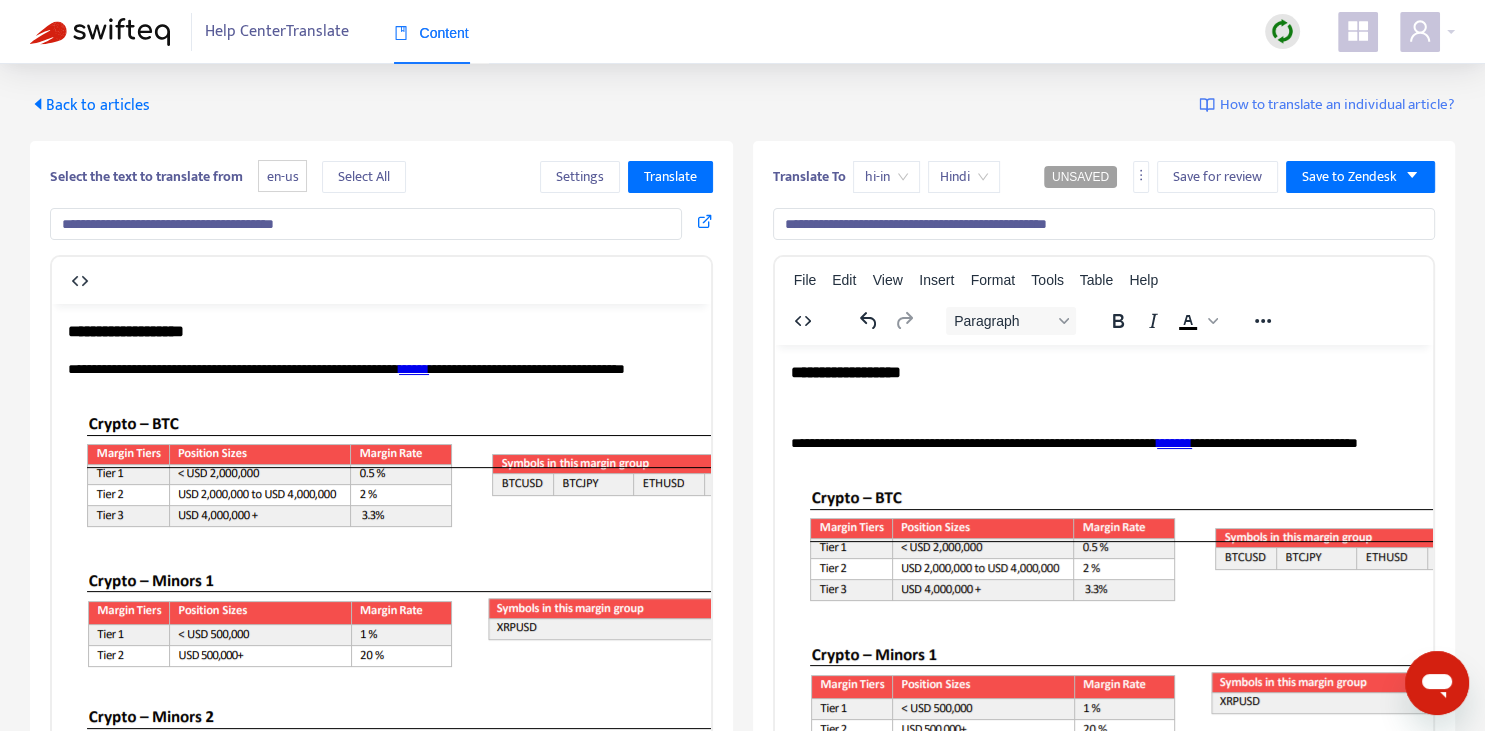 type 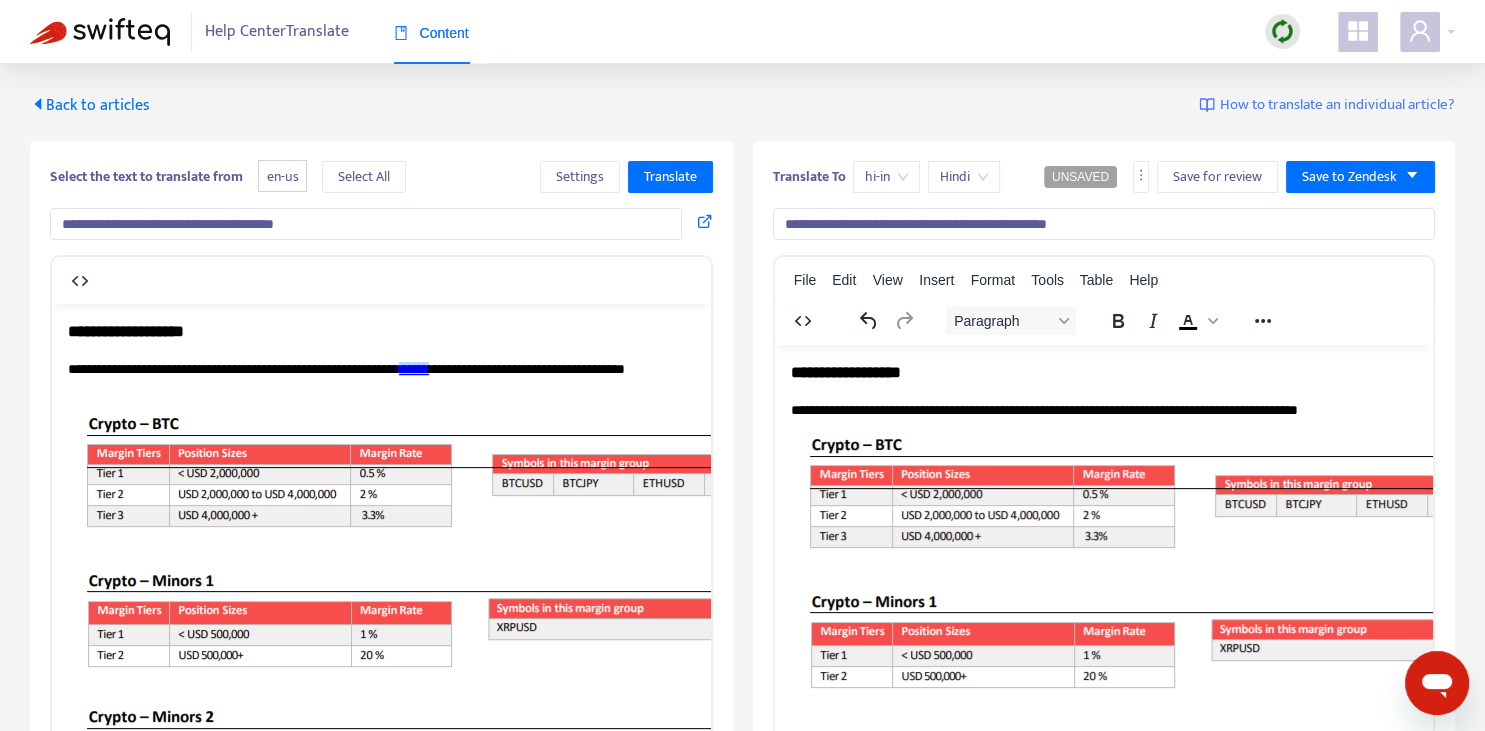 click on "******" at bounding box center [414, 368] 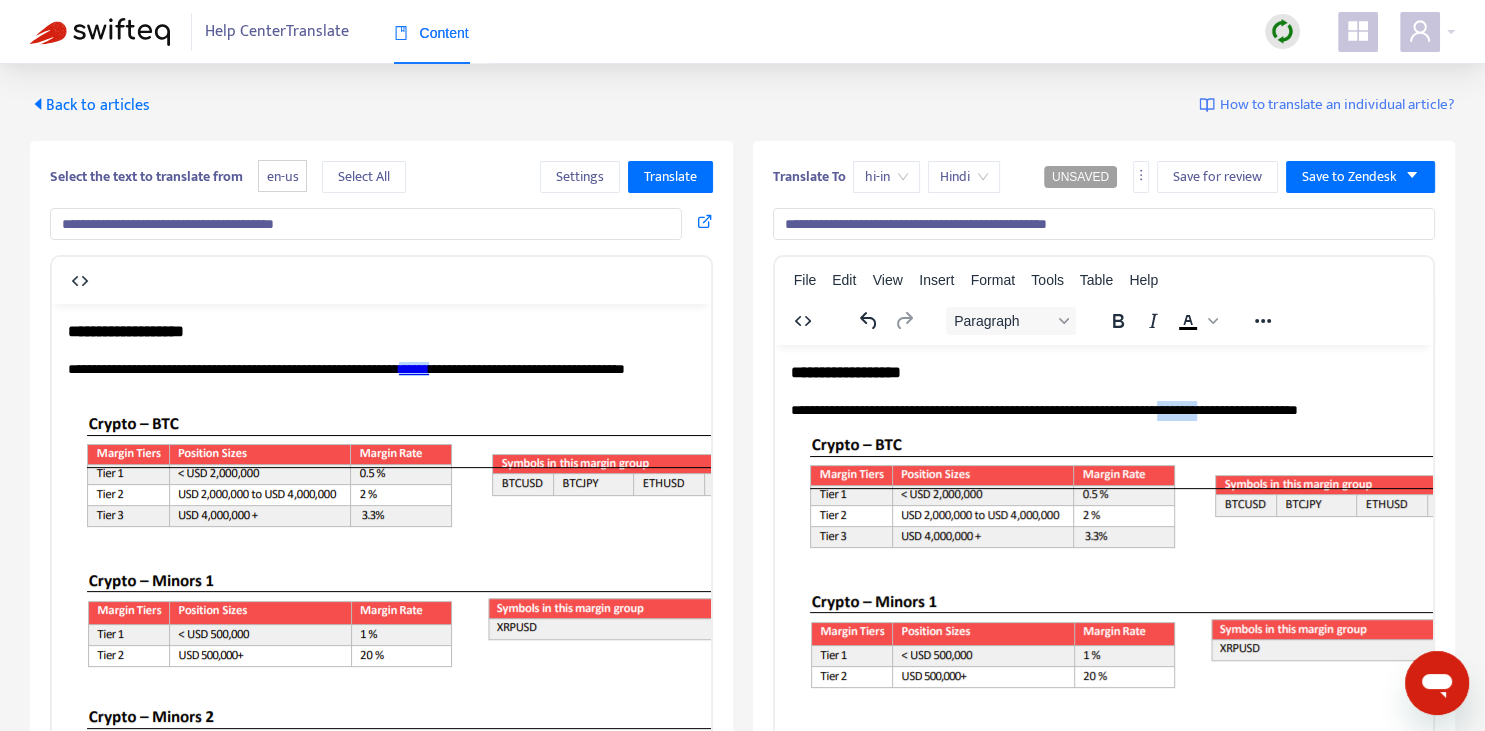 click on "**********" at bounding box center [1103, 410] 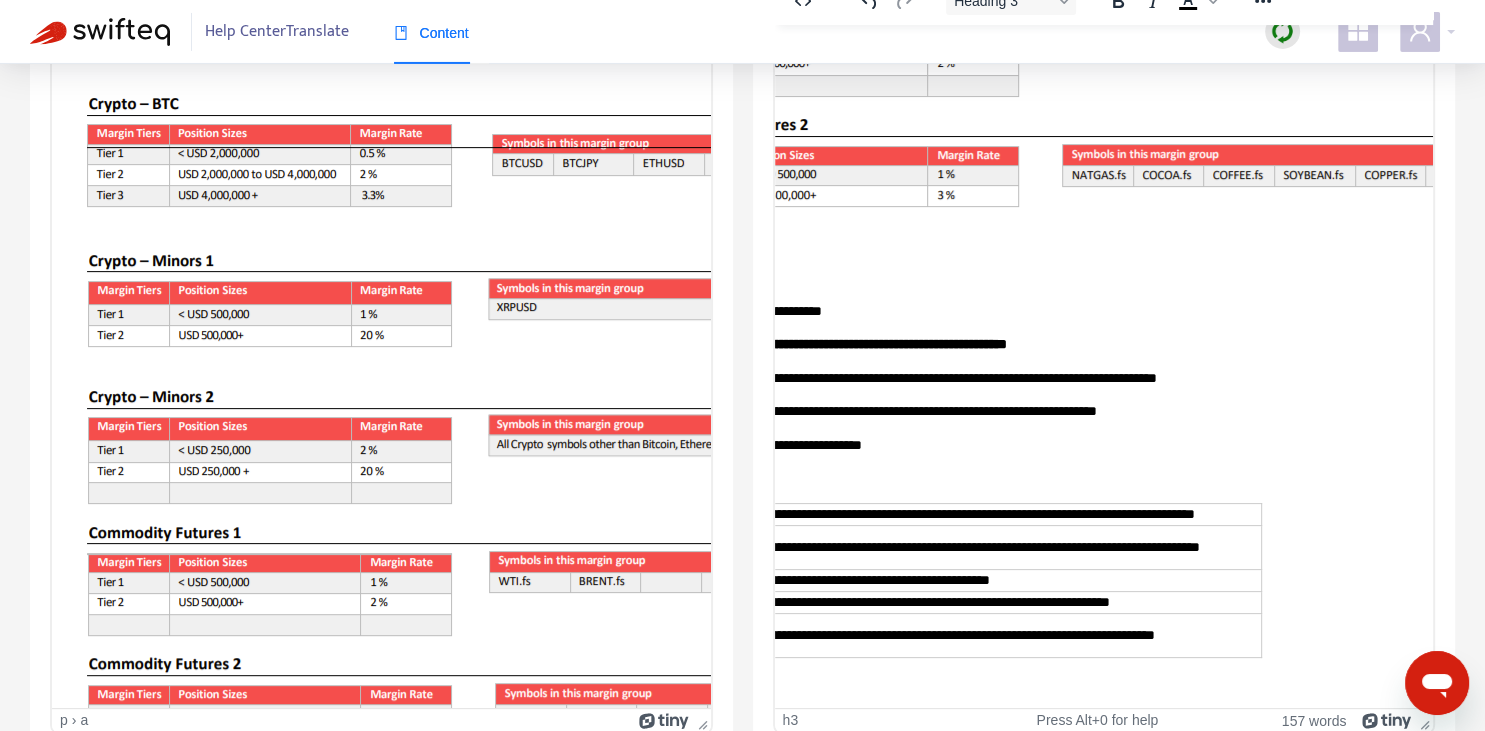 scroll, scrollTop: 343, scrollLeft: 0, axis: vertical 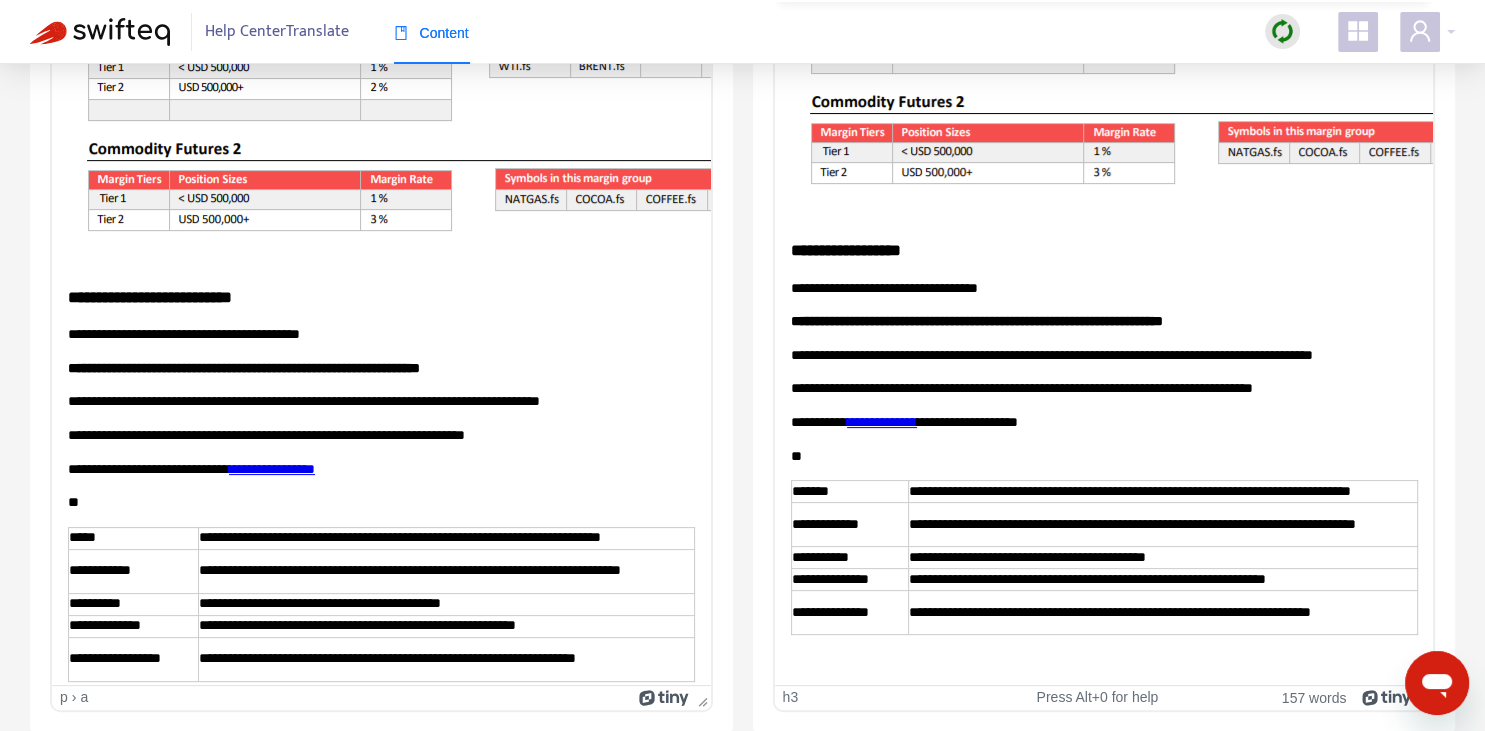 click on "**********" at bounding box center [1103, 249] 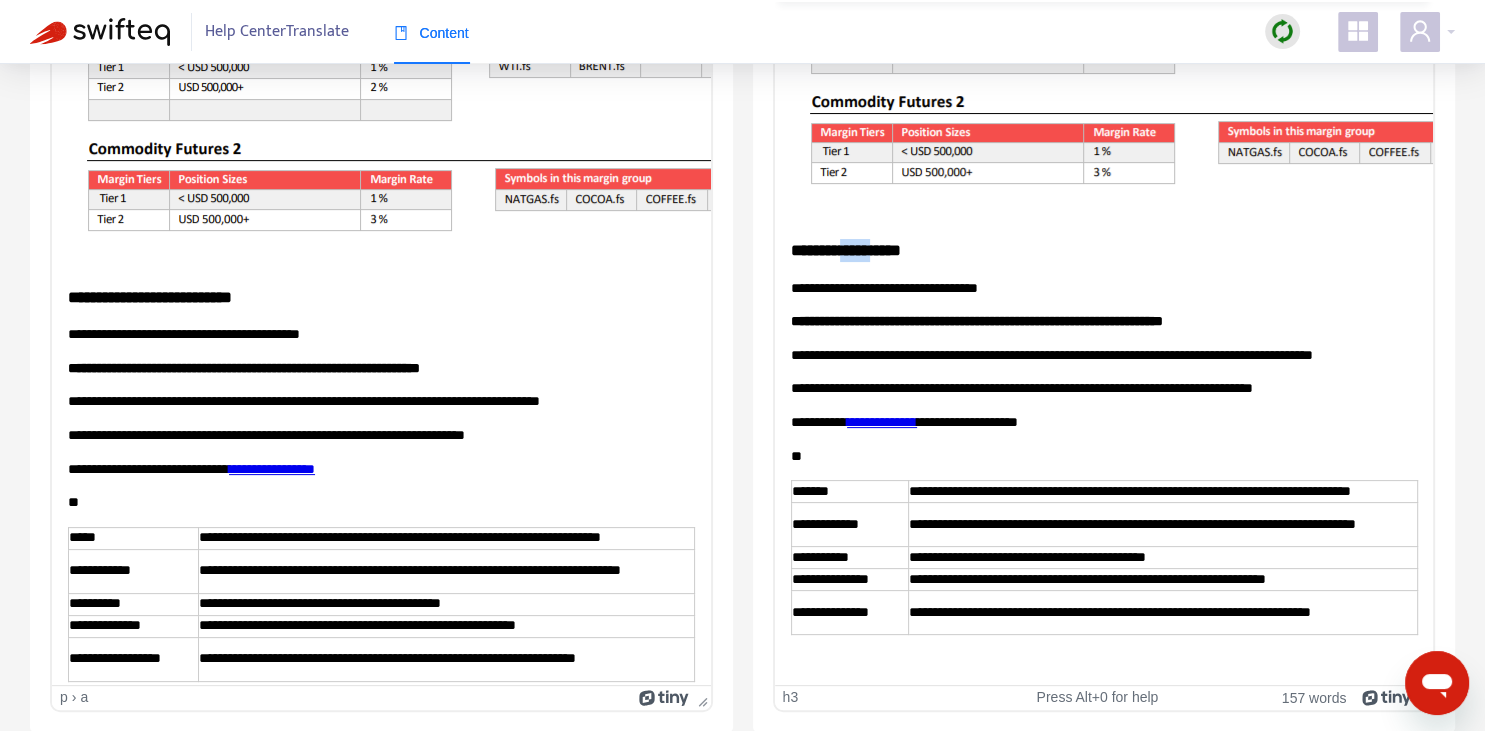 click on "**********" at bounding box center (1103, 249) 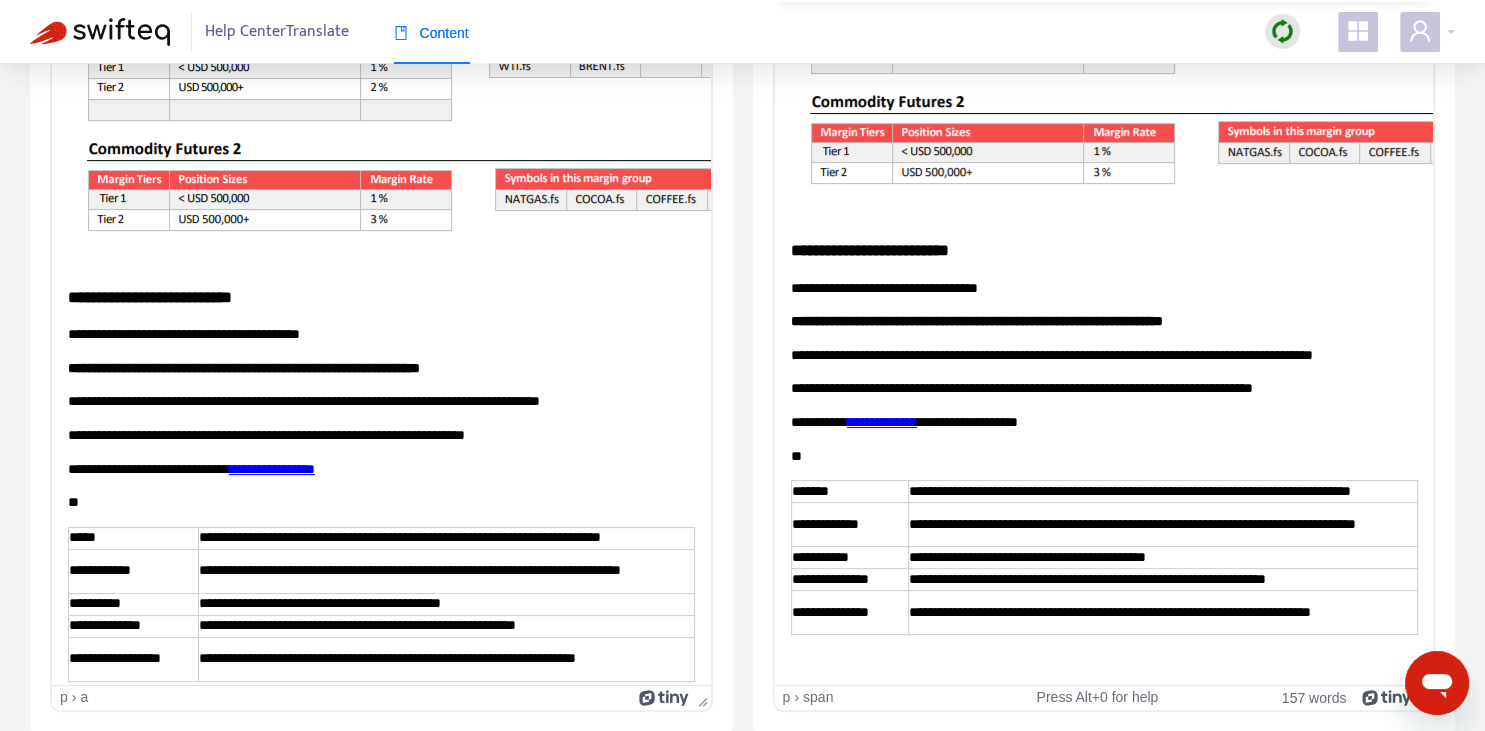 click on "**********" at bounding box center [883, 287] 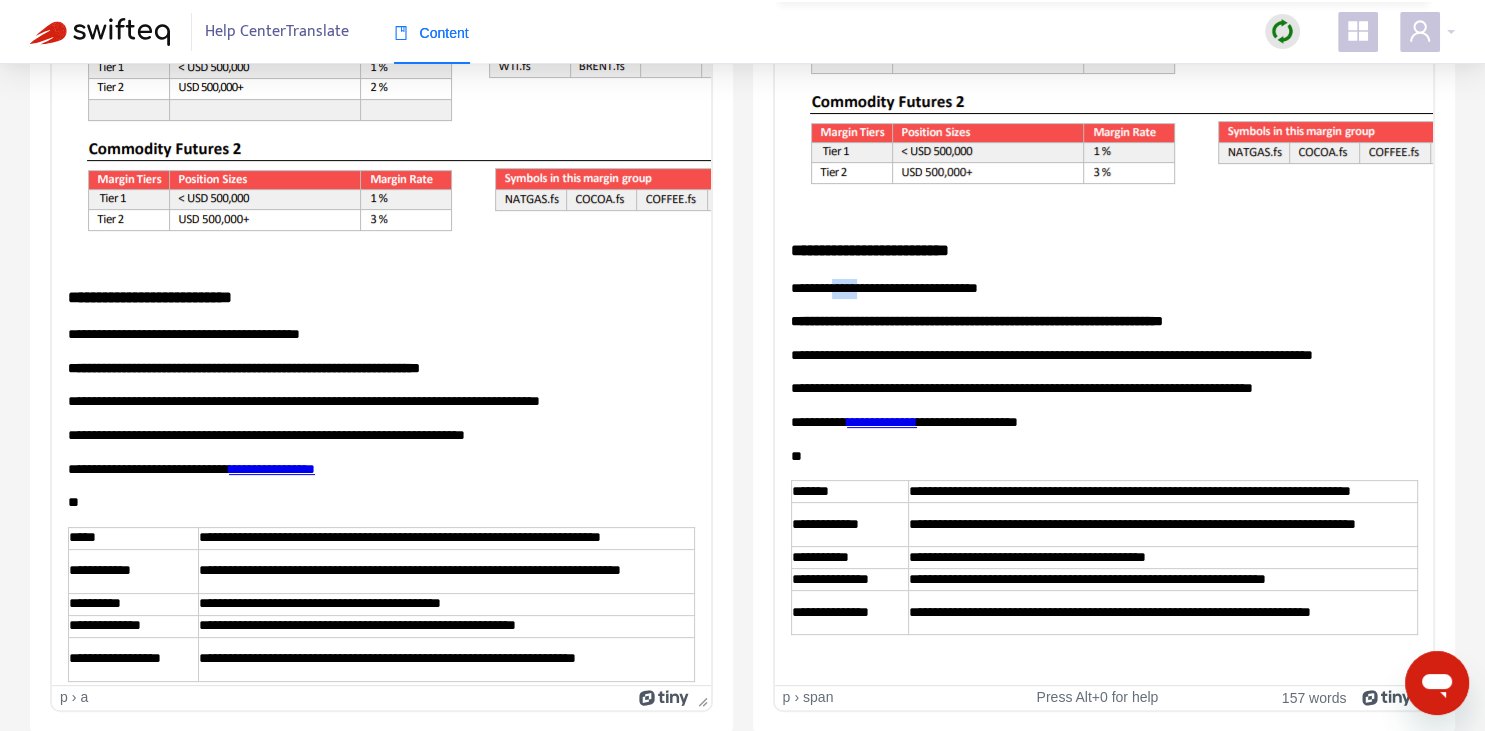 click on "**********" at bounding box center [883, 287] 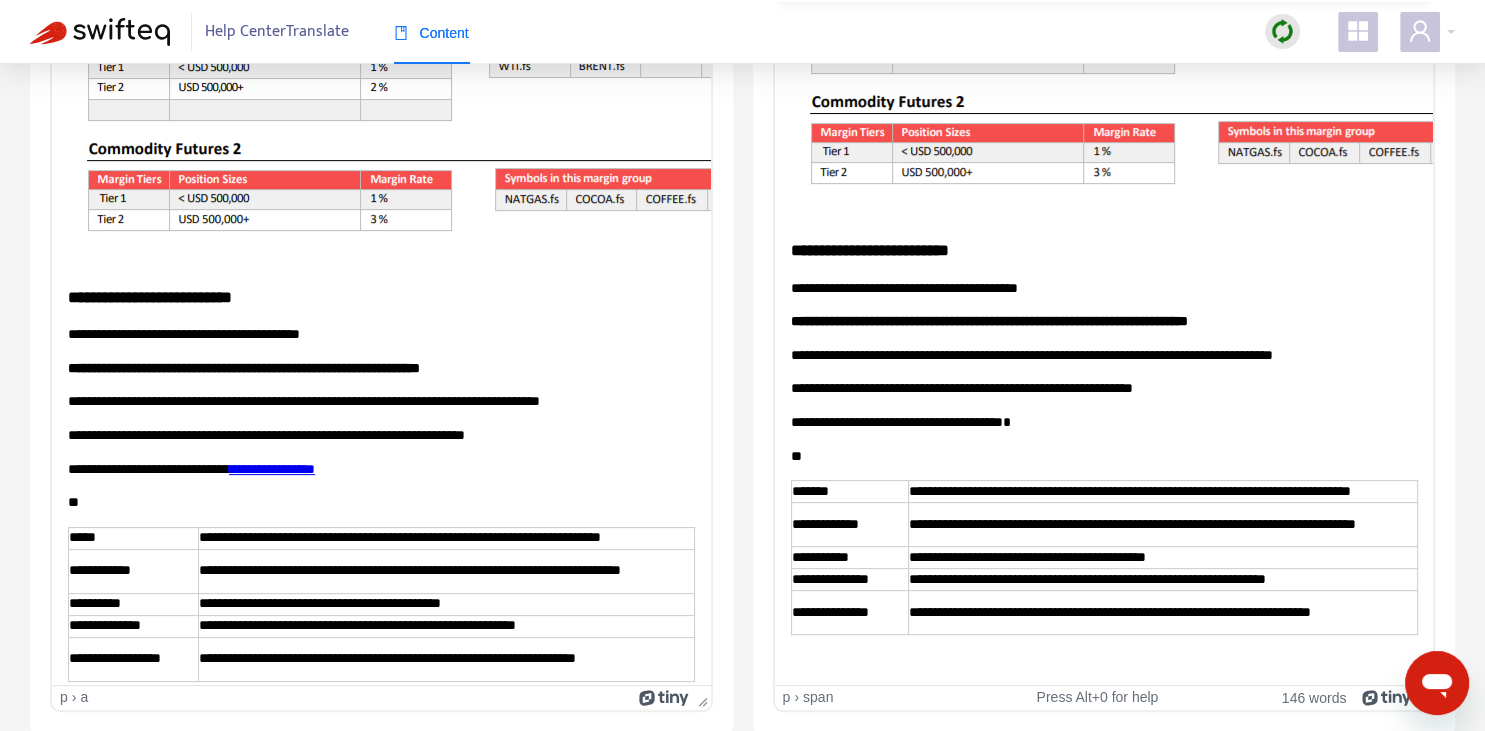 click on "**********" at bounding box center (272, 469) 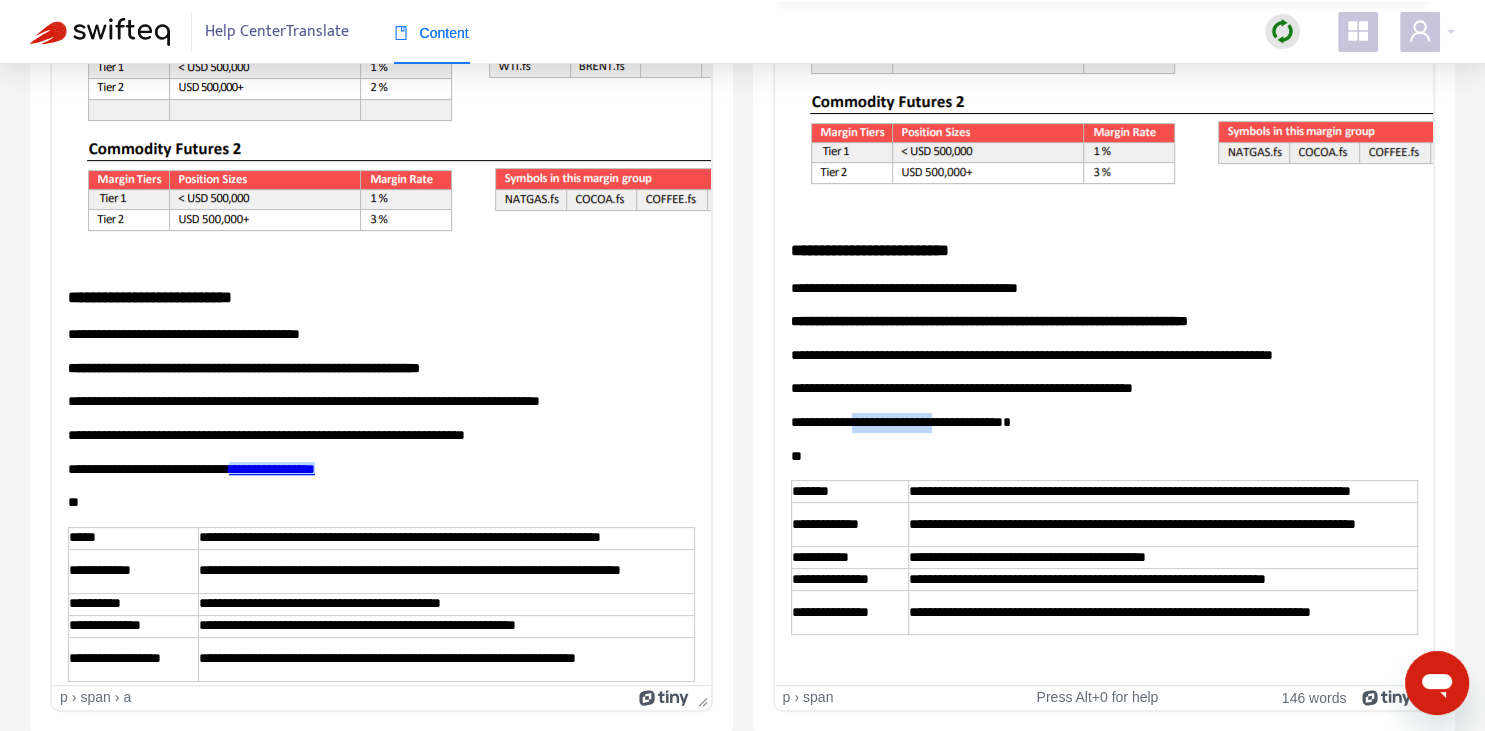 drag, startPoint x: 849, startPoint y: 414, endPoint x: 925, endPoint y: 414, distance: 76 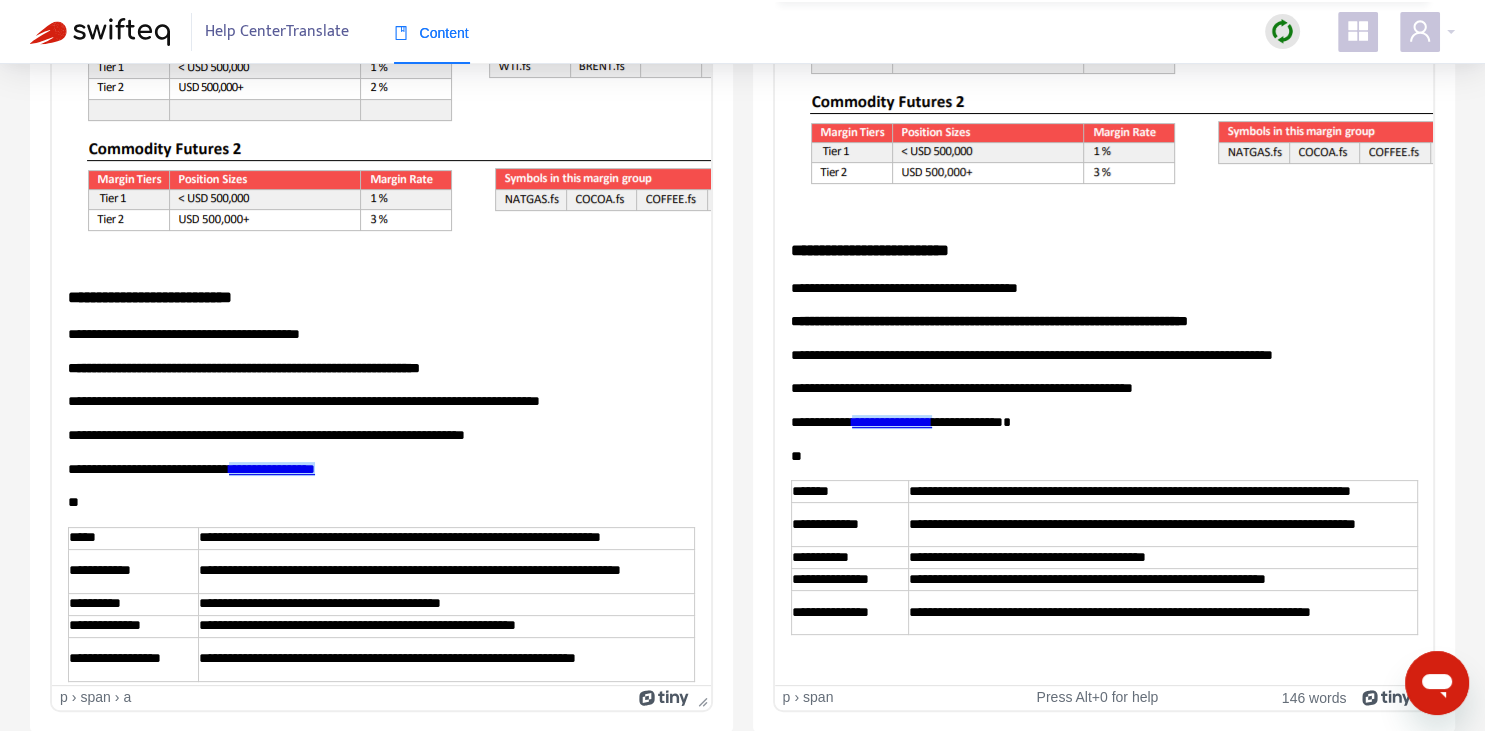 click on "**" at bounding box center [1103, 456] 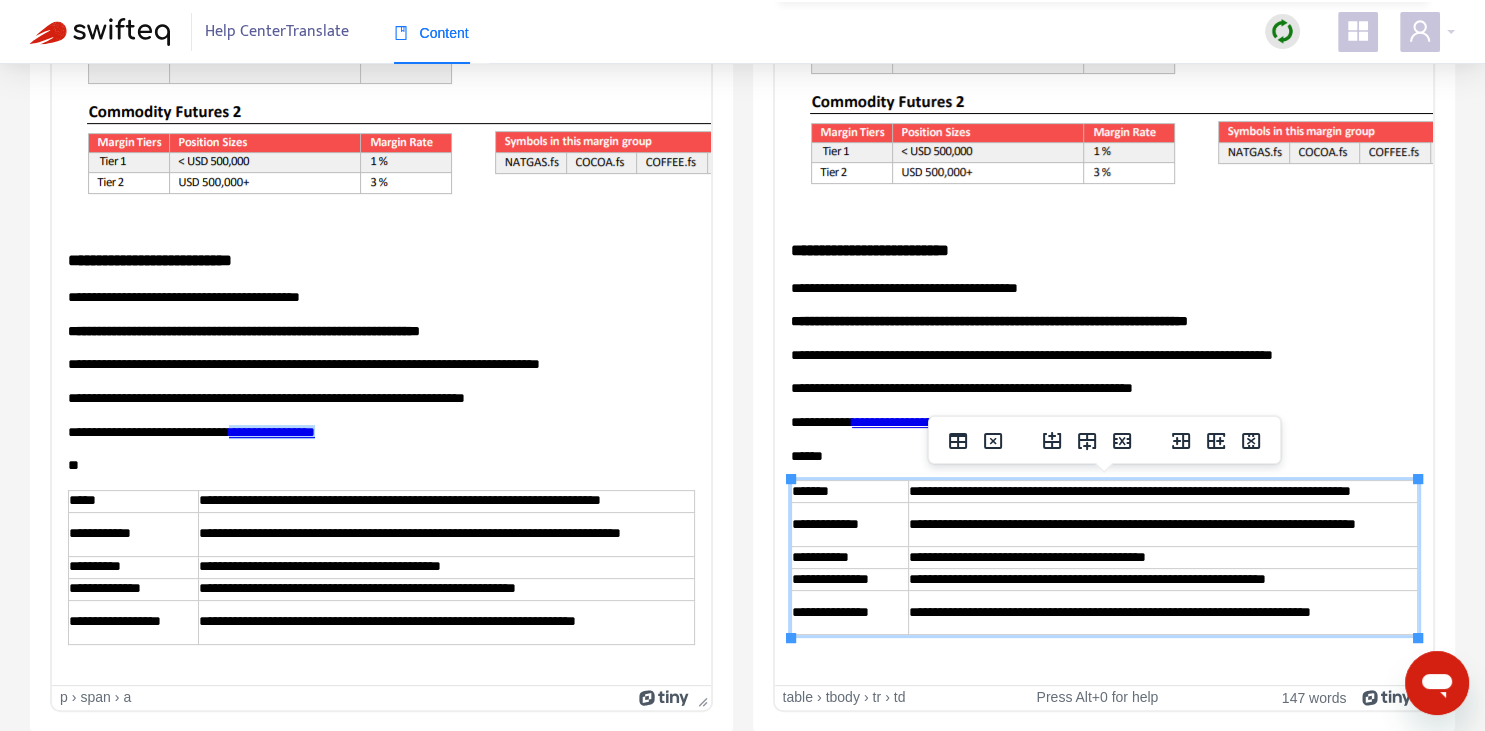 scroll, scrollTop: 540, scrollLeft: 0, axis: vertical 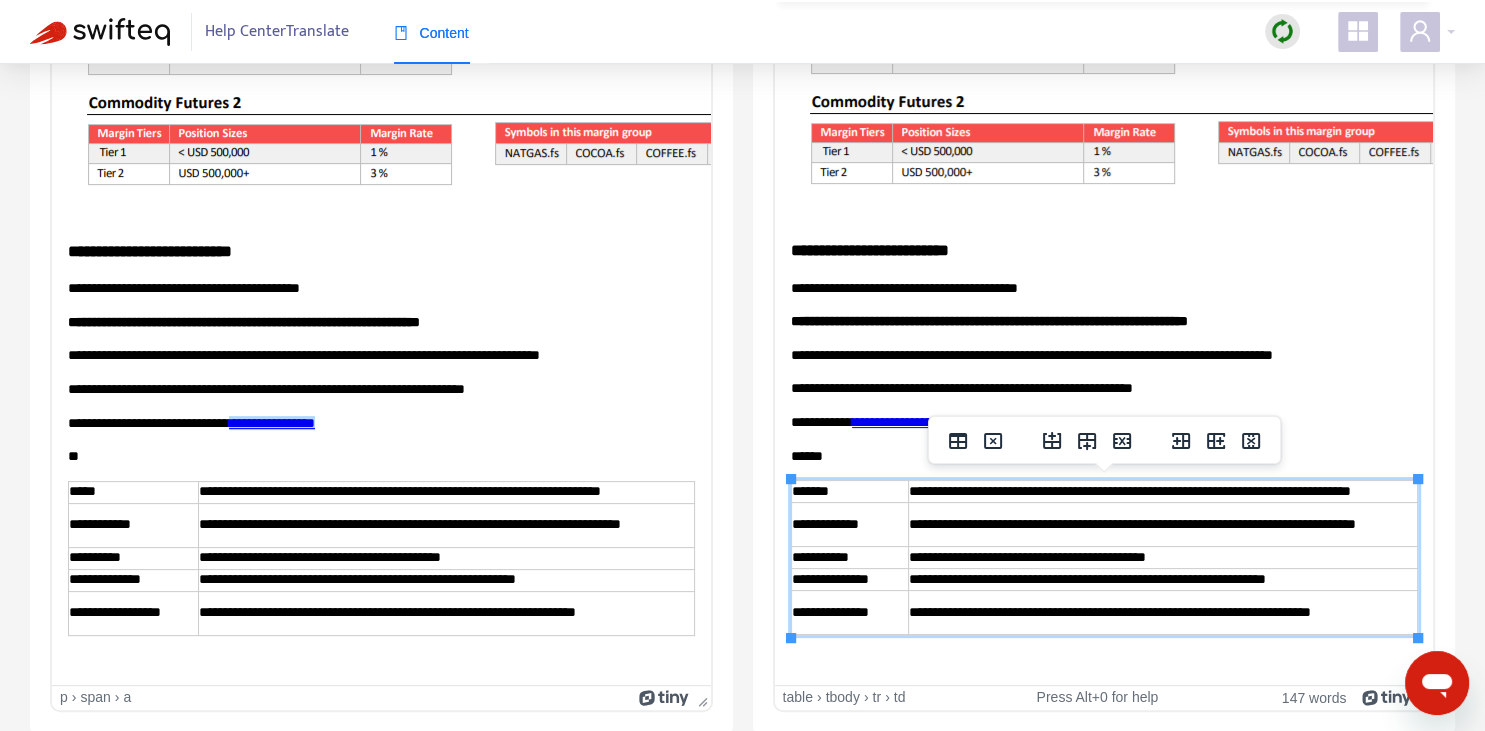 click on "**********" at bounding box center (1162, 491) 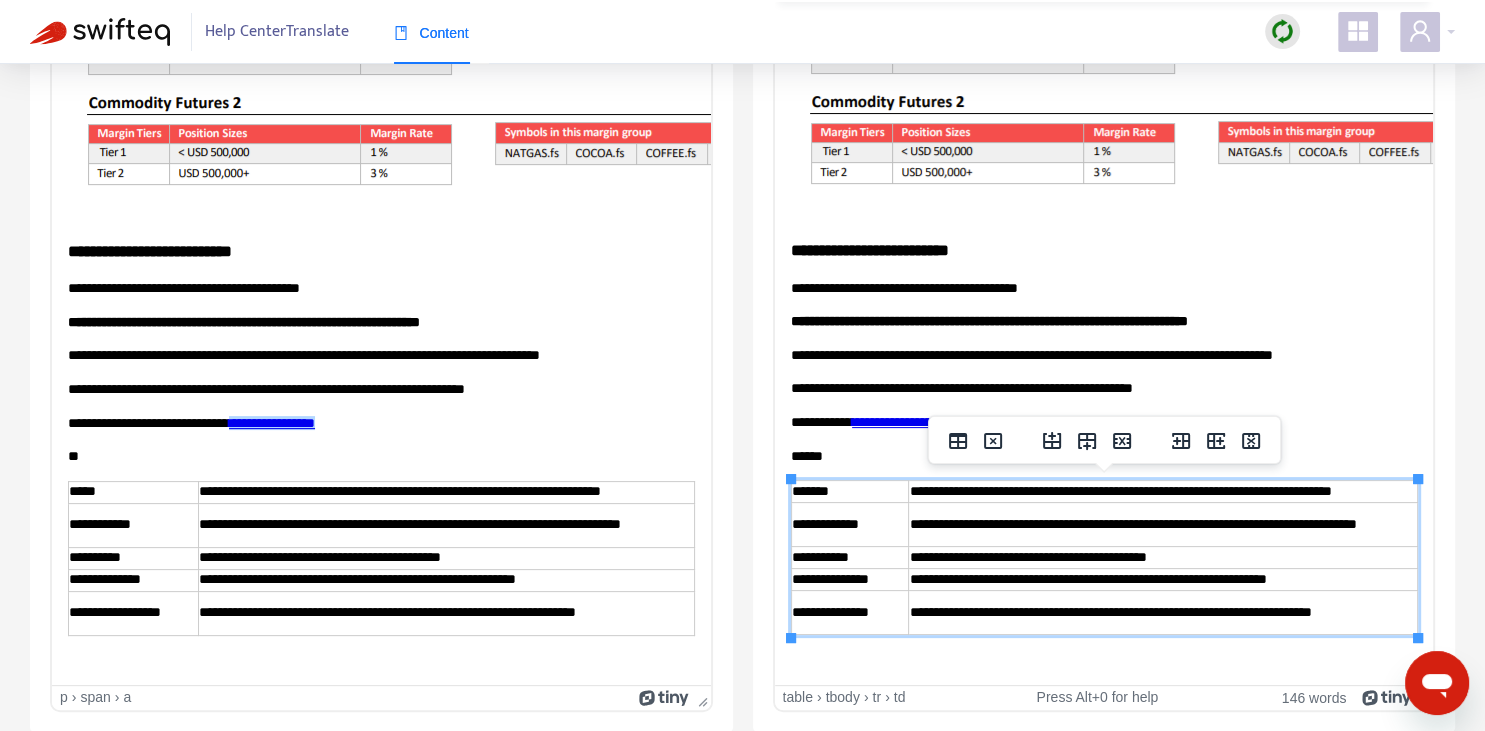 click on "**********" at bounding box center (849, 524) 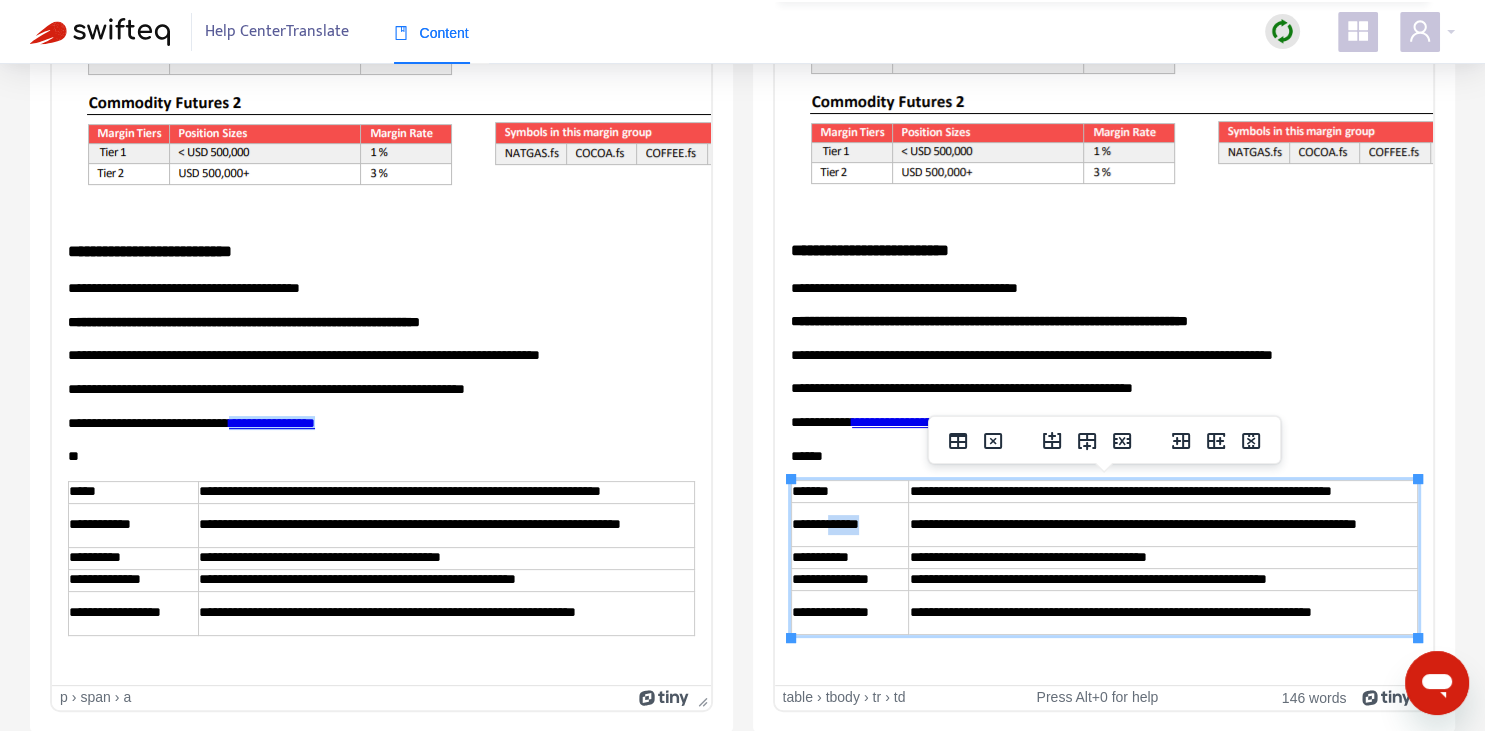 click on "**********" at bounding box center (849, 524) 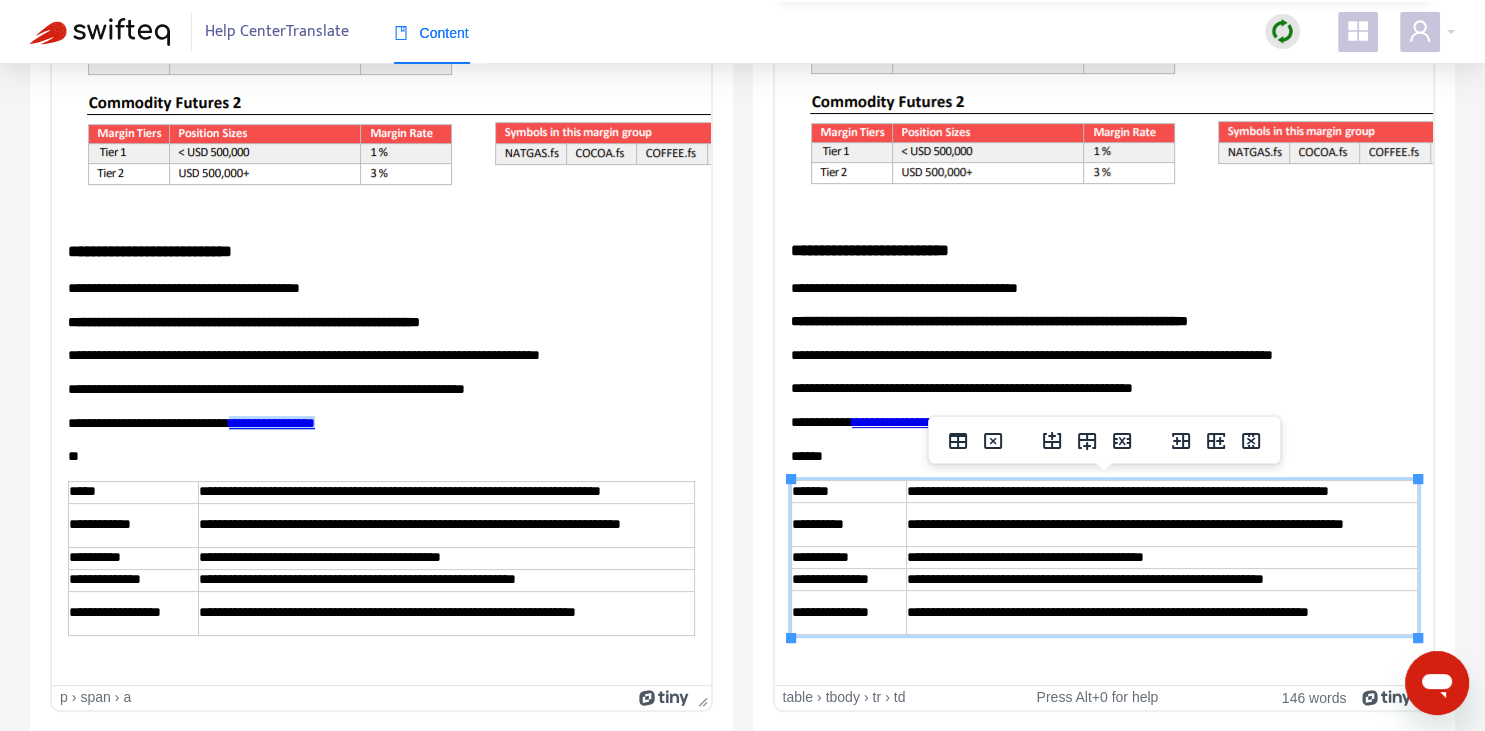 click on "**********" at bounding box center [848, 557] 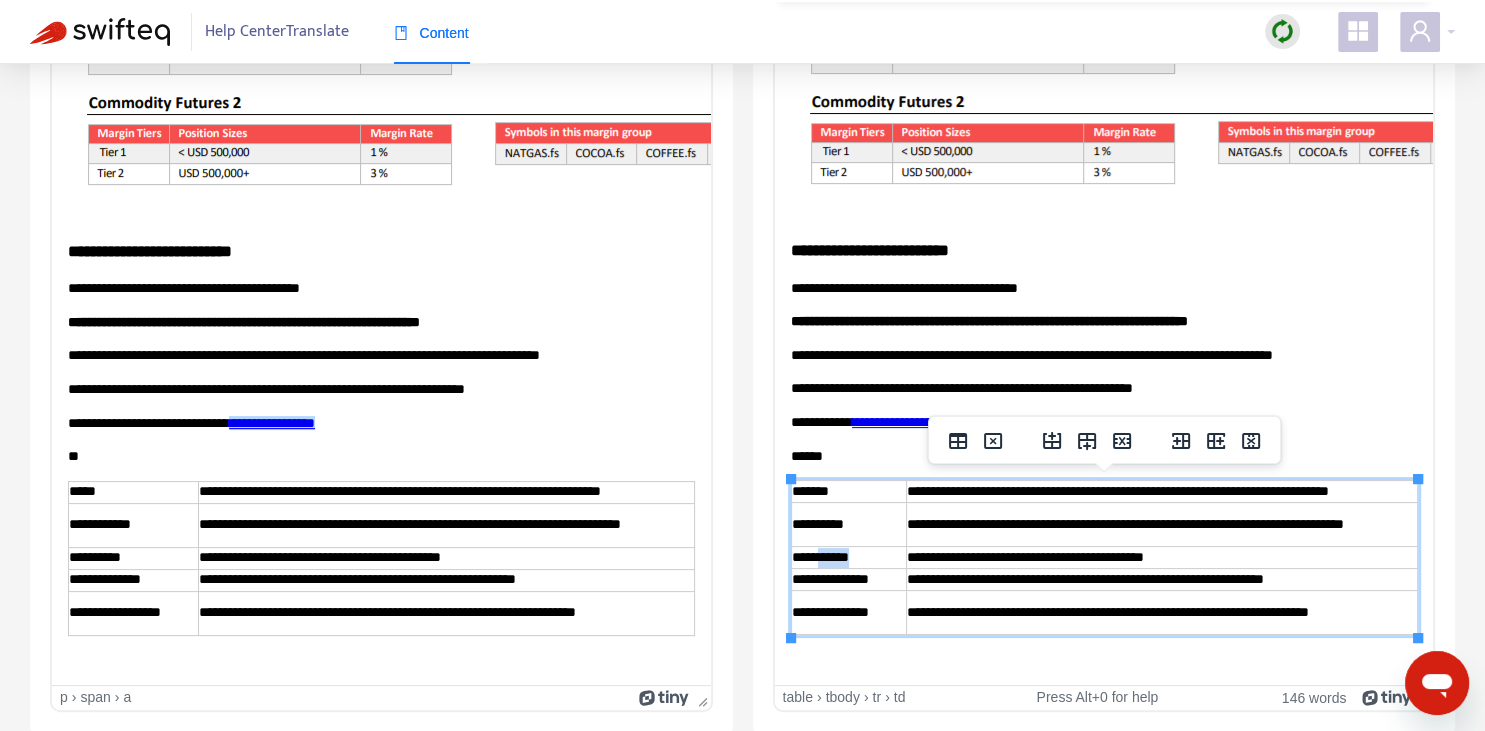 click on "**********" at bounding box center (848, 557) 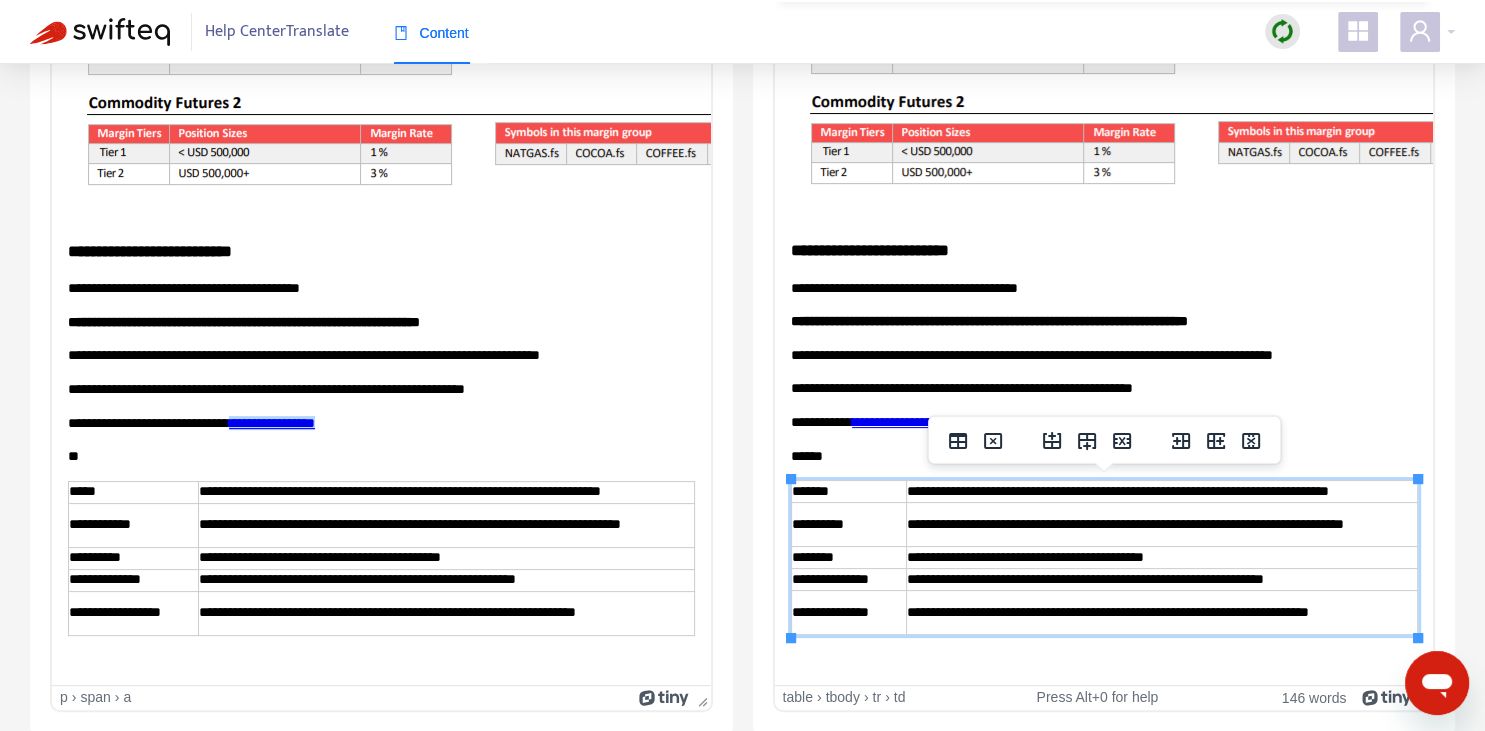 click on "**********" at bounding box center (1161, 557) 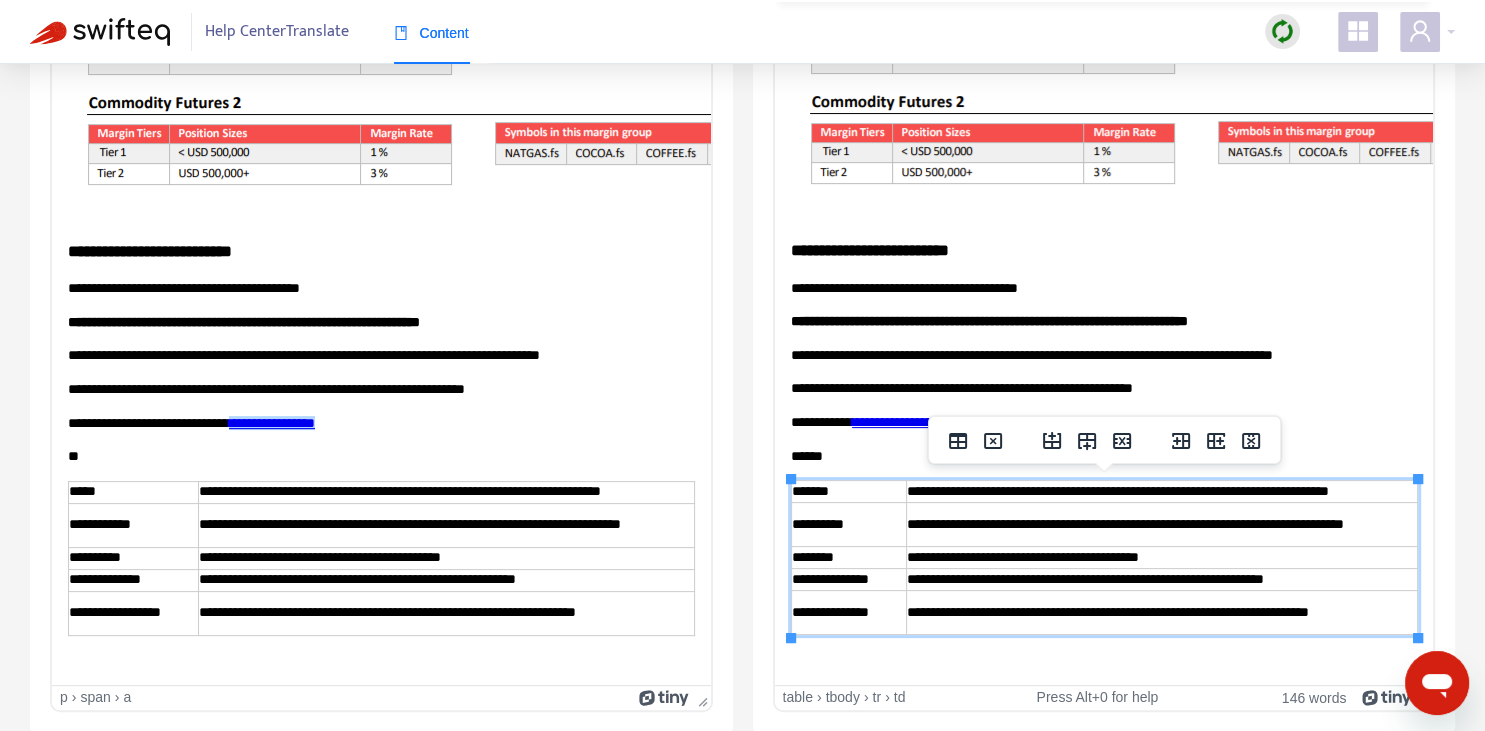 click on "**********" at bounding box center (1161, 557) 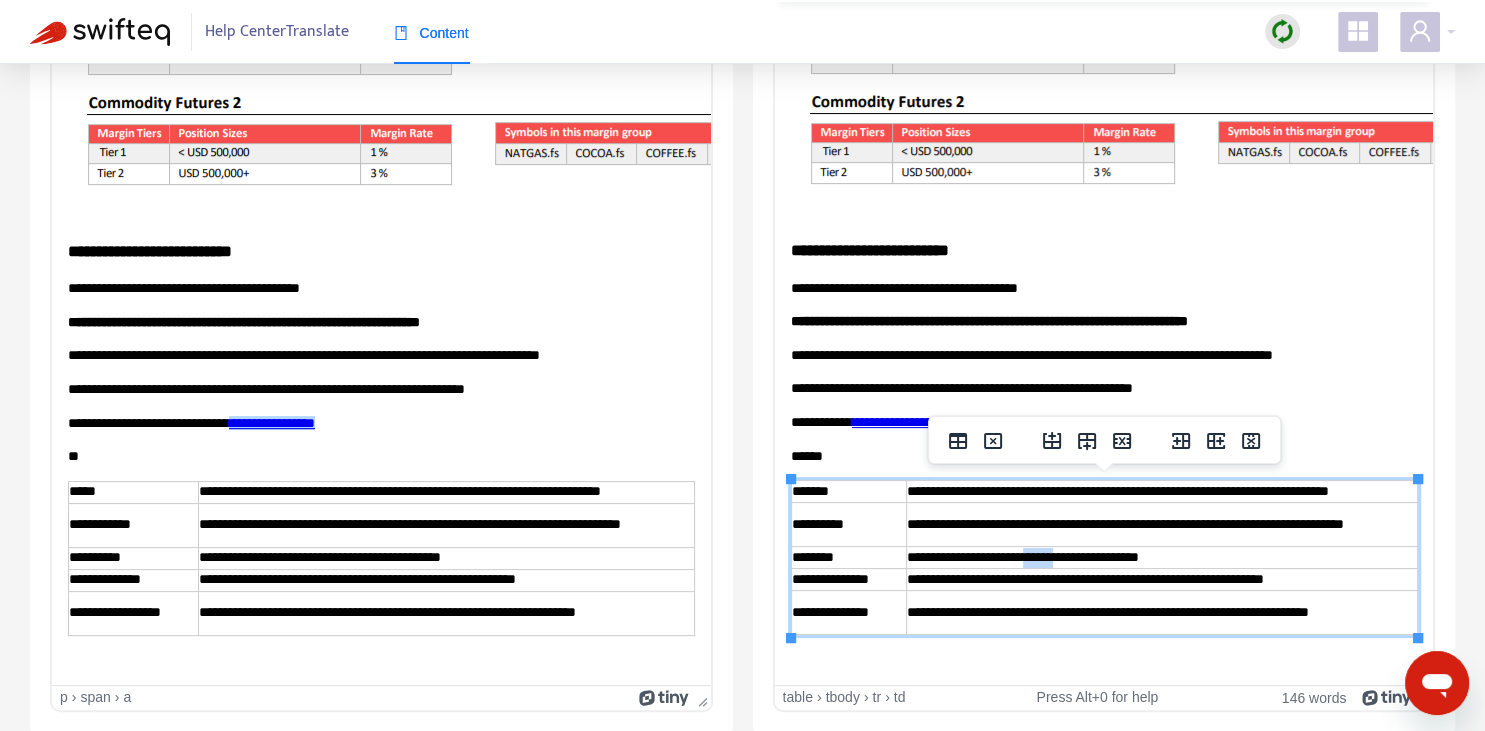 click on "**********" at bounding box center [1161, 557] 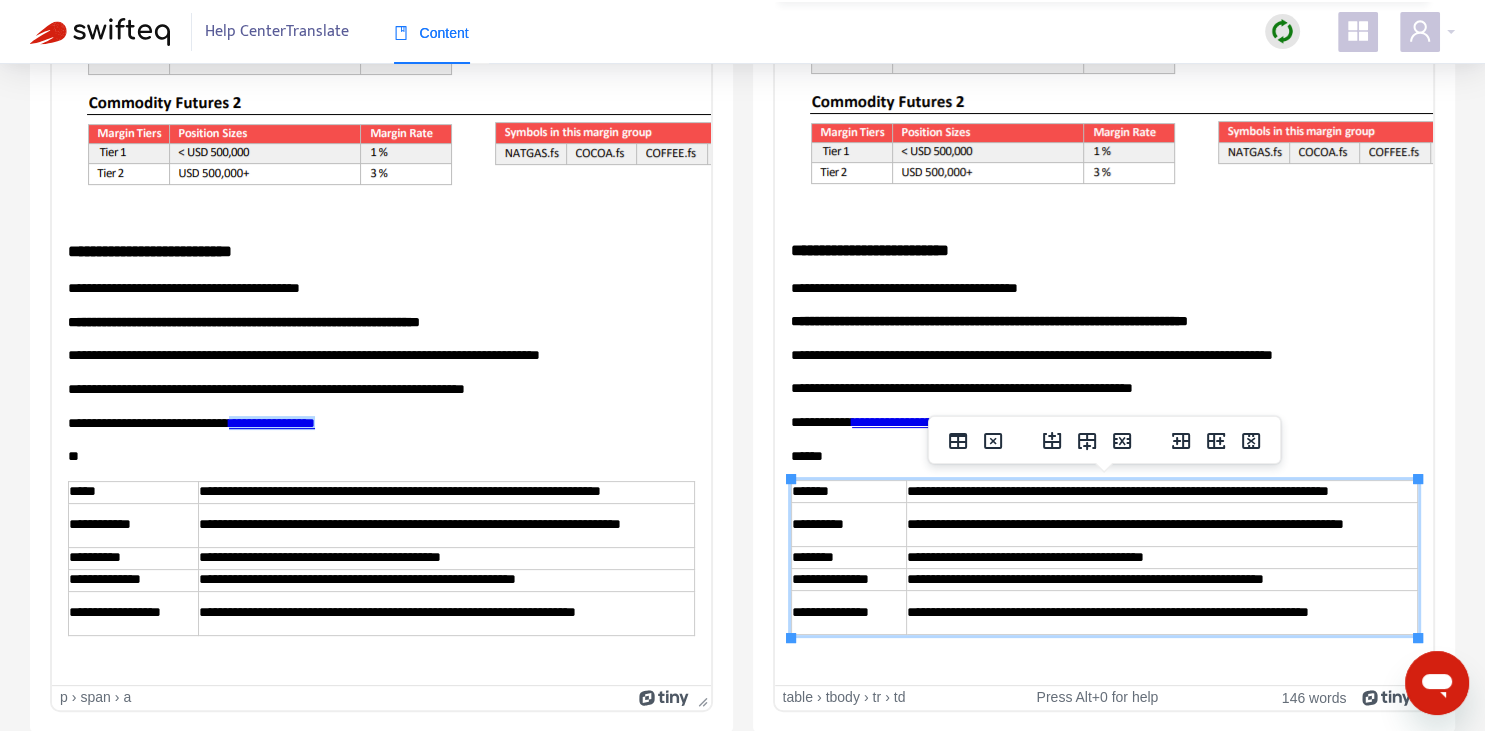 click on "**********" at bounding box center (848, 579) 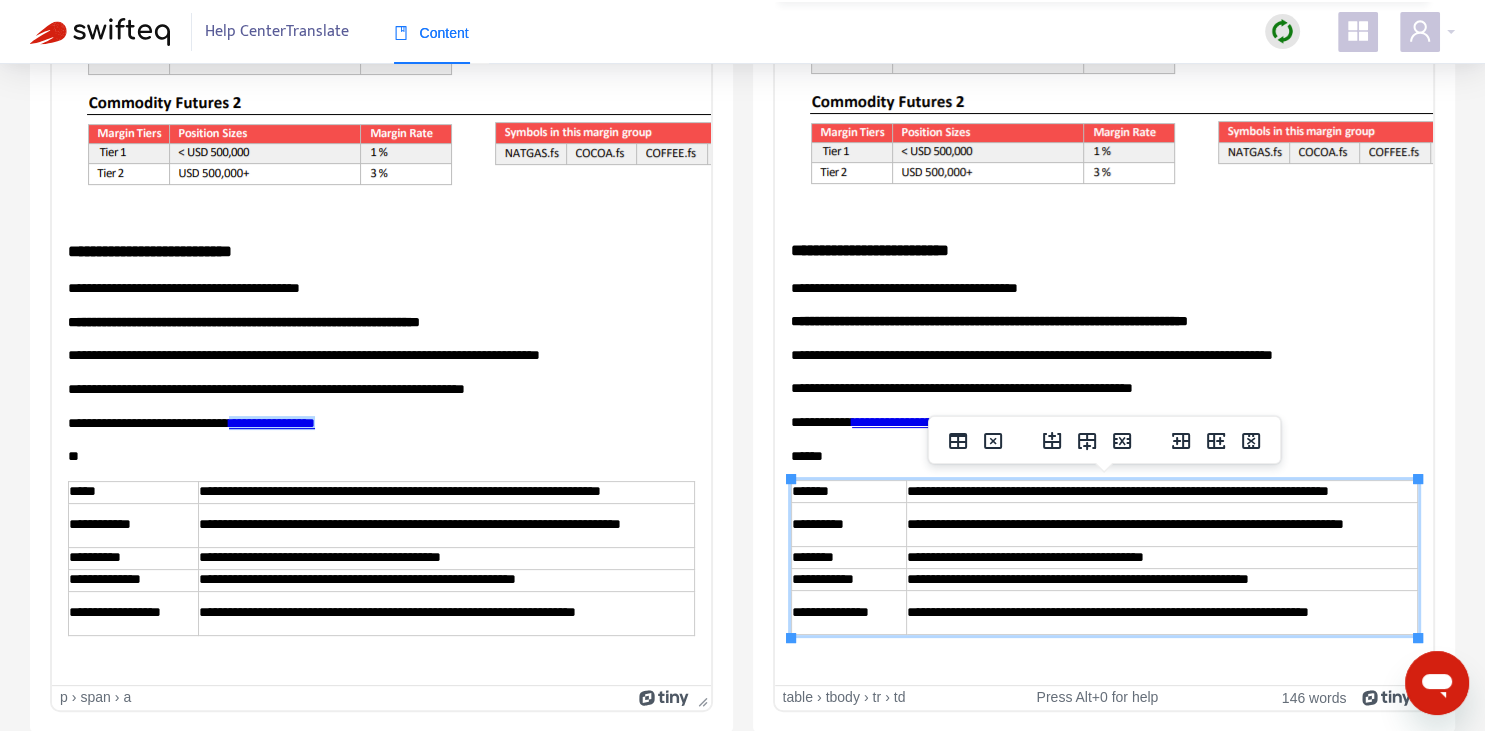 click on "**********" at bounding box center [848, 612] 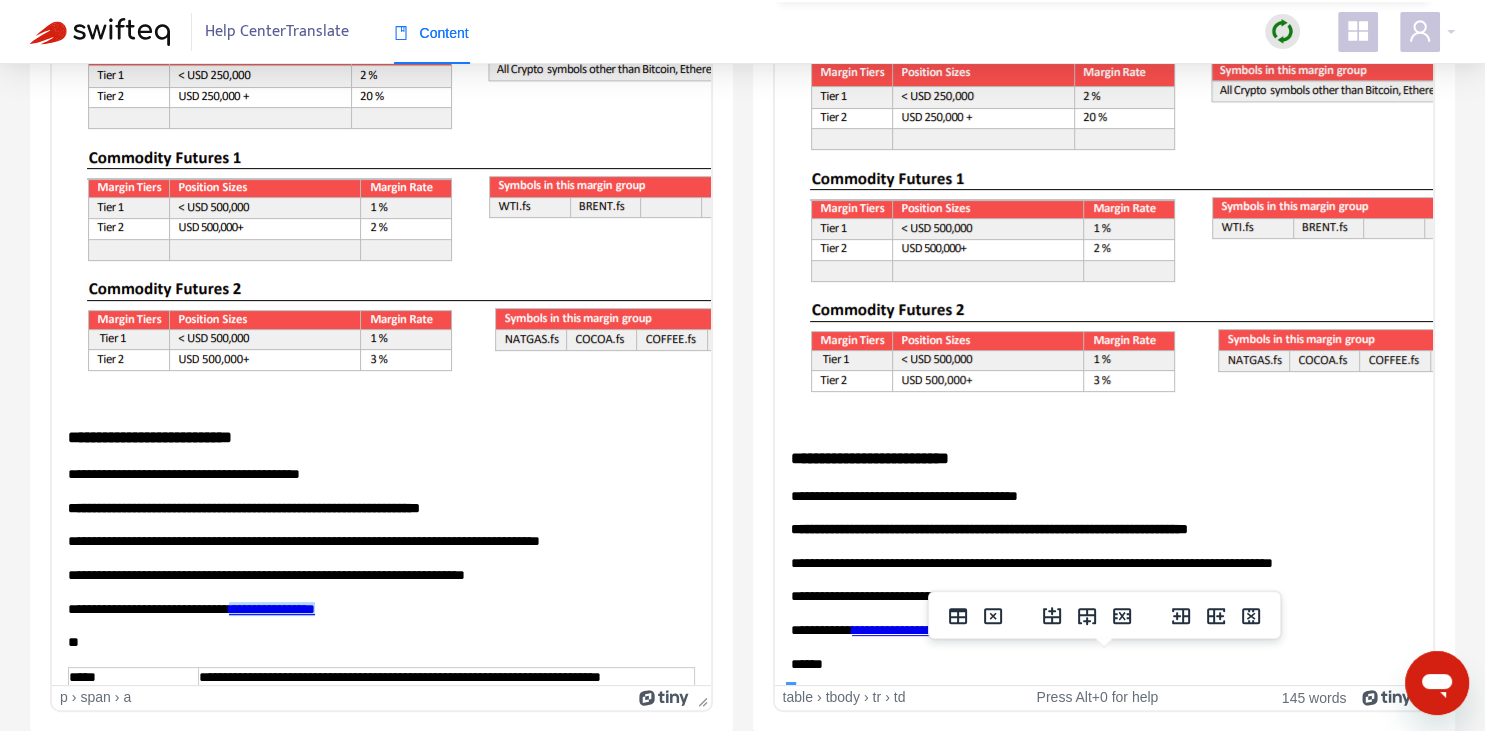 scroll, scrollTop: 561, scrollLeft: 0, axis: vertical 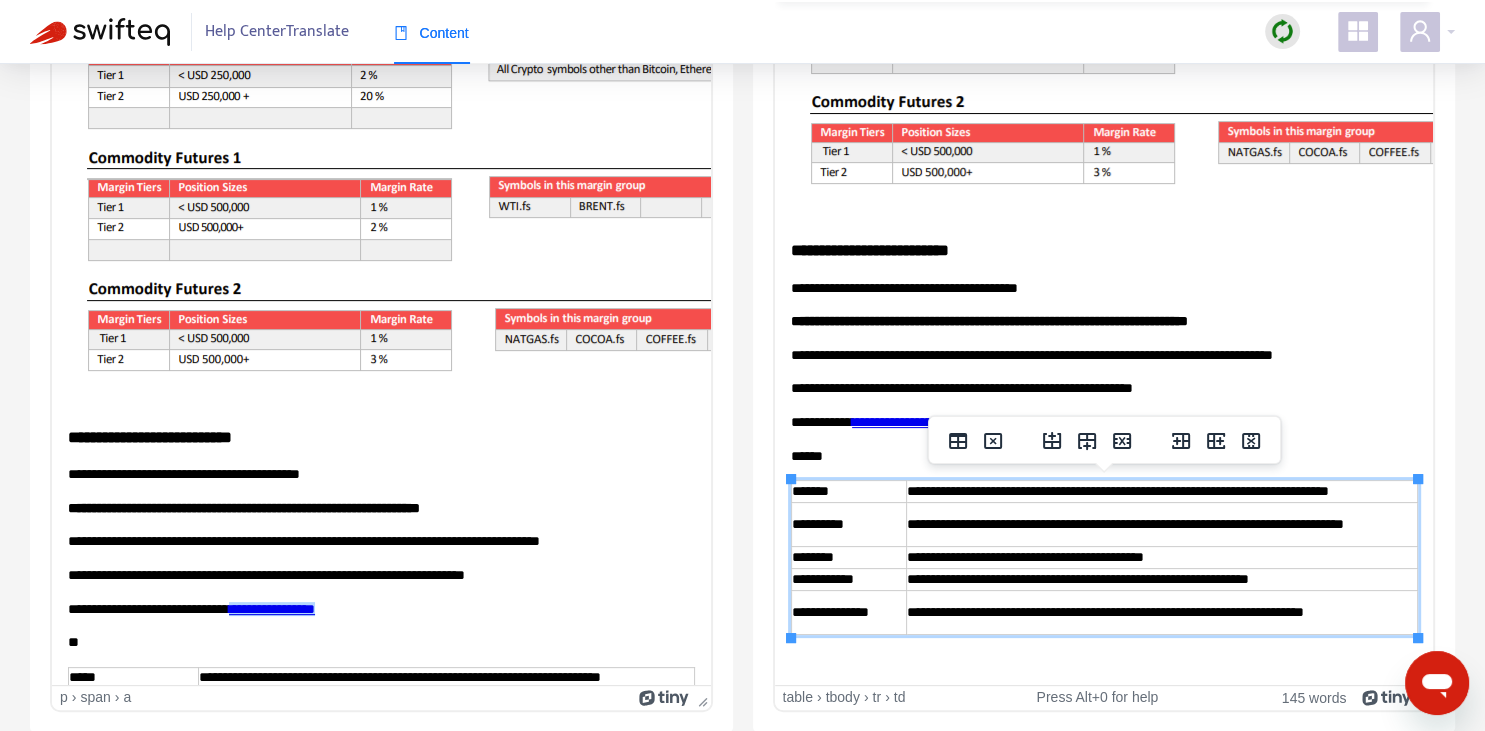 click on "**********" at bounding box center [1103, 62] 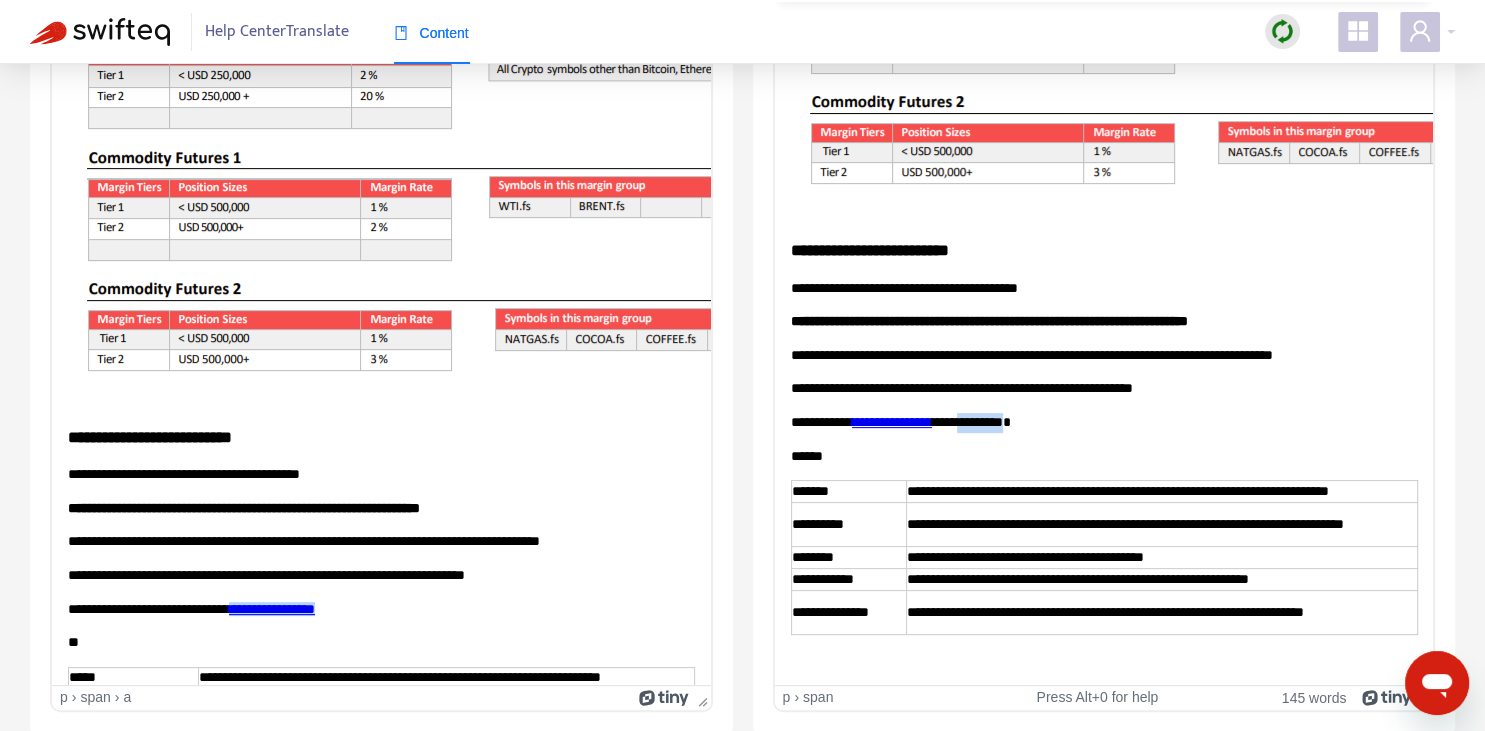 drag, startPoint x: 946, startPoint y: 412, endPoint x: 1007, endPoint y: 411, distance: 61.008198 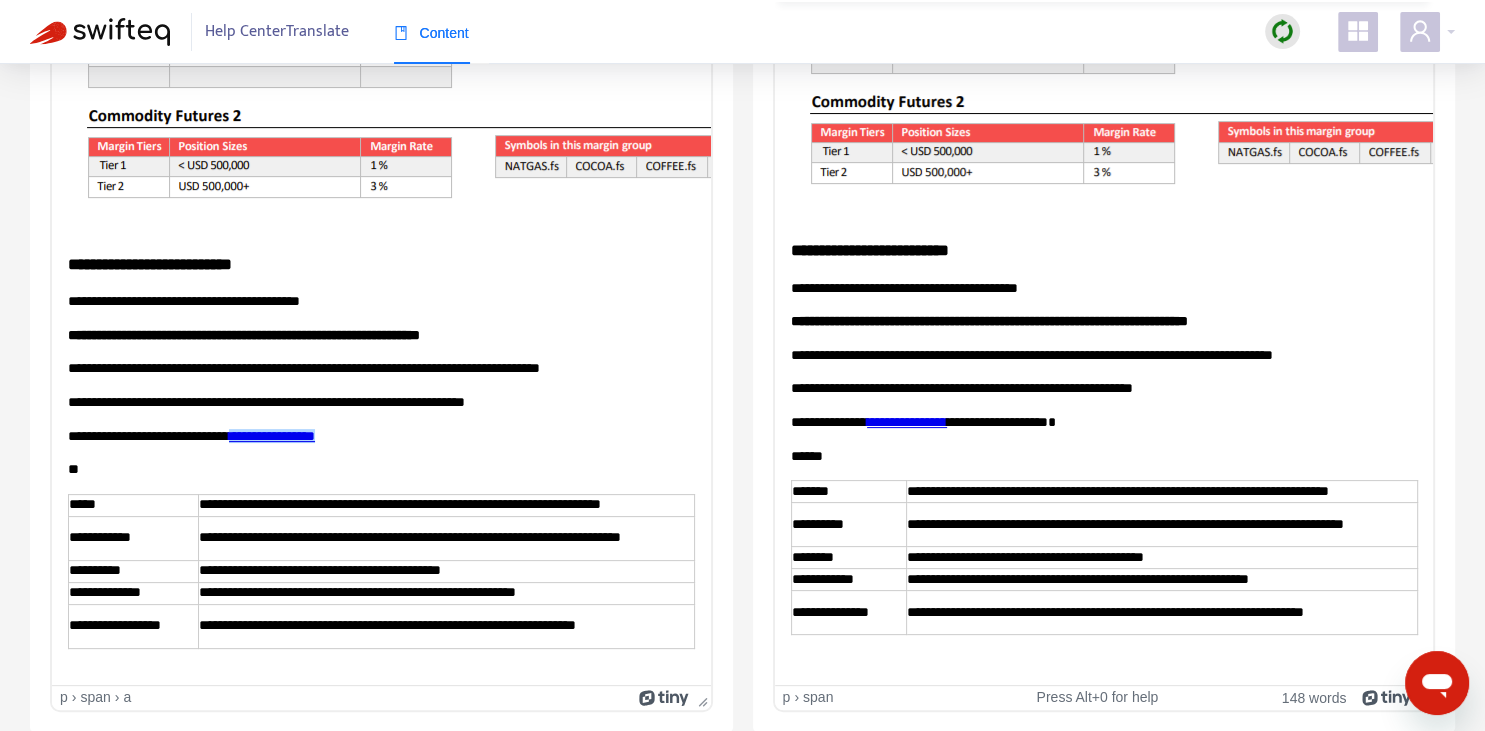 scroll, scrollTop: 540, scrollLeft: 0, axis: vertical 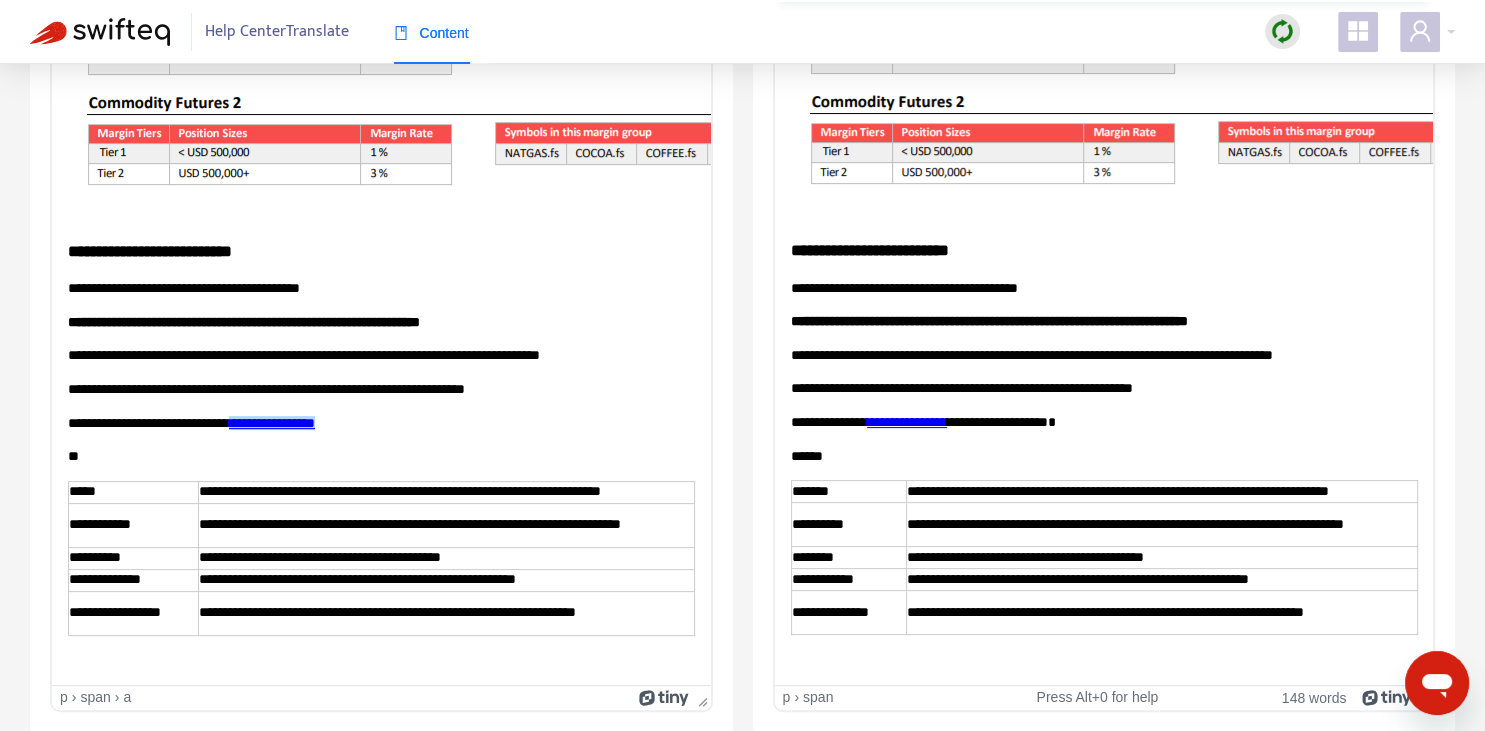 click on "**********" at bounding box center (1161, 524) 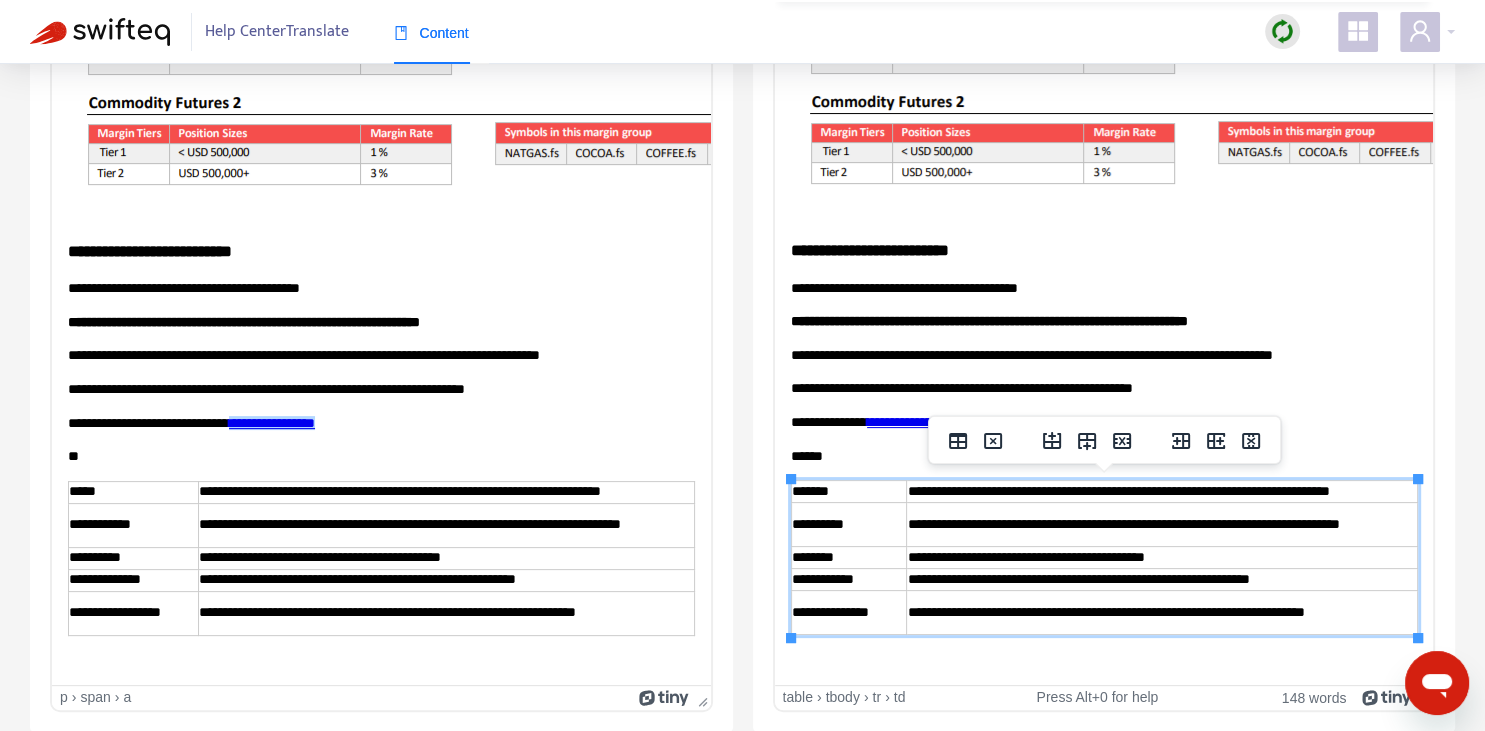 click on "**********" at bounding box center [1103, 321] 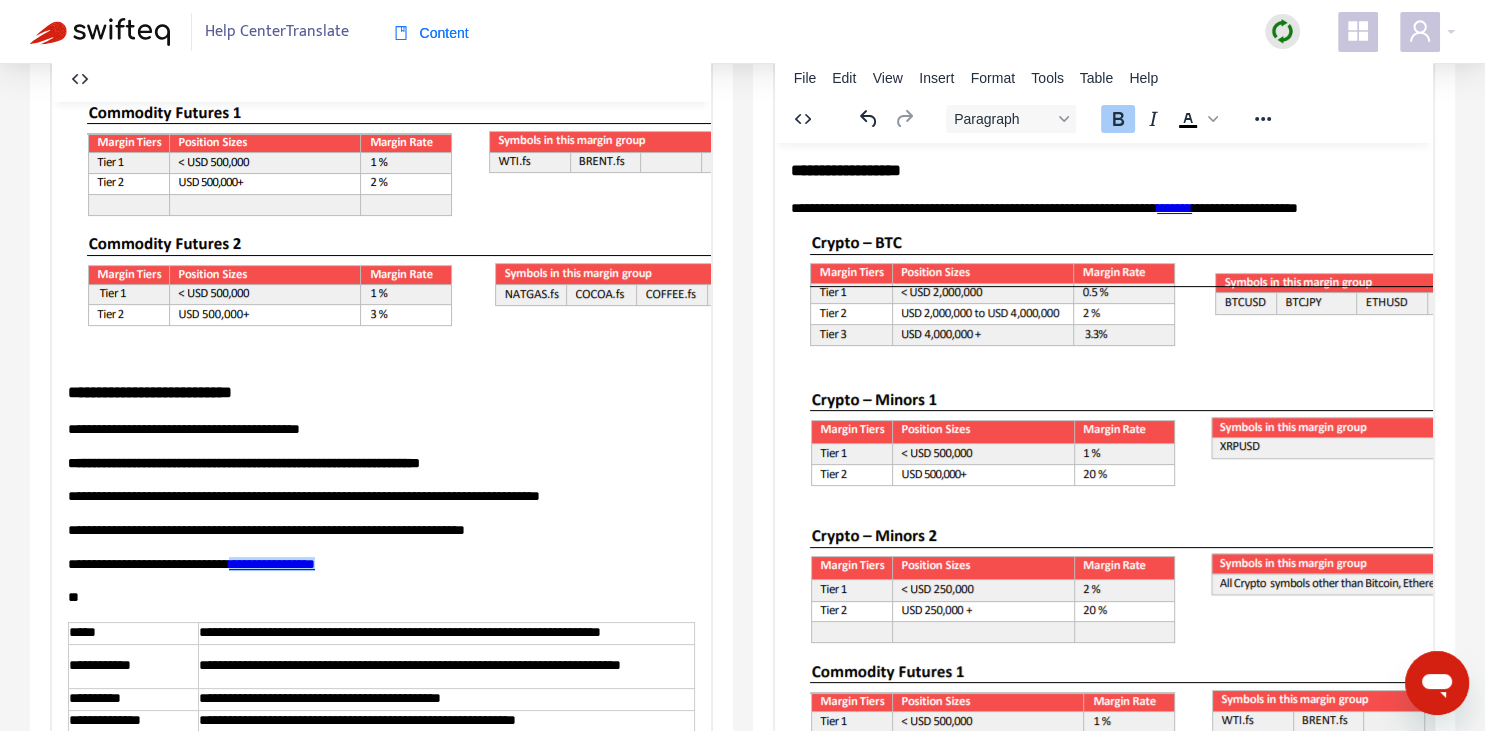 scroll, scrollTop: 0, scrollLeft: 0, axis: both 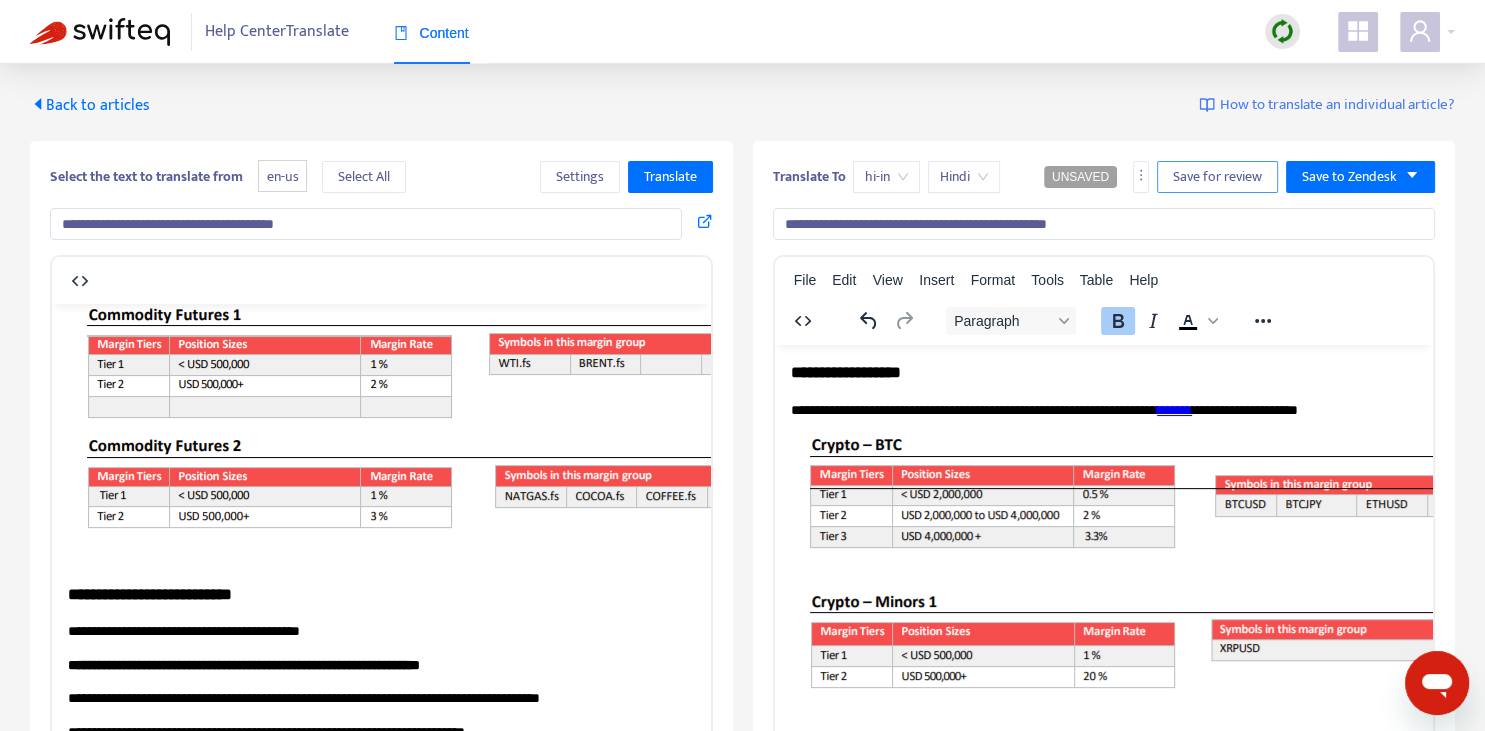 click on "Save for review" at bounding box center (1217, 177) 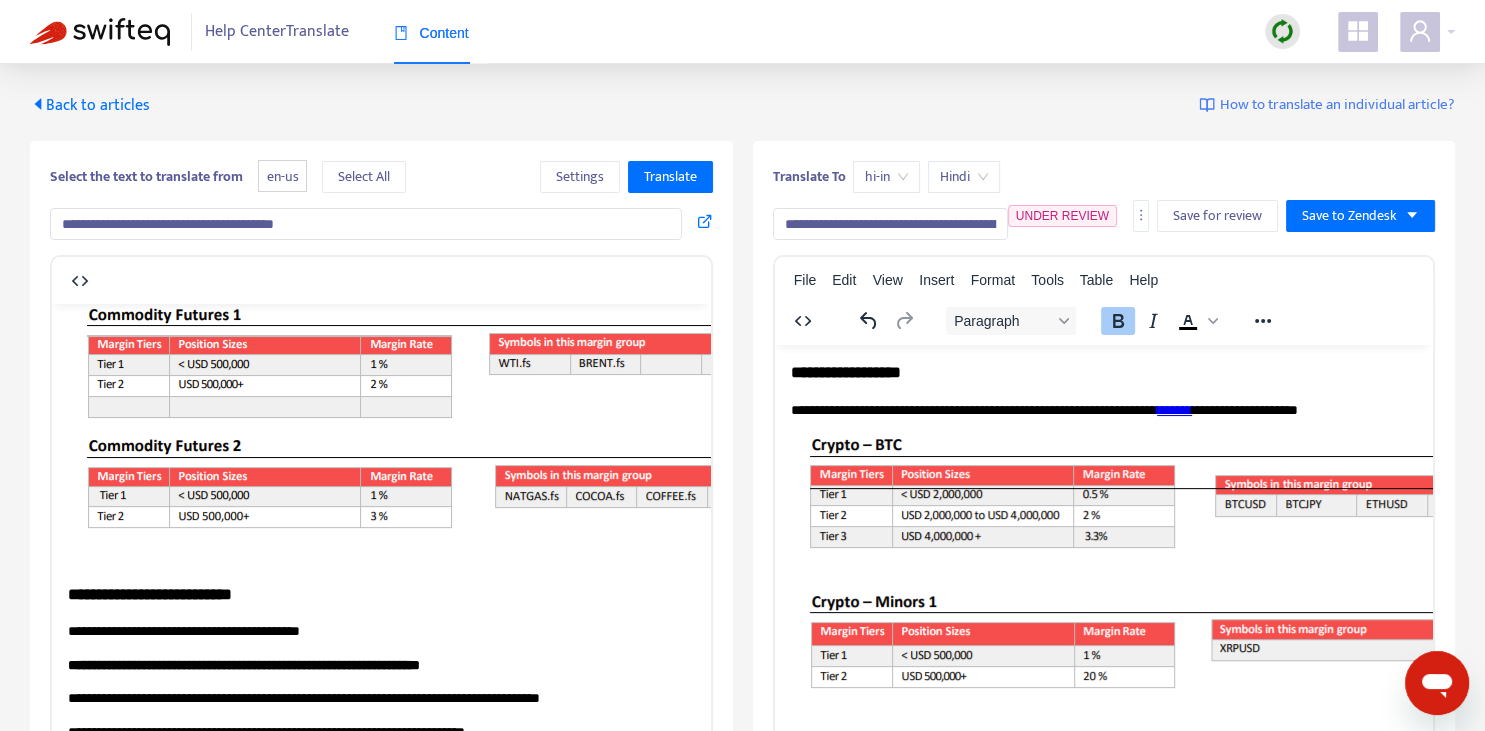 click on "Back to articles" at bounding box center [90, 105] 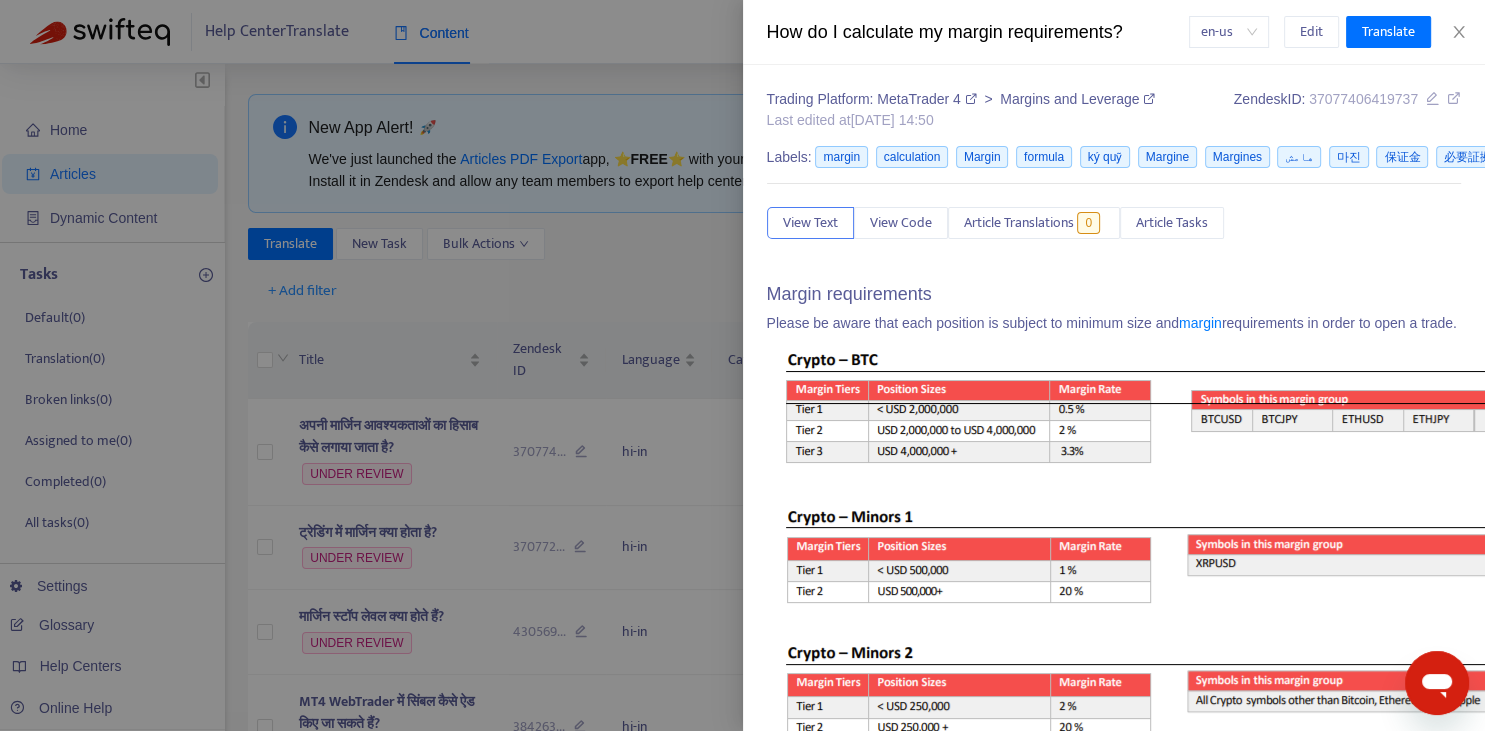 click at bounding box center (742, 365) 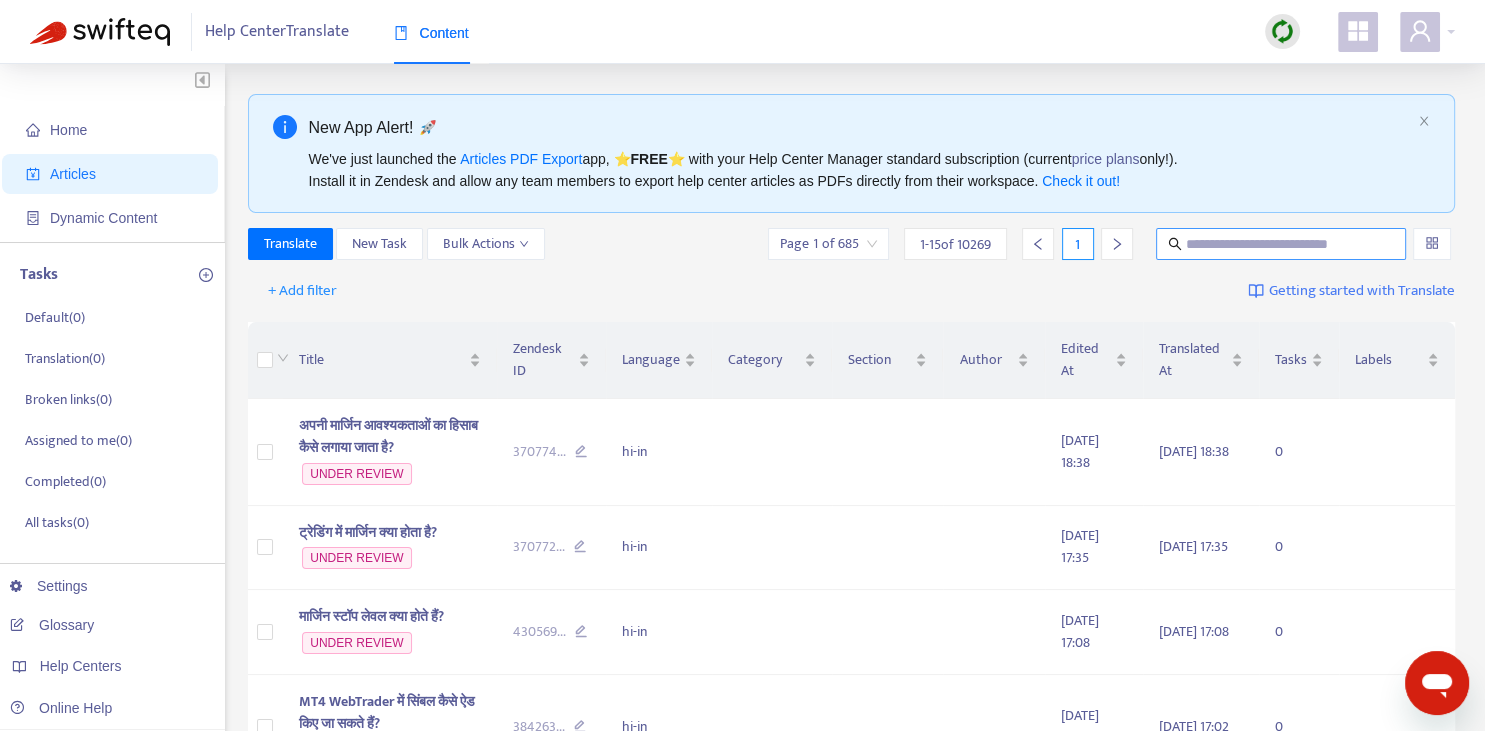 click at bounding box center (1282, 244) 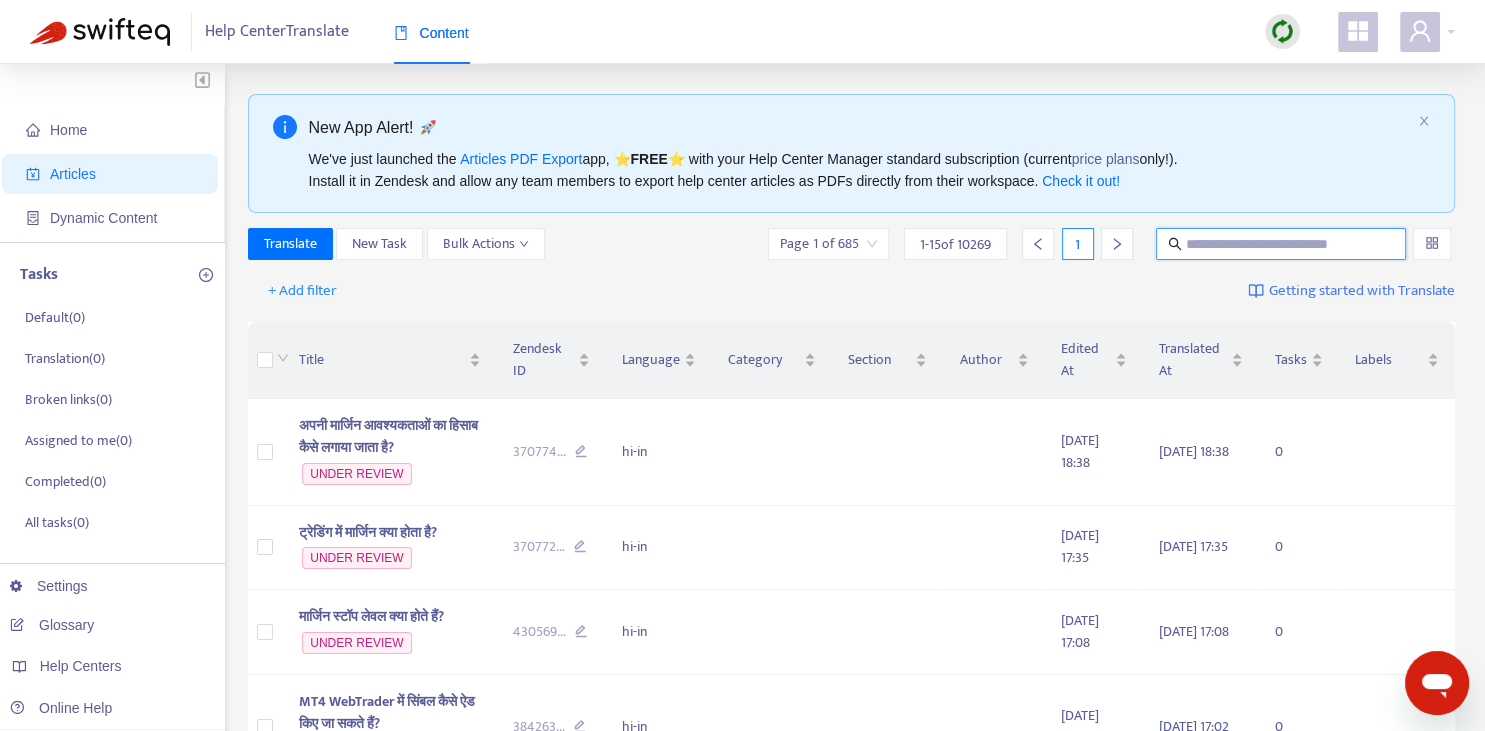 paste on "**********" 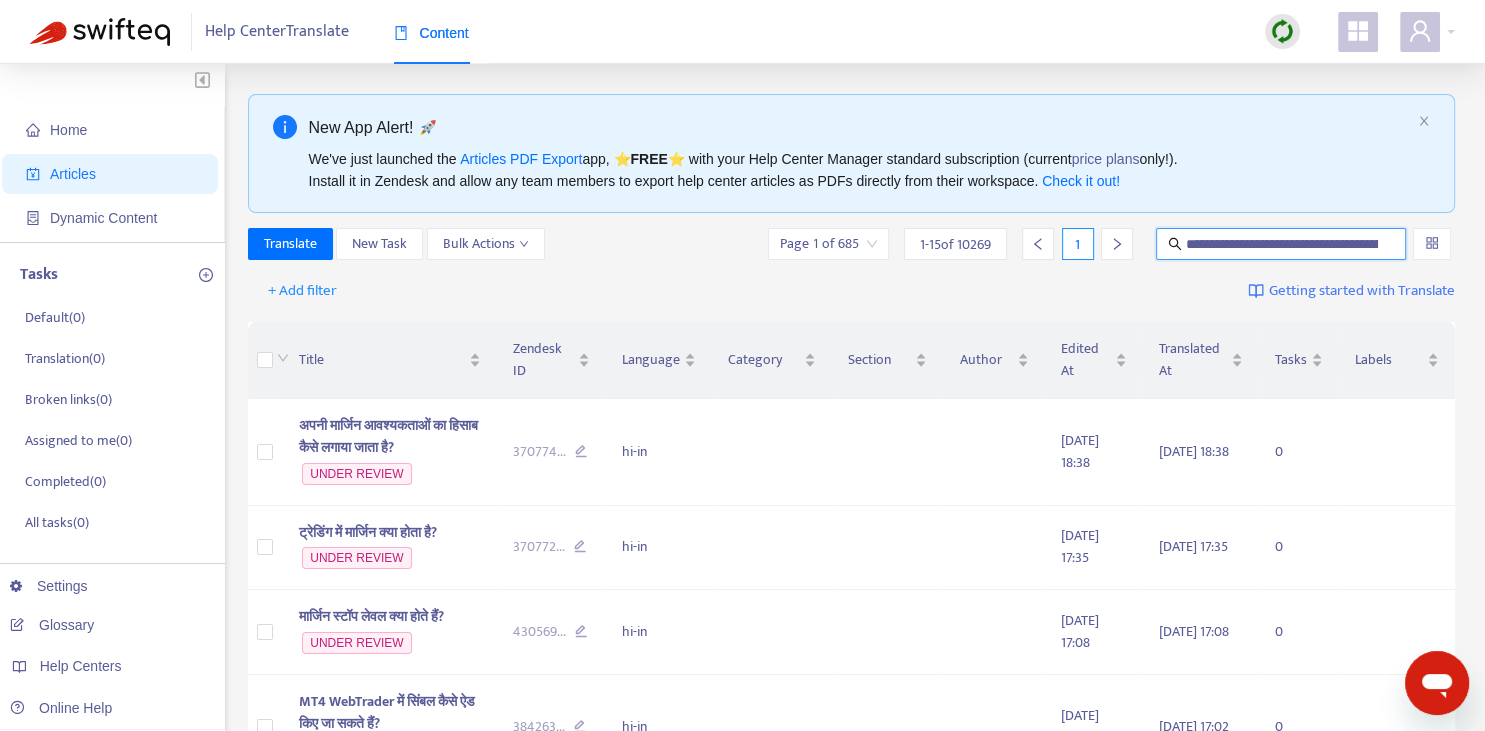 scroll, scrollTop: 0, scrollLeft: 118, axis: horizontal 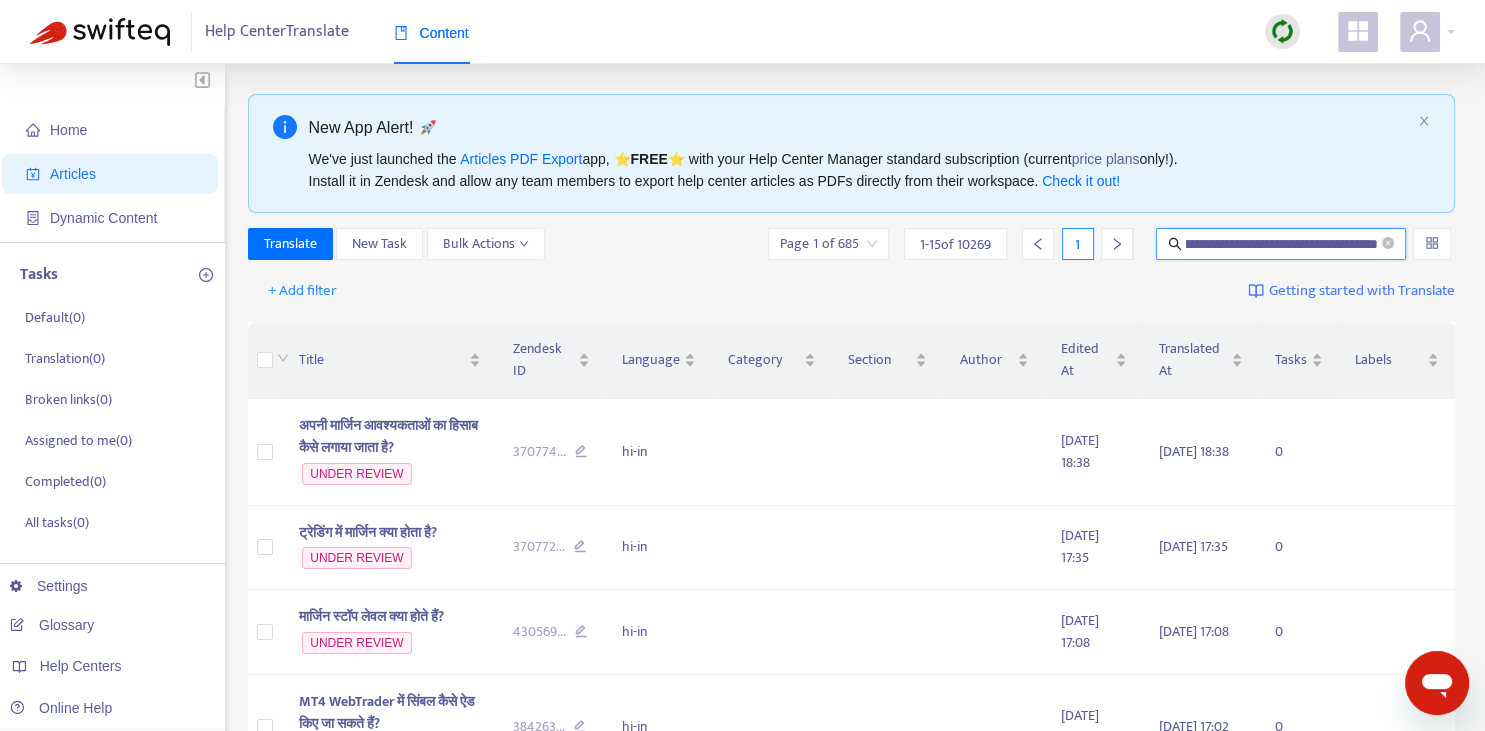 type on "**********" 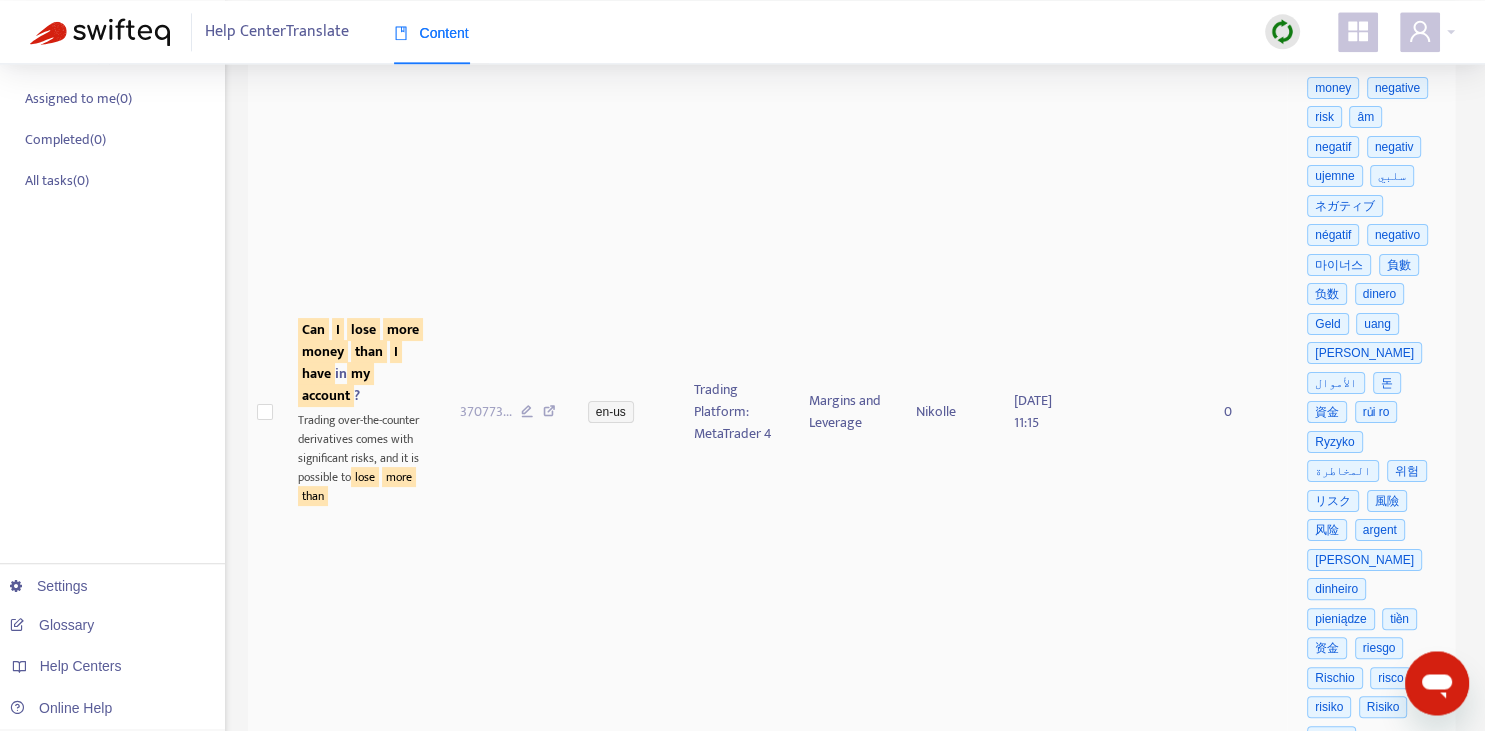 scroll, scrollTop: 352, scrollLeft: 0, axis: vertical 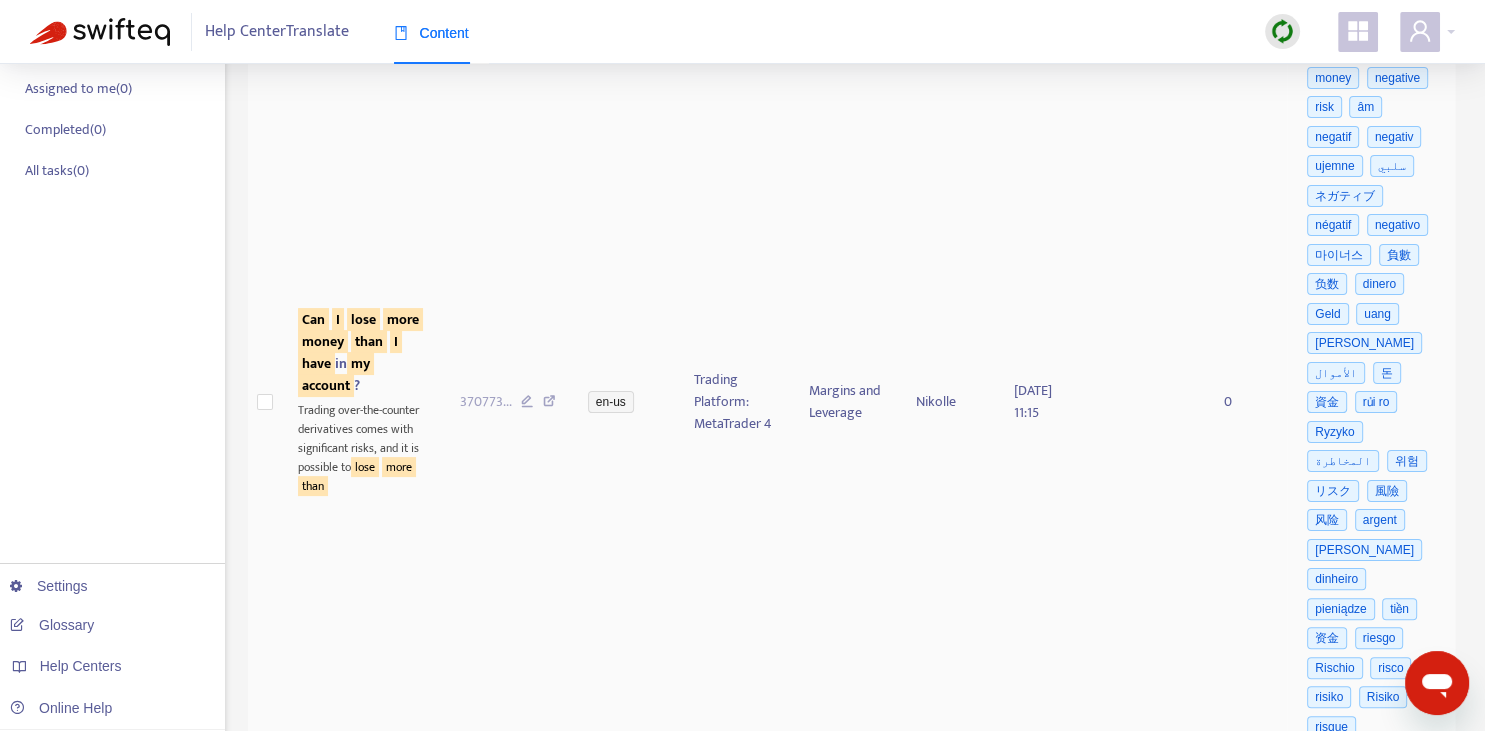 click on "I" at bounding box center [338, 319] 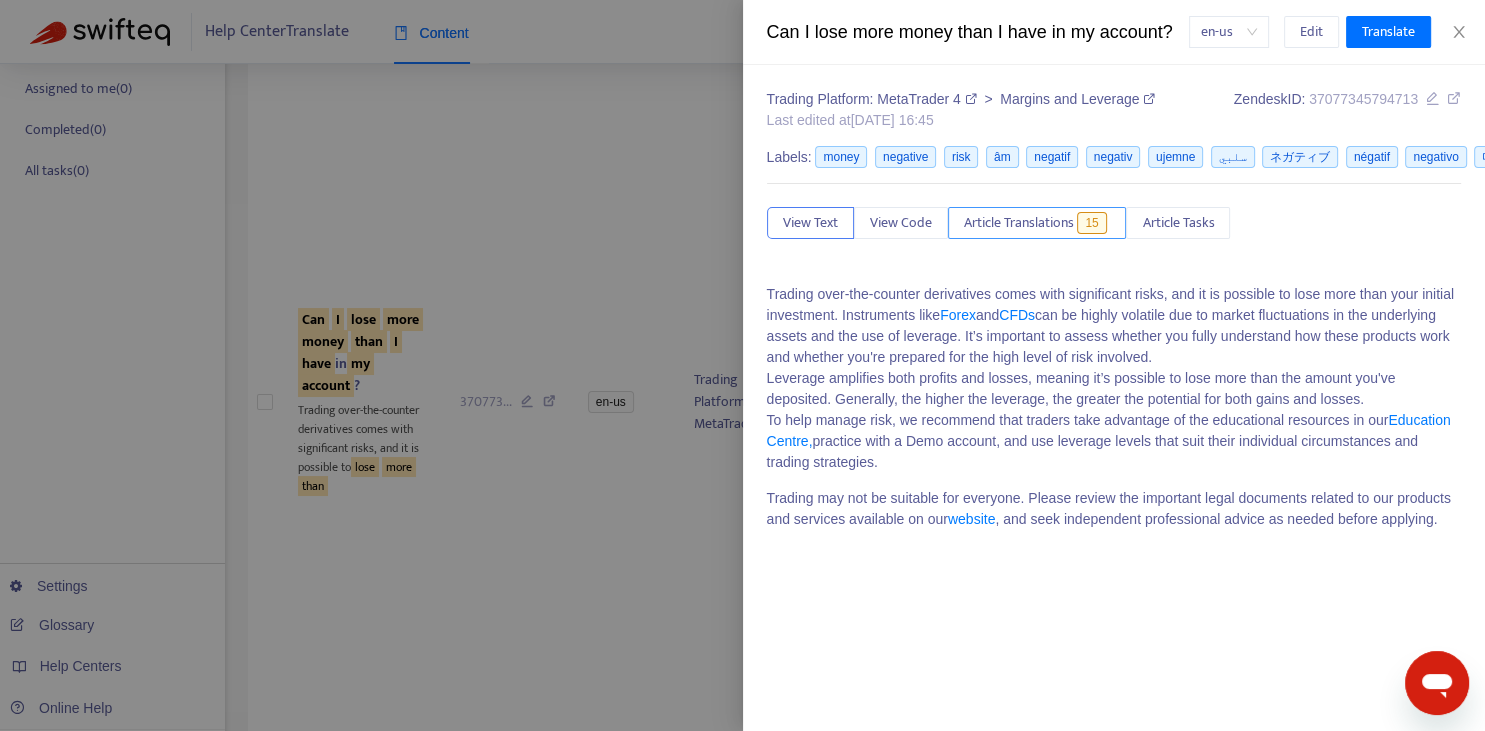 click on "Article Translations" at bounding box center [1019, 223] 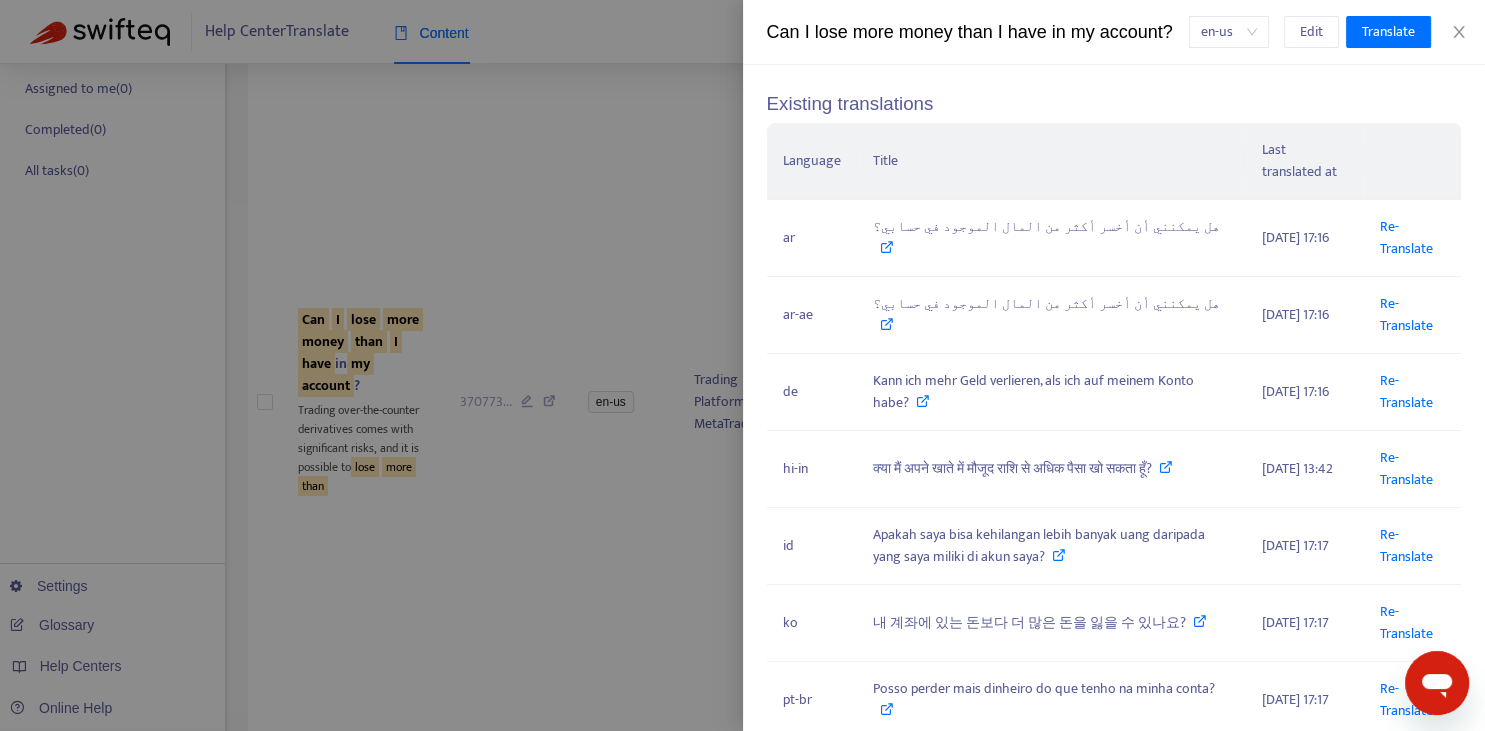 scroll, scrollTop: 294, scrollLeft: 0, axis: vertical 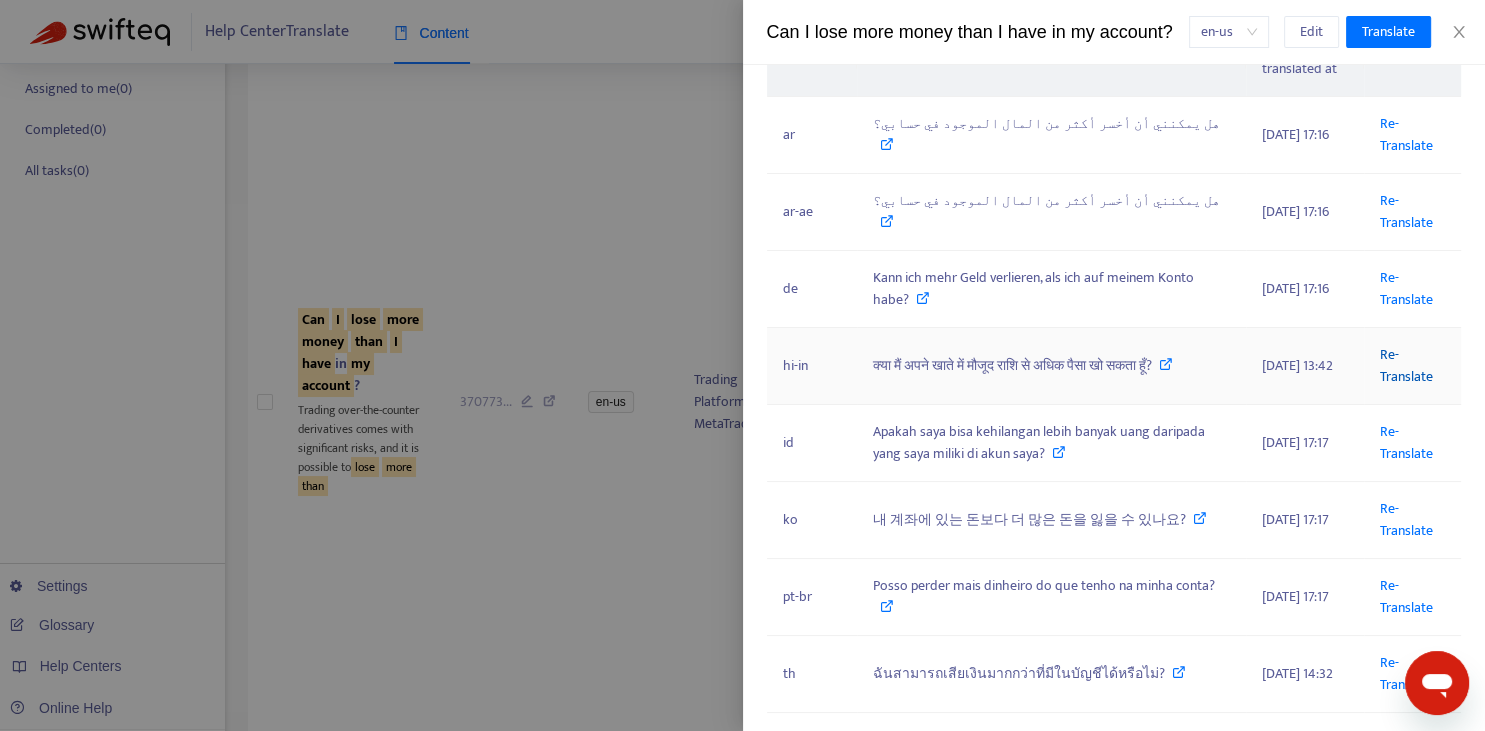 click on "Re-Translate" at bounding box center (1406, 365) 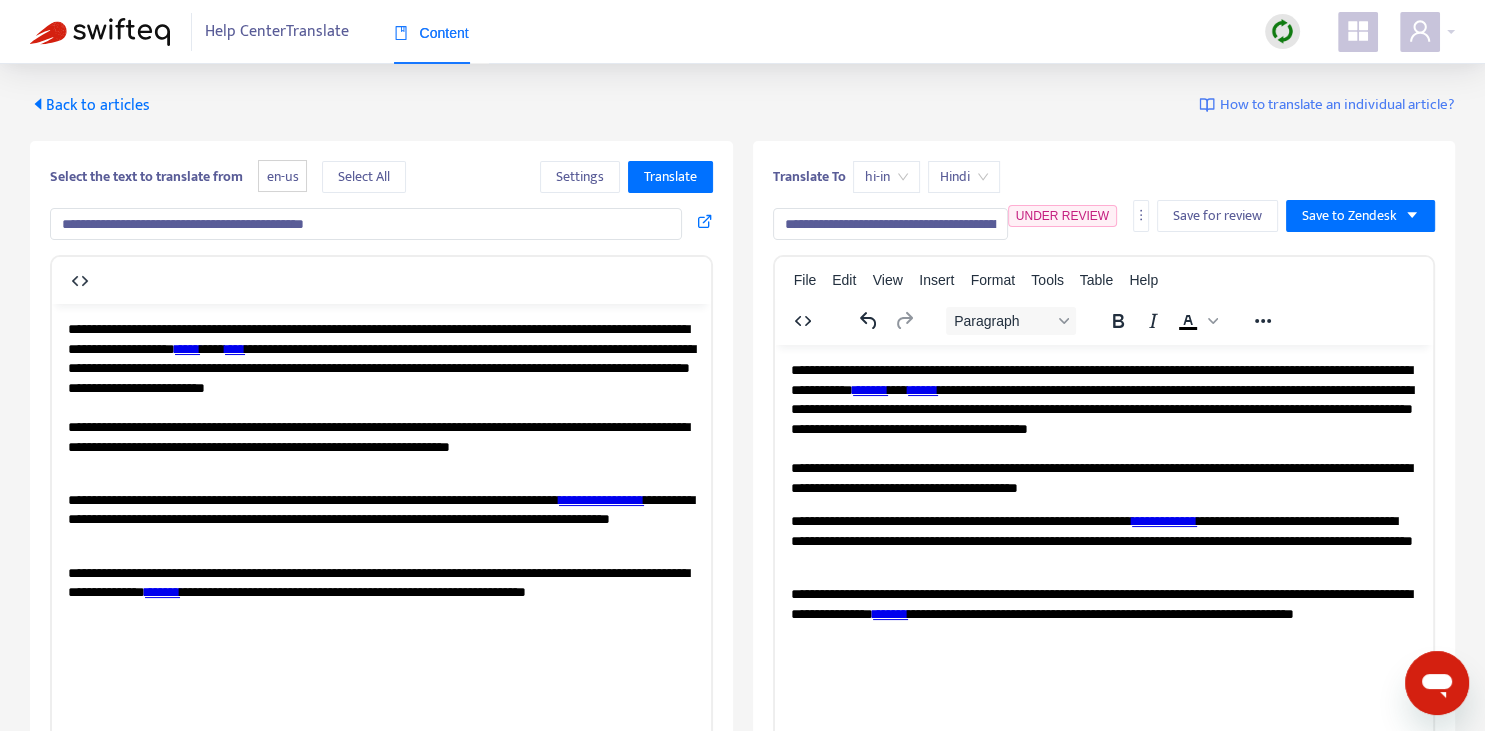 scroll, scrollTop: 343, scrollLeft: 0, axis: vertical 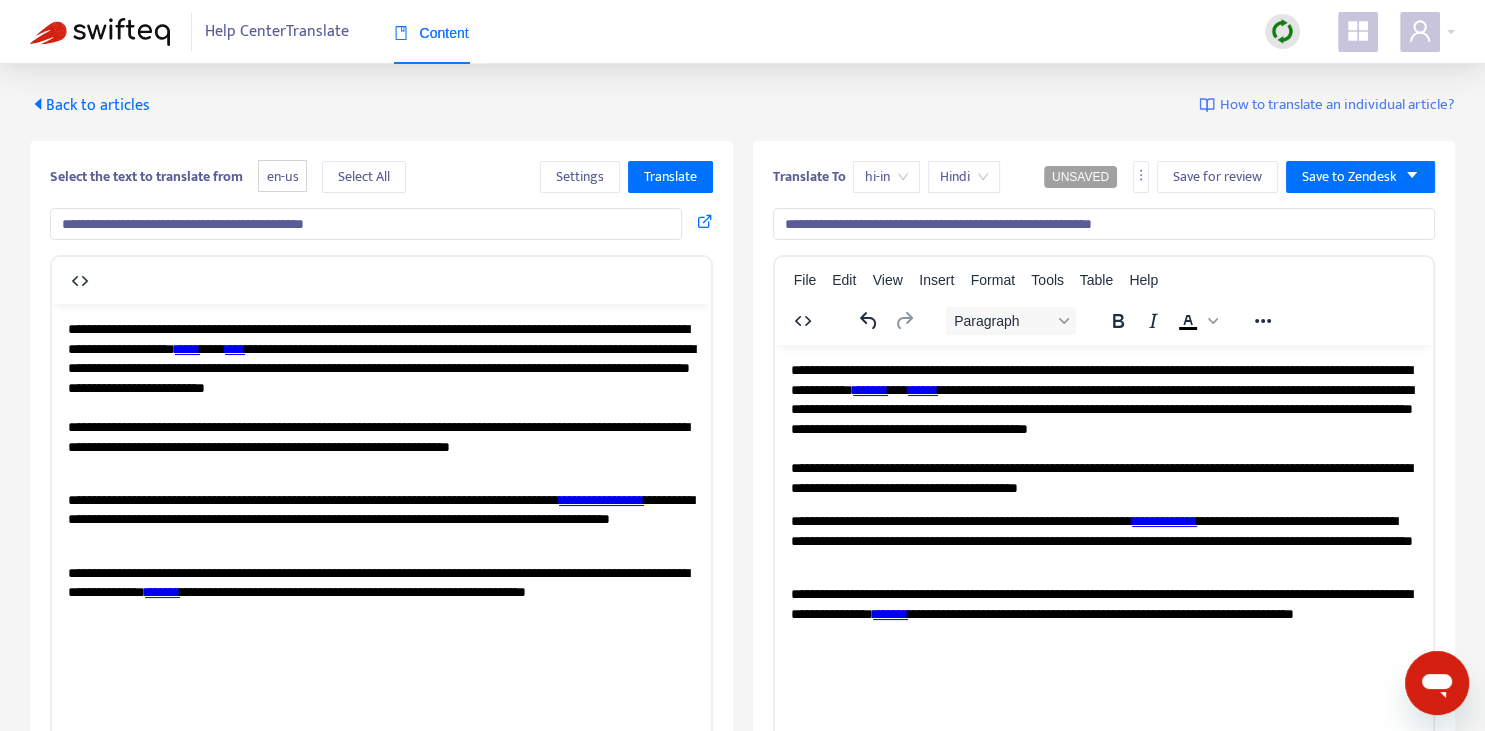 type on "**********" 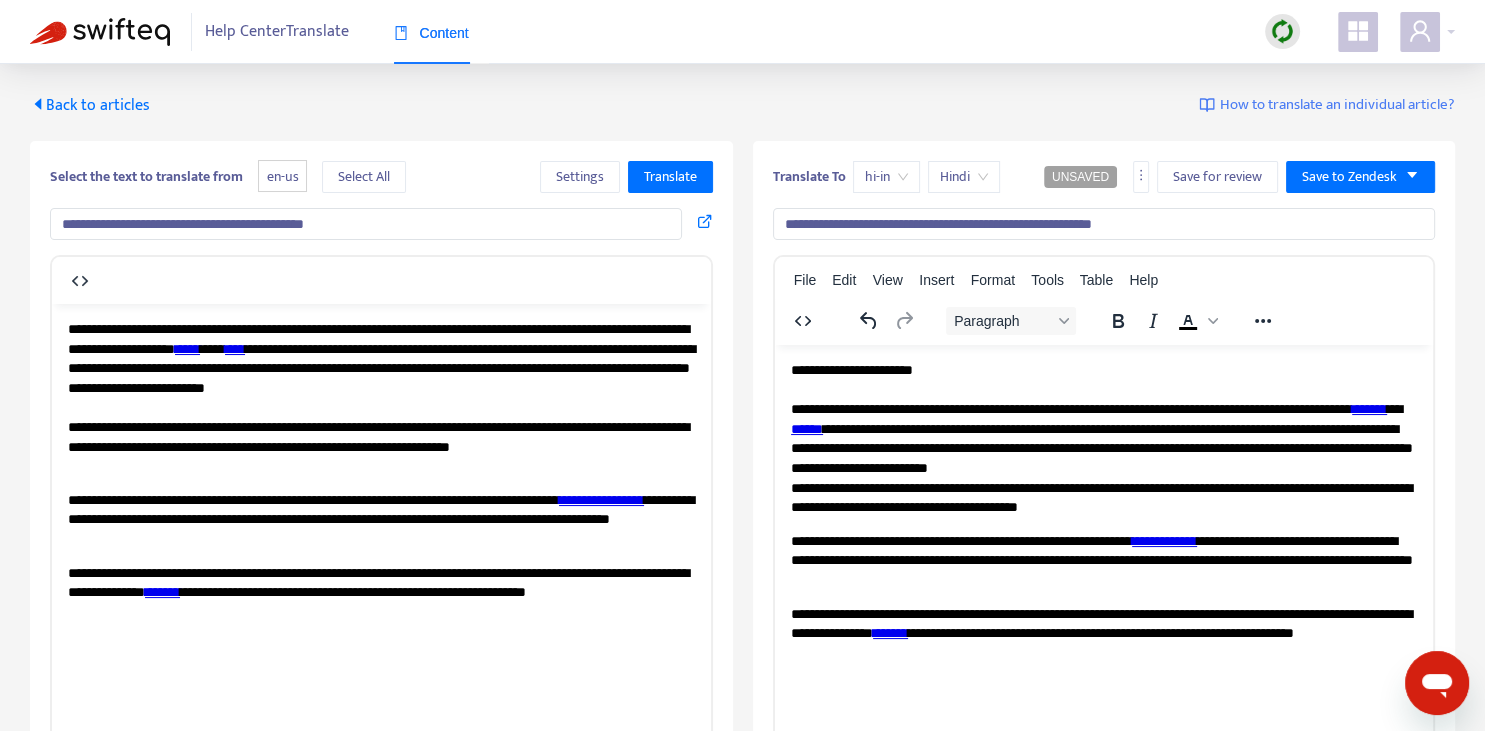 type 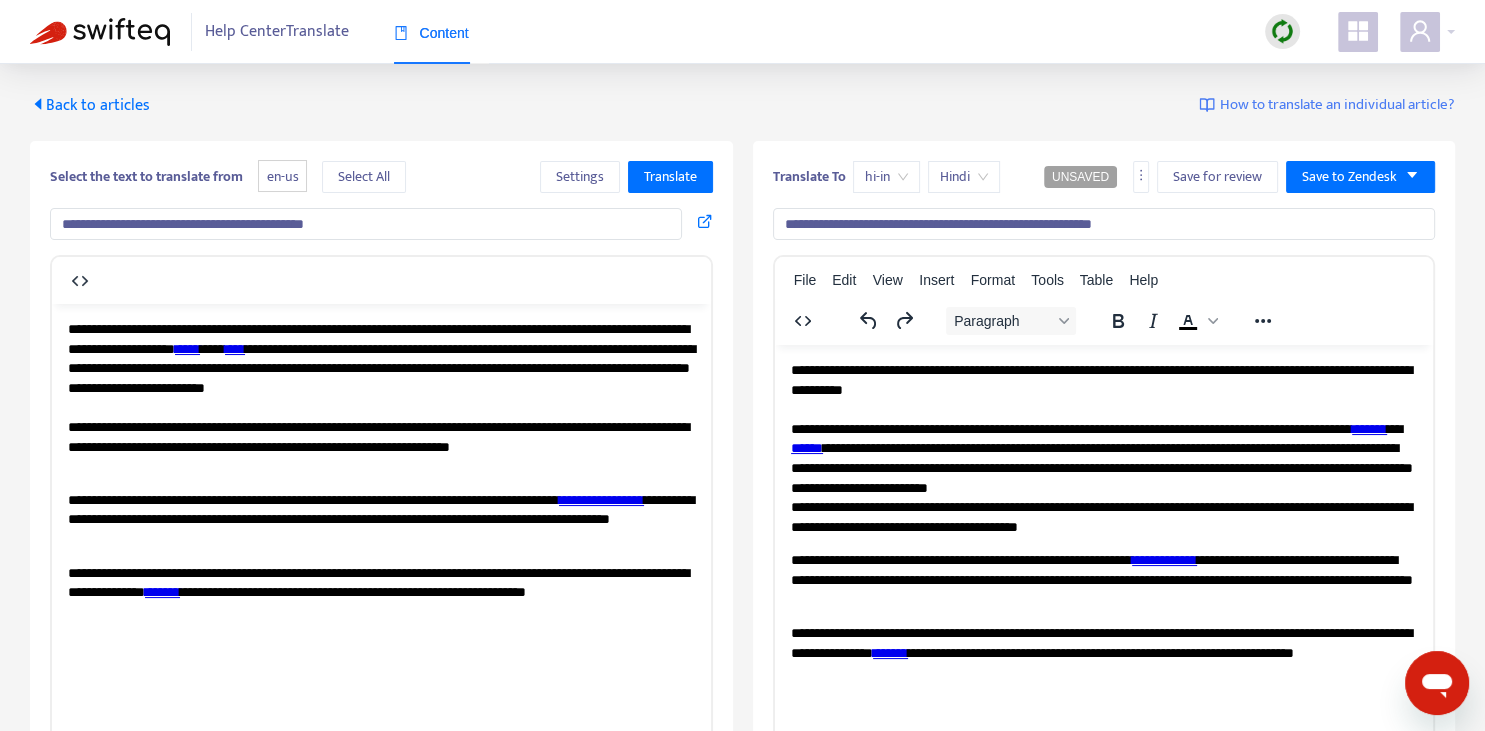 click on "**********" at bounding box center (1103, 458) 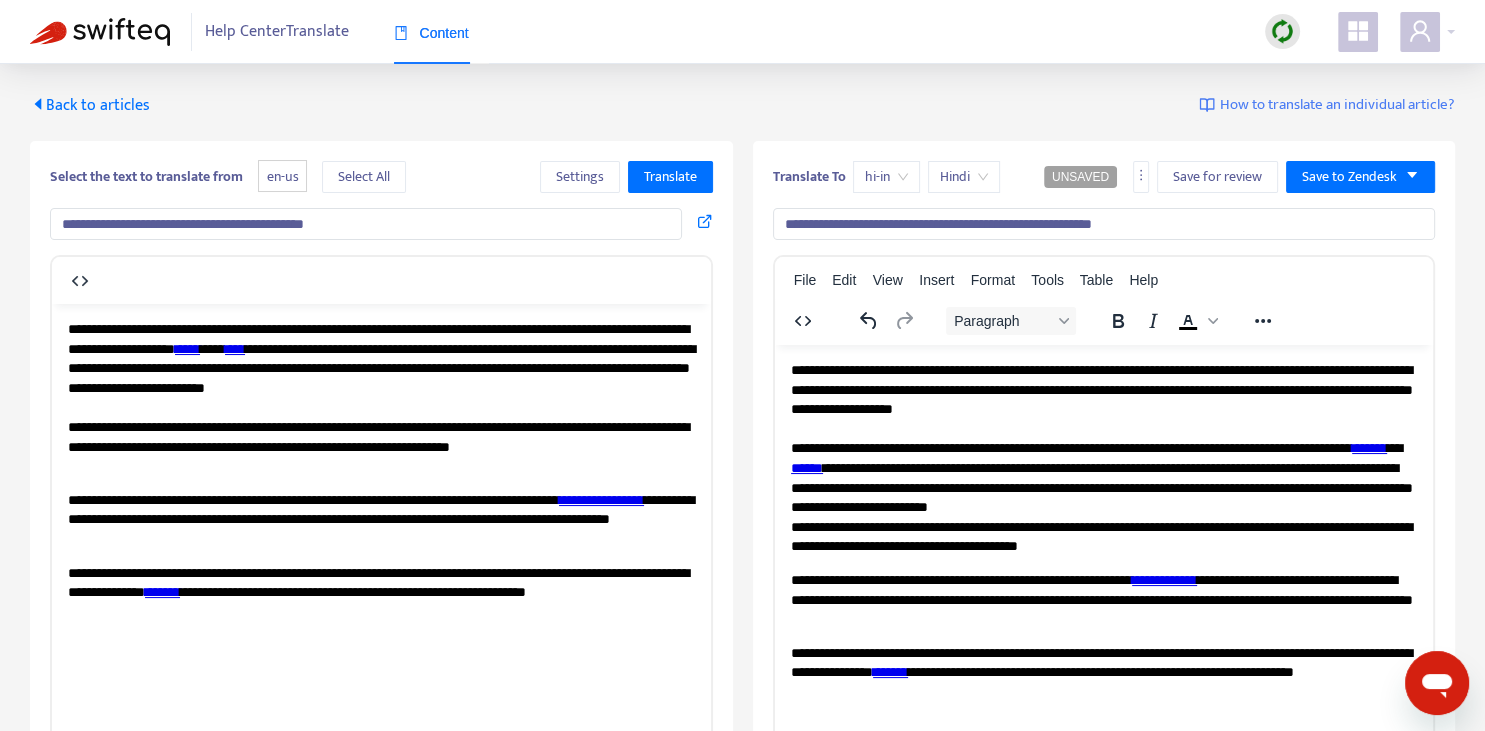 click on "*****" at bounding box center [187, 348] 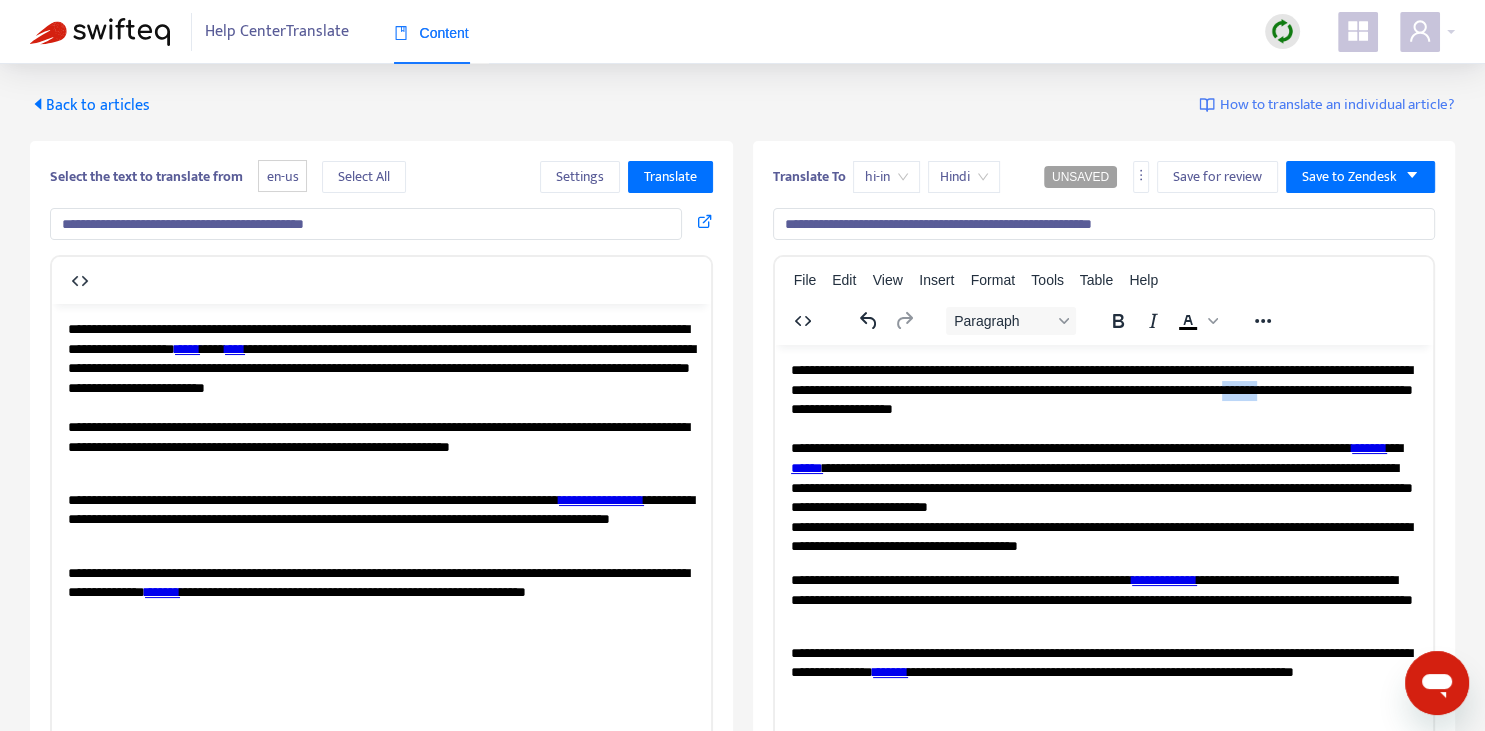 drag, startPoint x: 792, startPoint y: 409, endPoint x: 826, endPoint y: 412, distance: 34.132095 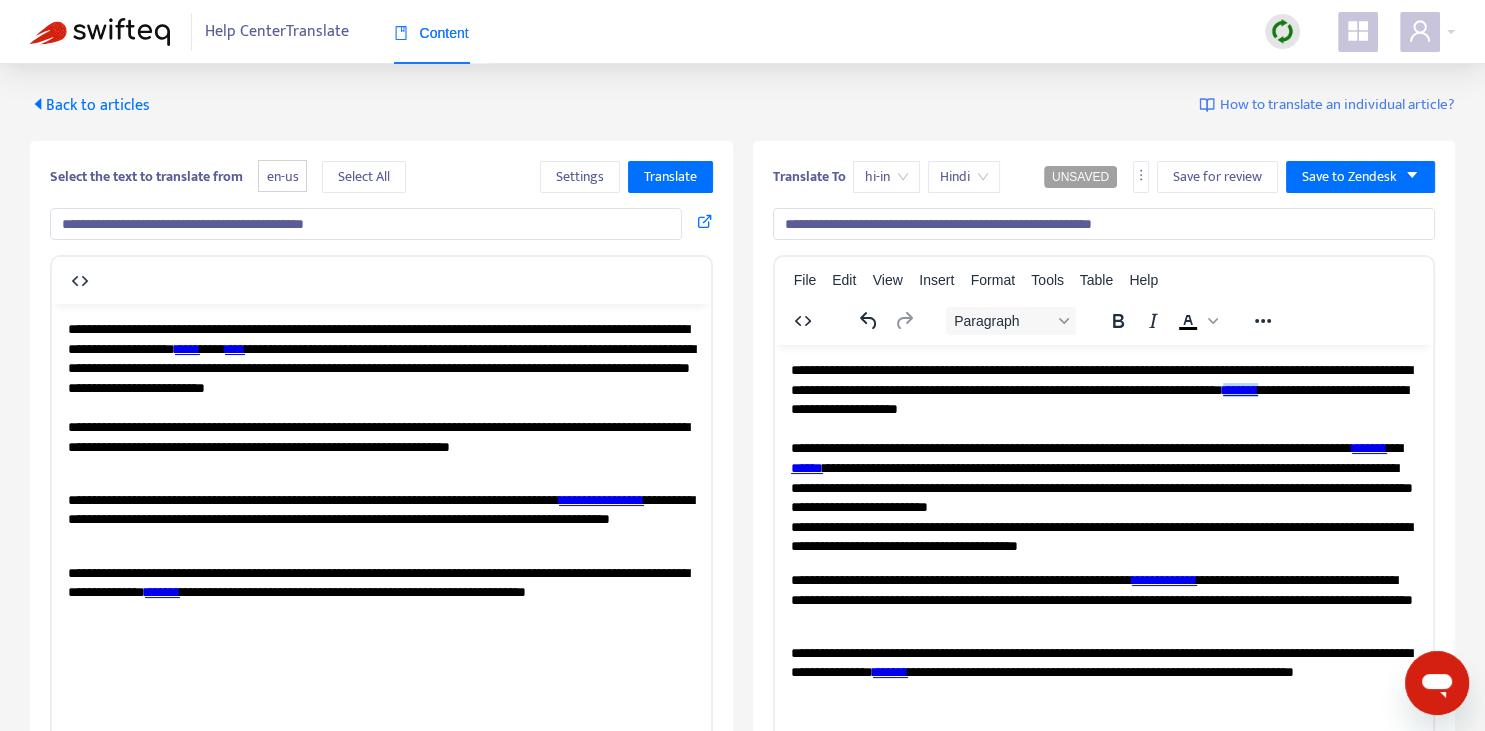 click on "**********" at bounding box center [381, 368] 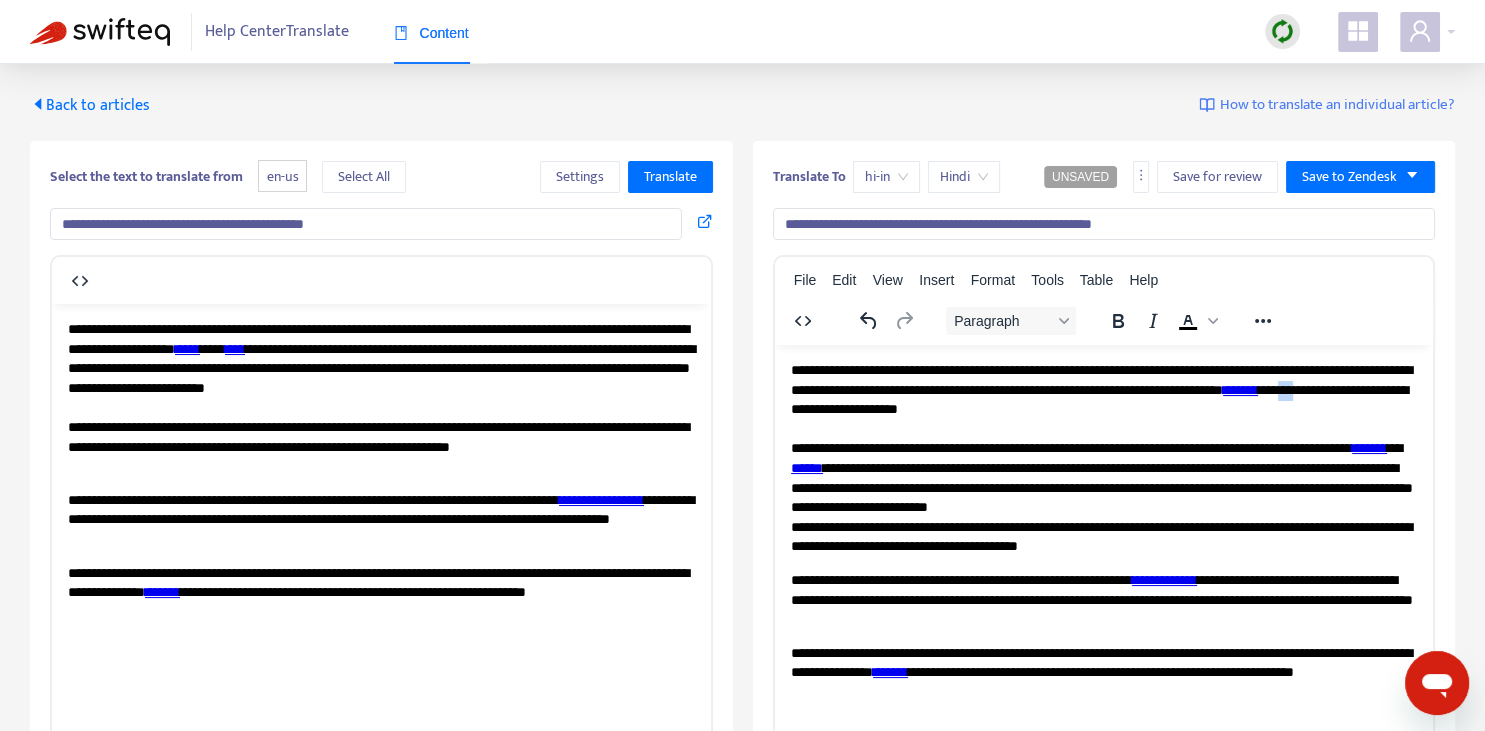 drag, startPoint x: 862, startPoint y: 407, endPoint x: 888, endPoint y: 407, distance: 26 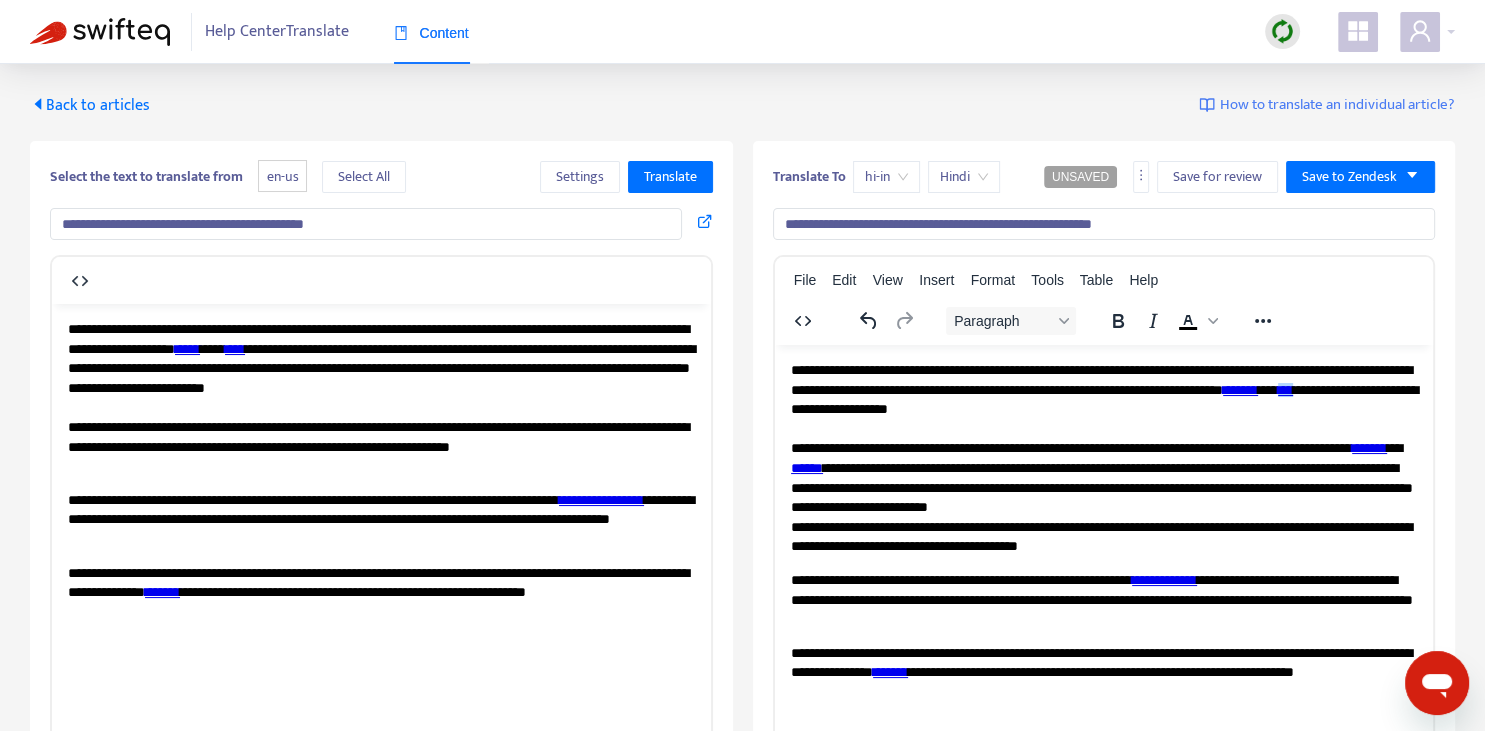 click on "**********" at bounding box center [1103, 389] 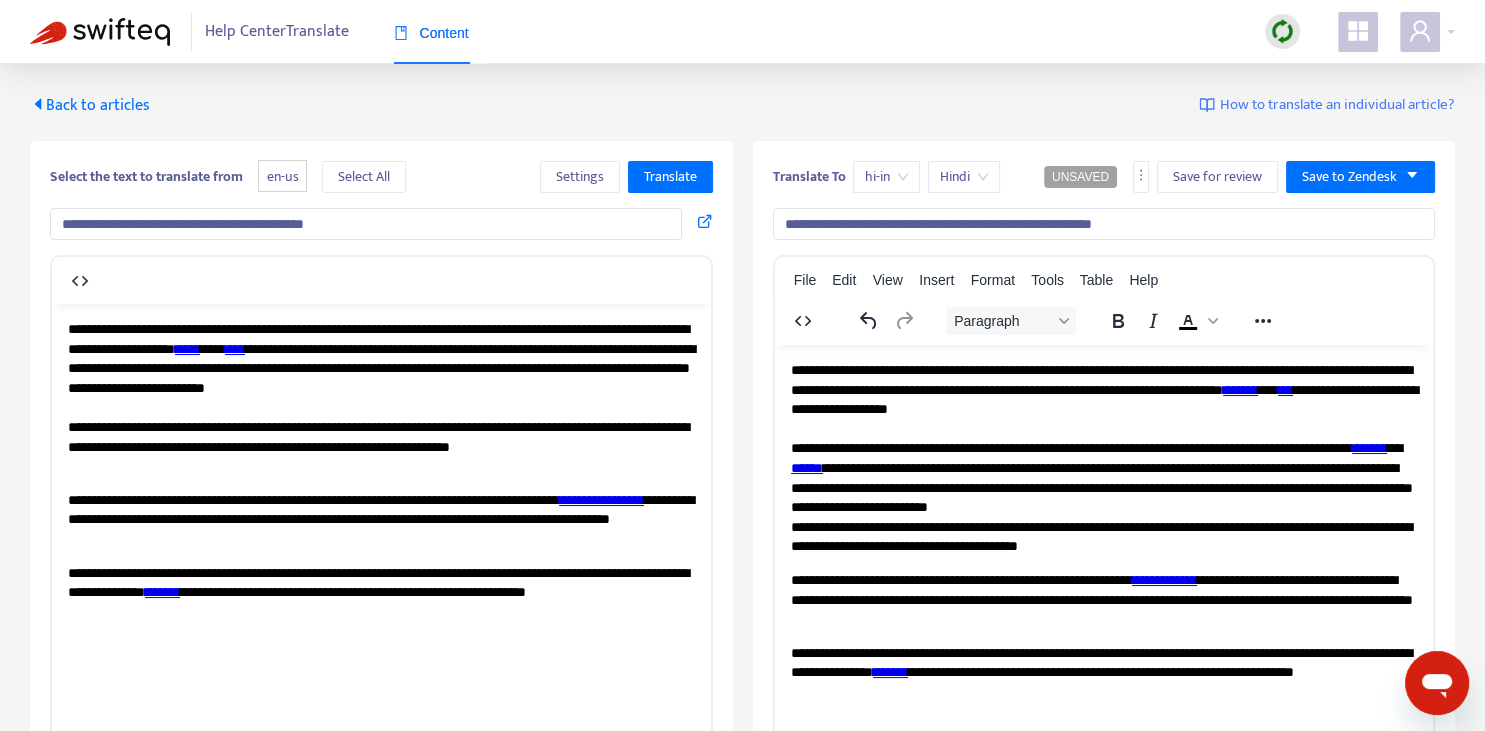 click on "**********" at bounding box center [1103, 389] 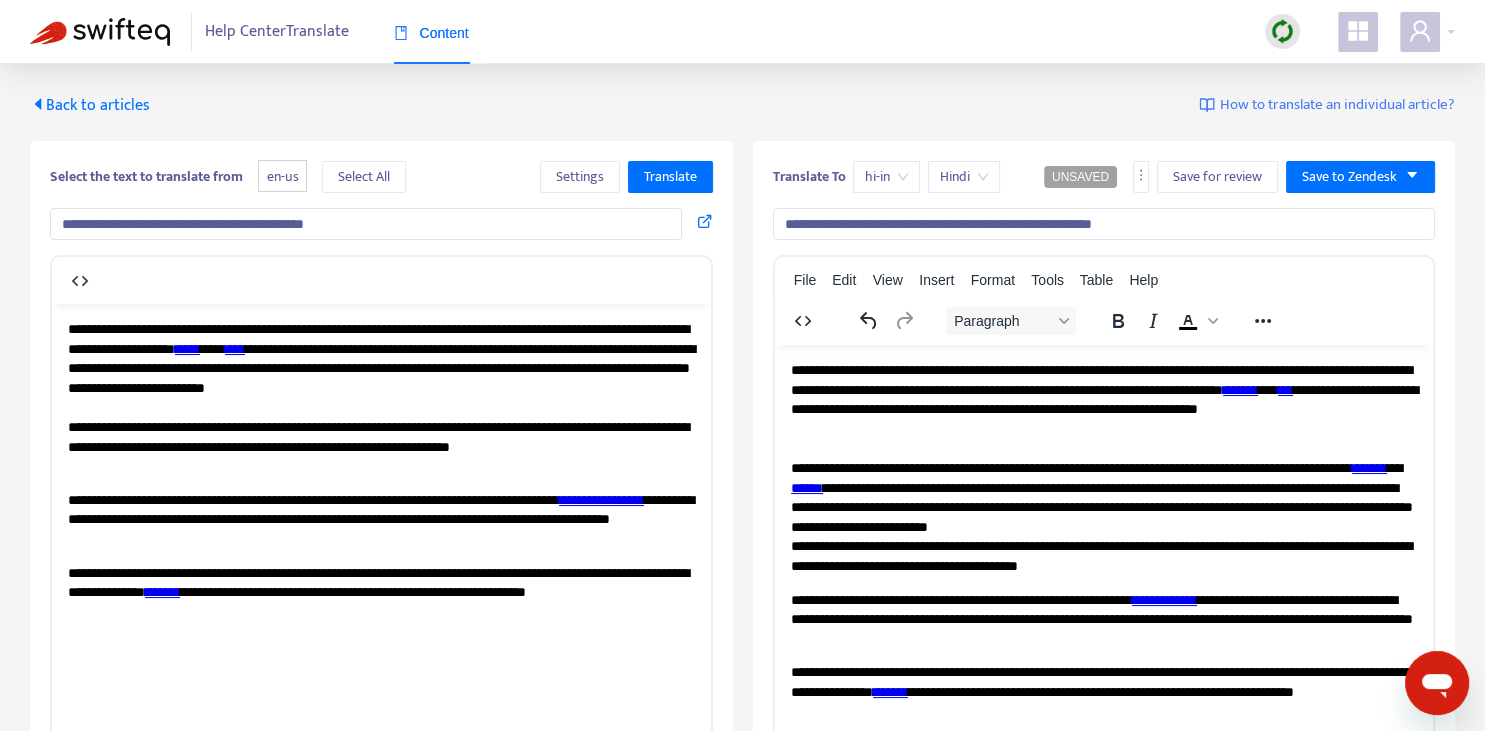 click on "**********" at bounding box center (1103, 399) 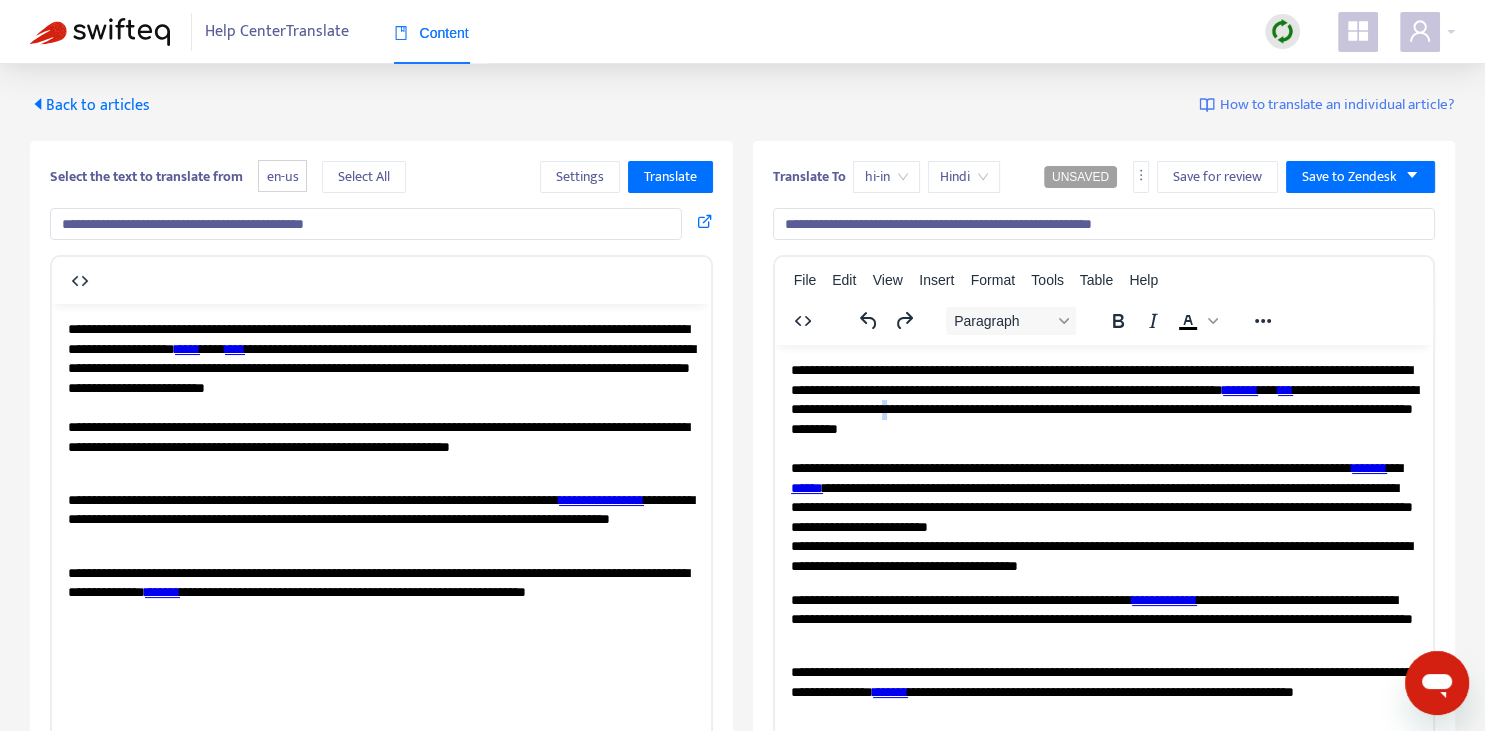 copy on "*" 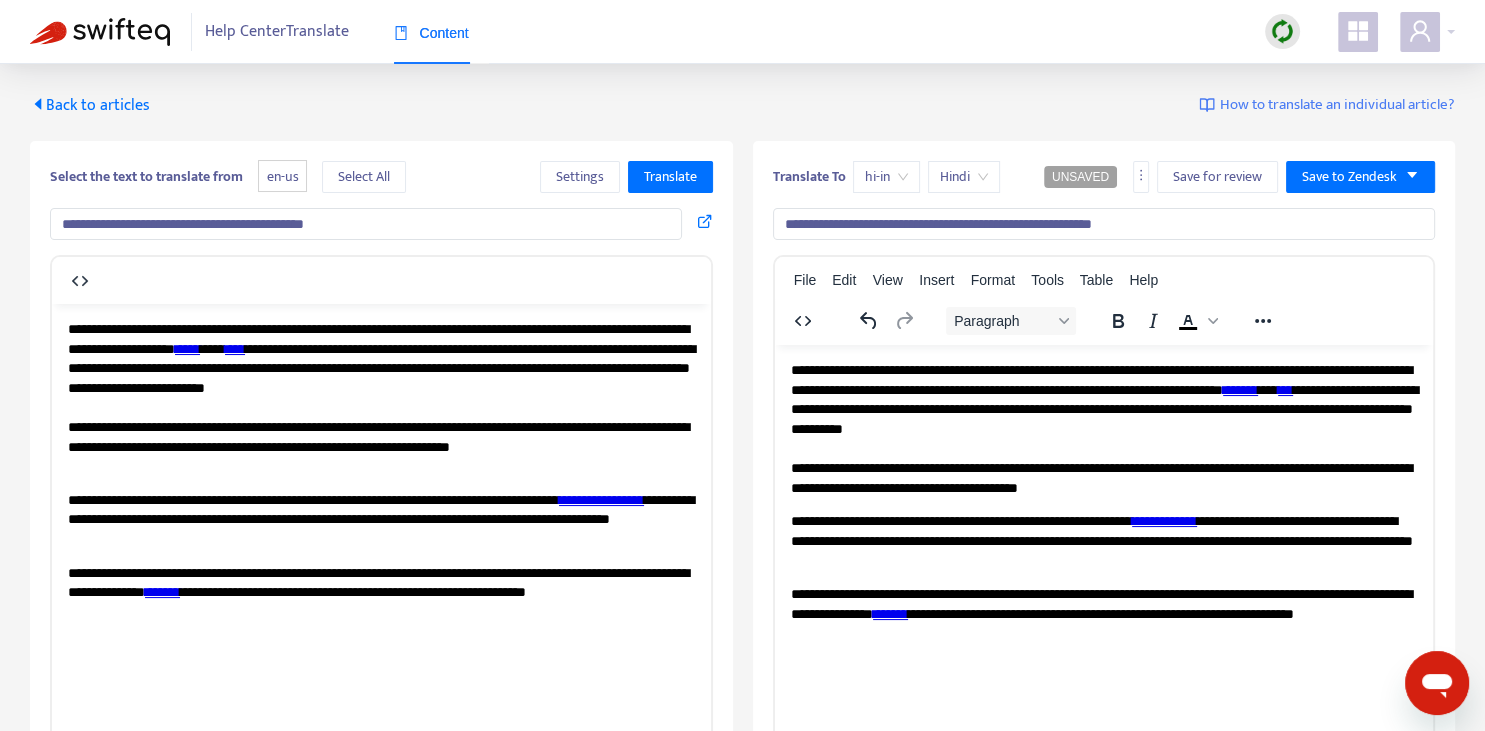 click at bounding box center [1103, 448] 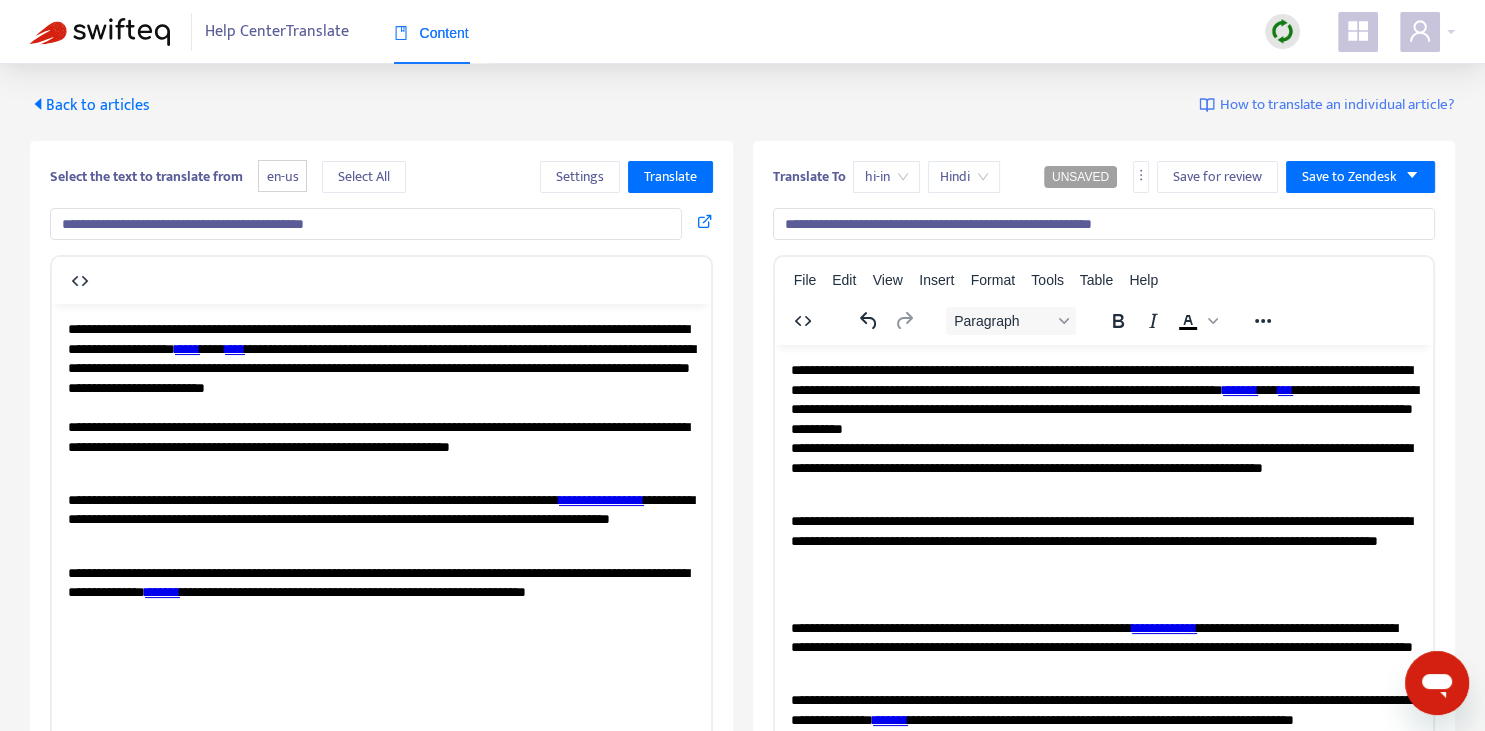 click on "**********" at bounding box center [1103, 540] 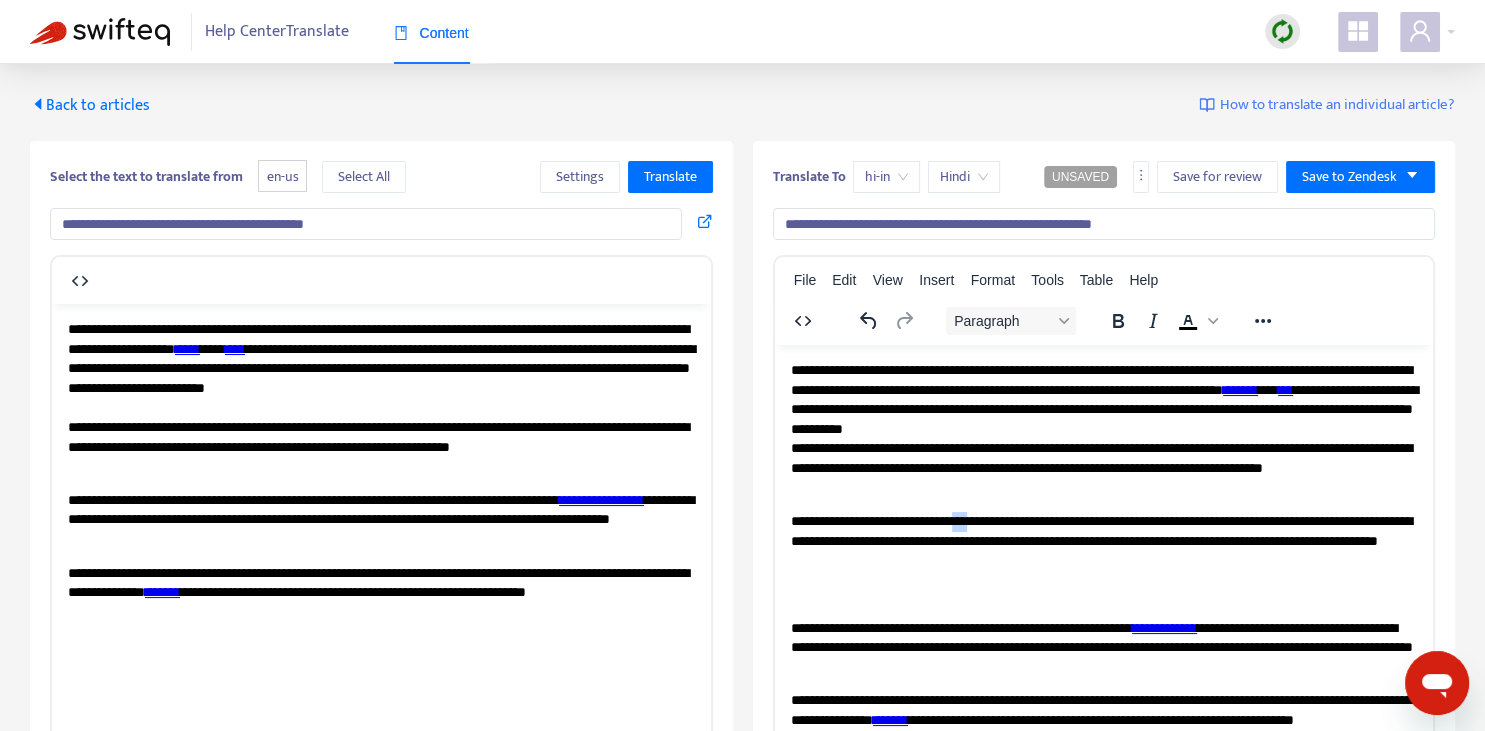 click on "**********" at bounding box center [1103, 540] 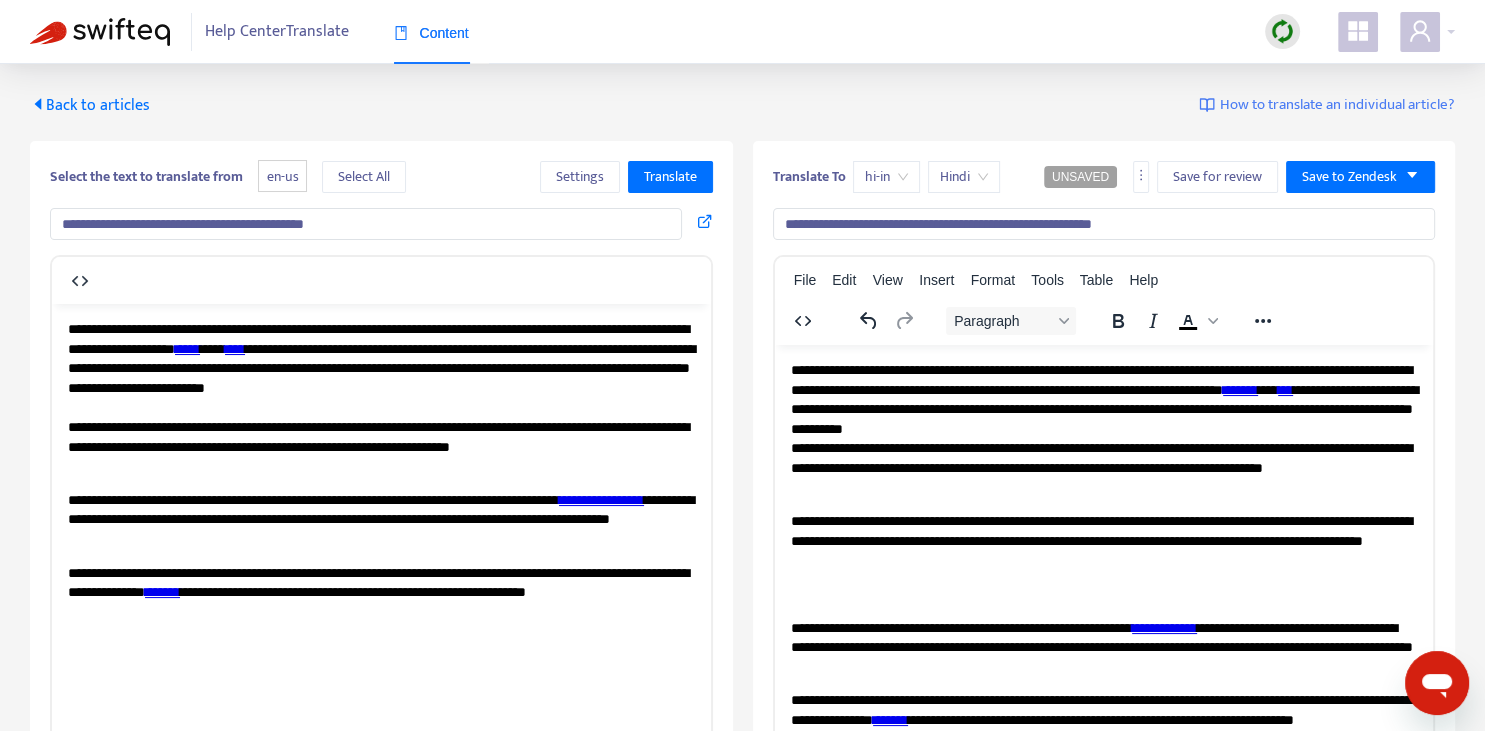 click on "**********" at bounding box center [1103, 540] 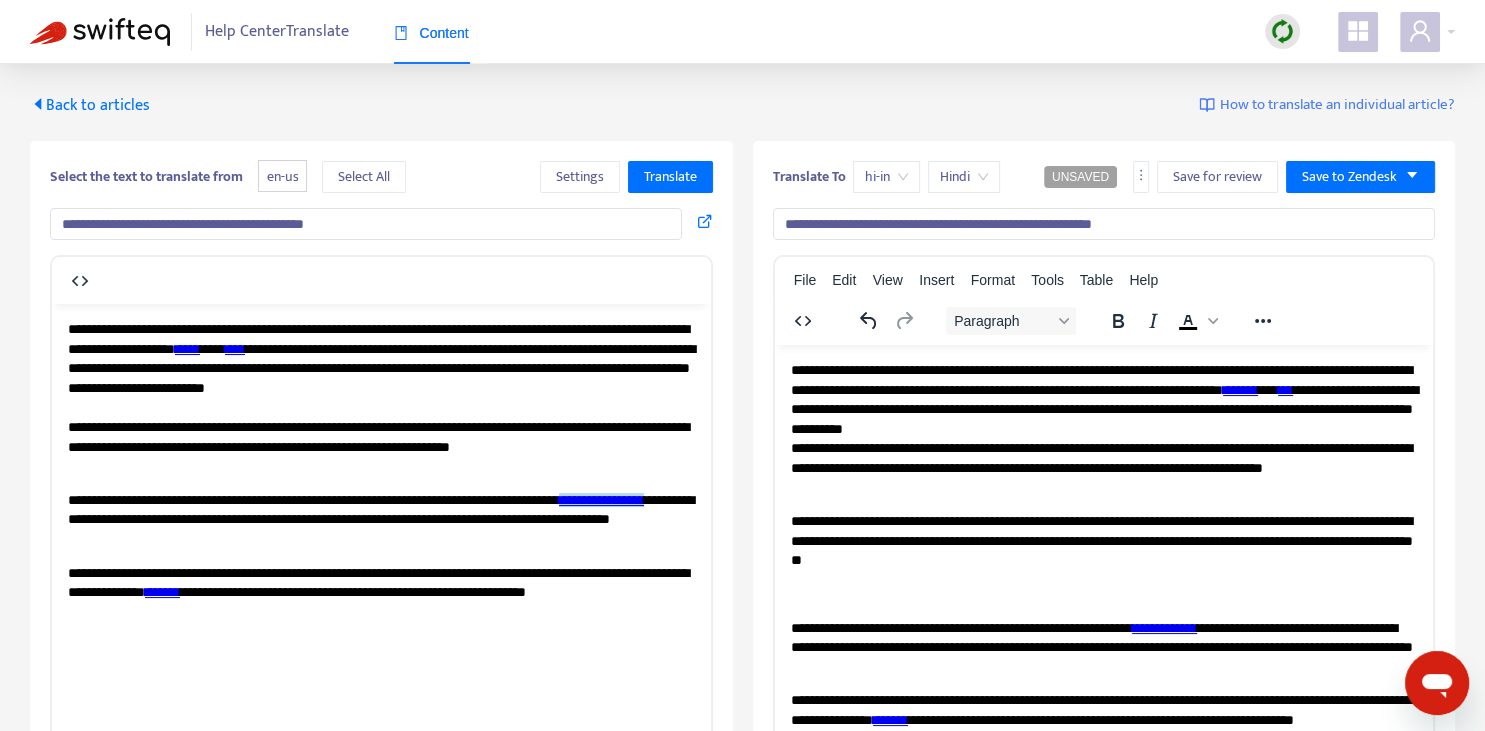 click on "**********" at bounding box center [601, 499] 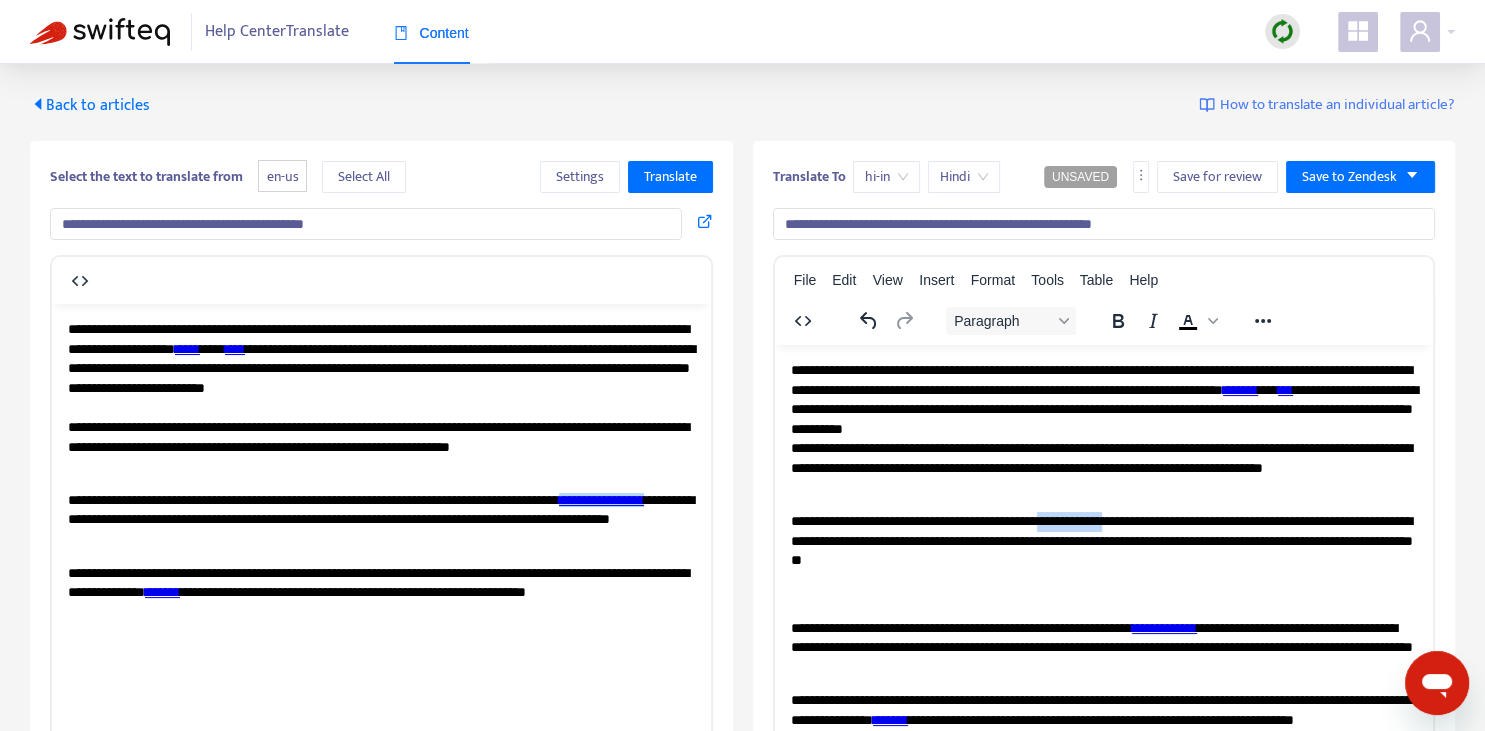 drag, startPoint x: 1064, startPoint y: 519, endPoint x: 1141, endPoint y: 517, distance: 77.02597 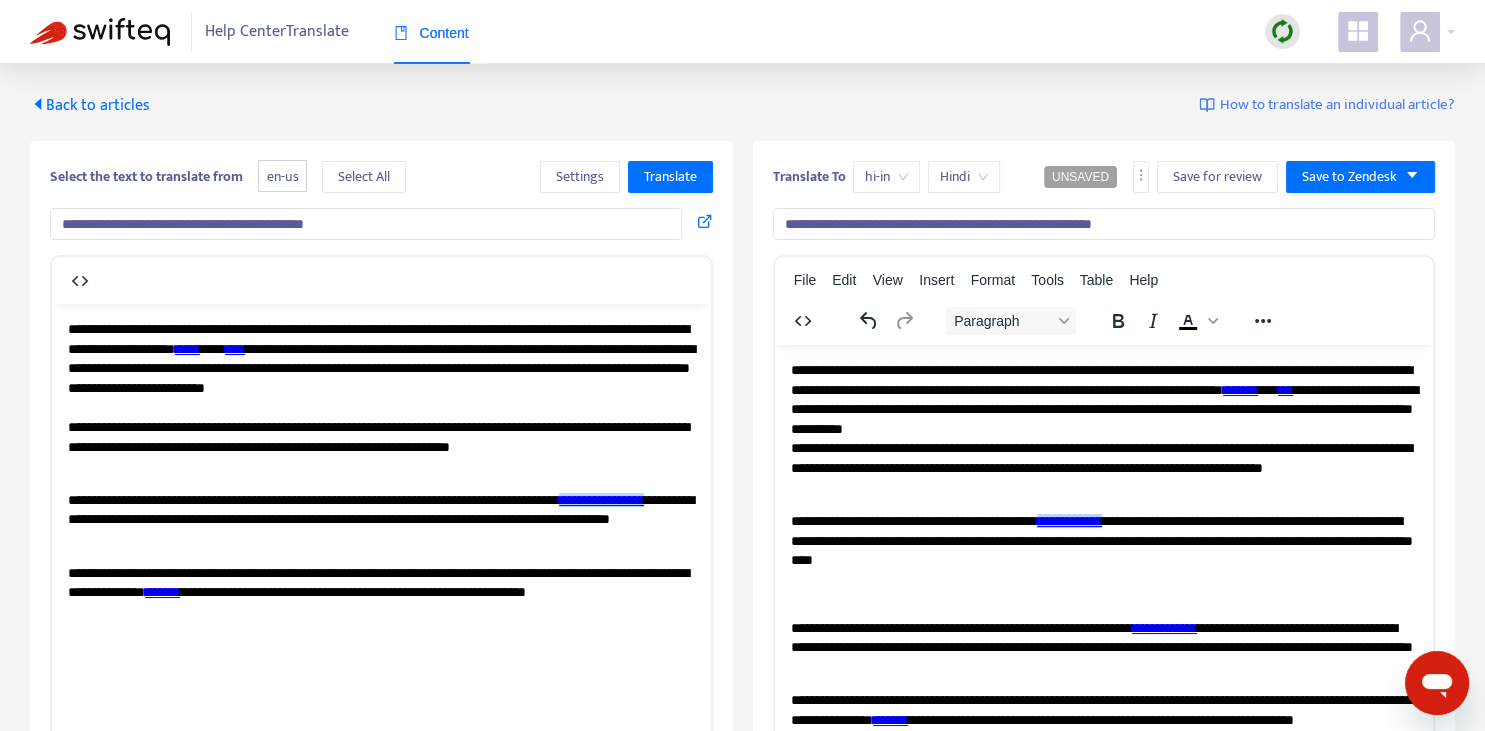 click on "**********" at bounding box center [1103, 540] 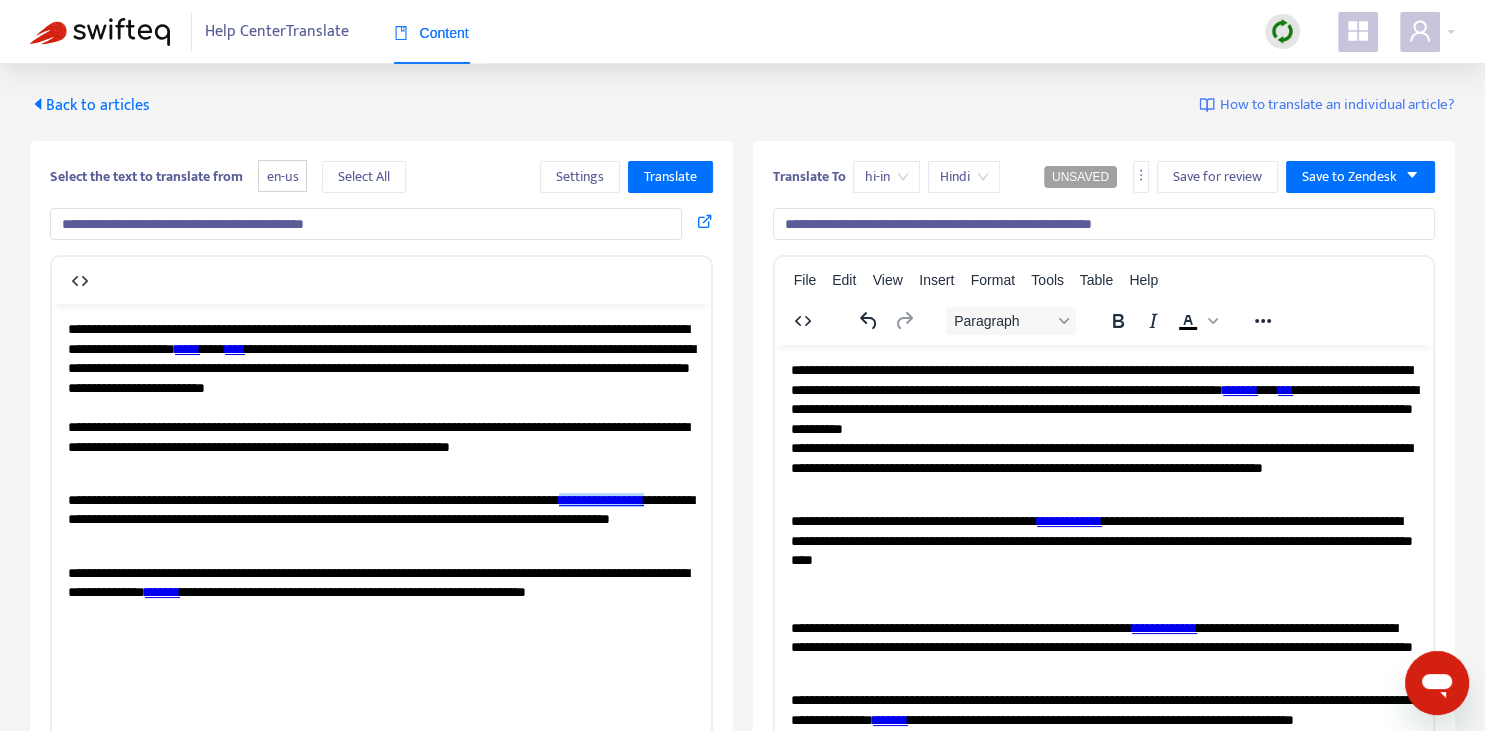 scroll, scrollTop: 70, scrollLeft: 0, axis: vertical 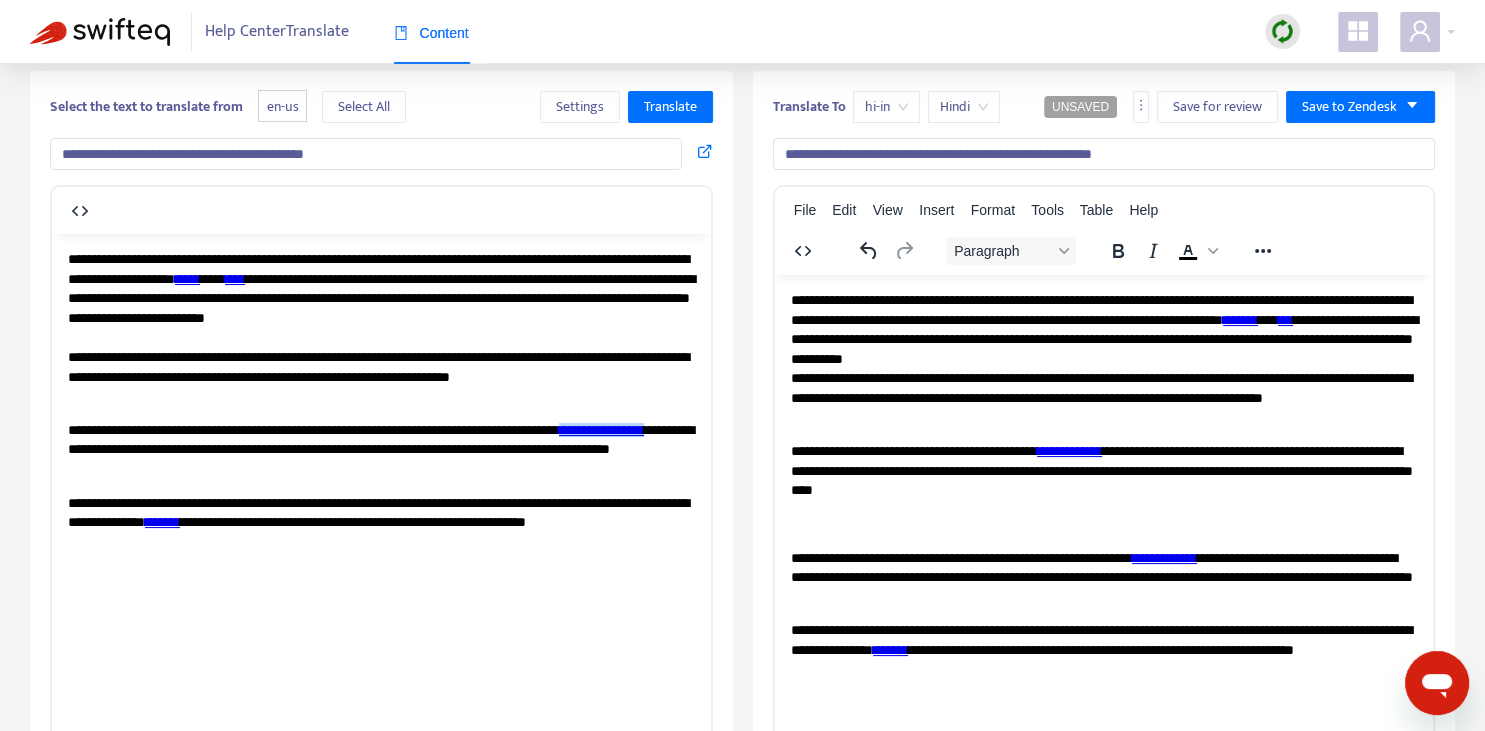 click on "**********" at bounding box center (1103, 577) 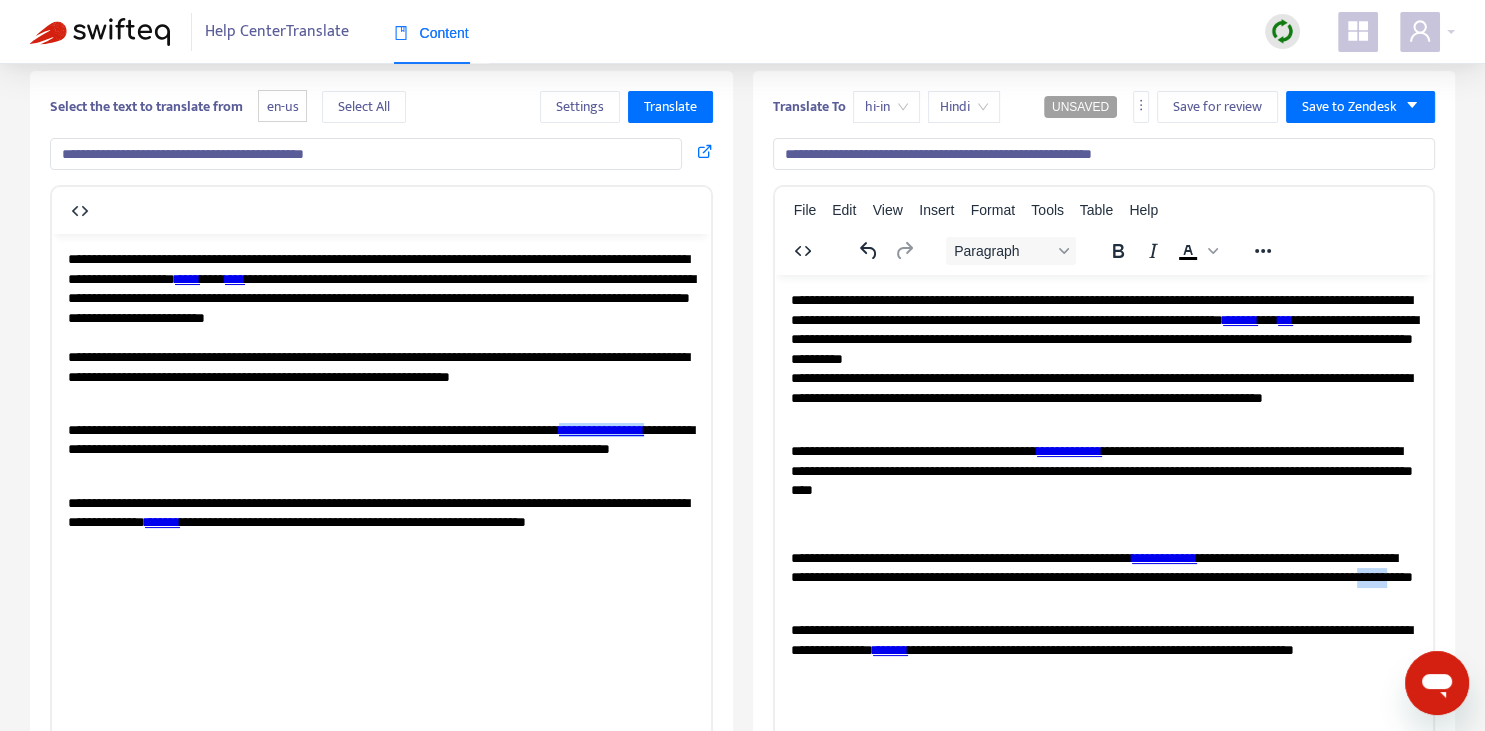 click on "**********" at bounding box center (1103, 577) 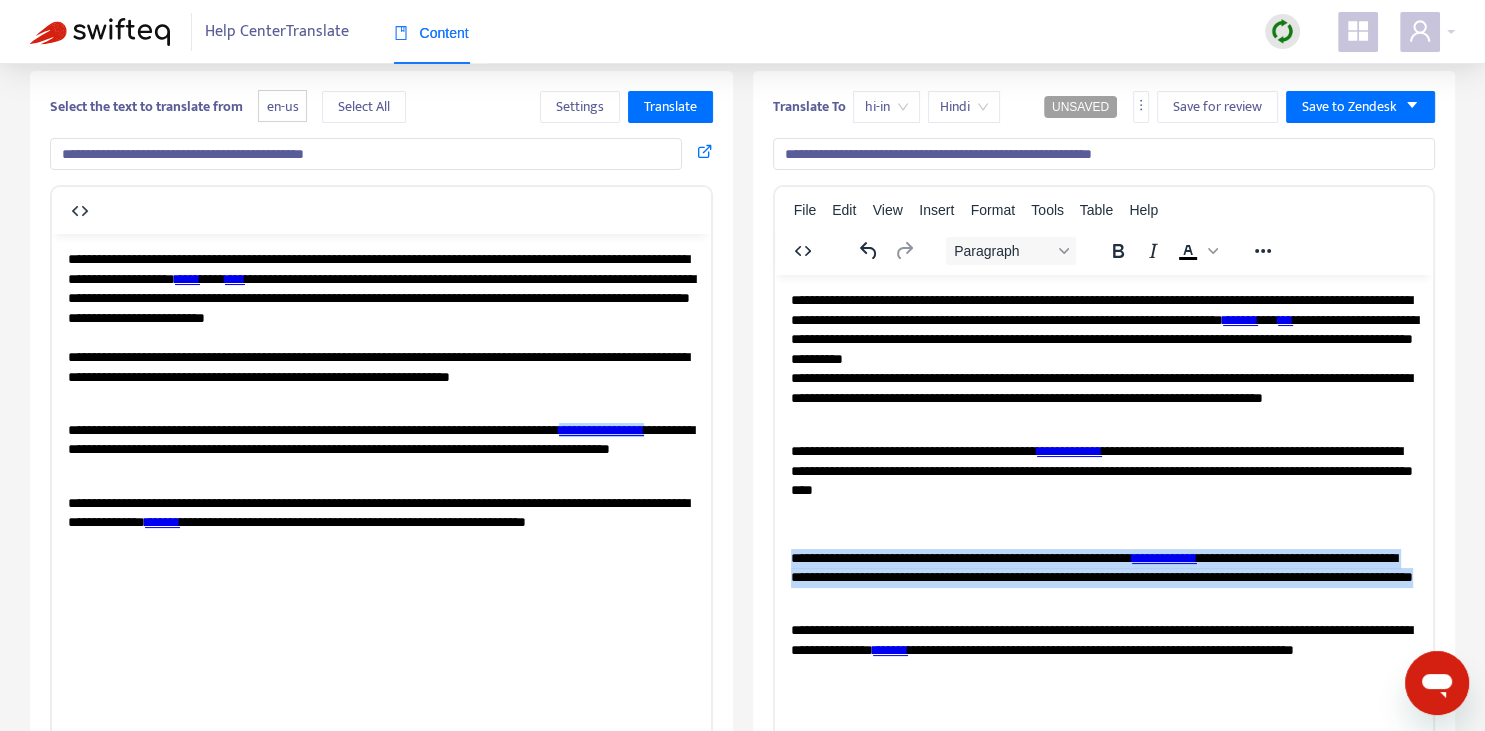click on "**********" at bounding box center [1103, 577] 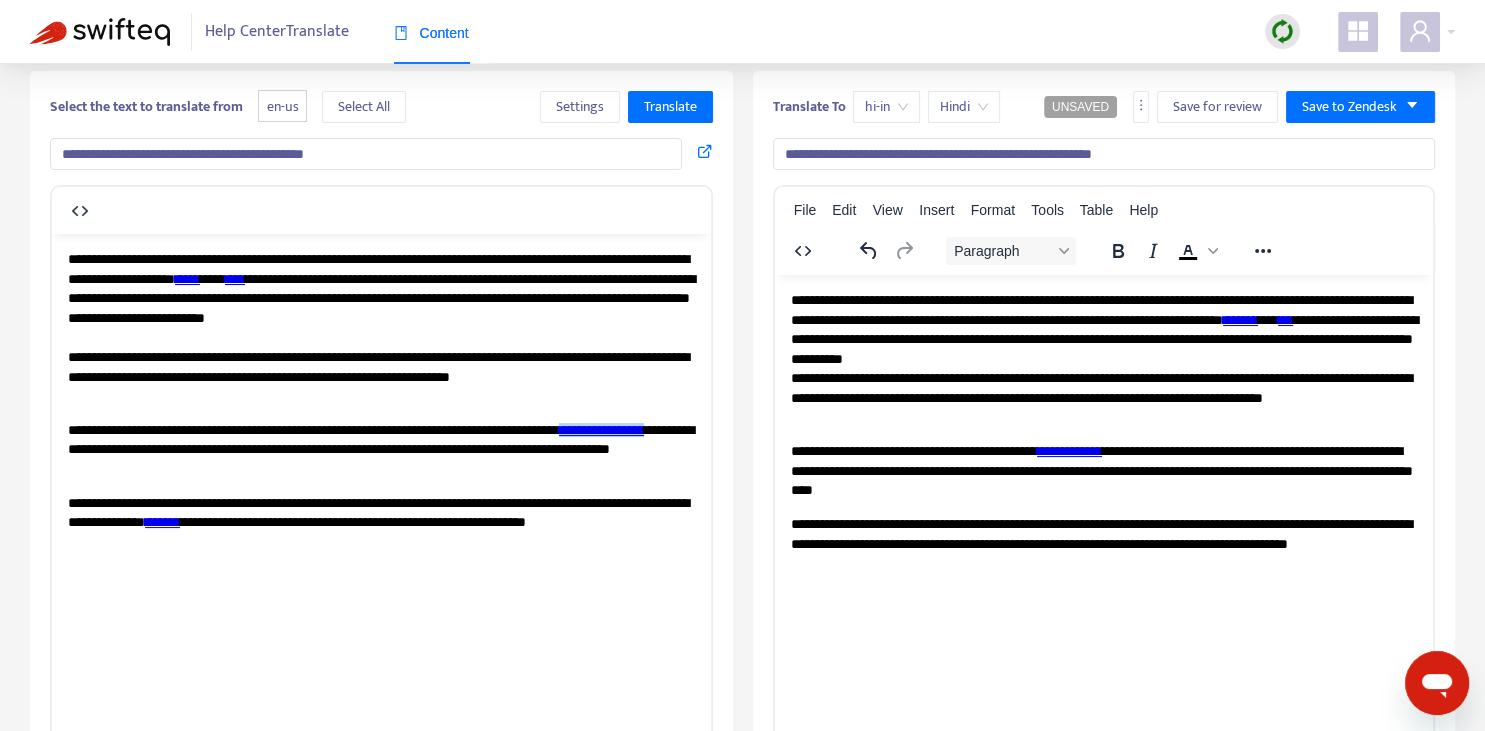 click on "*******" at bounding box center [162, 521] 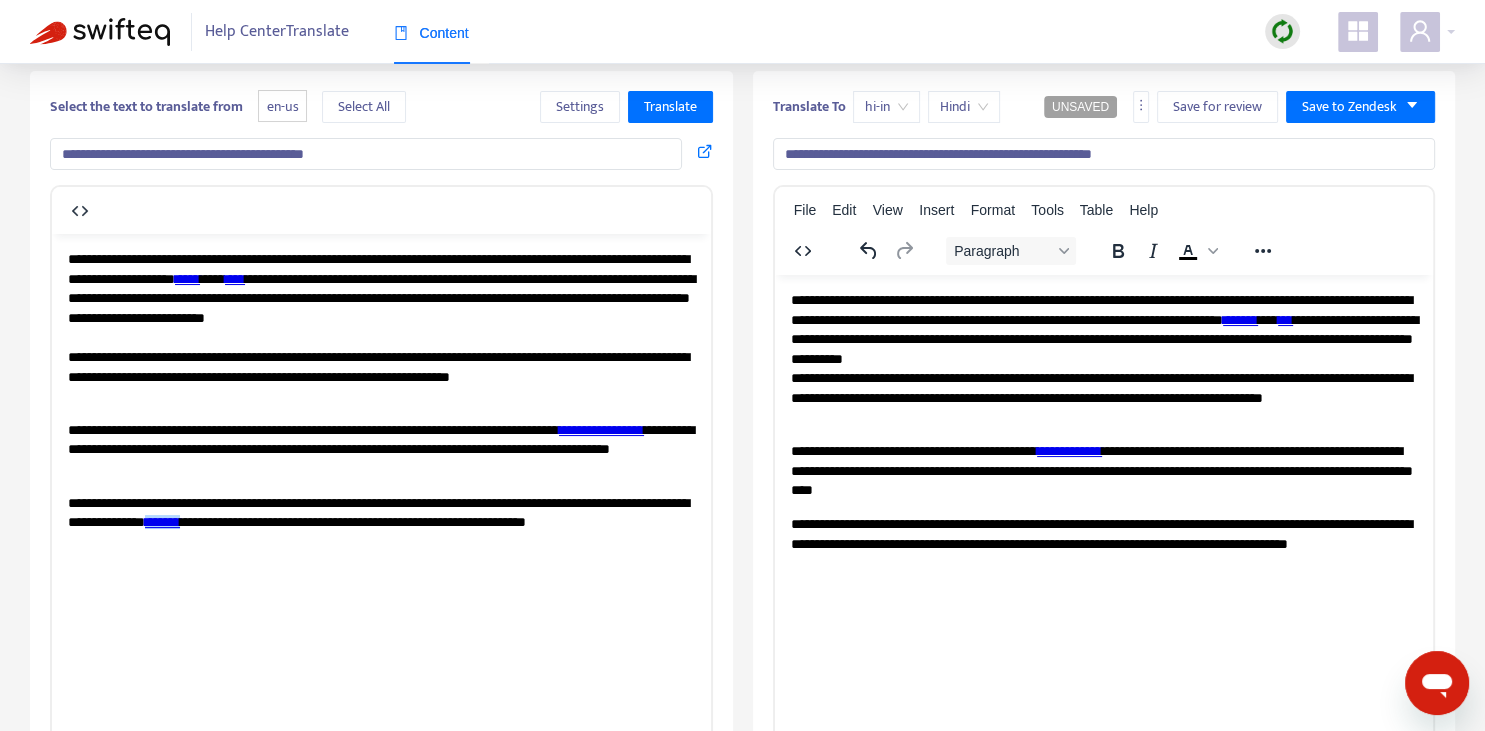 click on "**********" at bounding box center (1103, 543) 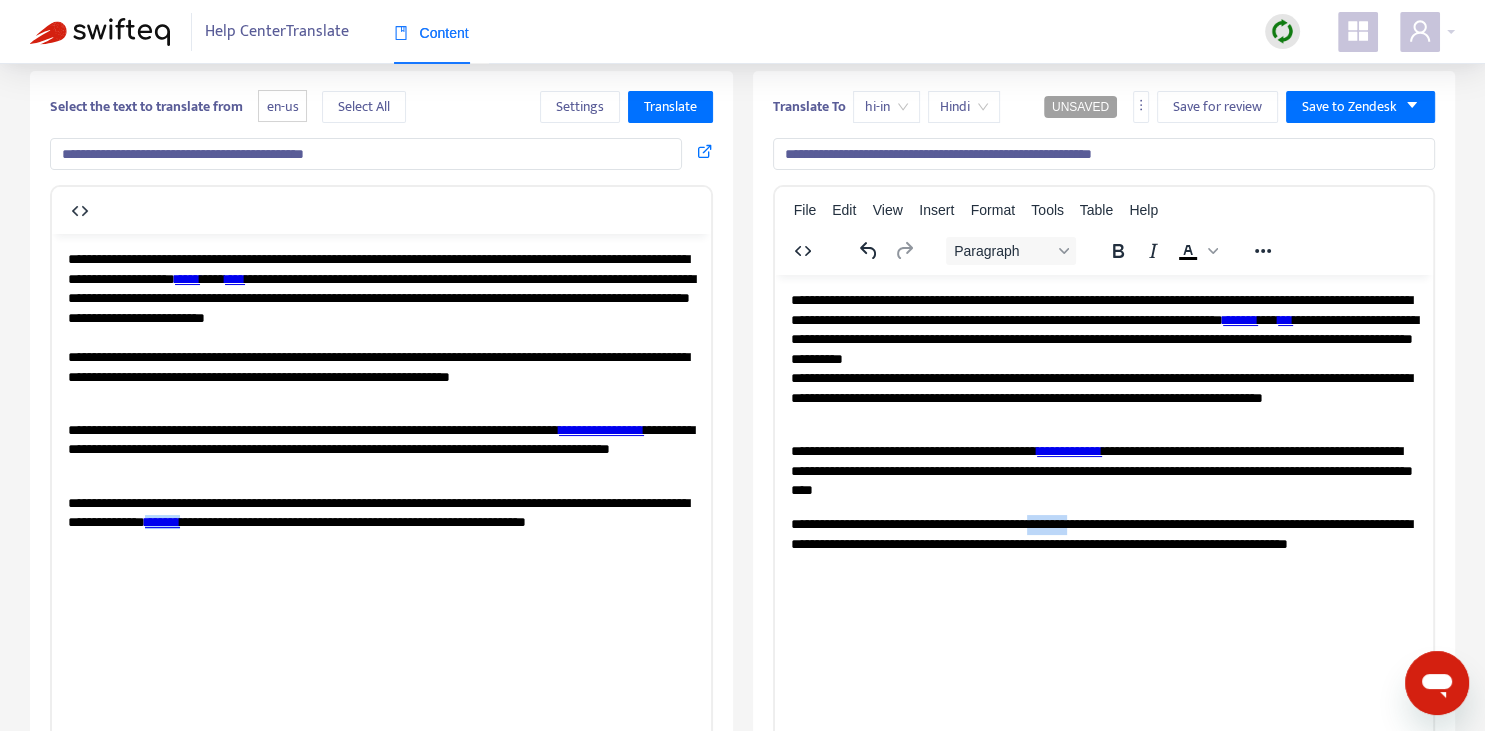 click on "**********" at bounding box center [1103, 543] 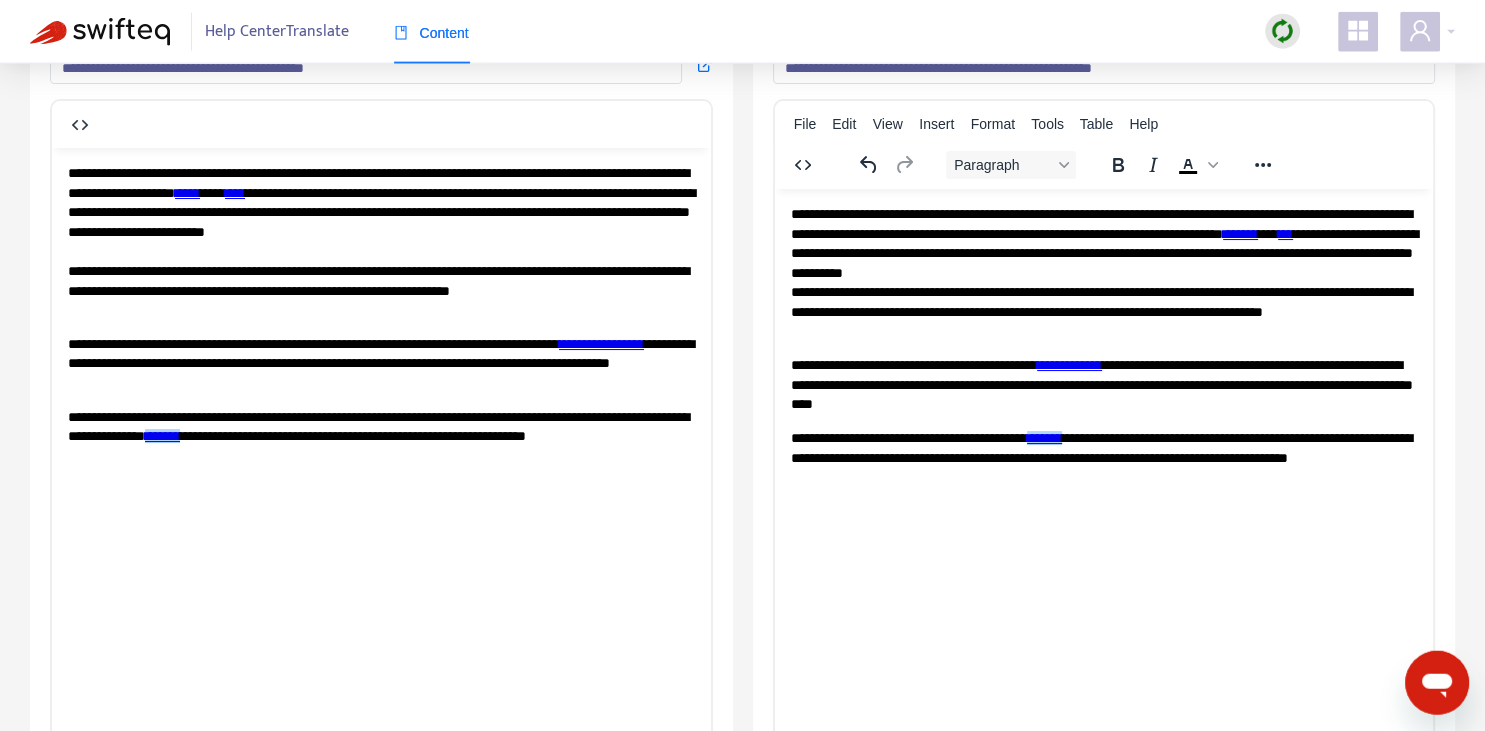 scroll, scrollTop: 132, scrollLeft: 0, axis: vertical 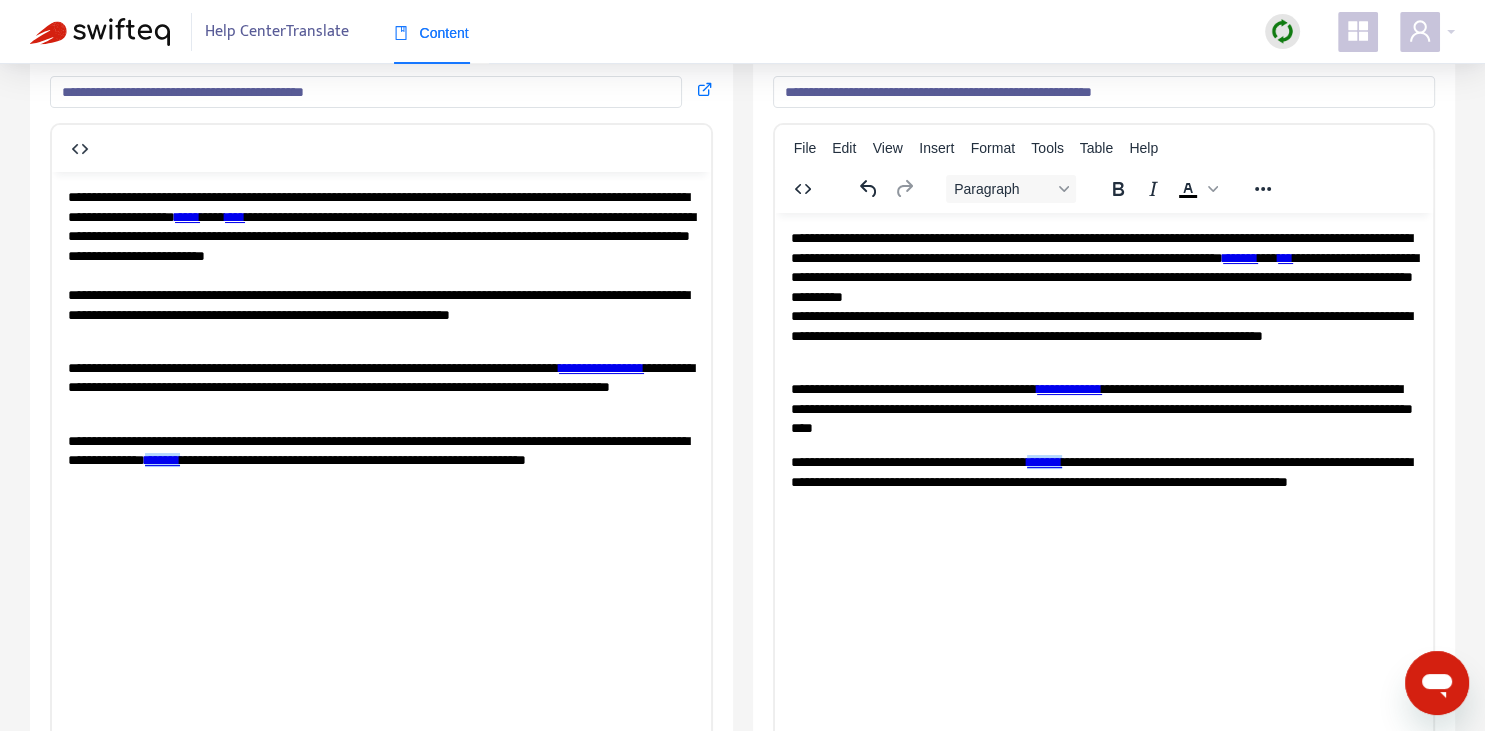 click on "**********" at bounding box center (1103, 408) 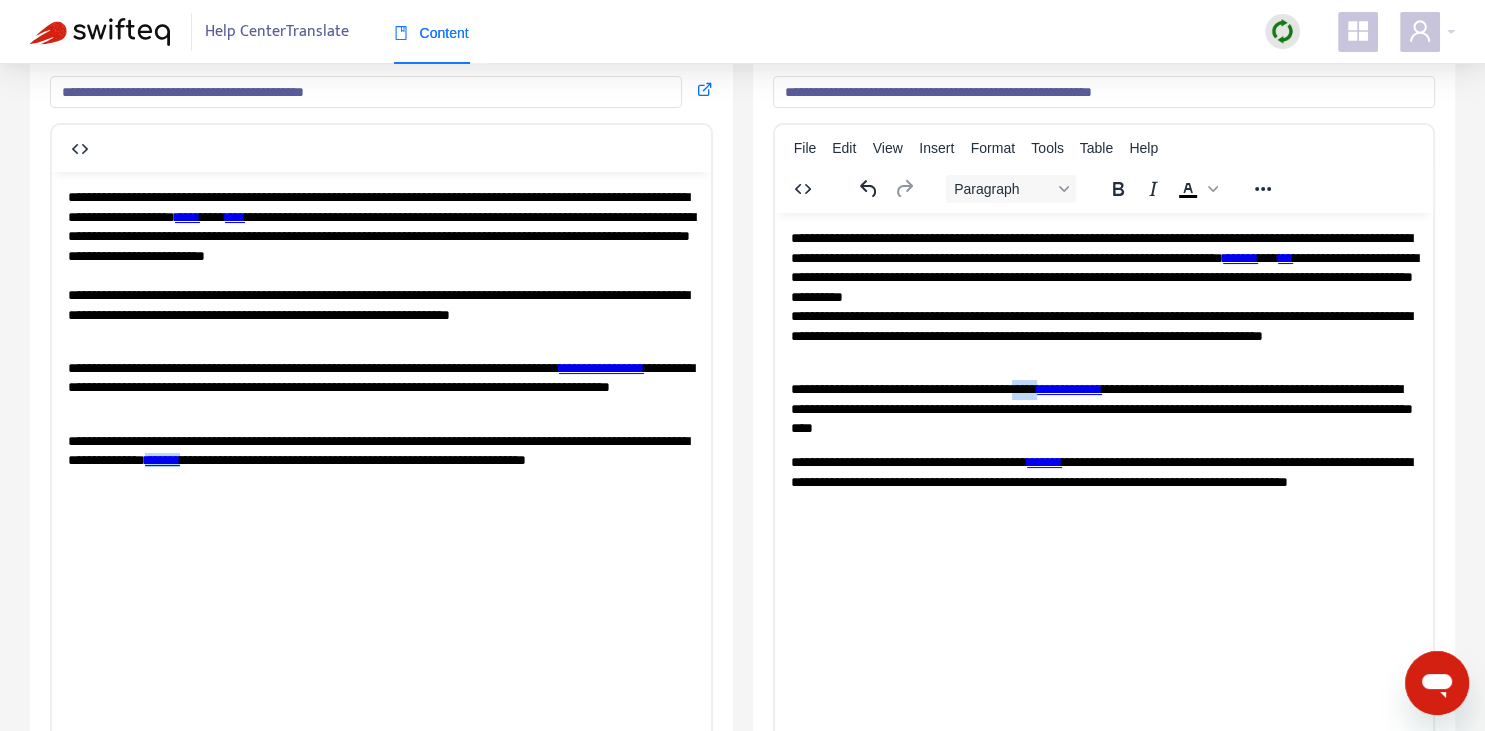 click on "**********" at bounding box center [1103, 408] 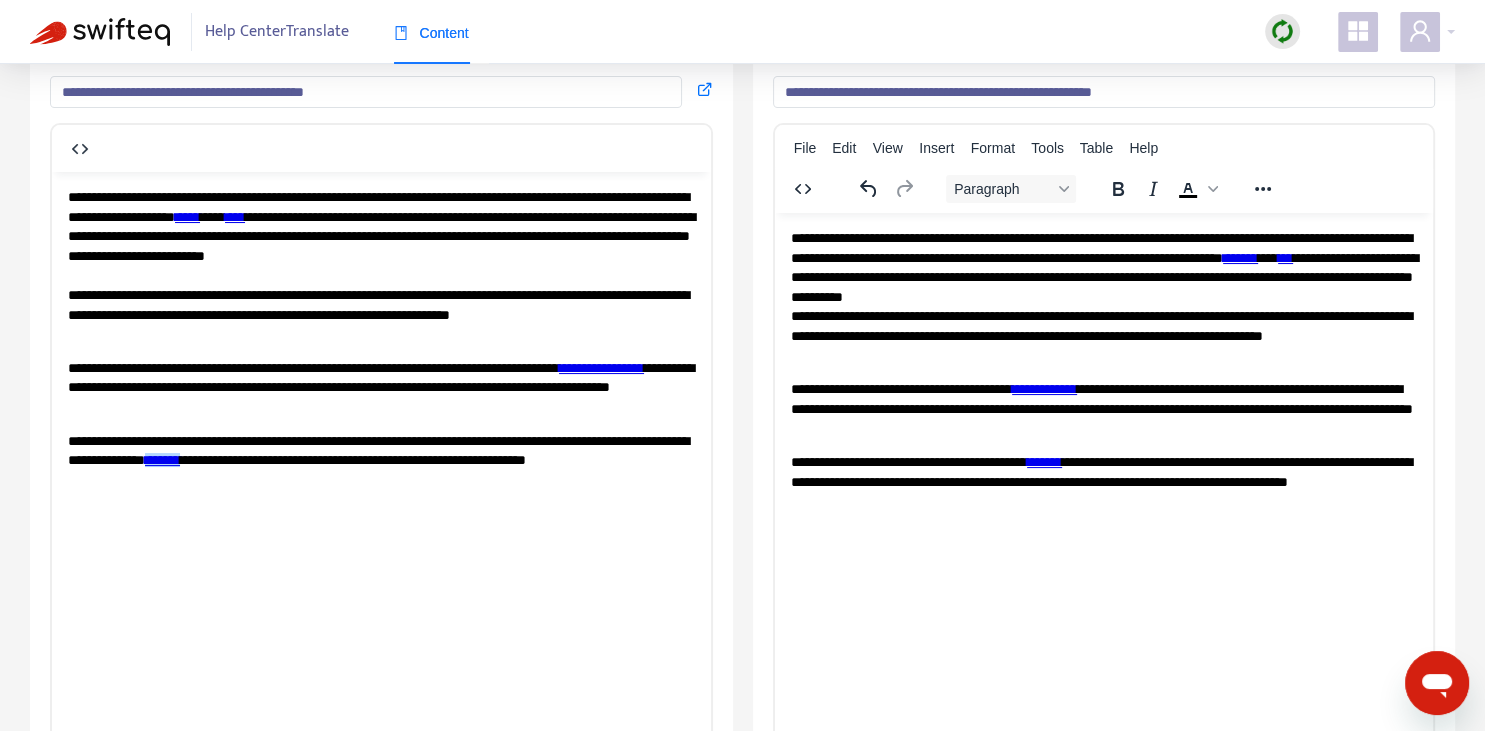 click on "**********" at bounding box center [1103, 408] 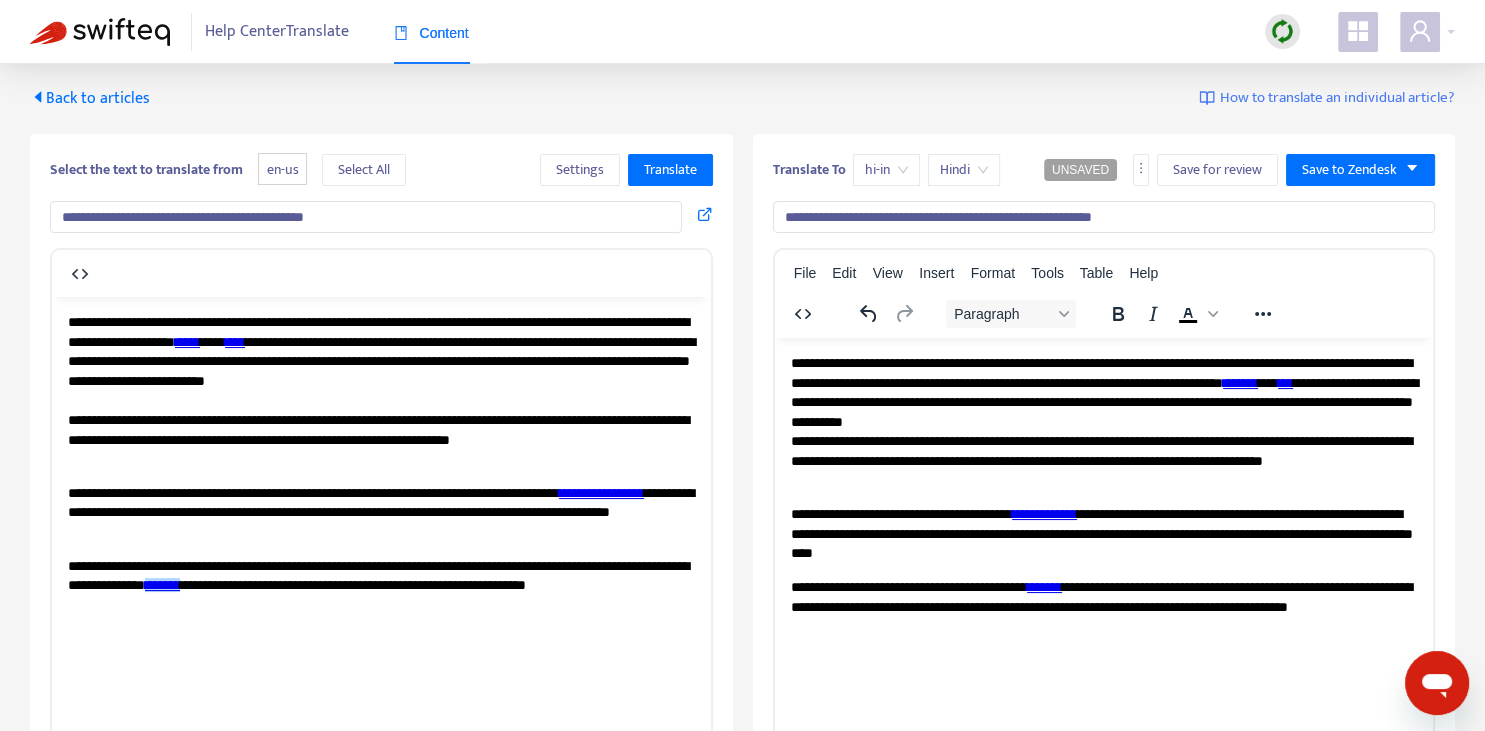 scroll, scrollTop: 0, scrollLeft: 0, axis: both 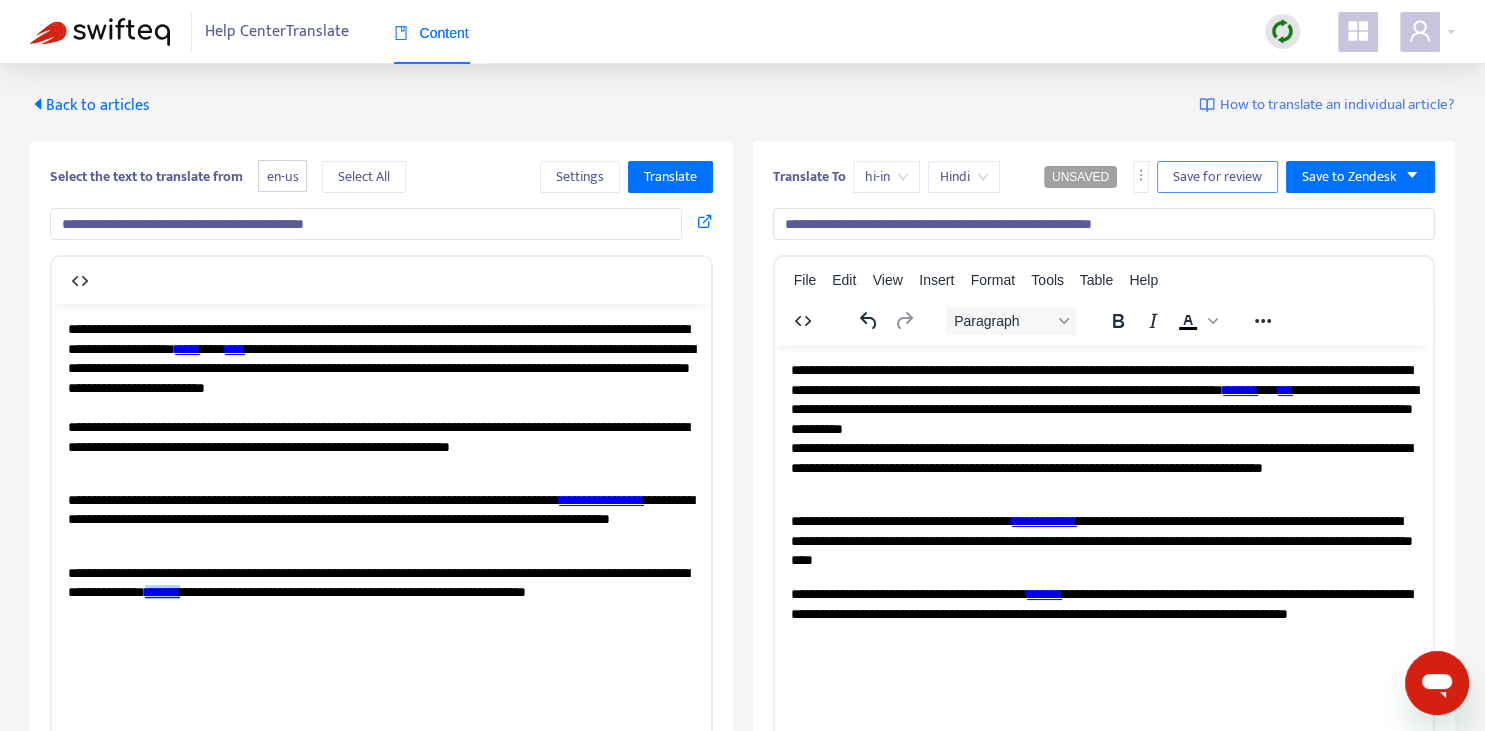 click on "Save for review" at bounding box center (1217, 177) 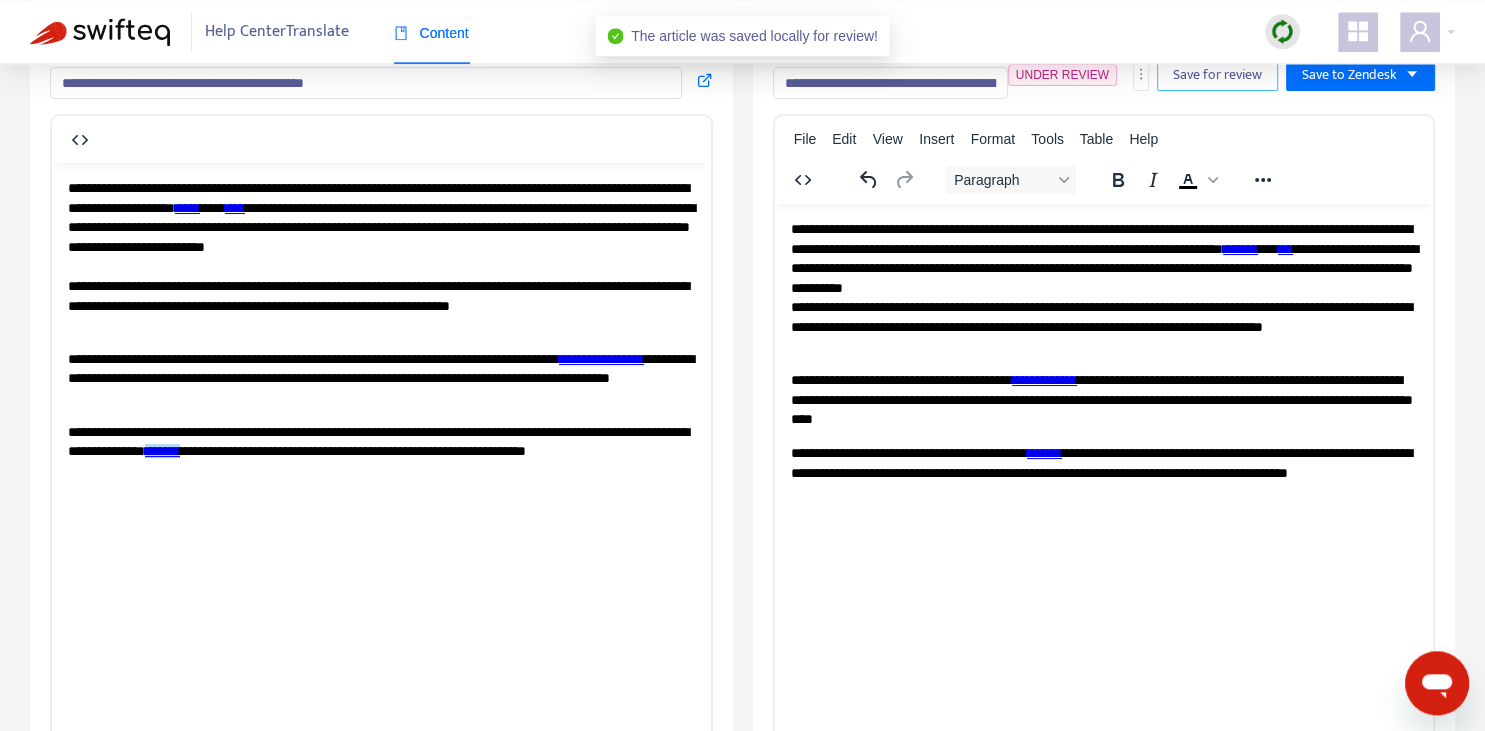 scroll, scrollTop: 0, scrollLeft: 0, axis: both 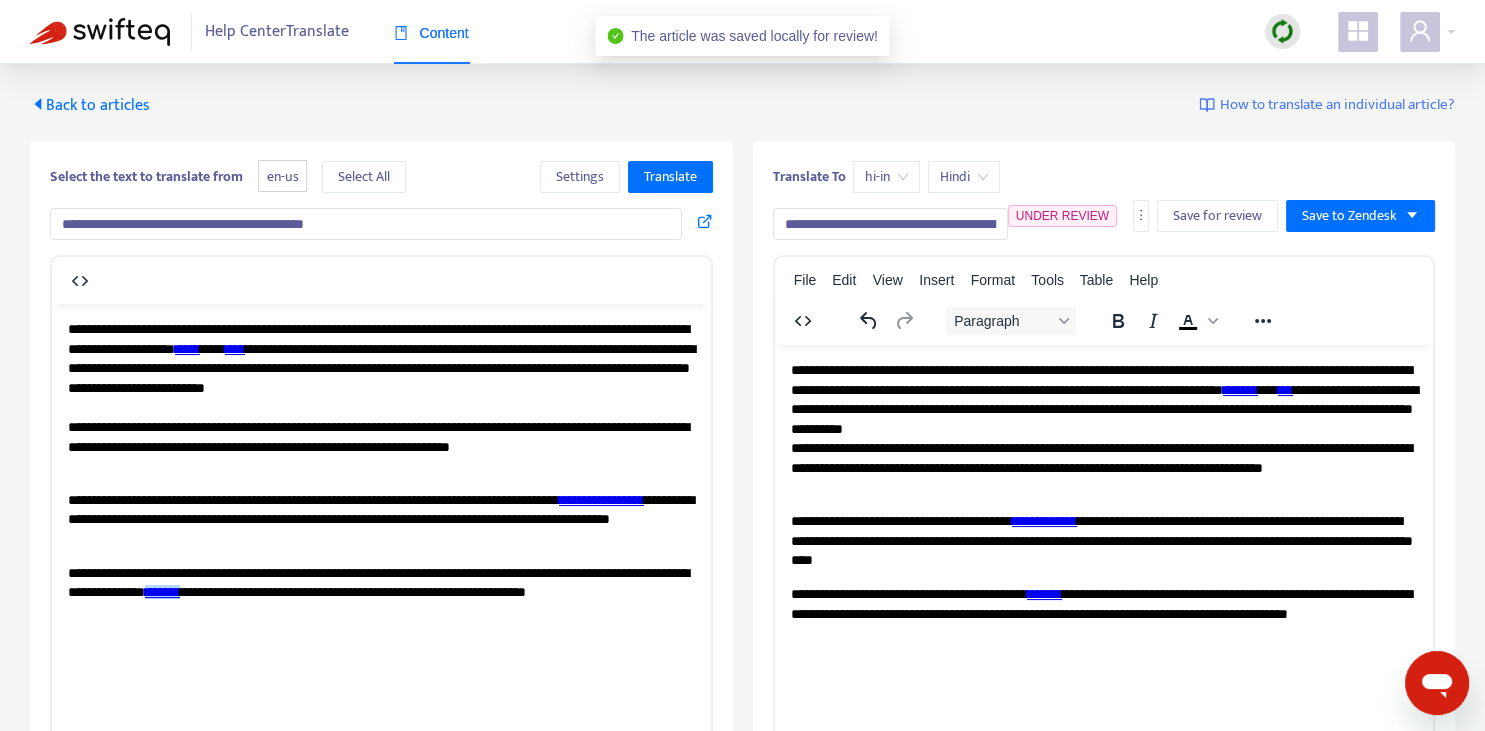 click on "Back to articles" at bounding box center [90, 105] 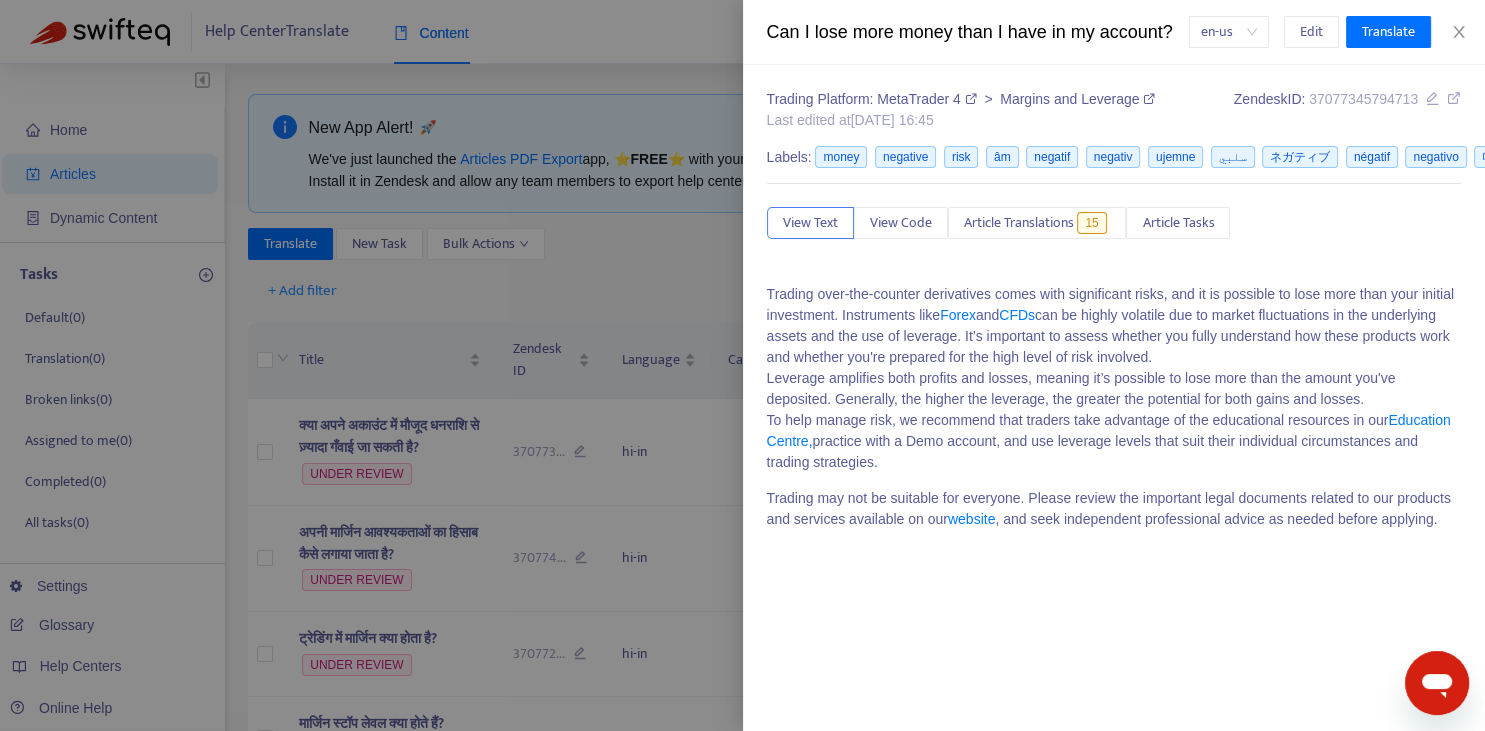 click at bounding box center (742, 365) 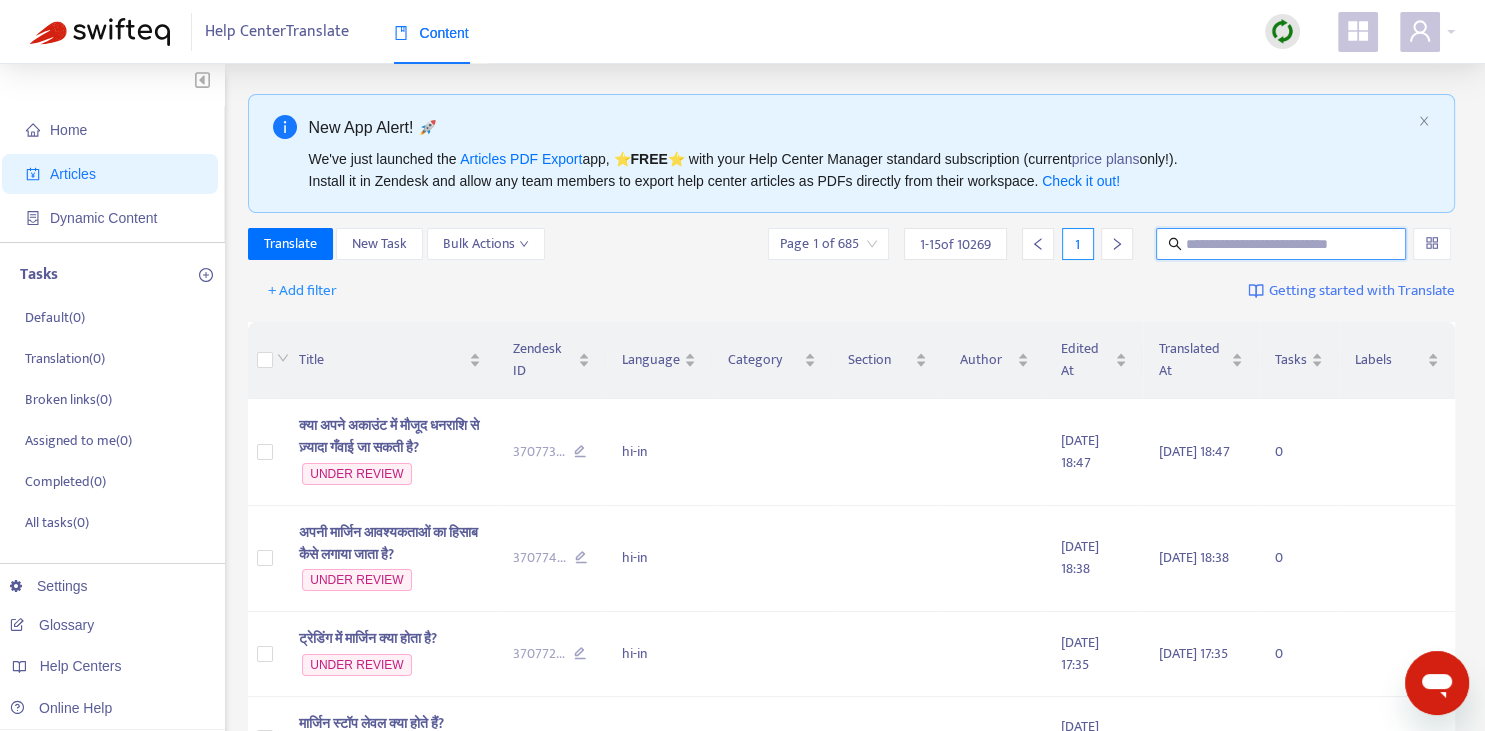 click at bounding box center [1282, 244] 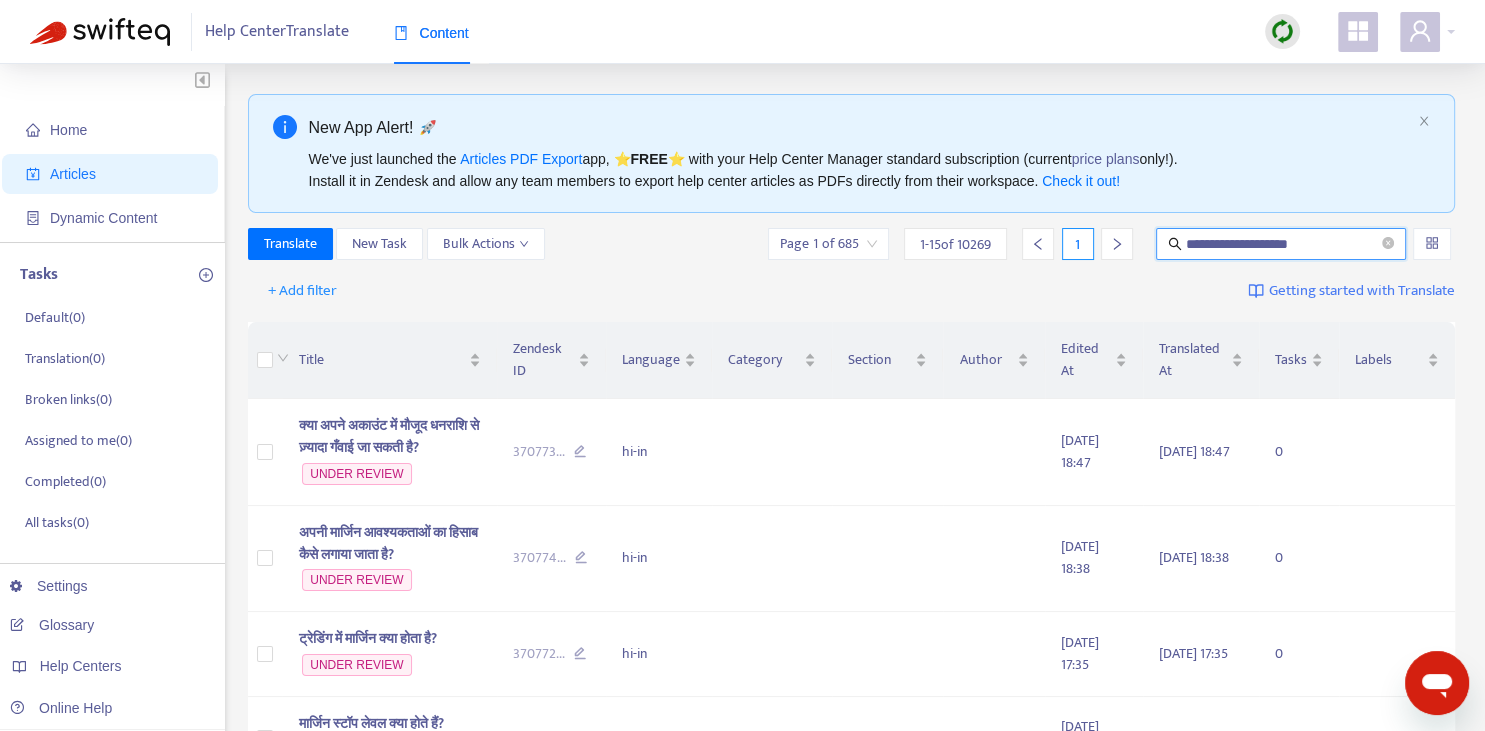type on "**********" 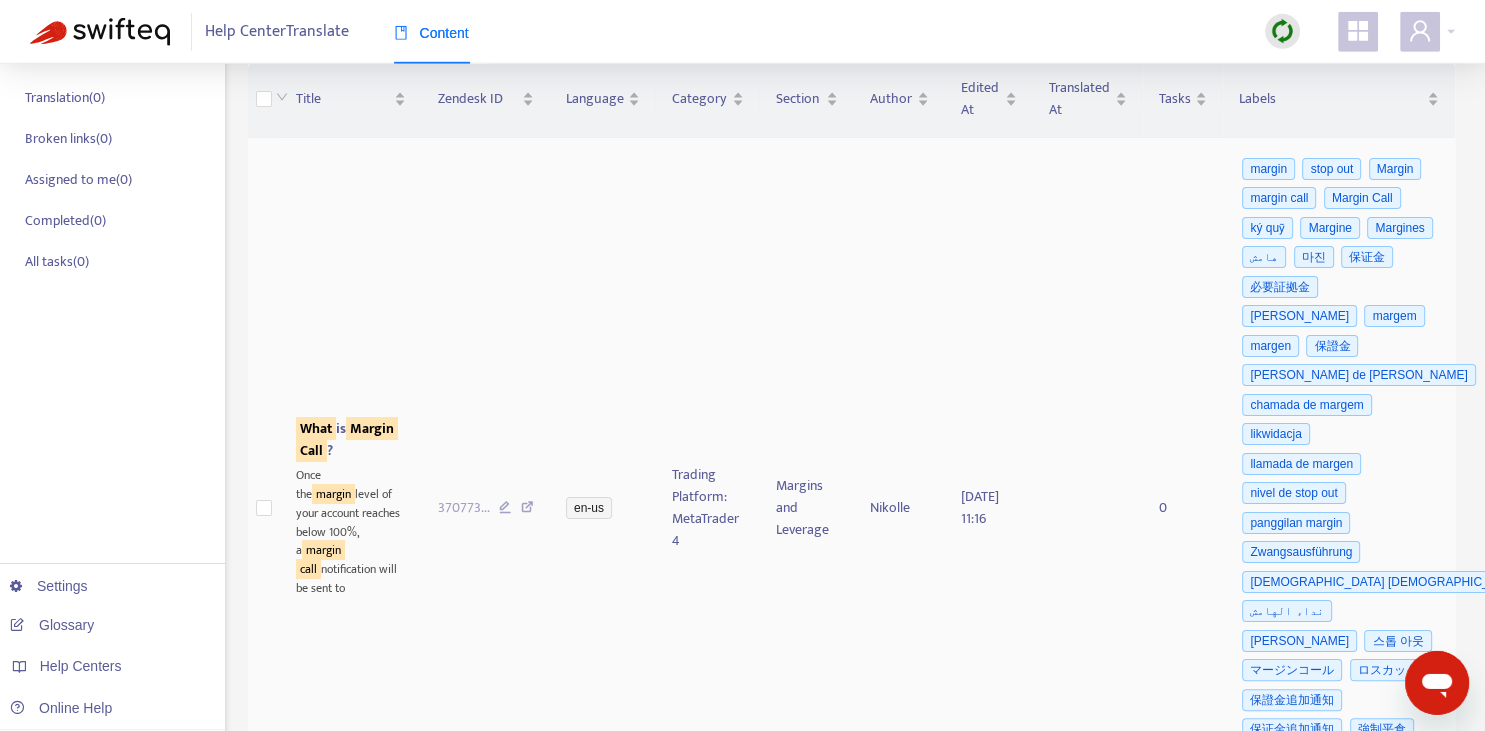 scroll, scrollTop: 352, scrollLeft: 0, axis: vertical 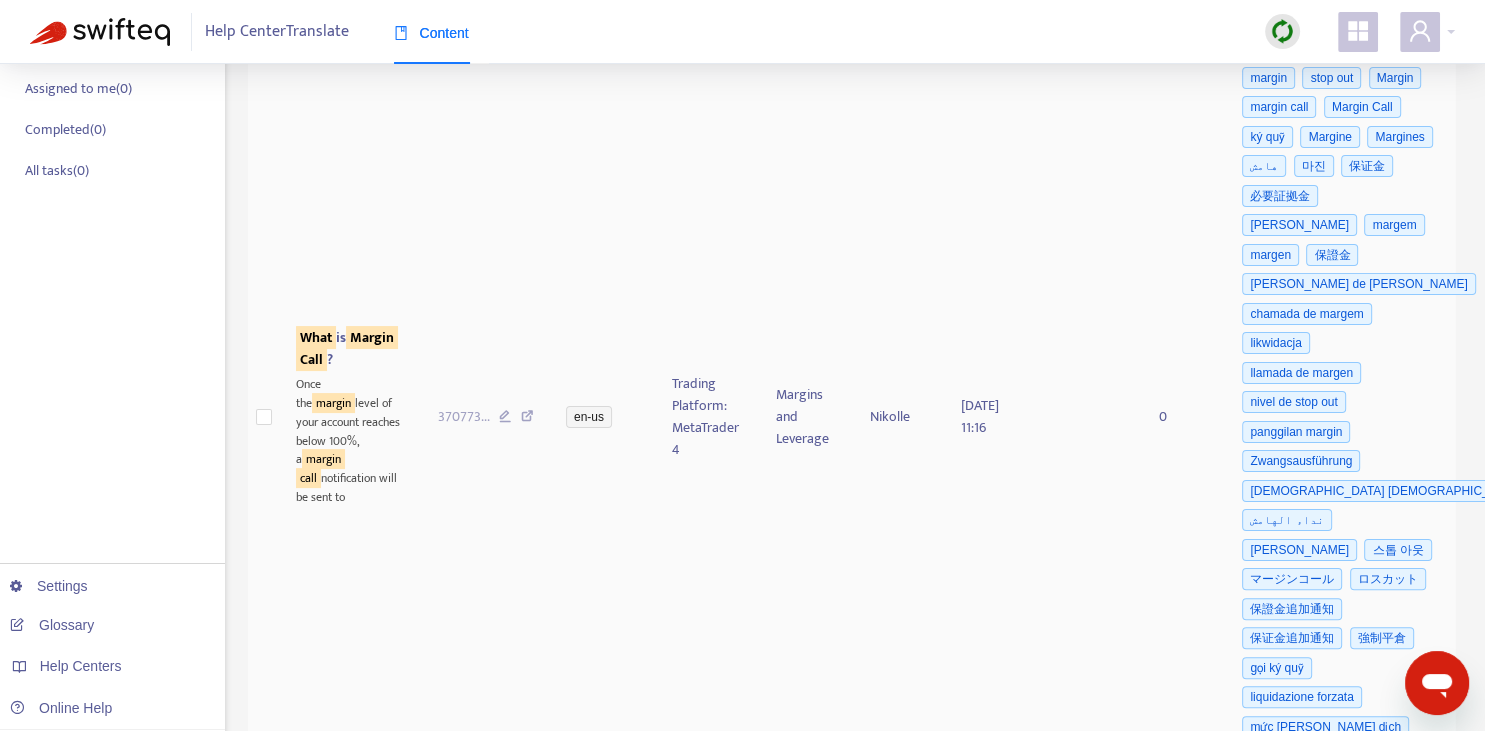 click on "Margin" at bounding box center [372, 337] 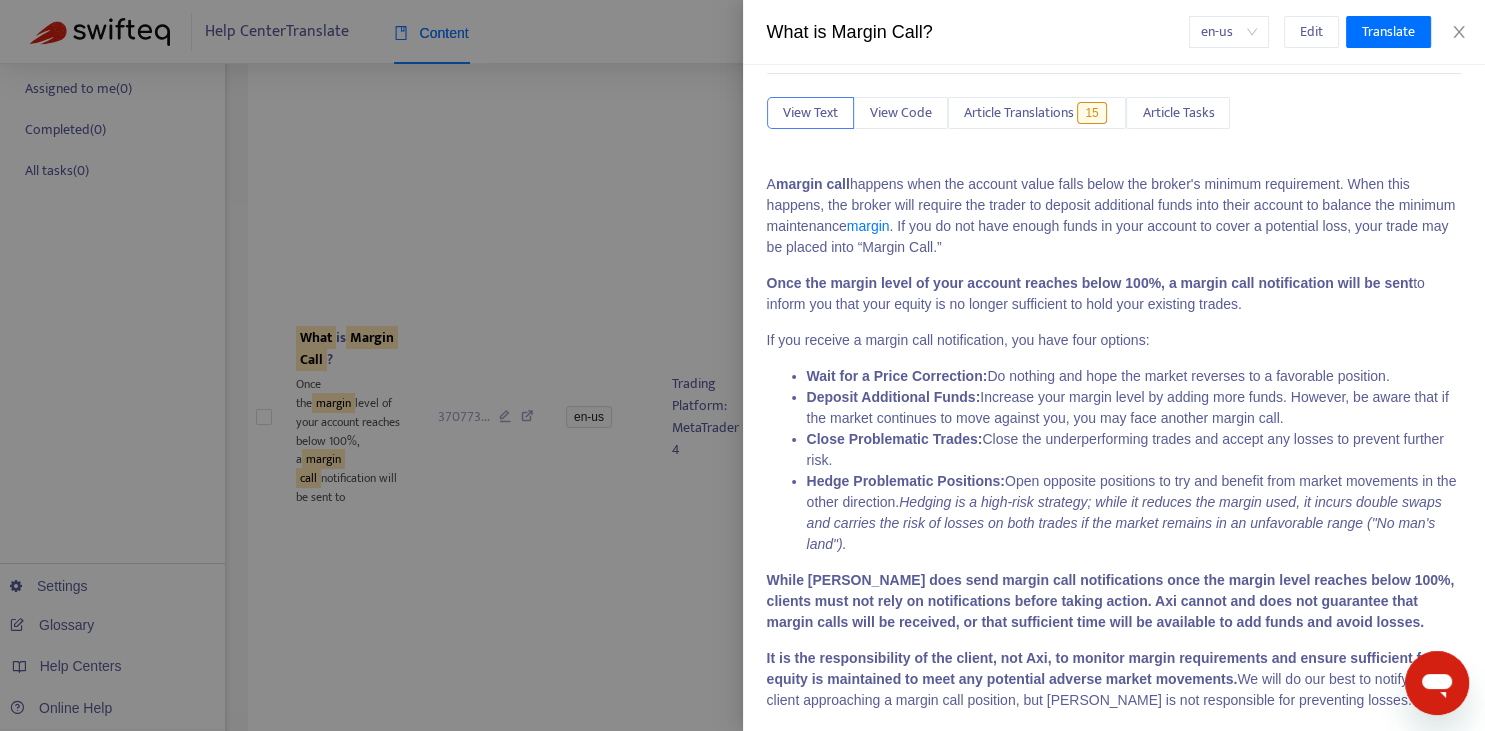 scroll, scrollTop: 0, scrollLeft: 0, axis: both 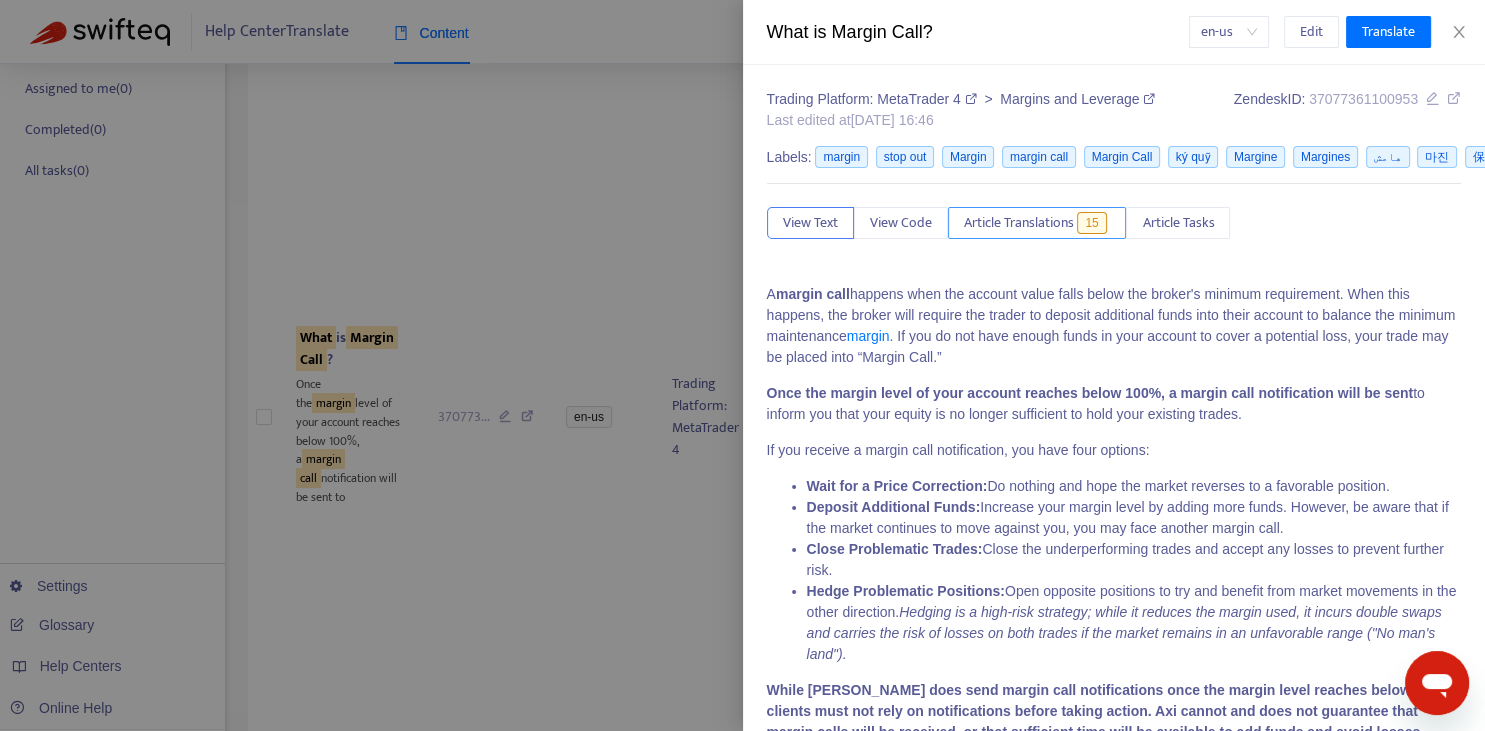 click on "Article Translations" at bounding box center [1019, 223] 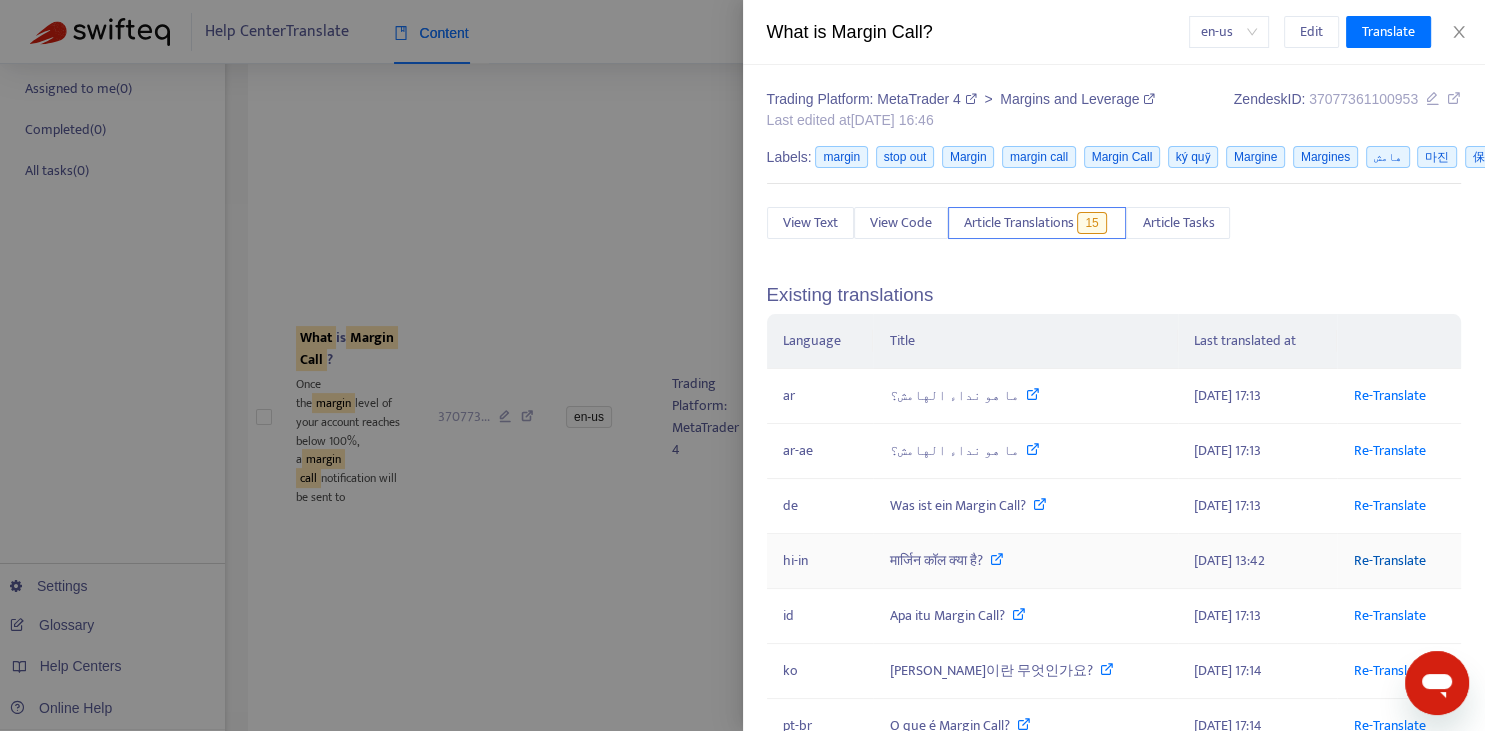 click on "Re-Translate" at bounding box center [1389, 560] 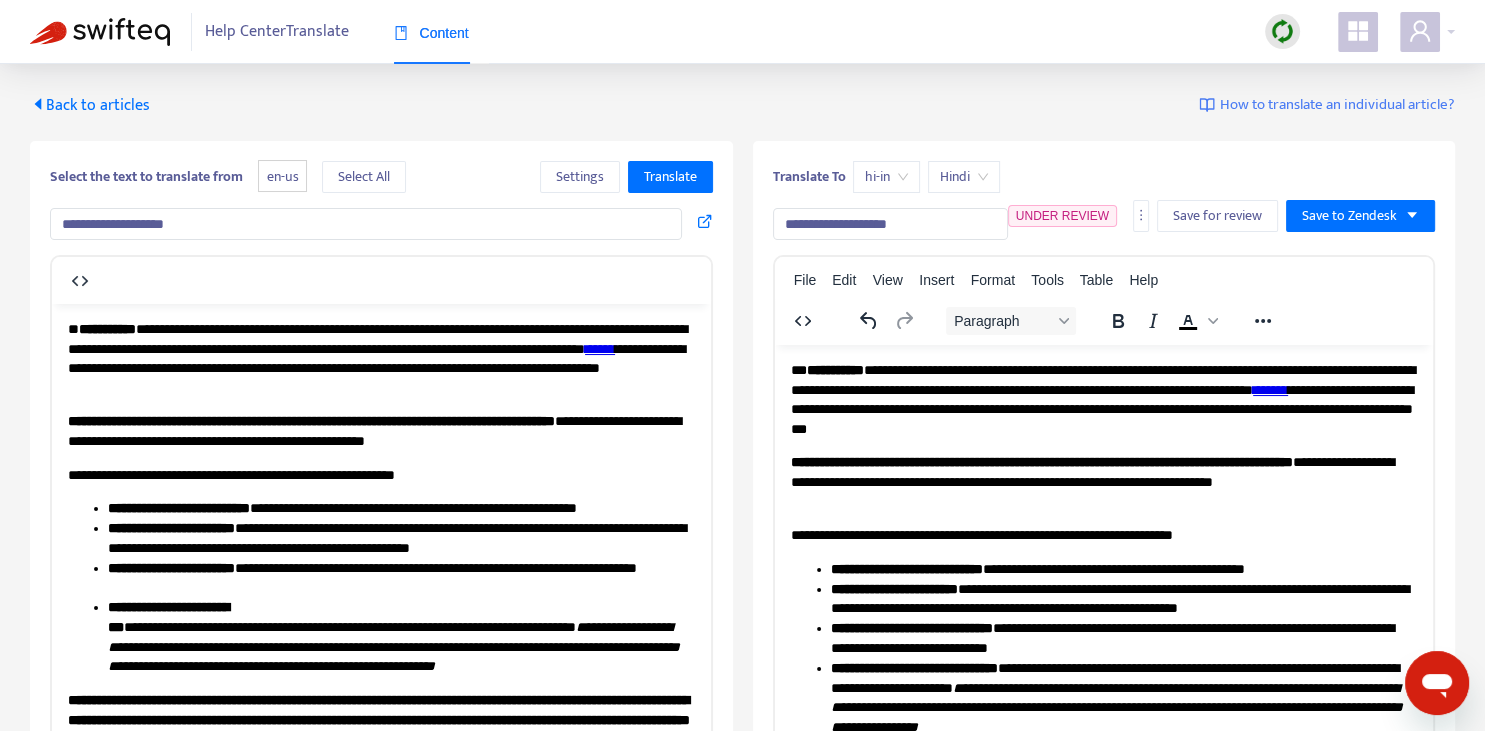 scroll, scrollTop: 343, scrollLeft: 0, axis: vertical 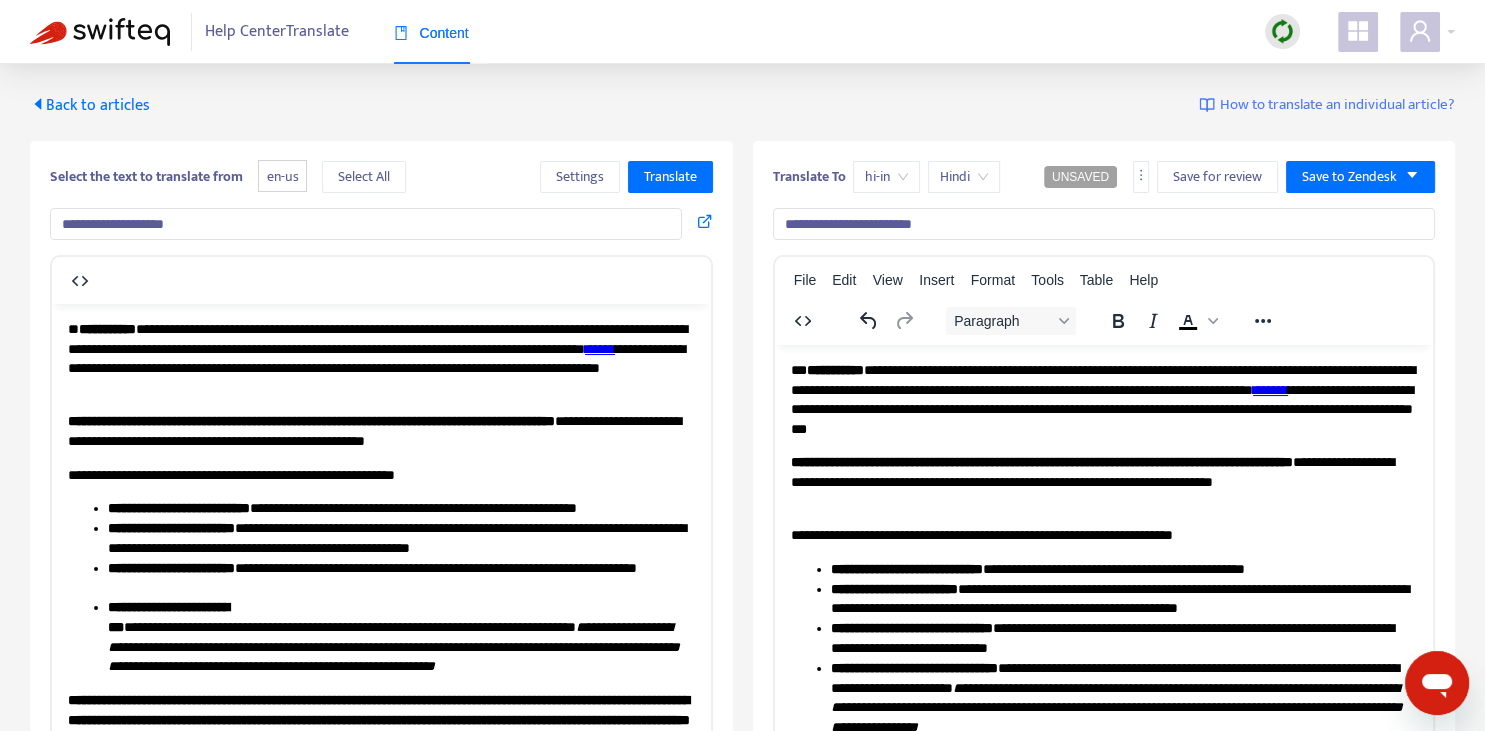 type on "**********" 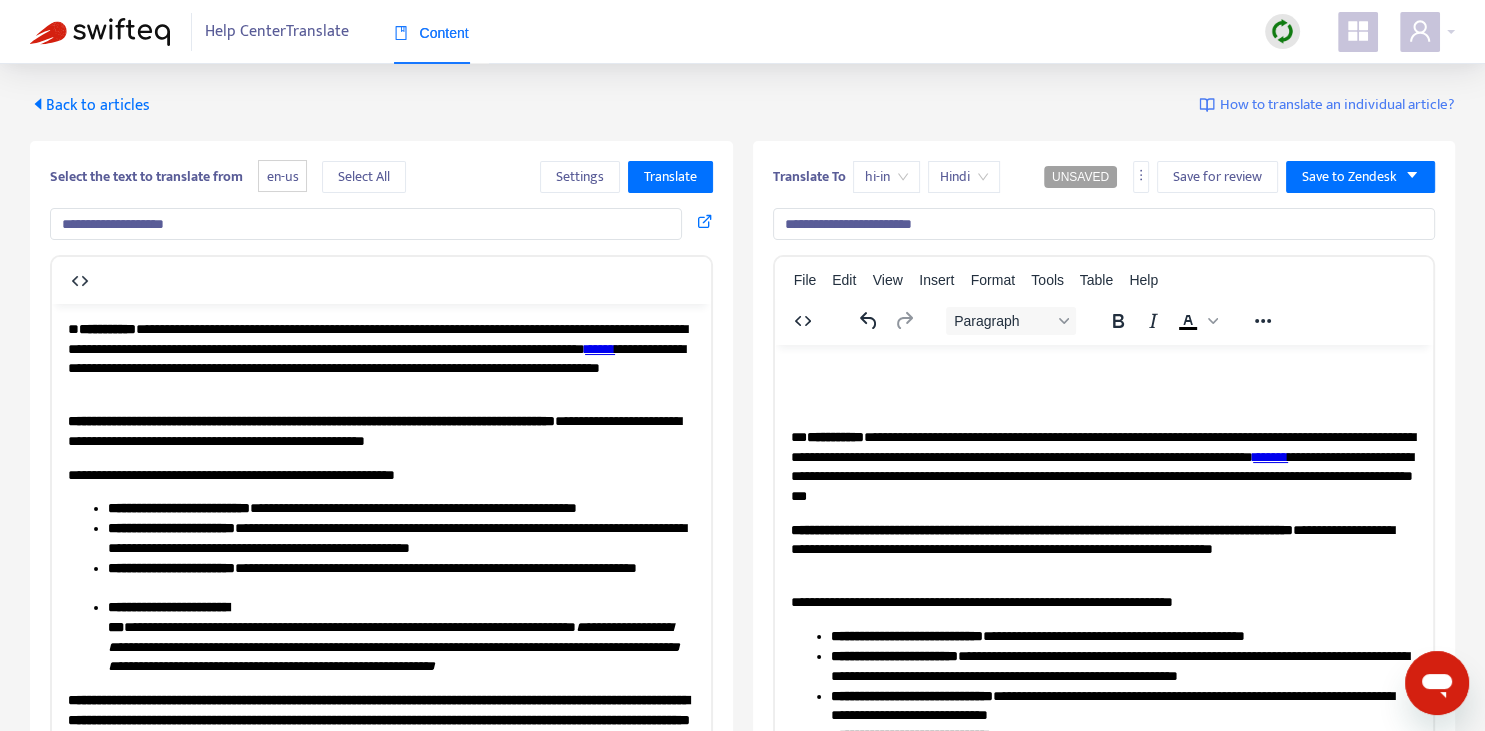 type 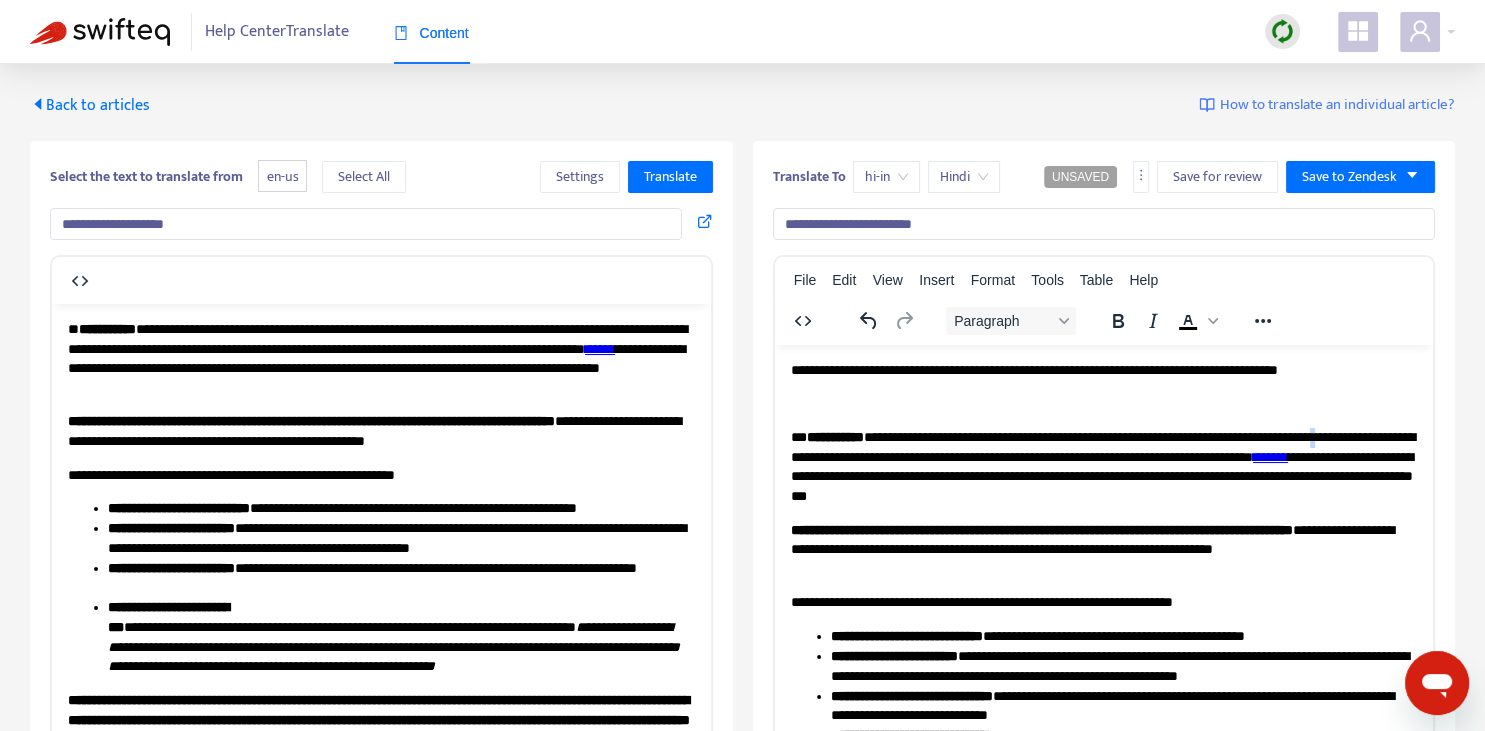 copy on "*" 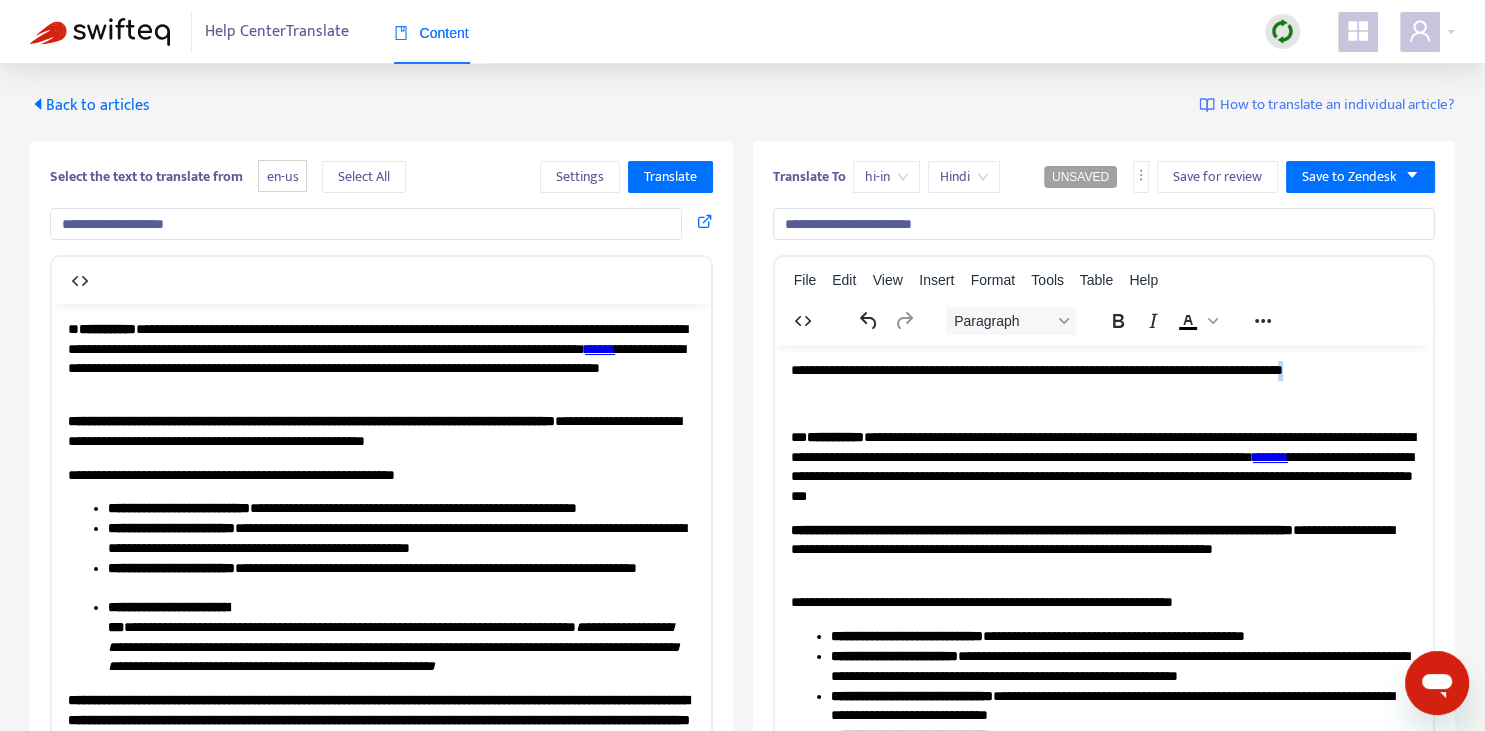 copy on "*" 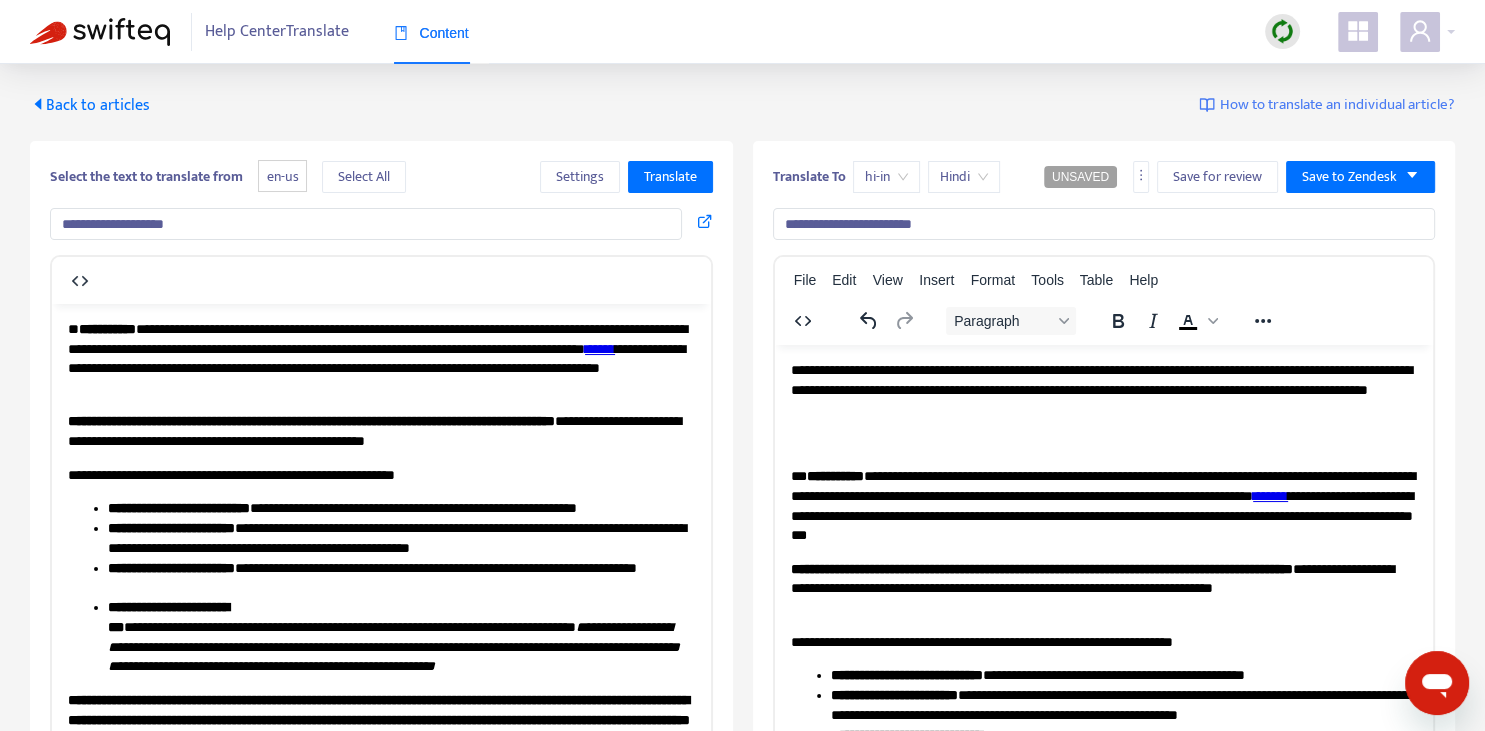click on "******" at bounding box center (600, 348) 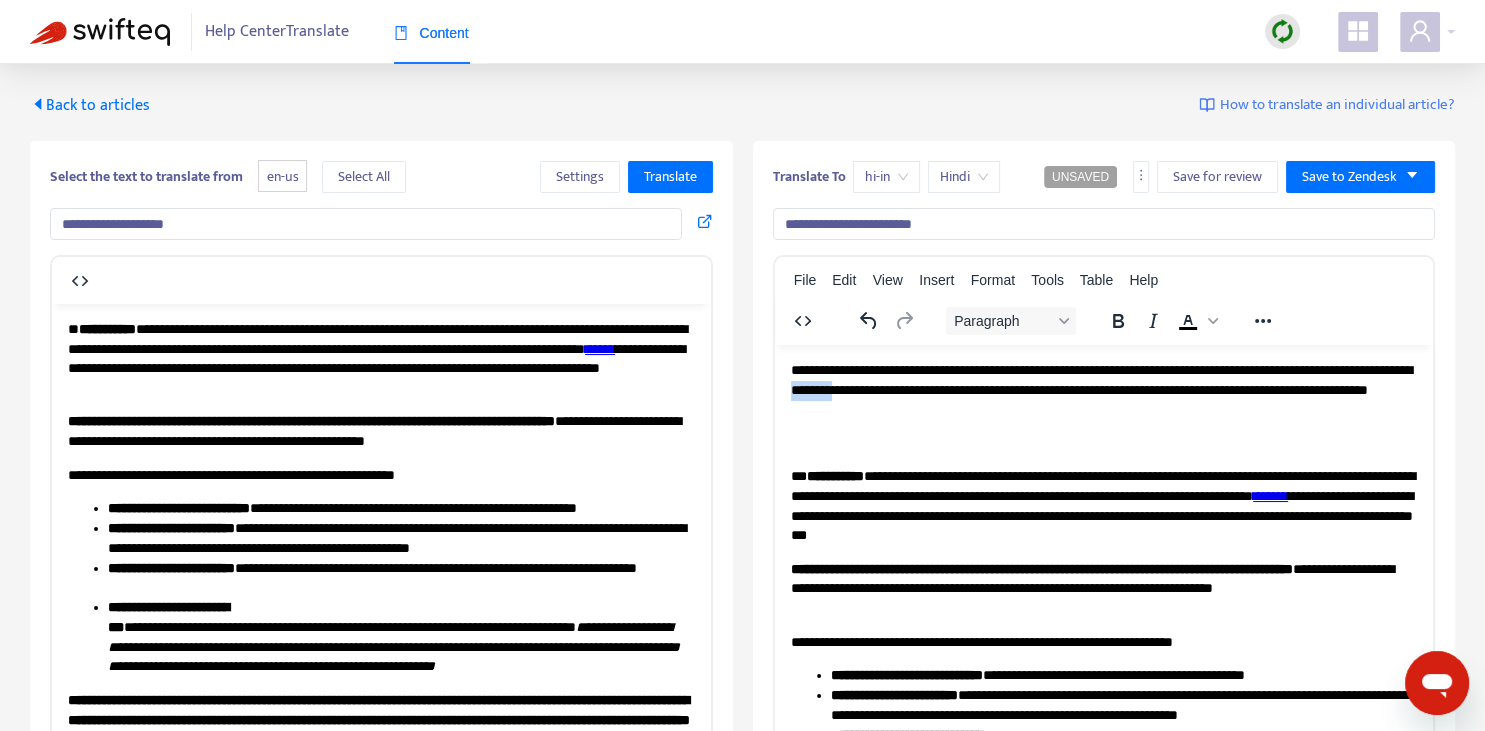click on "**********" at bounding box center [1103, 389] 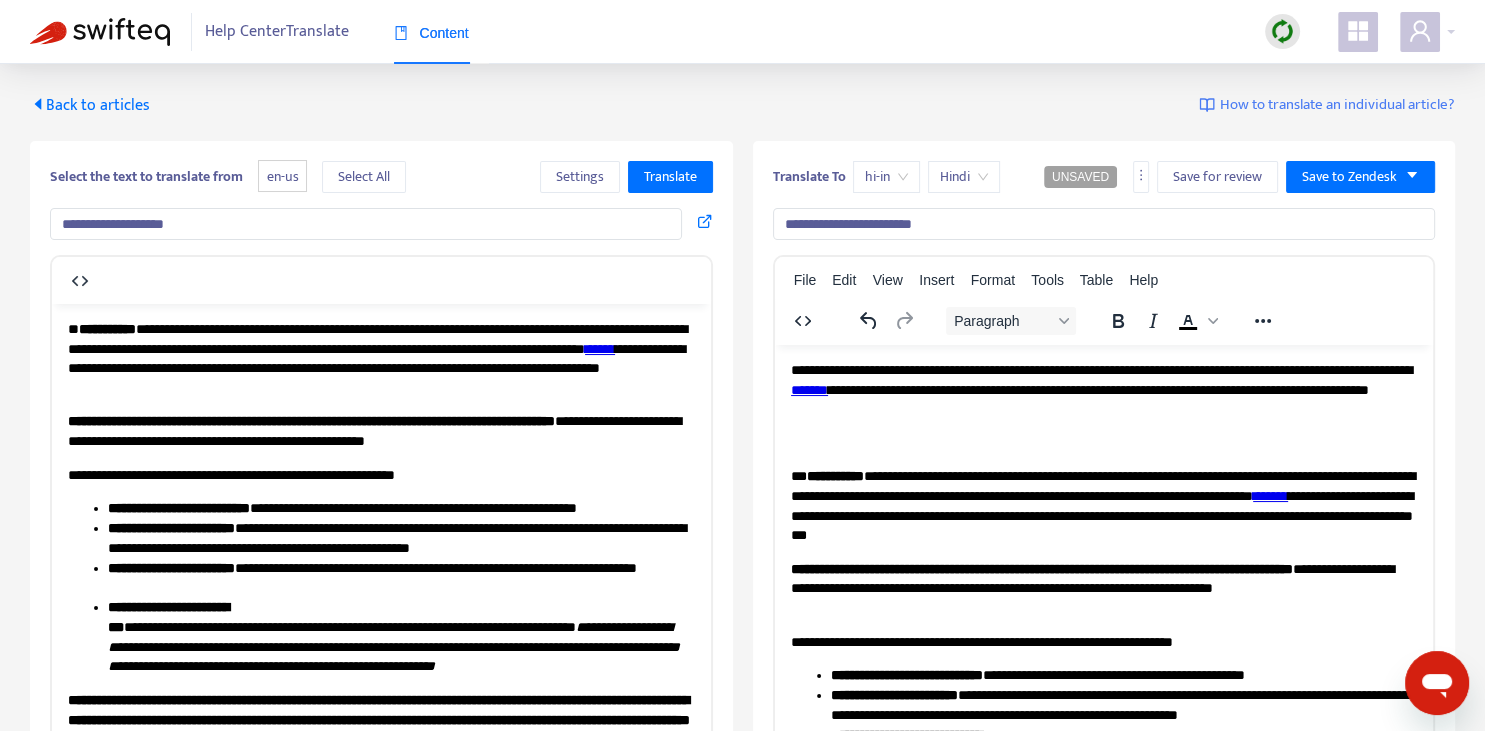 click on "**********" at bounding box center (1103, 389) 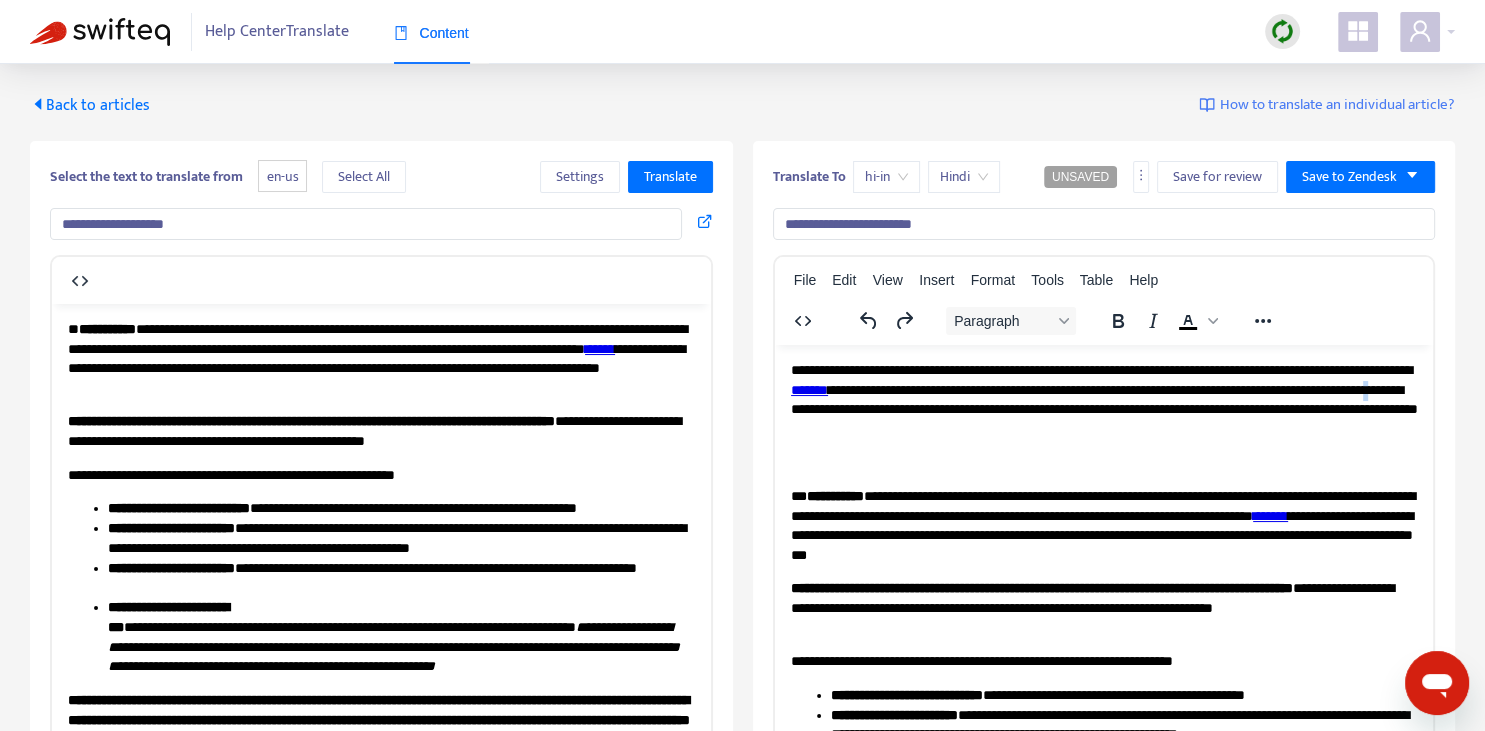 copy on "*" 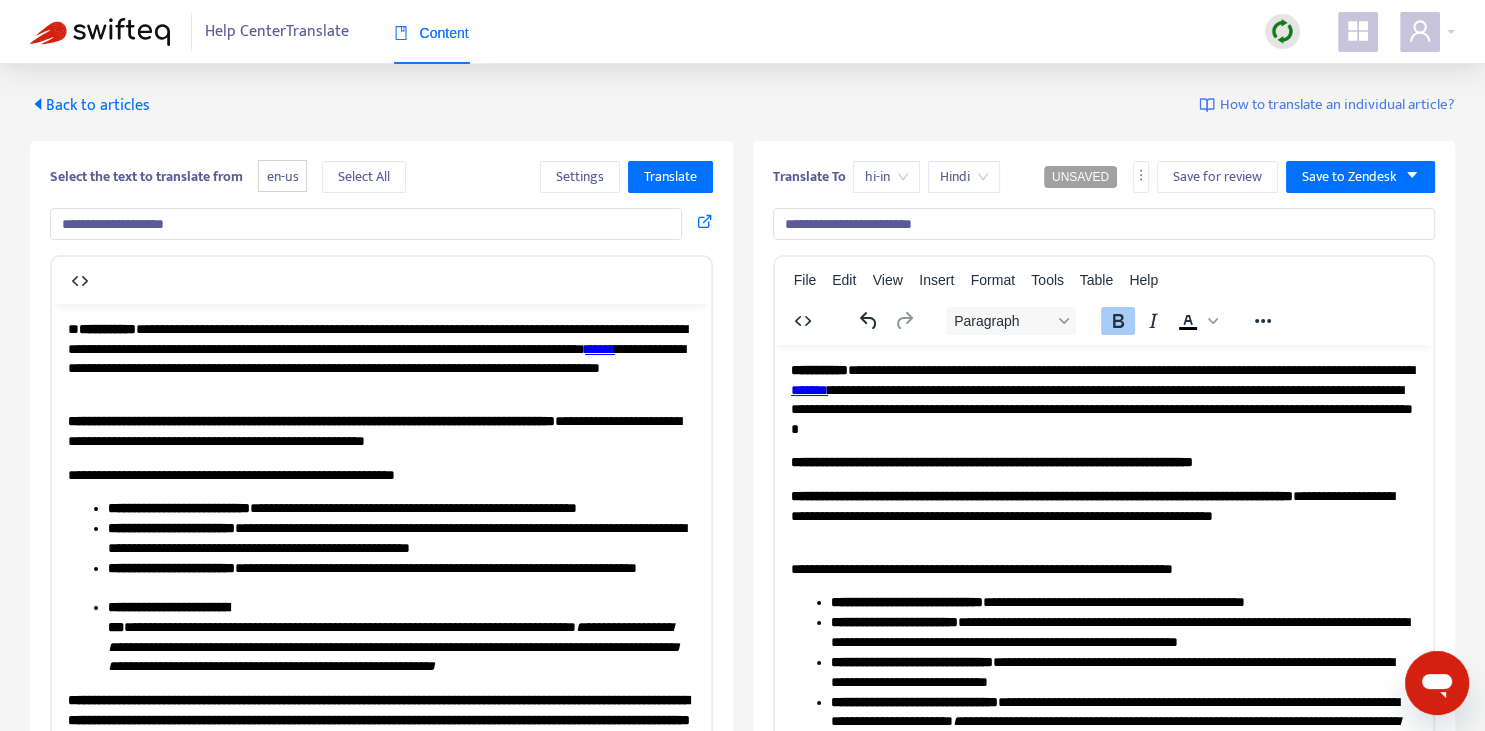 click on "**********" at bounding box center [991, 461] 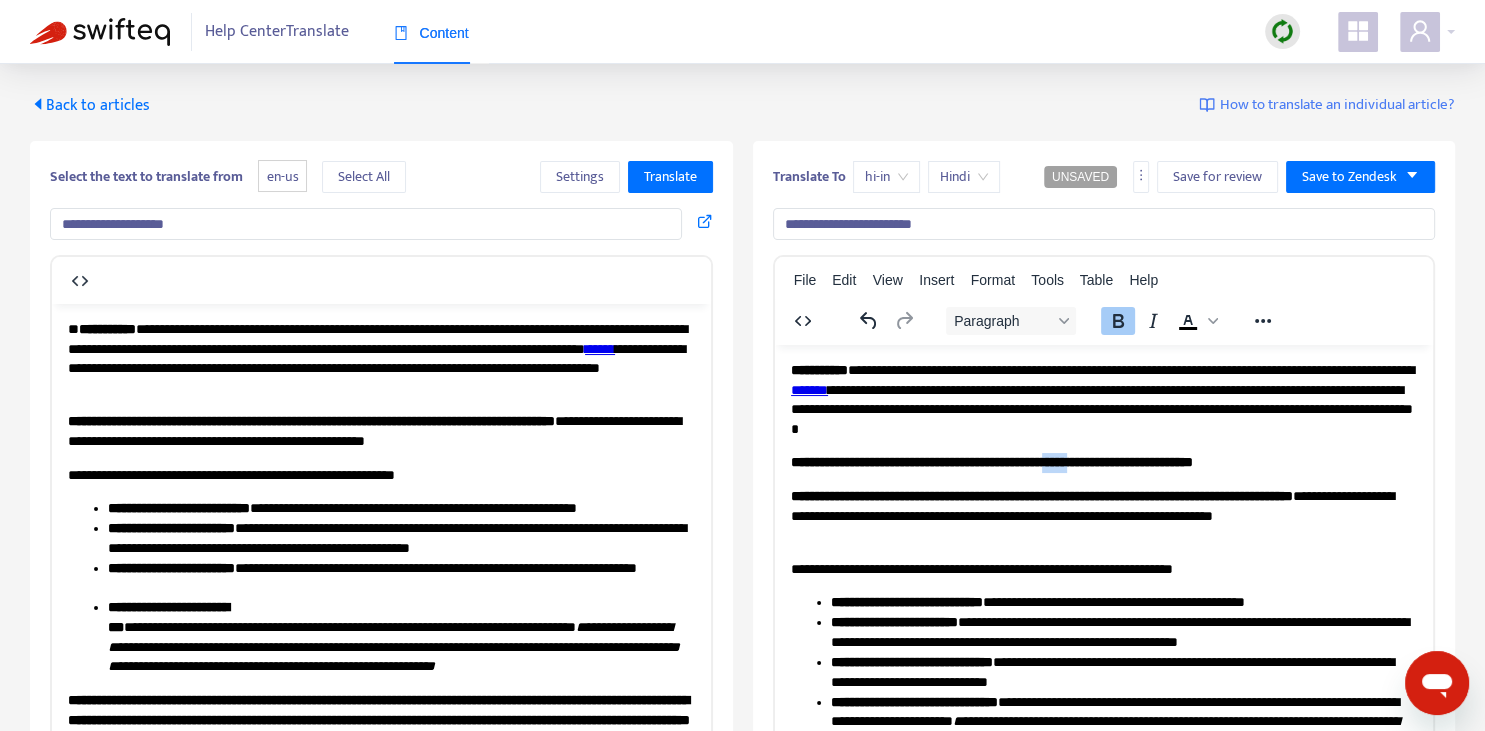 click on "**********" at bounding box center [991, 461] 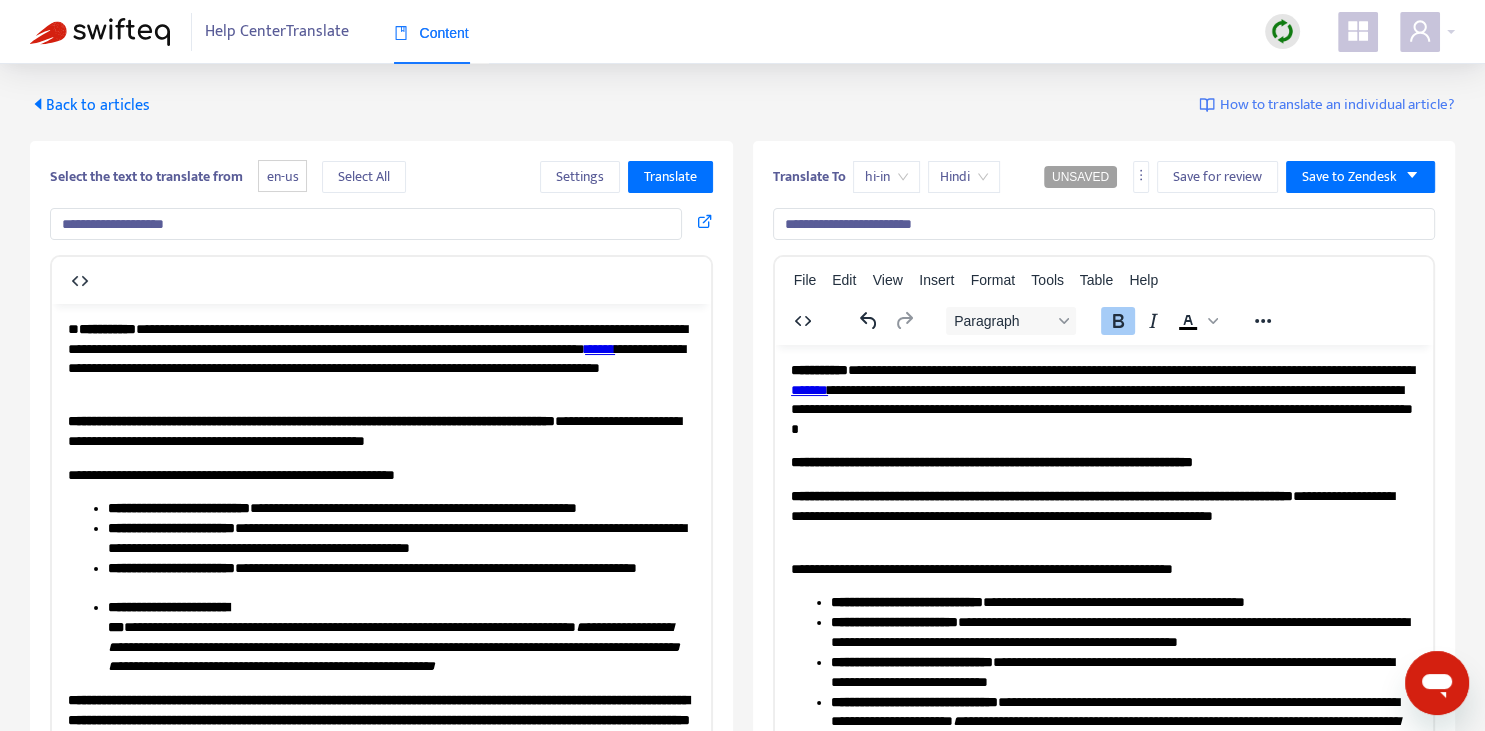 click on "**********" at bounding box center [1103, 648] 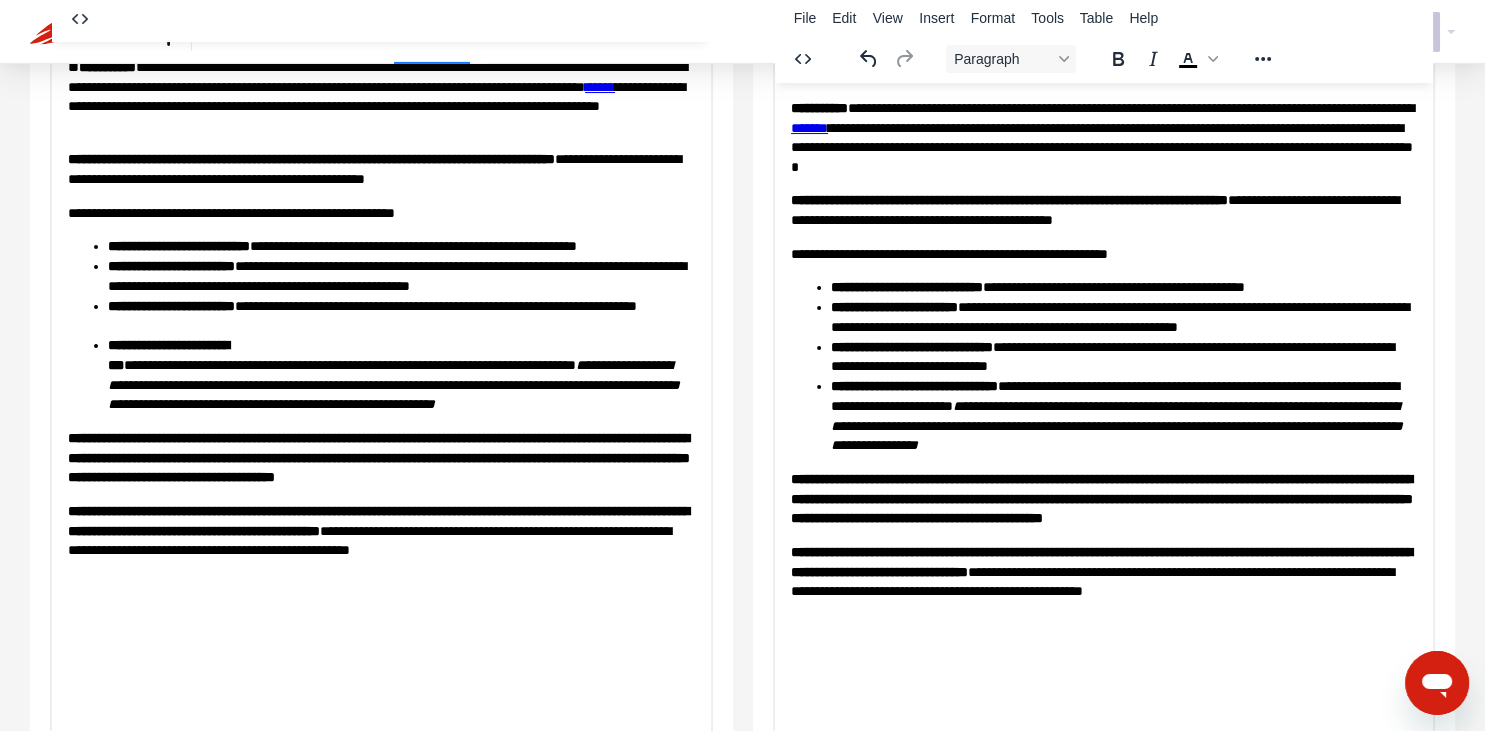 scroll, scrollTop: 281, scrollLeft: 0, axis: vertical 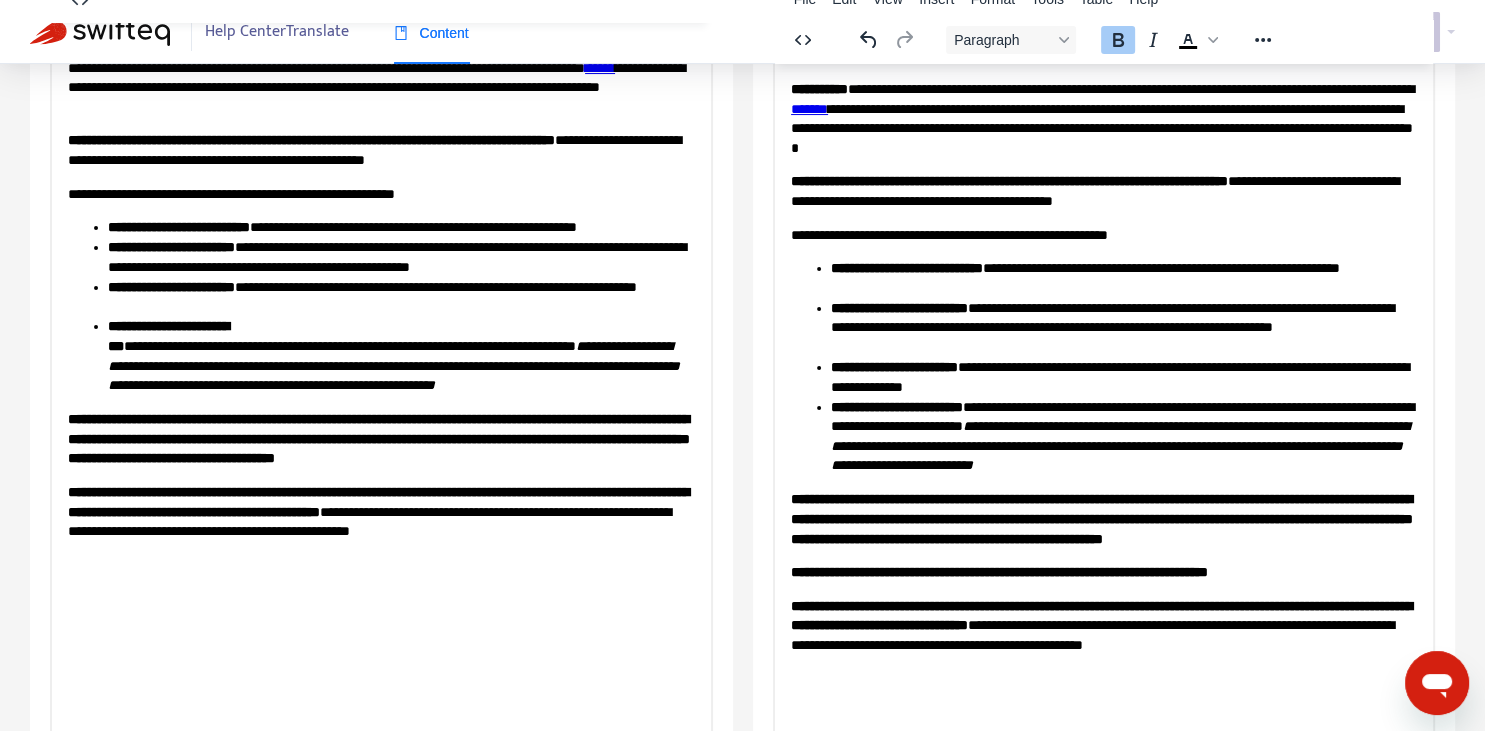 click on "**********" at bounding box center (1103, 572) 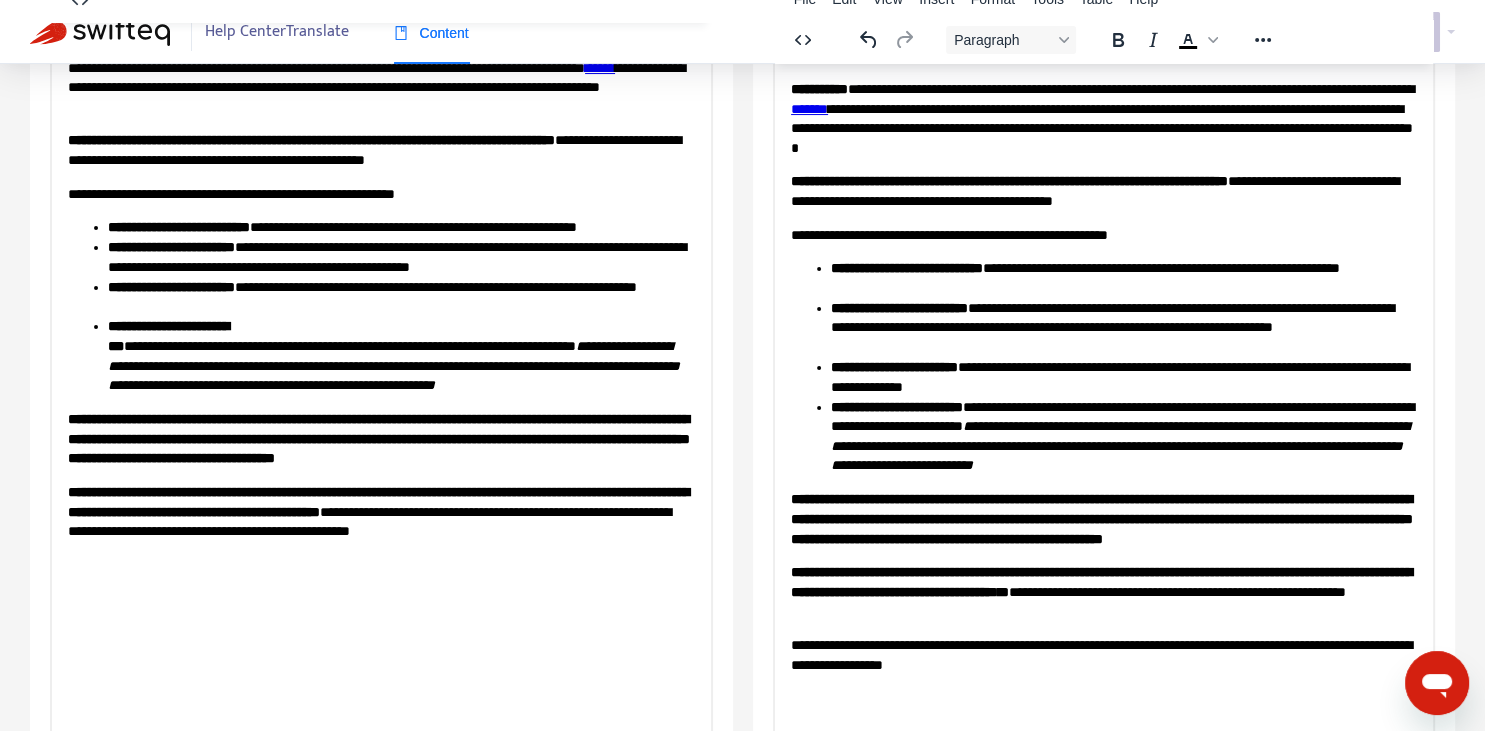 click on "**********" at bounding box center [1103, 591] 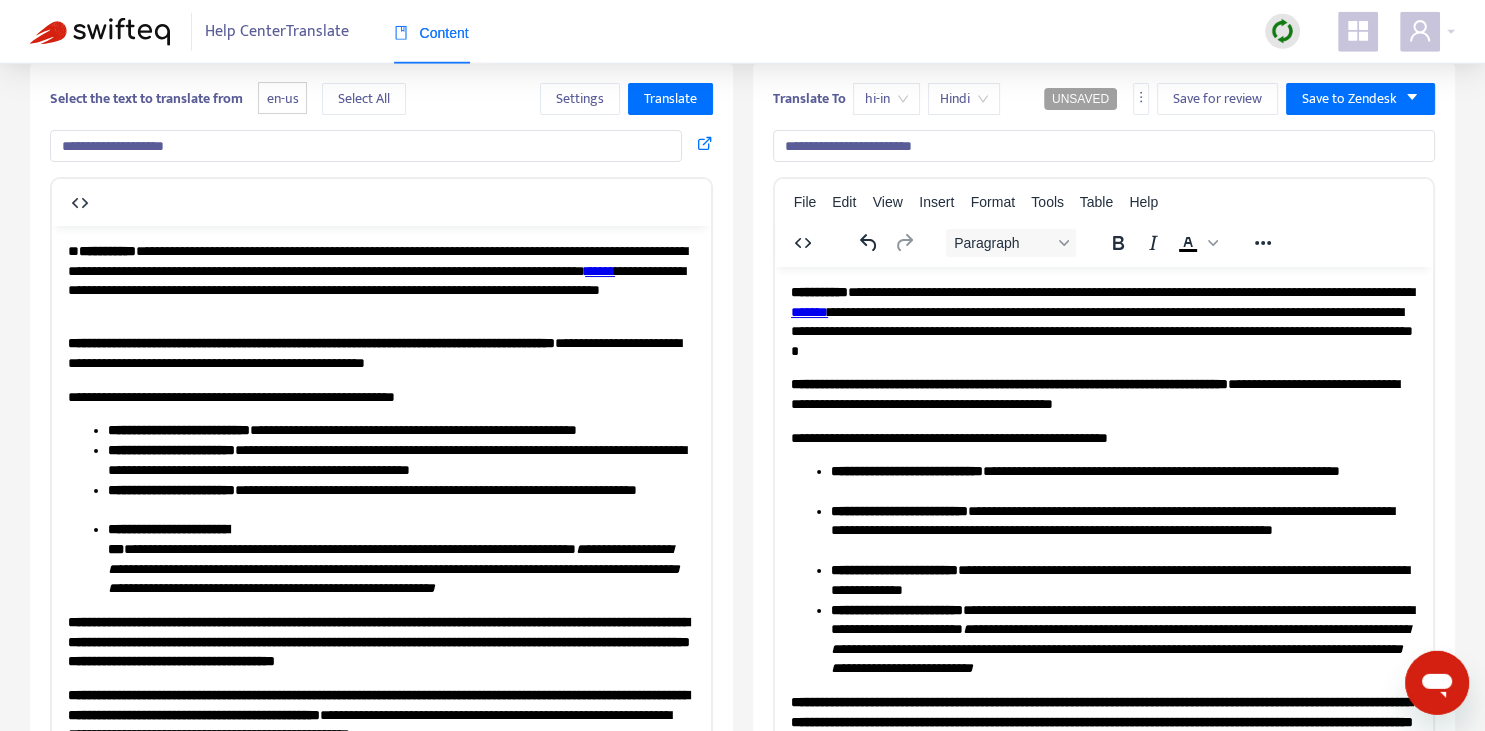 scroll, scrollTop: 140, scrollLeft: 0, axis: vertical 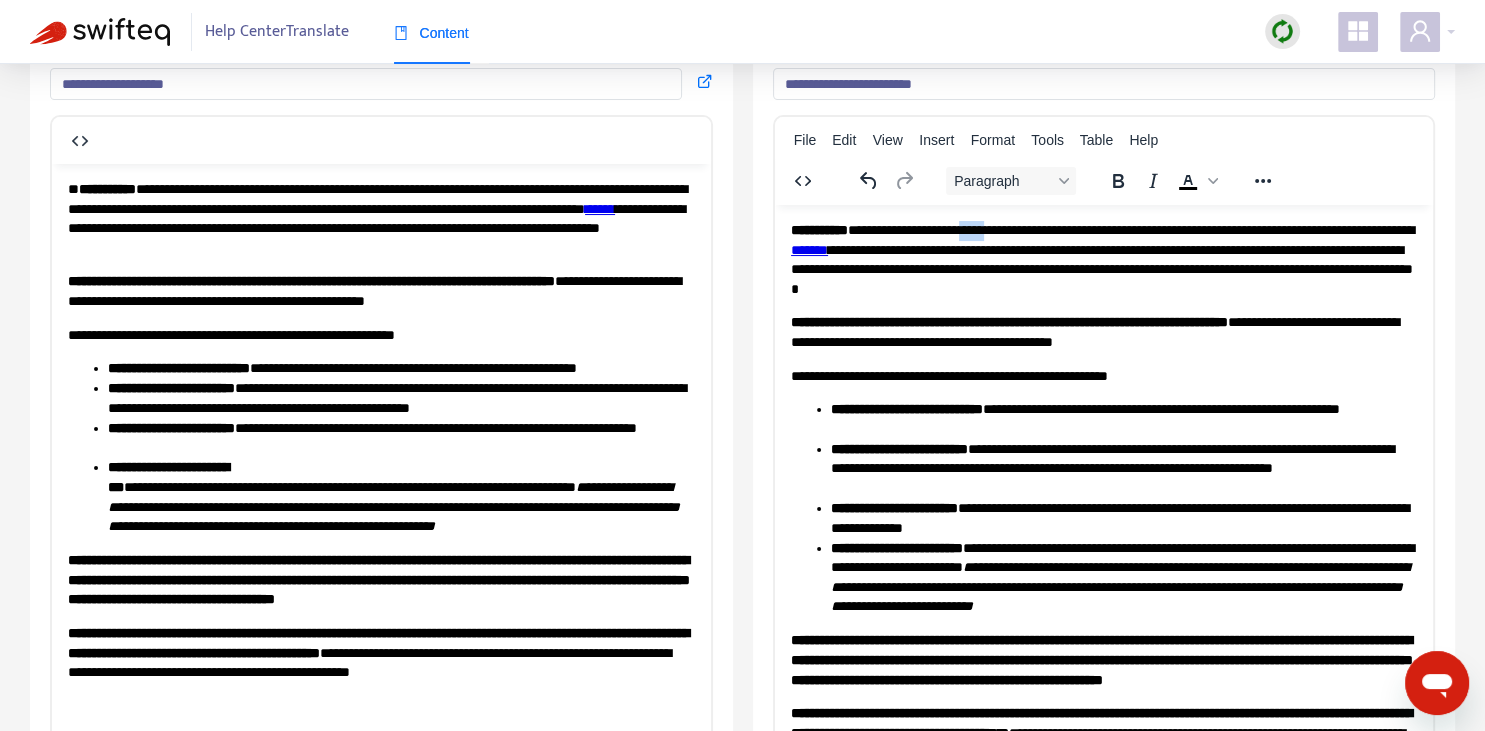 drag, startPoint x: 1032, startPoint y: 229, endPoint x: 994, endPoint y: 224, distance: 38.327538 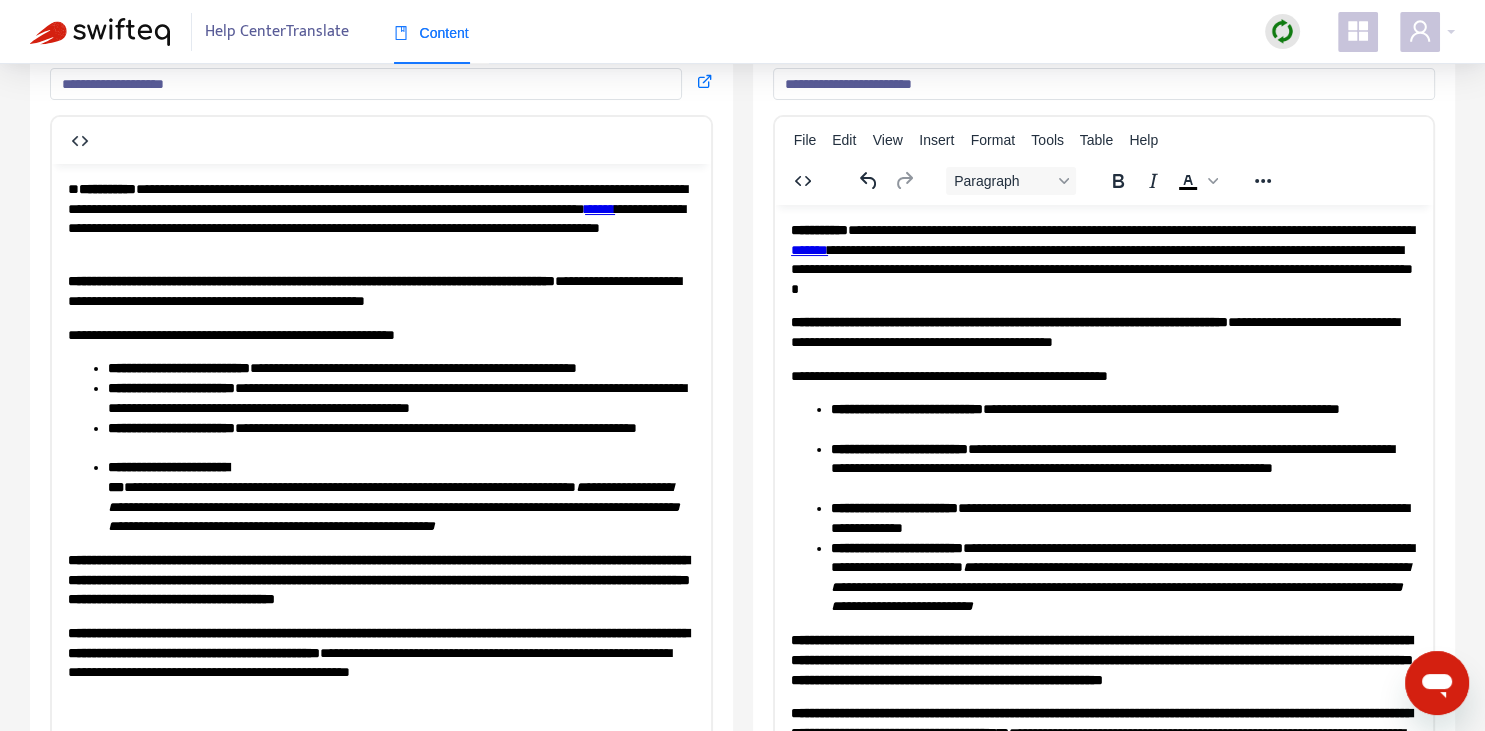 click on "**********" at bounding box center (1103, 259) 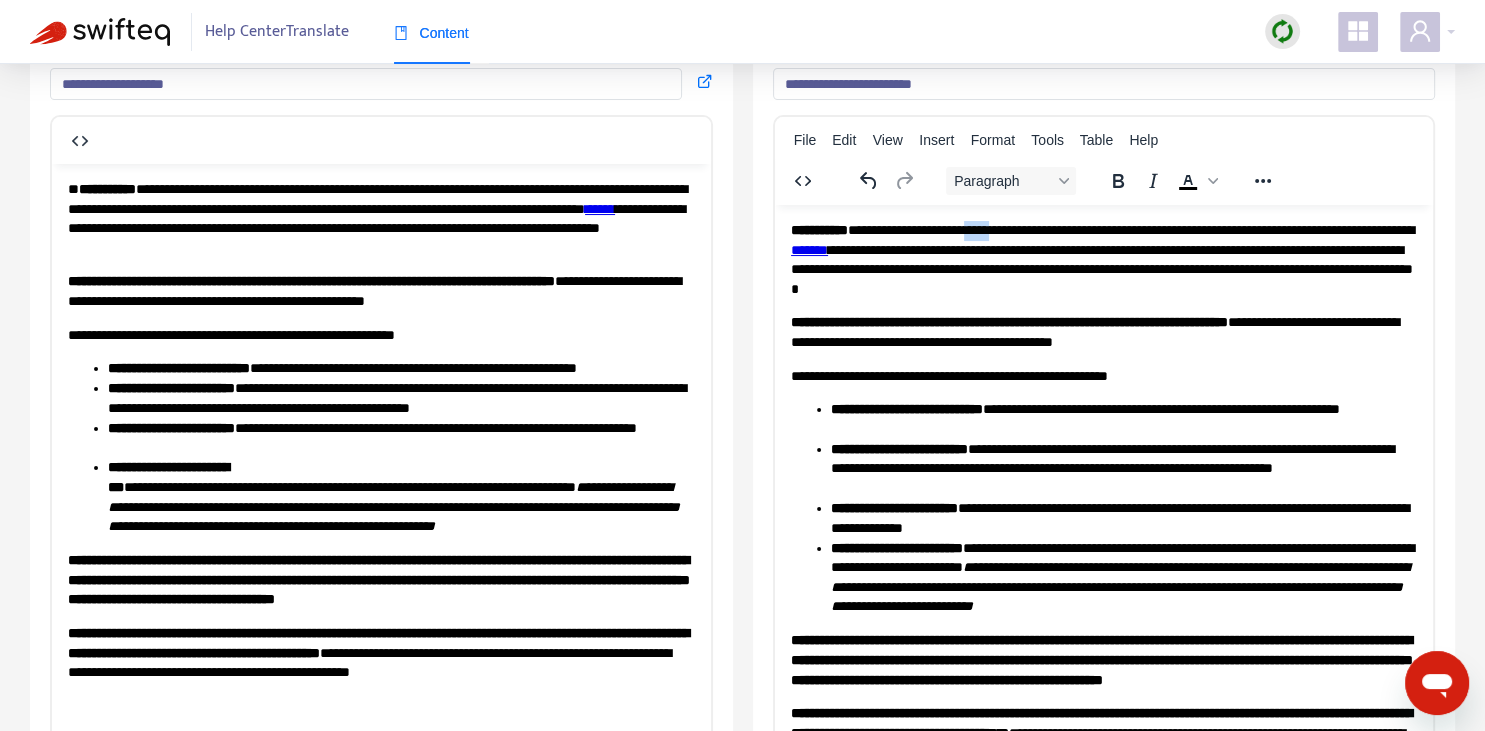 click on "**********" at bounding box center (1103, 259) 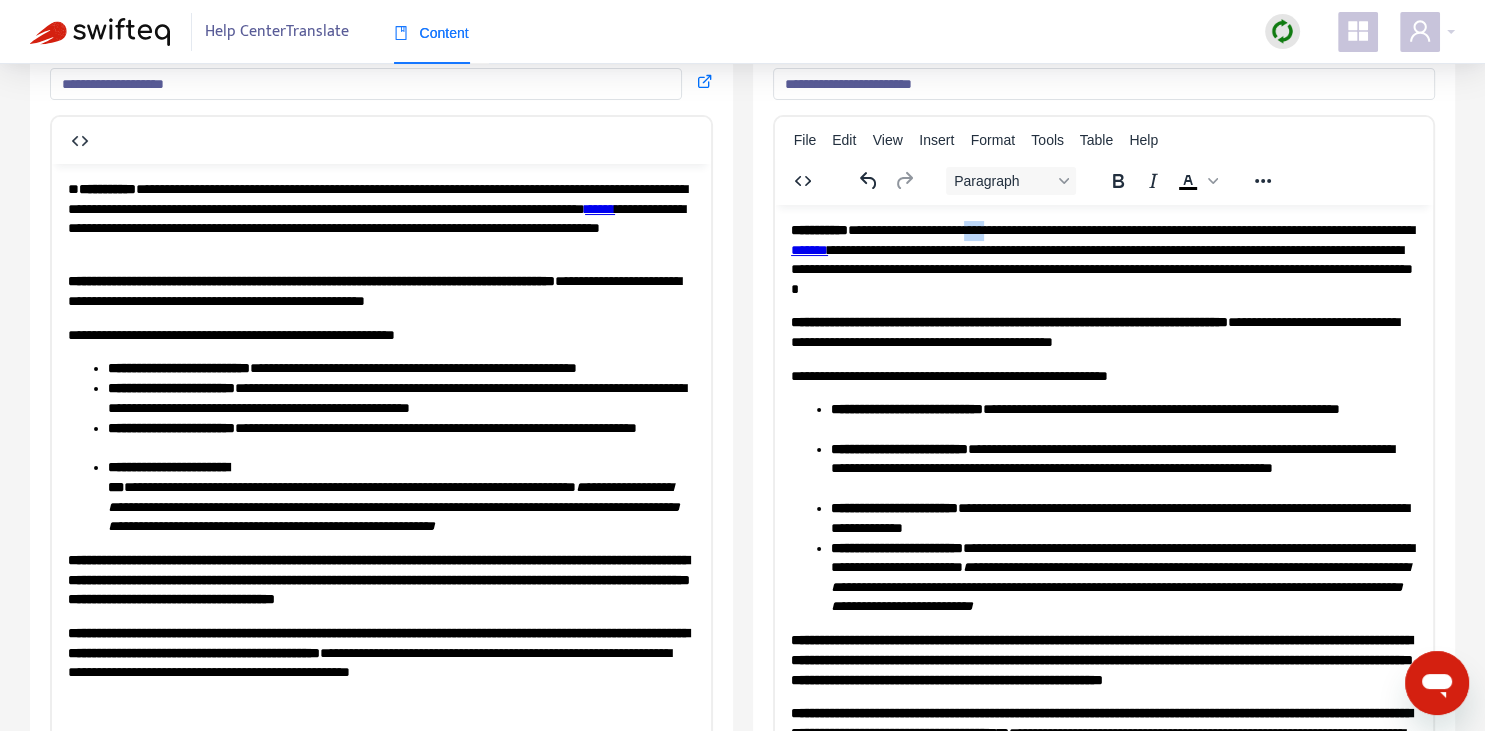 drag, startPoint x: 1033, startPoint y: 227, endPoint x: 1002, endPoint y: 220, distance: 31.780497 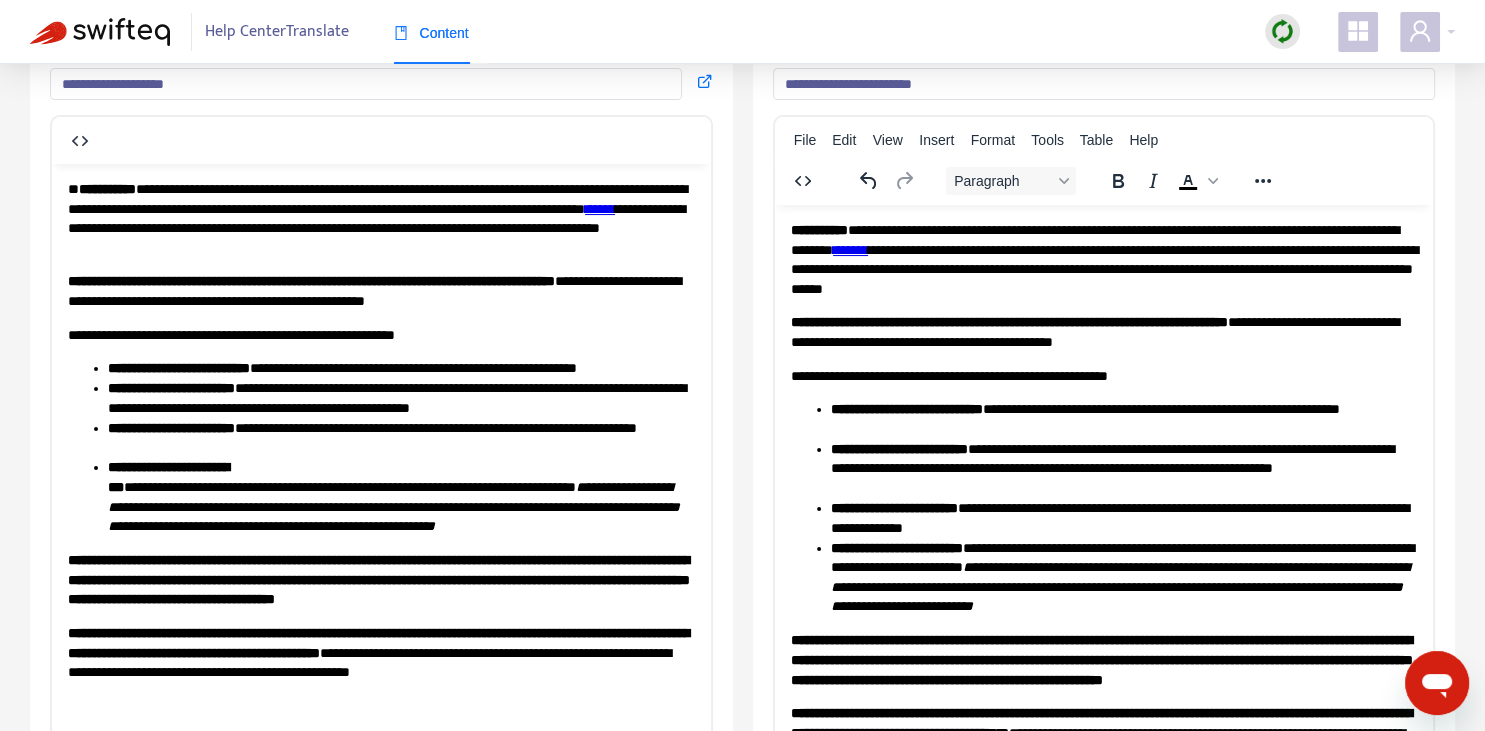 click on "**********" at bounding box center [1103, 376] 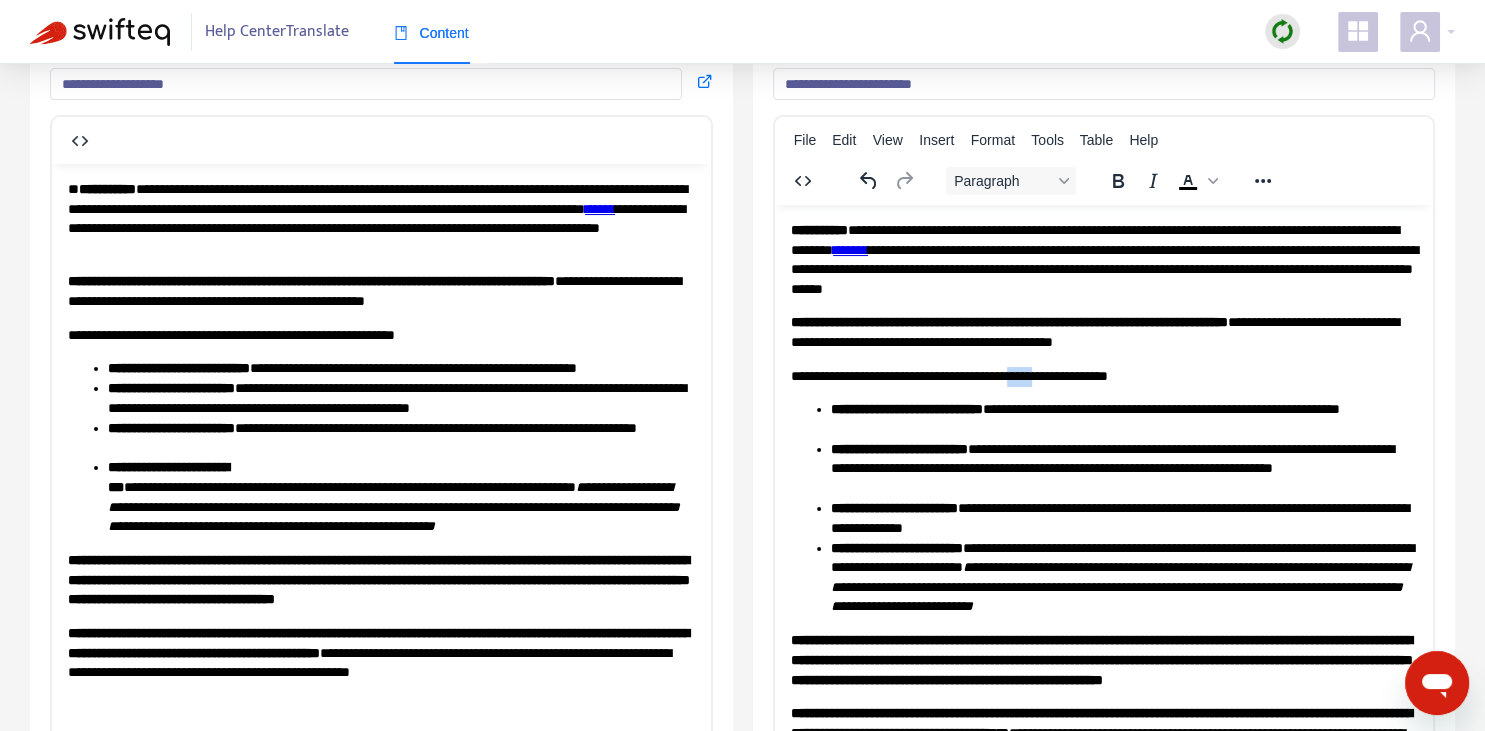 click on "**********" at bounding box center (1103, 376) 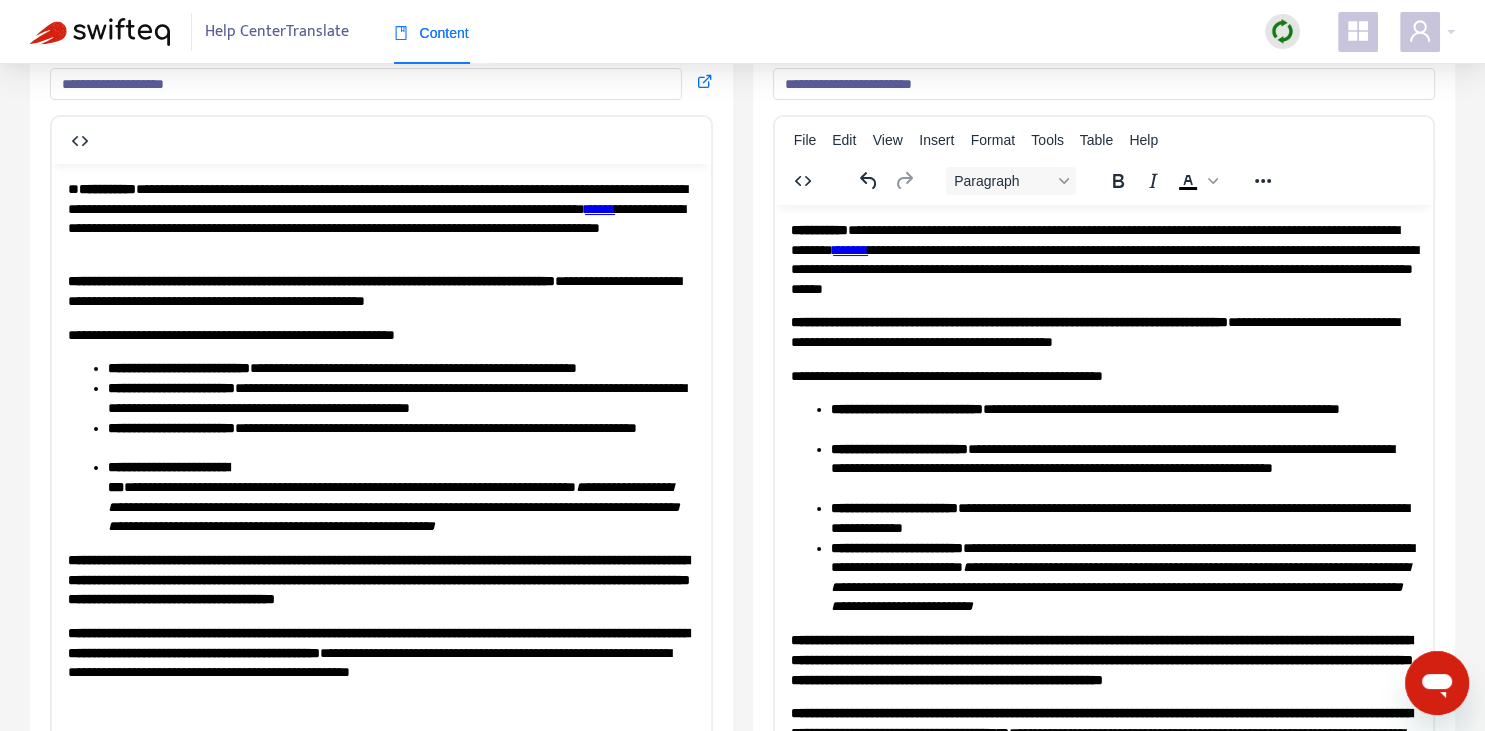 click on "**********" at bounding box center [1123, 468] 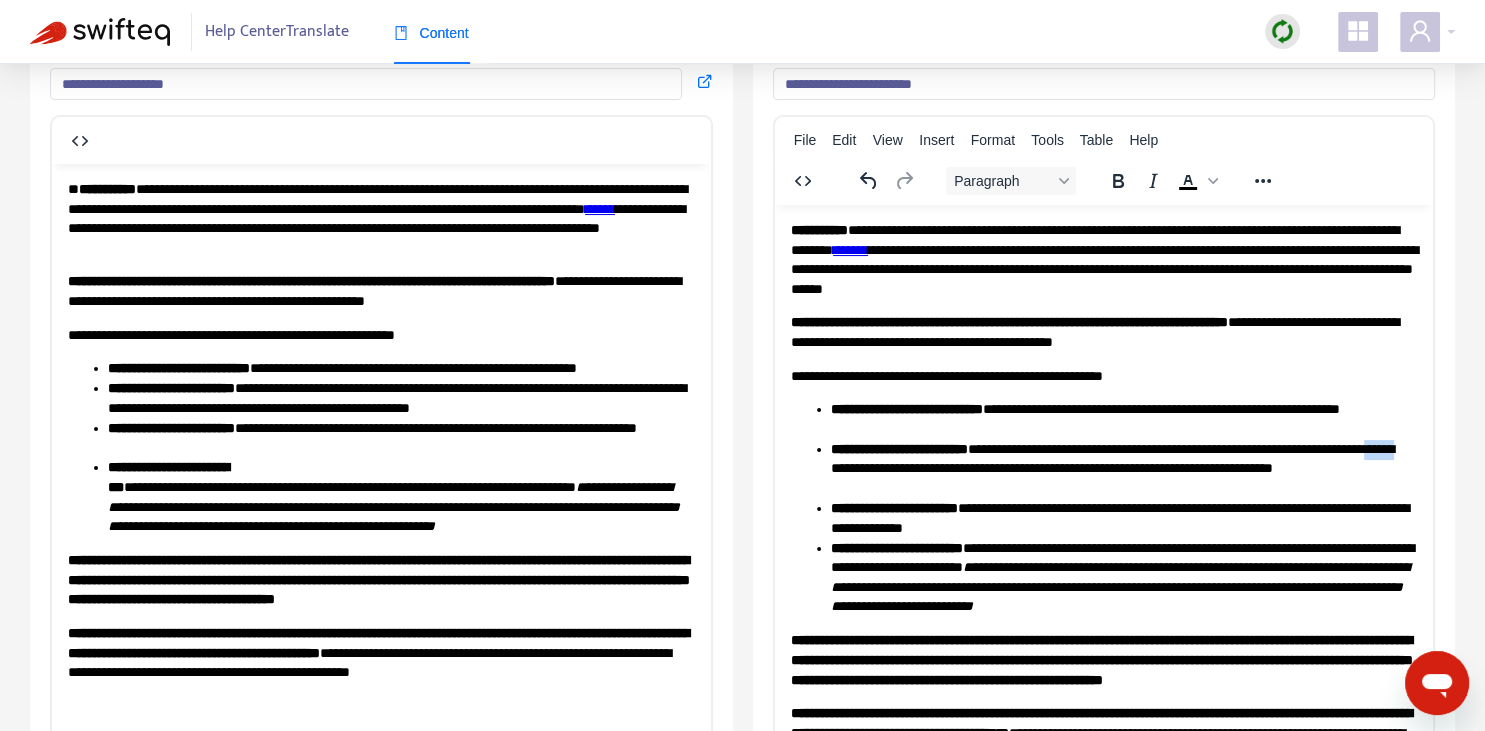 click on "**********" at bounding box center (1123, 468) 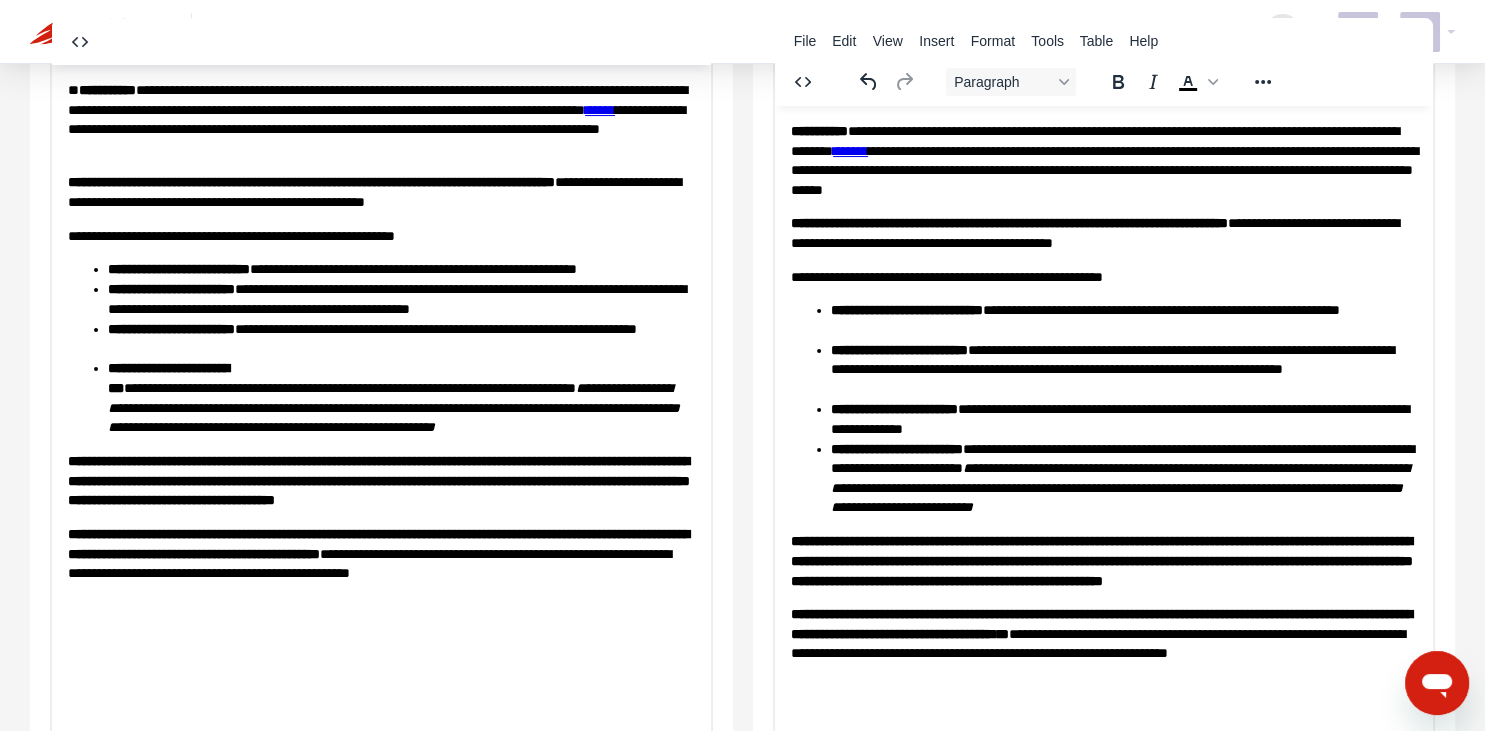 scroll, scrollTop: 281, scrollLeft: 0, axis: vertical 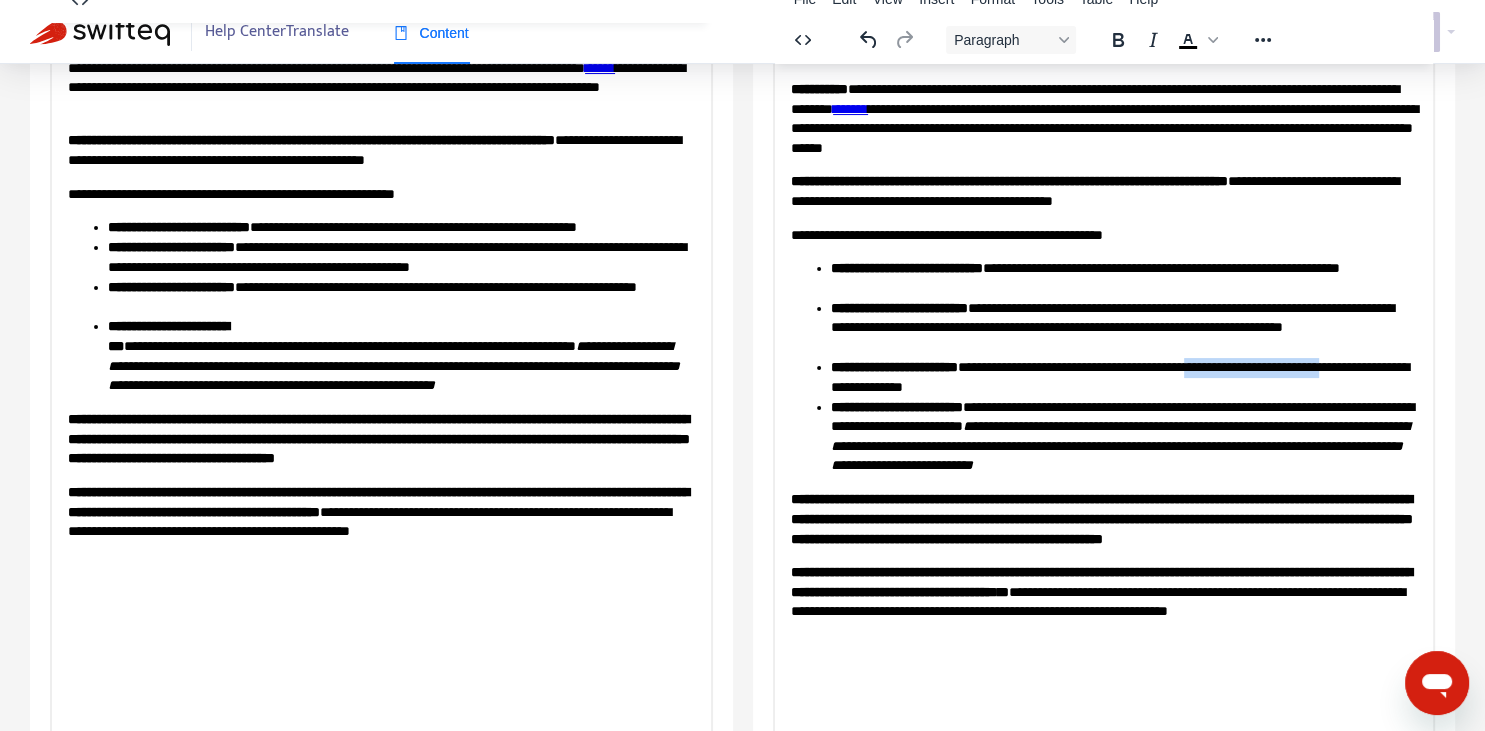 drag, startPoint x: 1236, startPoint y: 363, endPoint x: 1398, endPoint y: 361, distance: 162.01234 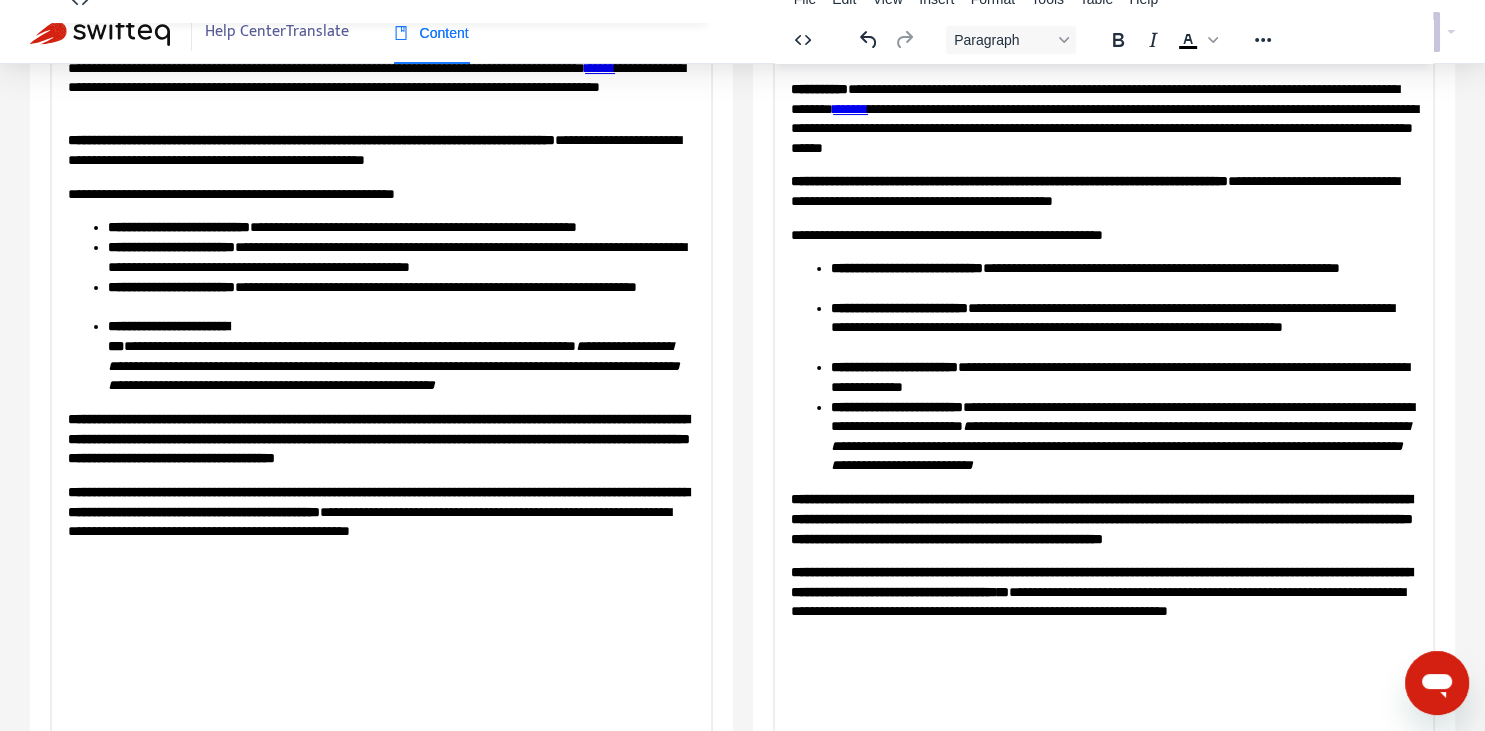 click on "**********" at bounding box center (1123, 436) 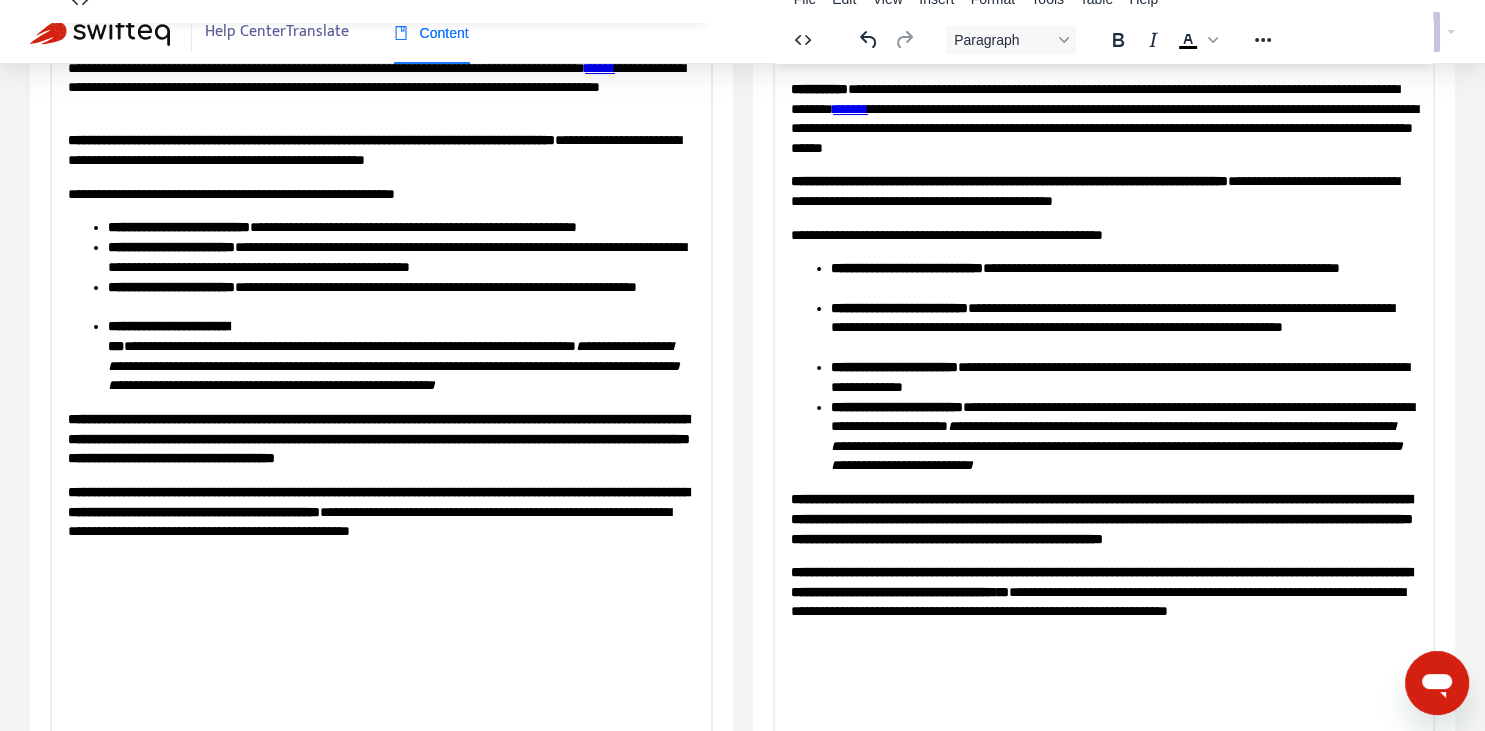 click on "**********" at bounding box center [1116, 444] 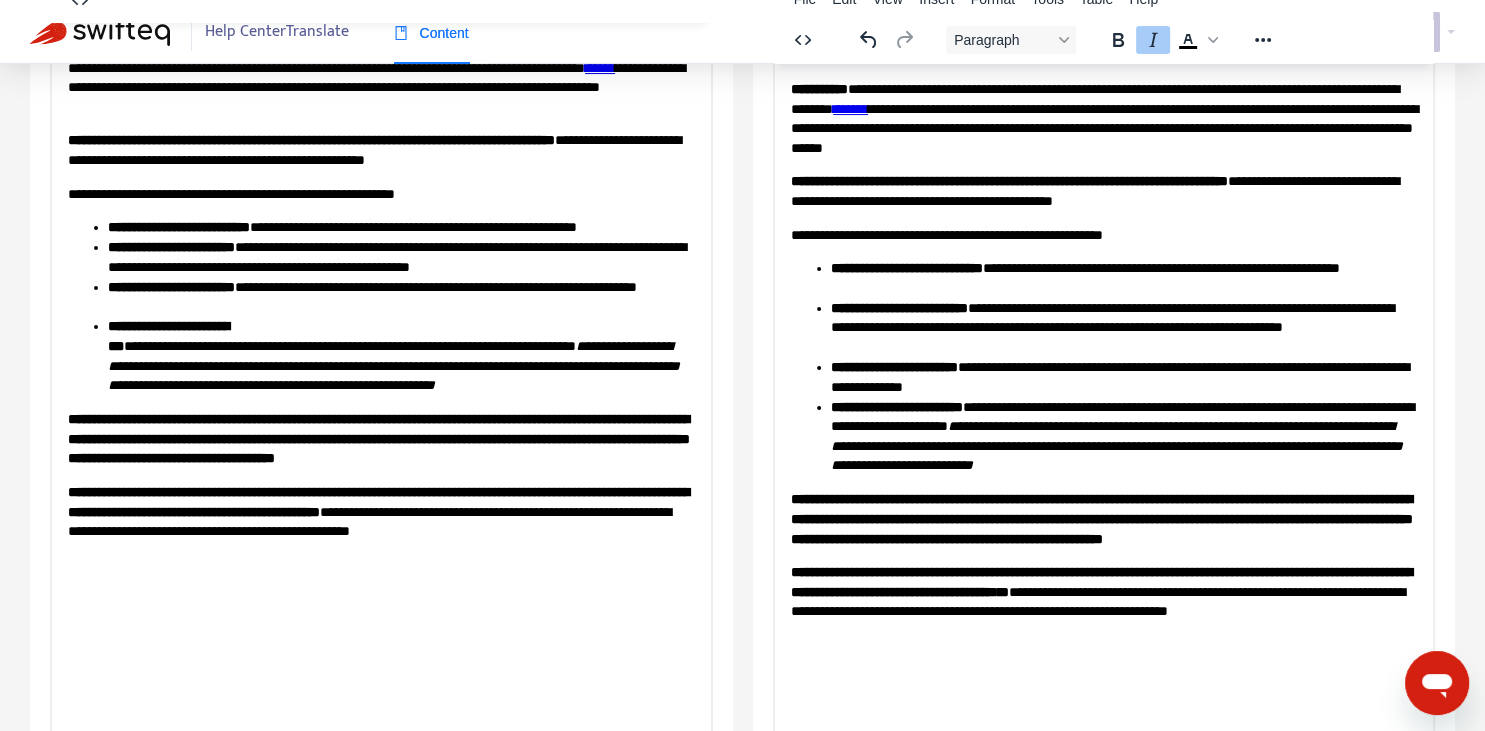 click on "**********" at bounding box center (1116, 444) 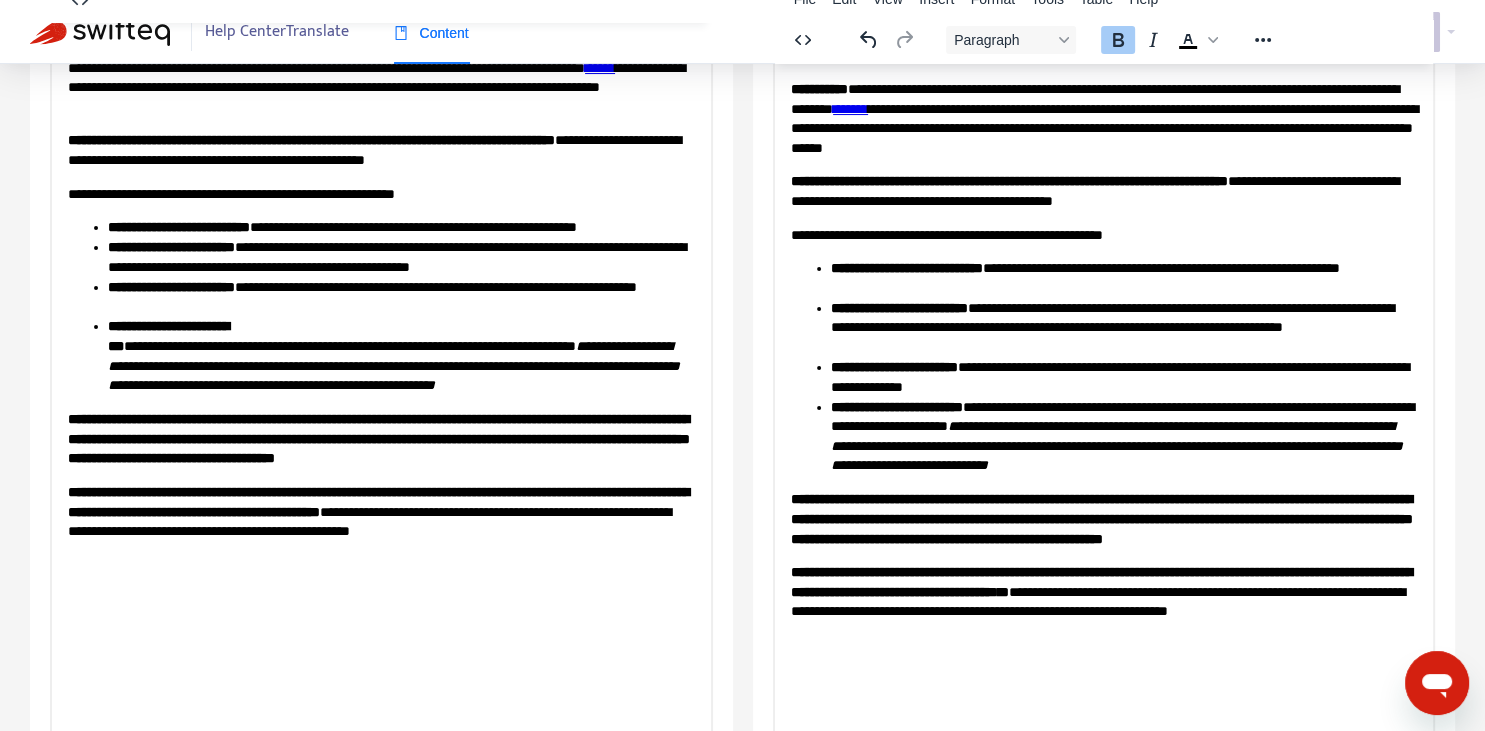 click on "**********" at bounding box center [1101, 517] 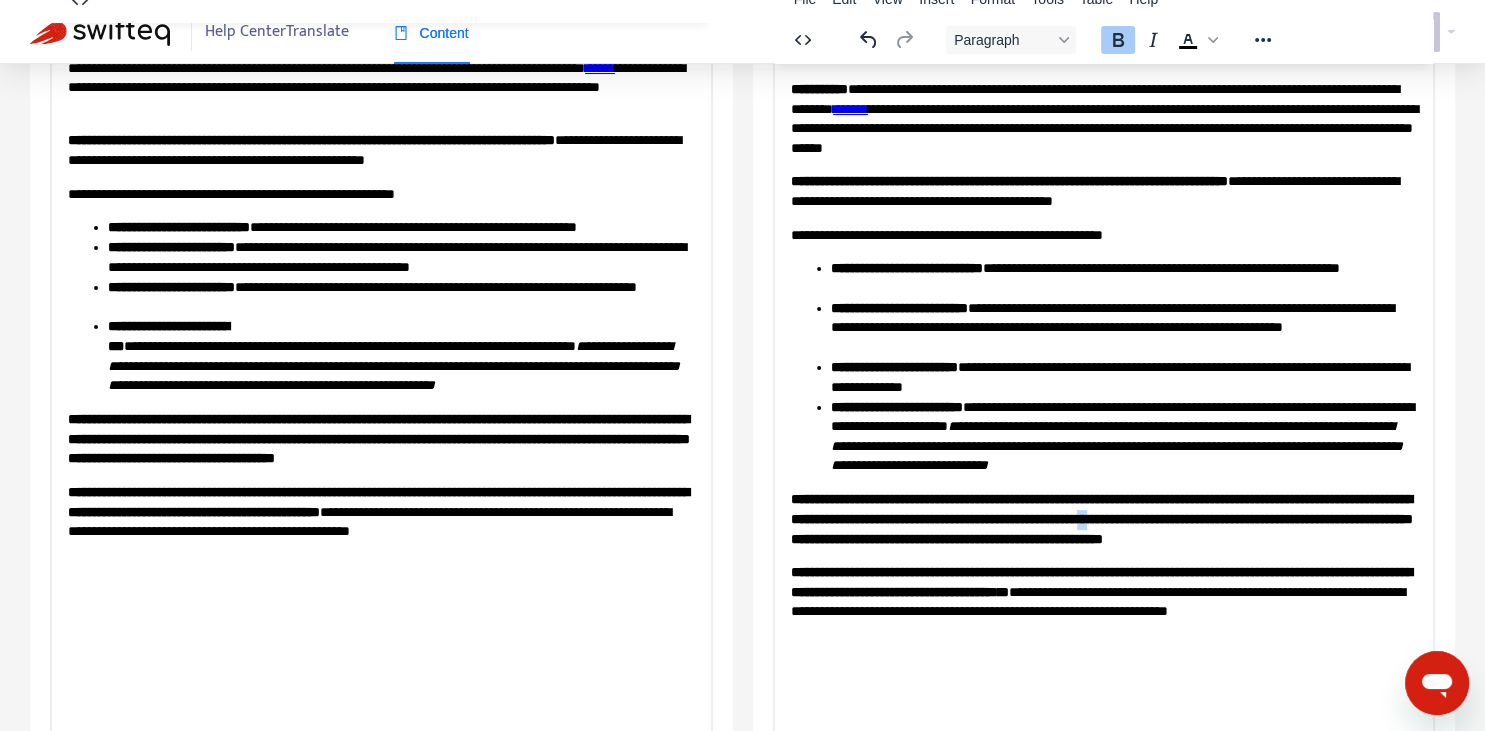 drag, startPoint x: 1305, startPoint y: 516, endPoint x: 1291, endPoint y: 515, distance: 14.035668 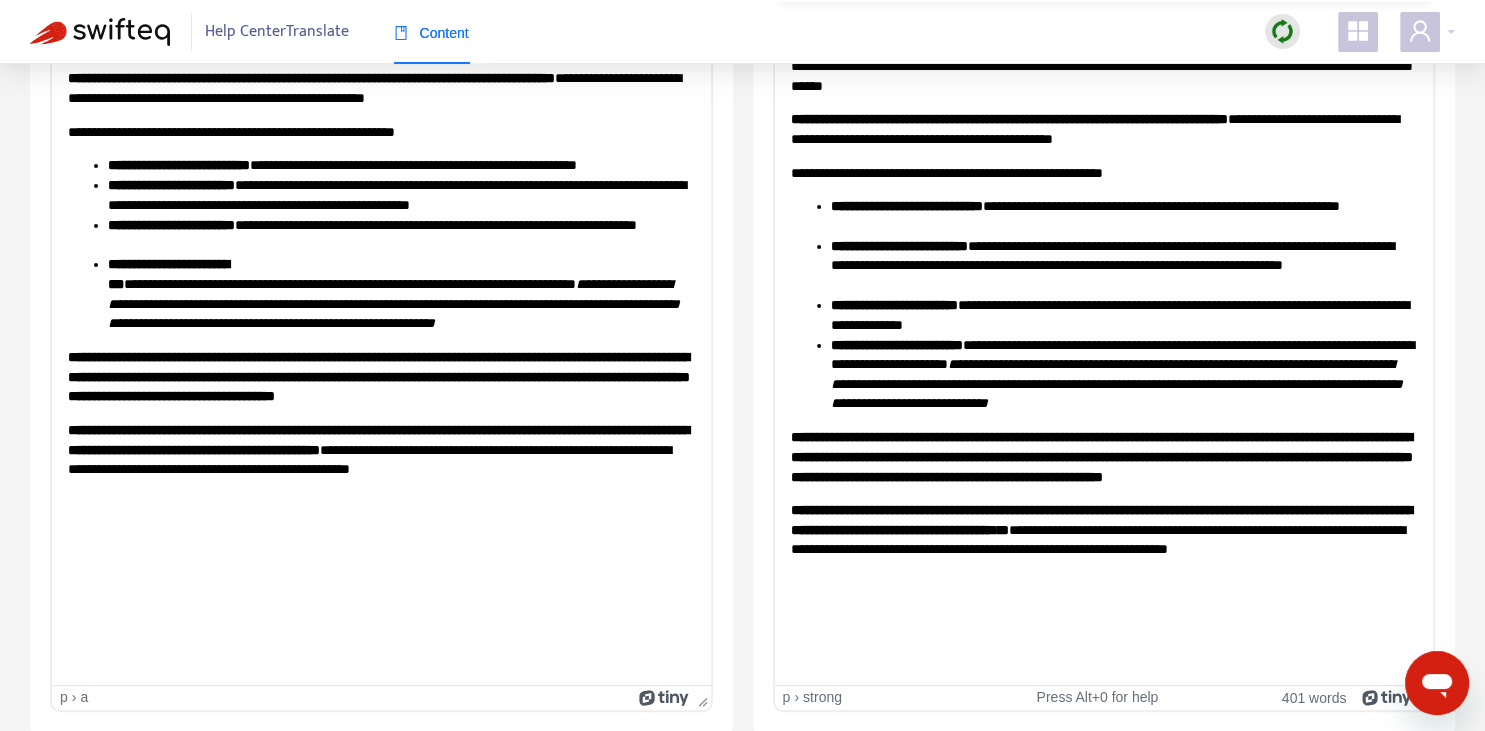 scroll, scrollTop: 0, scrollLeft: 0, axis: both 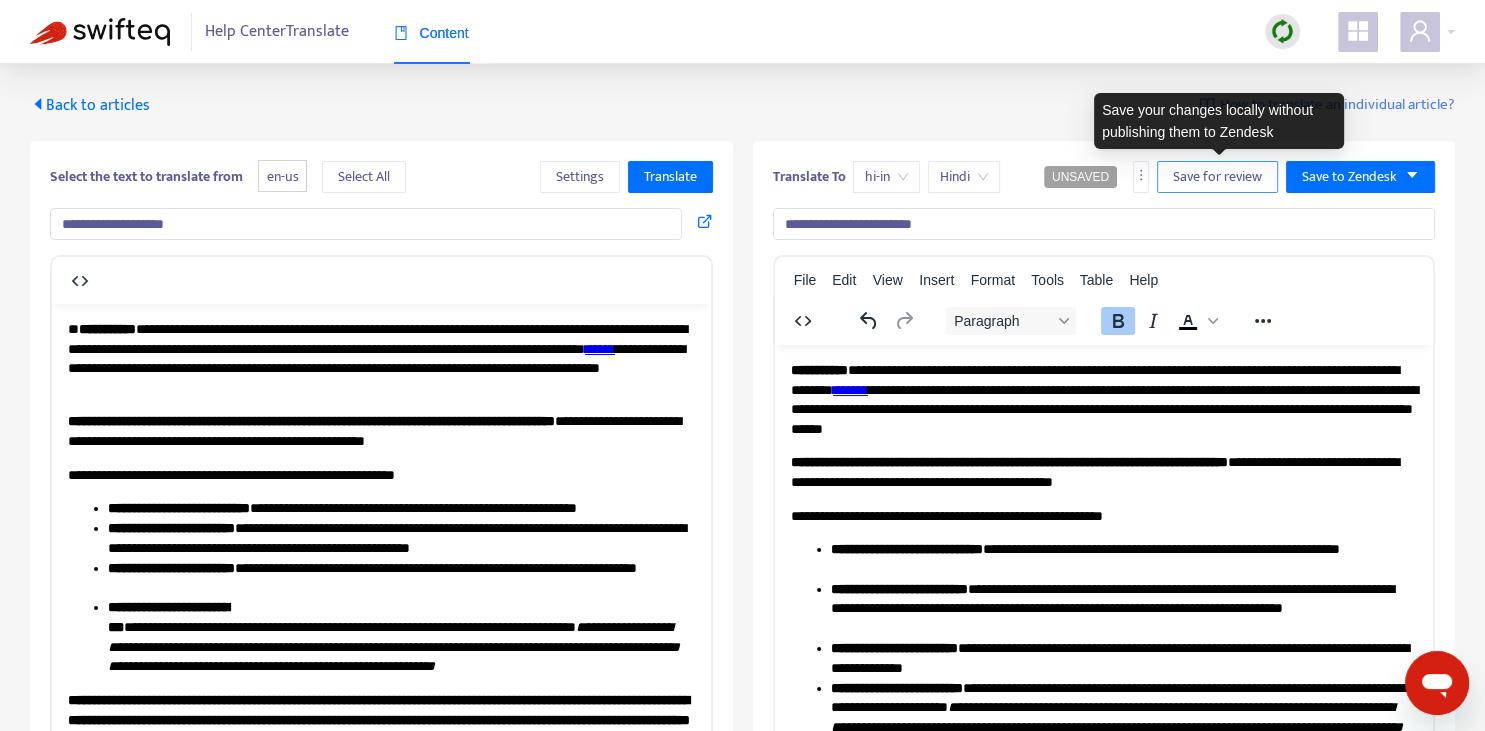 click on "Save for review" at bounding box center (1217, 177) 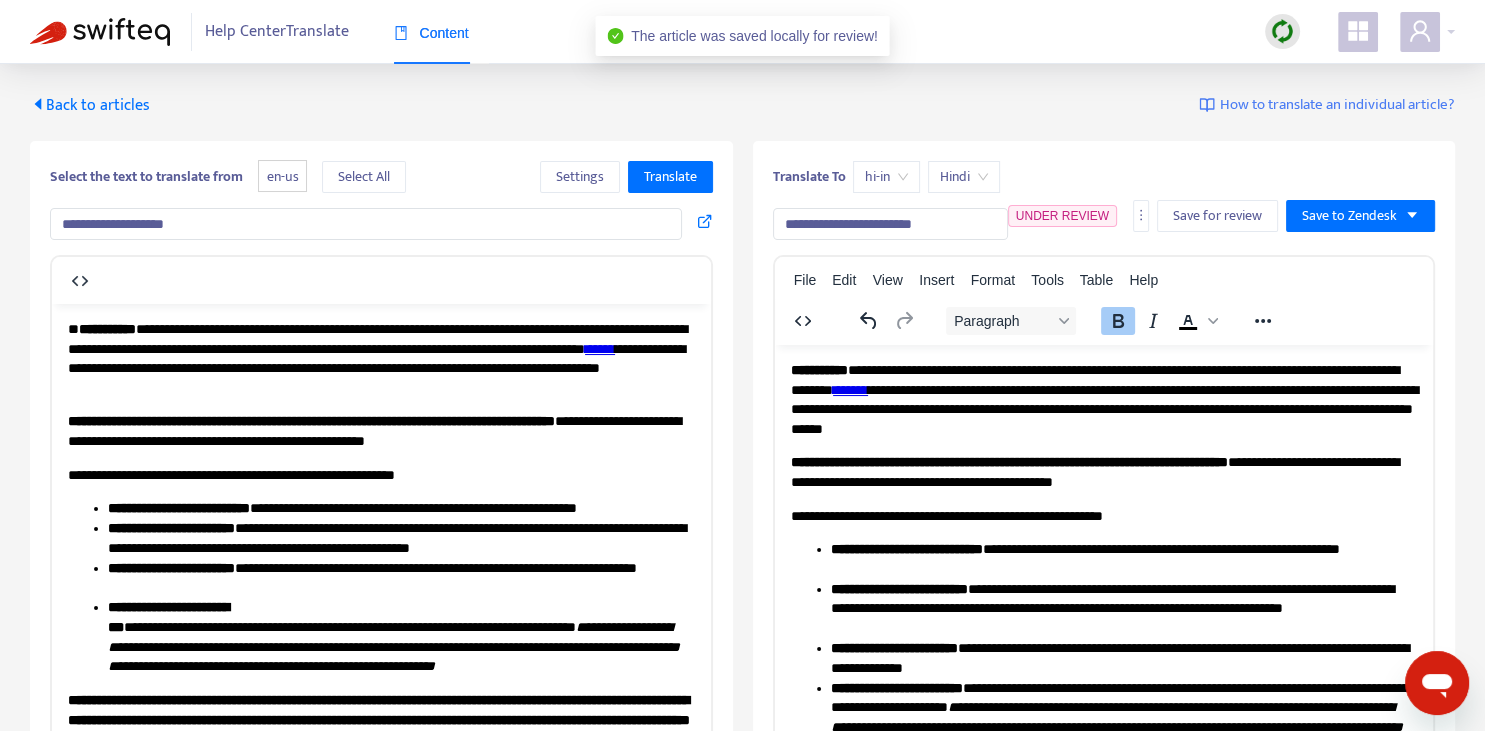 click on "Back to articles" at bounding box center [90, 105] 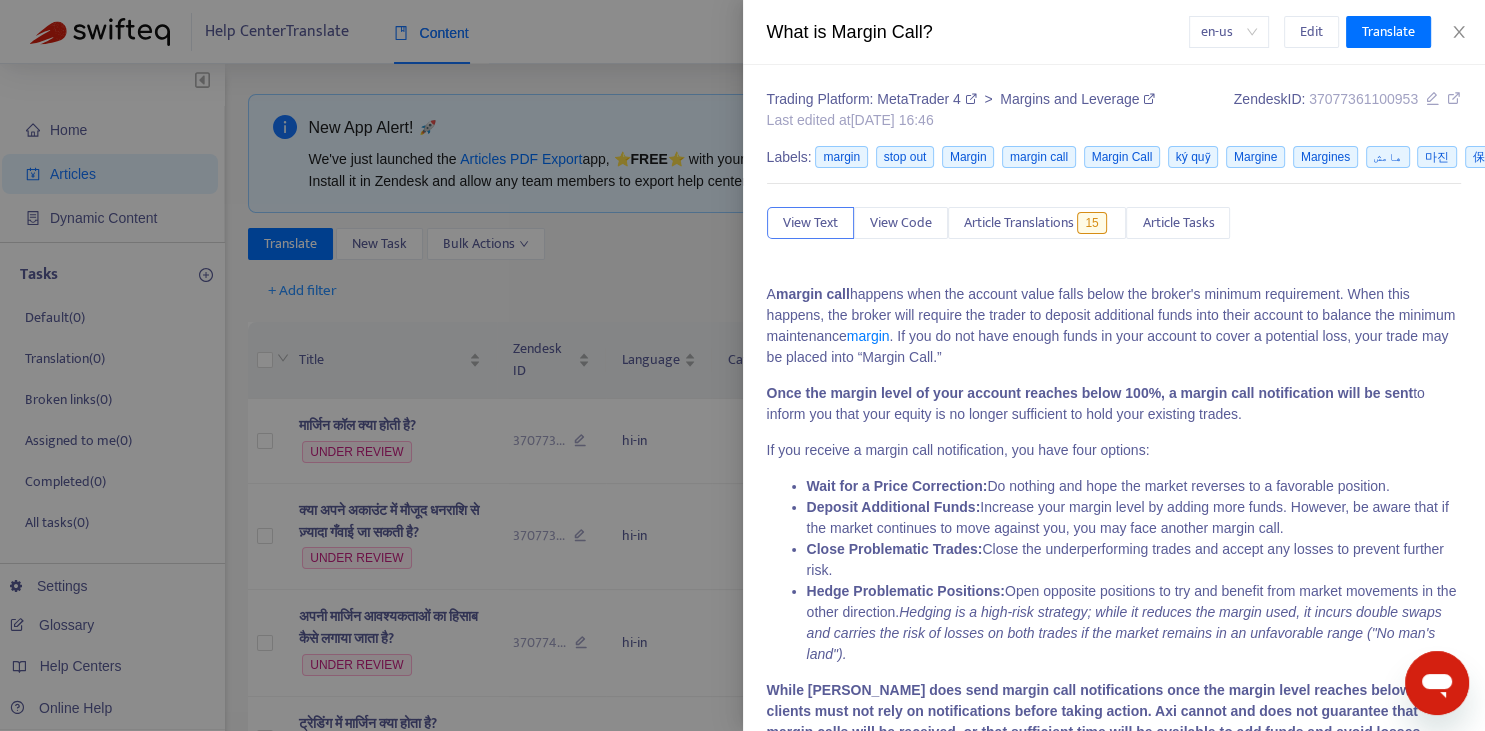 click at bounding box center (742, 365) 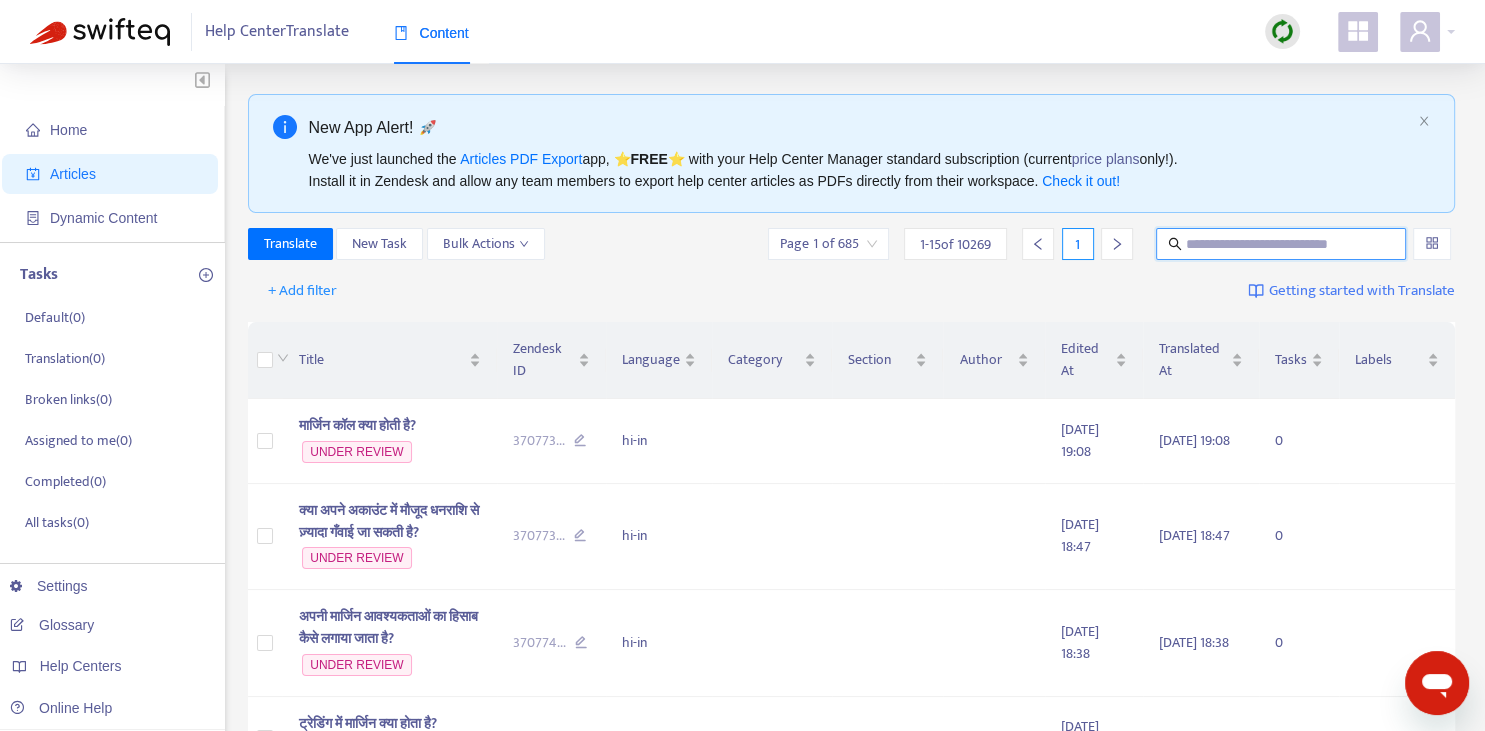 click at bounding box center [1282, 244] 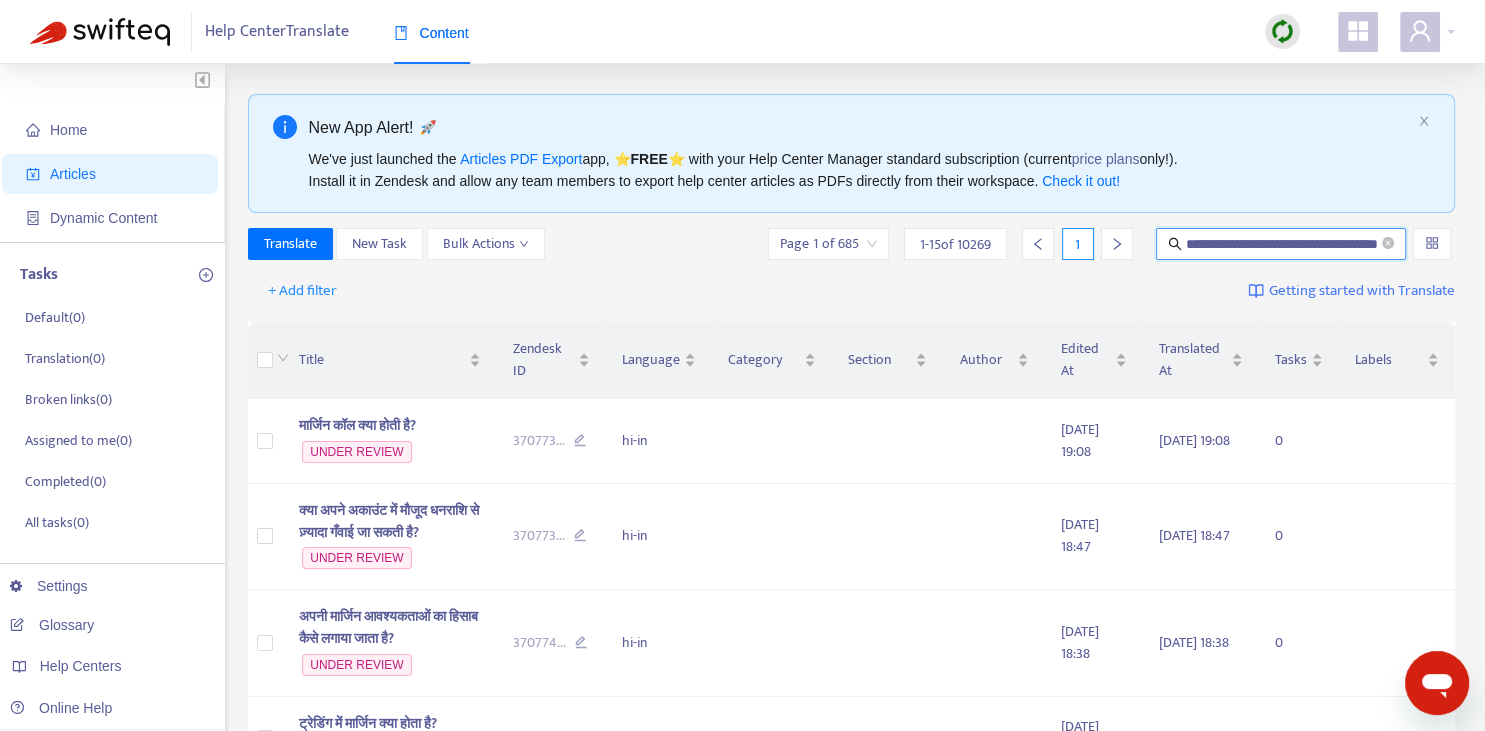 scroll, scrollTop: 0, scrollLeft: 38, axis: horizontal 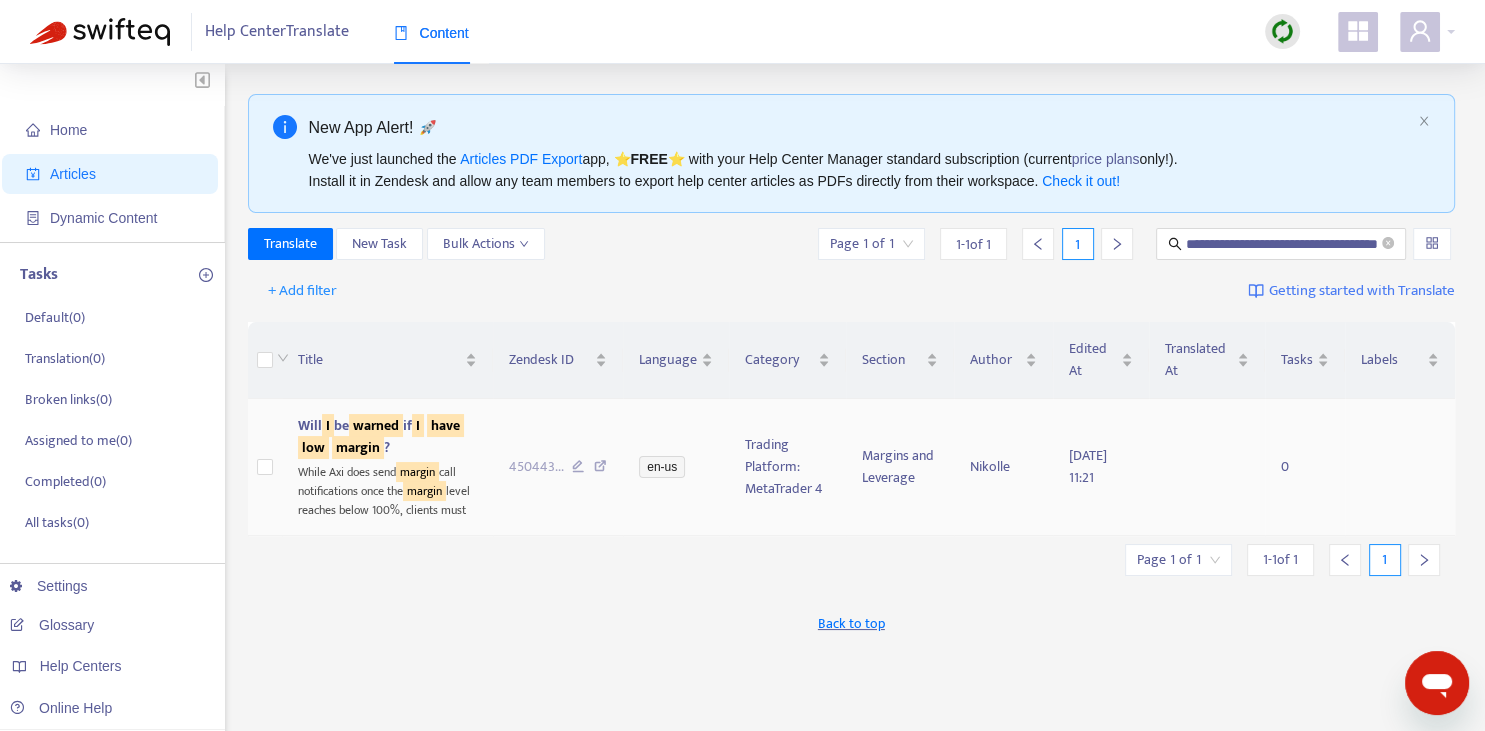 click on "warned" at bounding box center [376, 425] 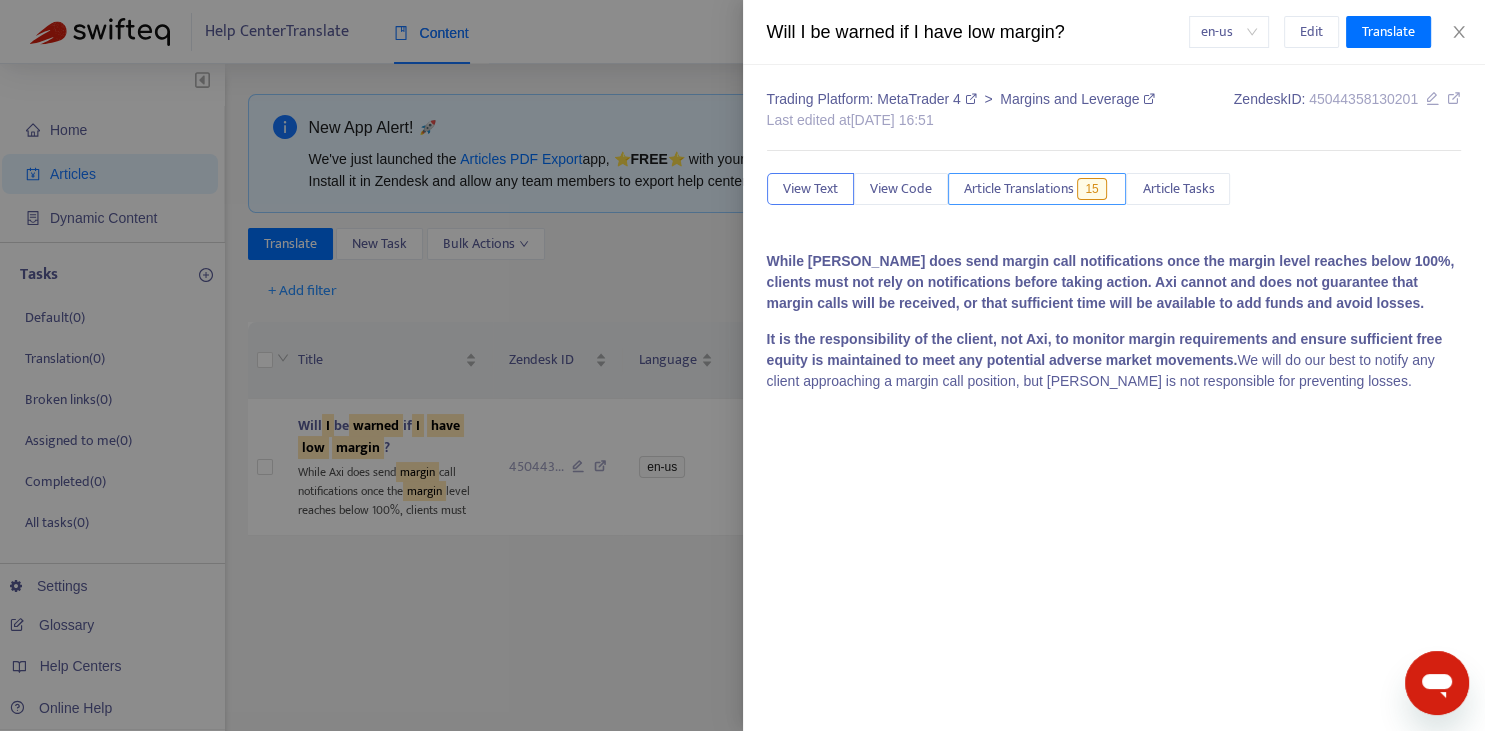 click on "Article Translations" at bounding box center (1019, 189) 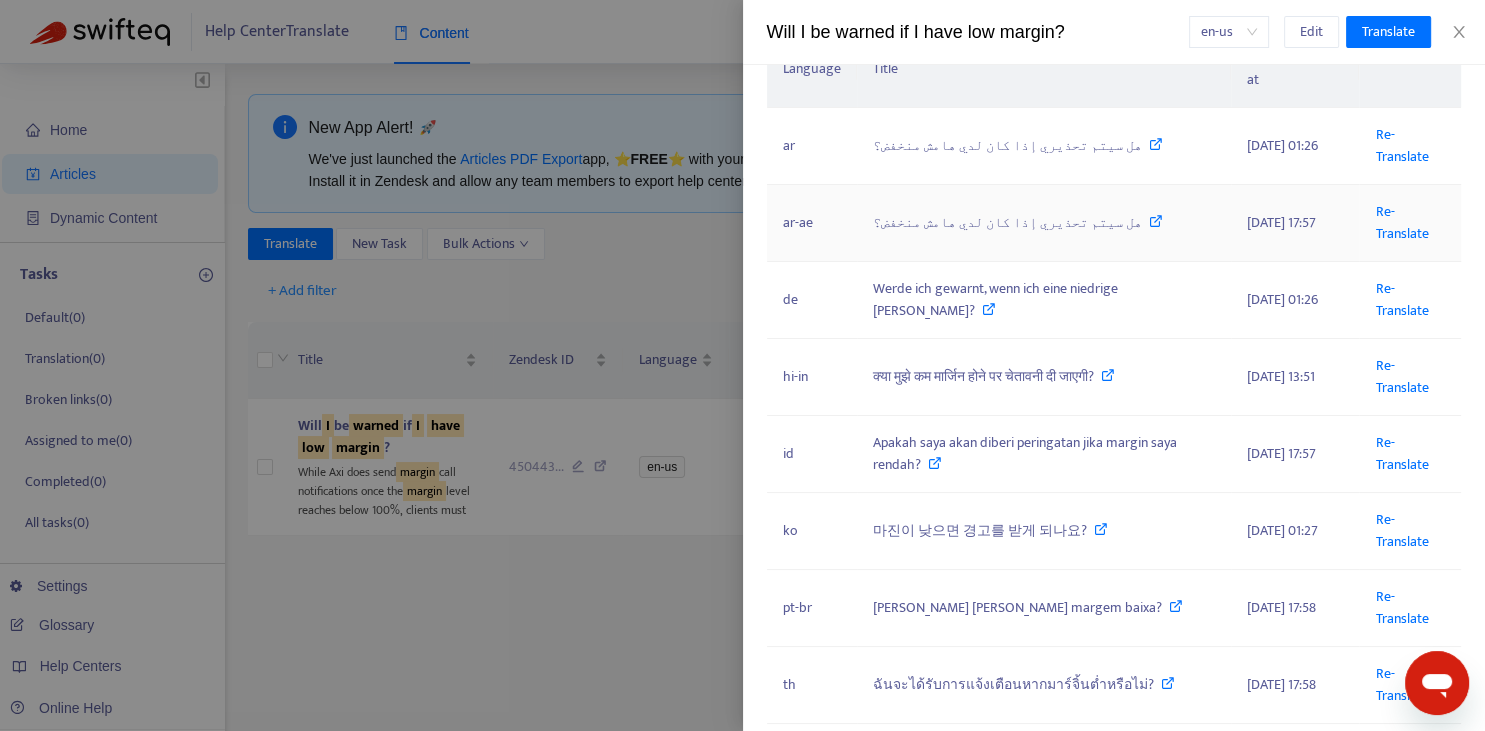 scroll, scrollTop: 294, scrollLeft: 0, axis: vertical 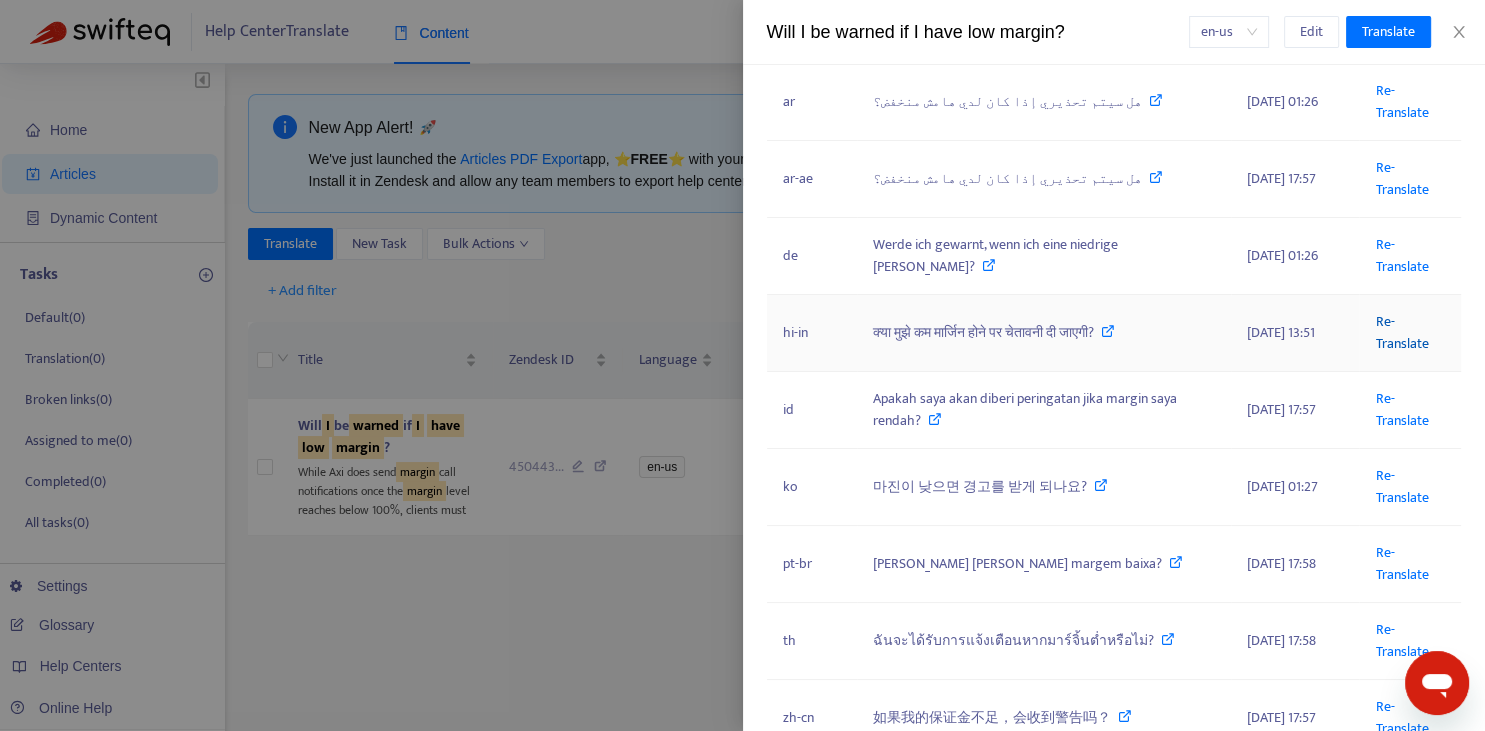 click on "Re-Translate" at bounding box center (1401, 332) 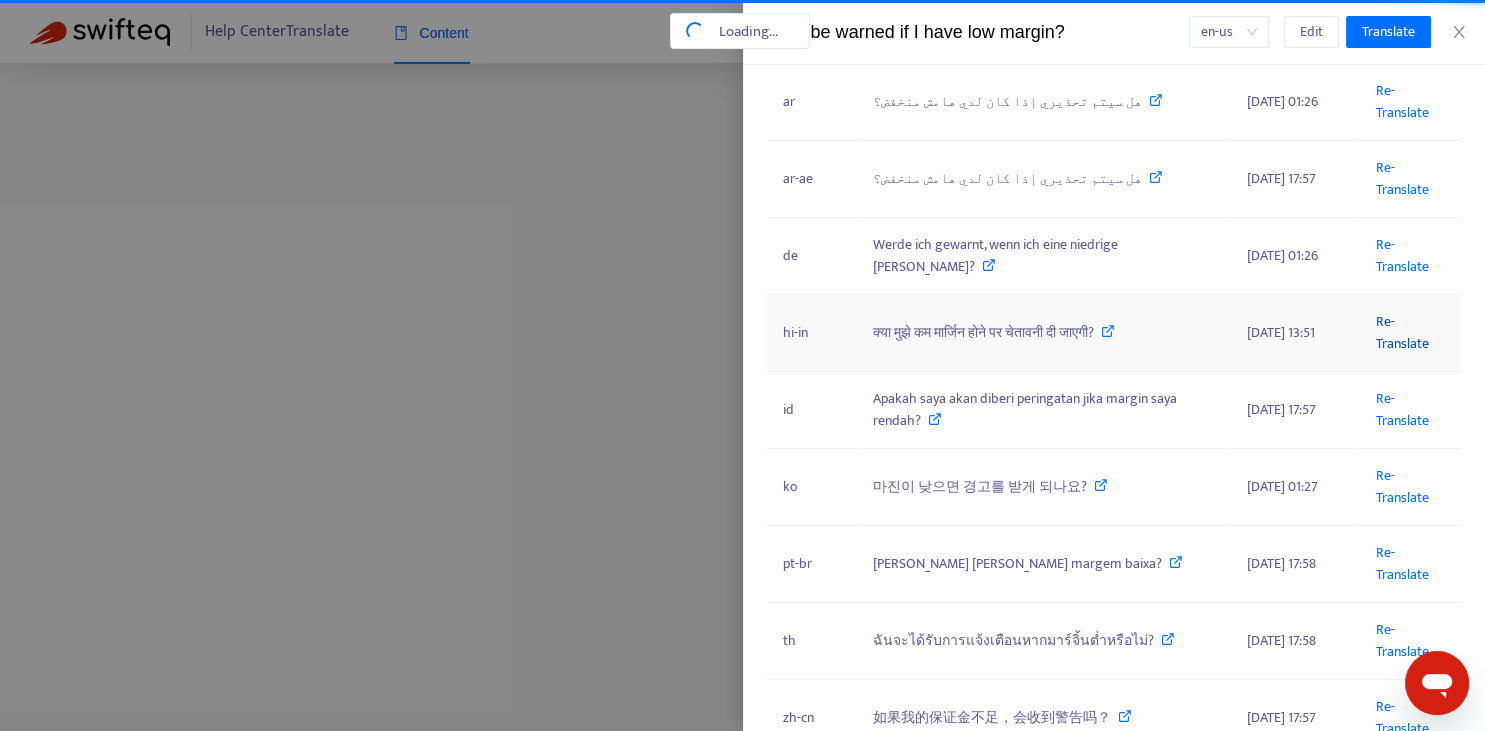 scroll, scrollTop: 0, scrollLeft: 38, axis: horizontal 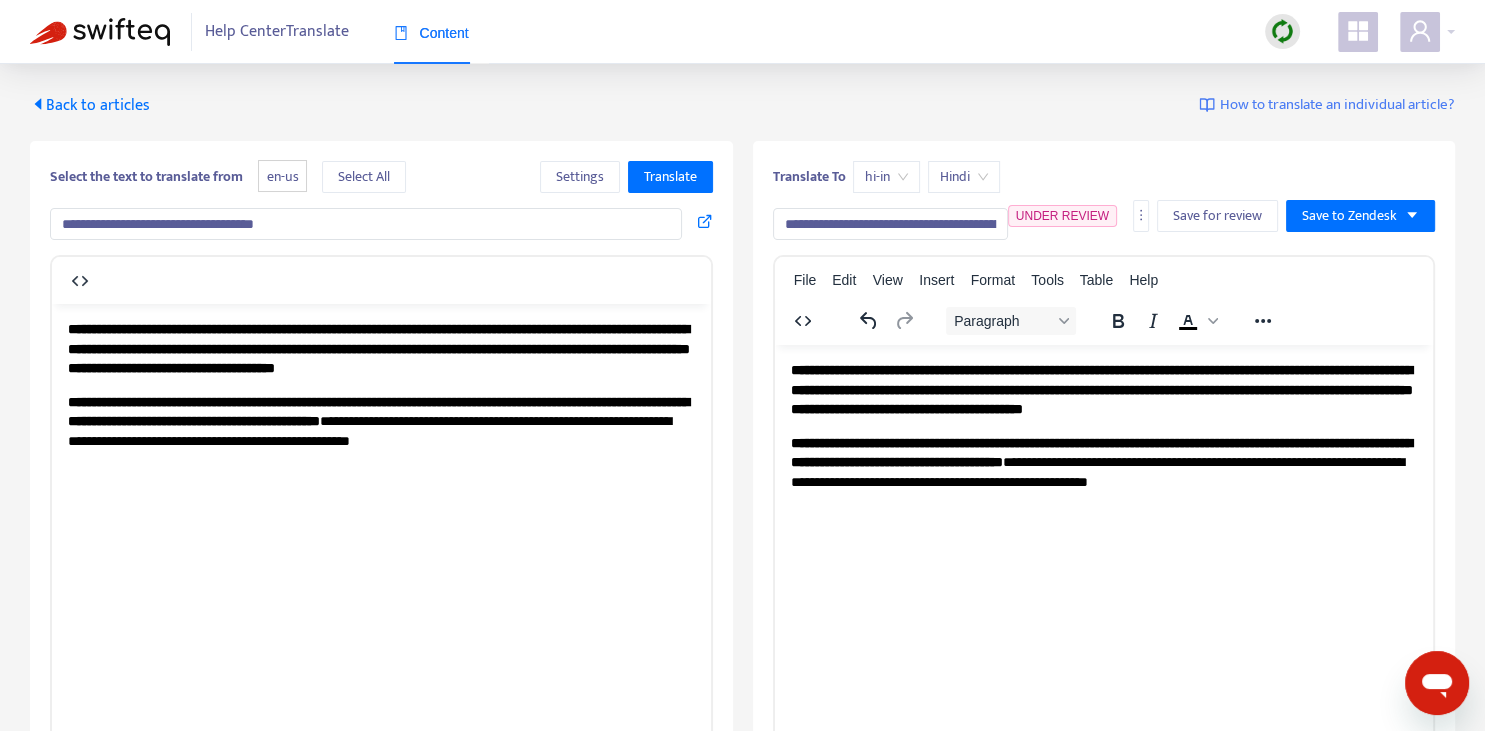 click on "**********" at bounding box center (890, 224) 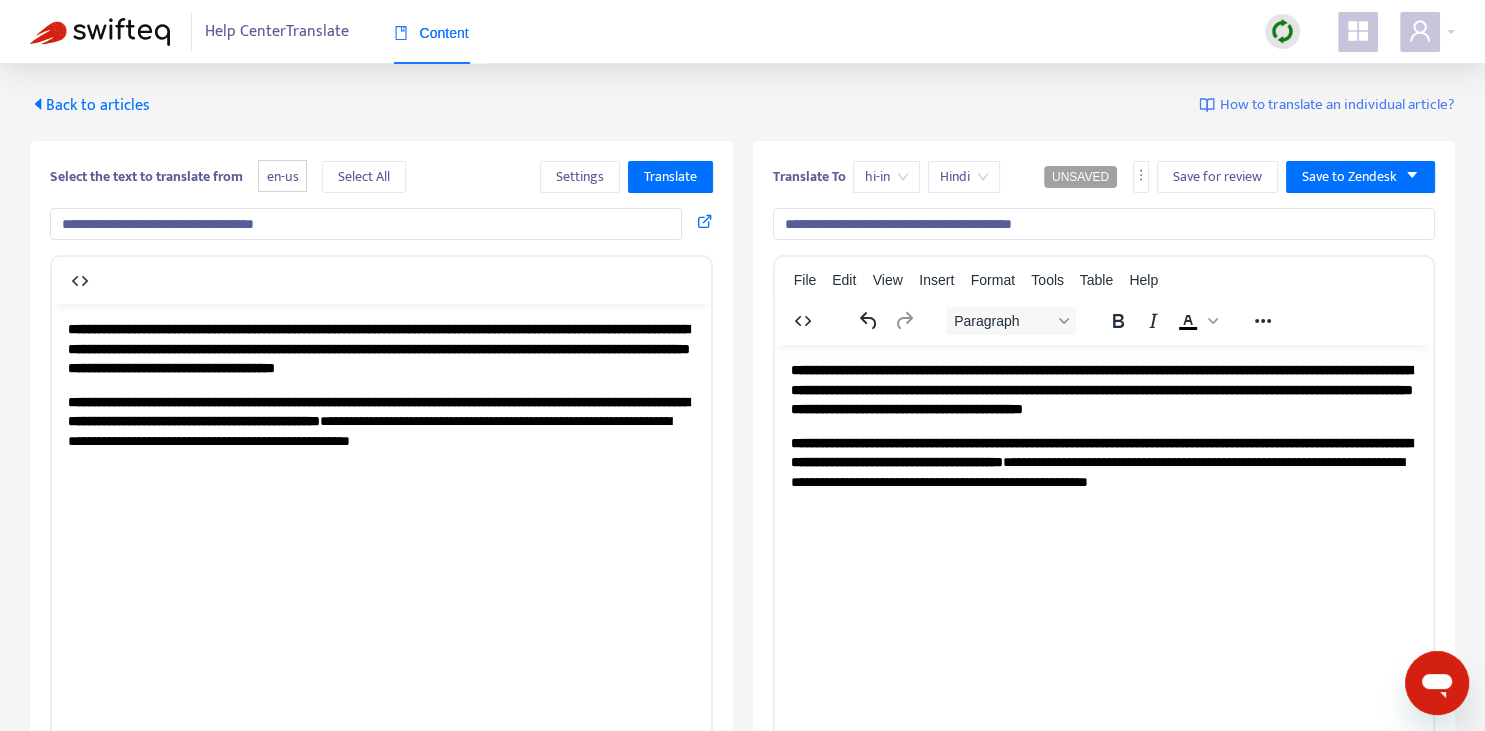 type on "**********" 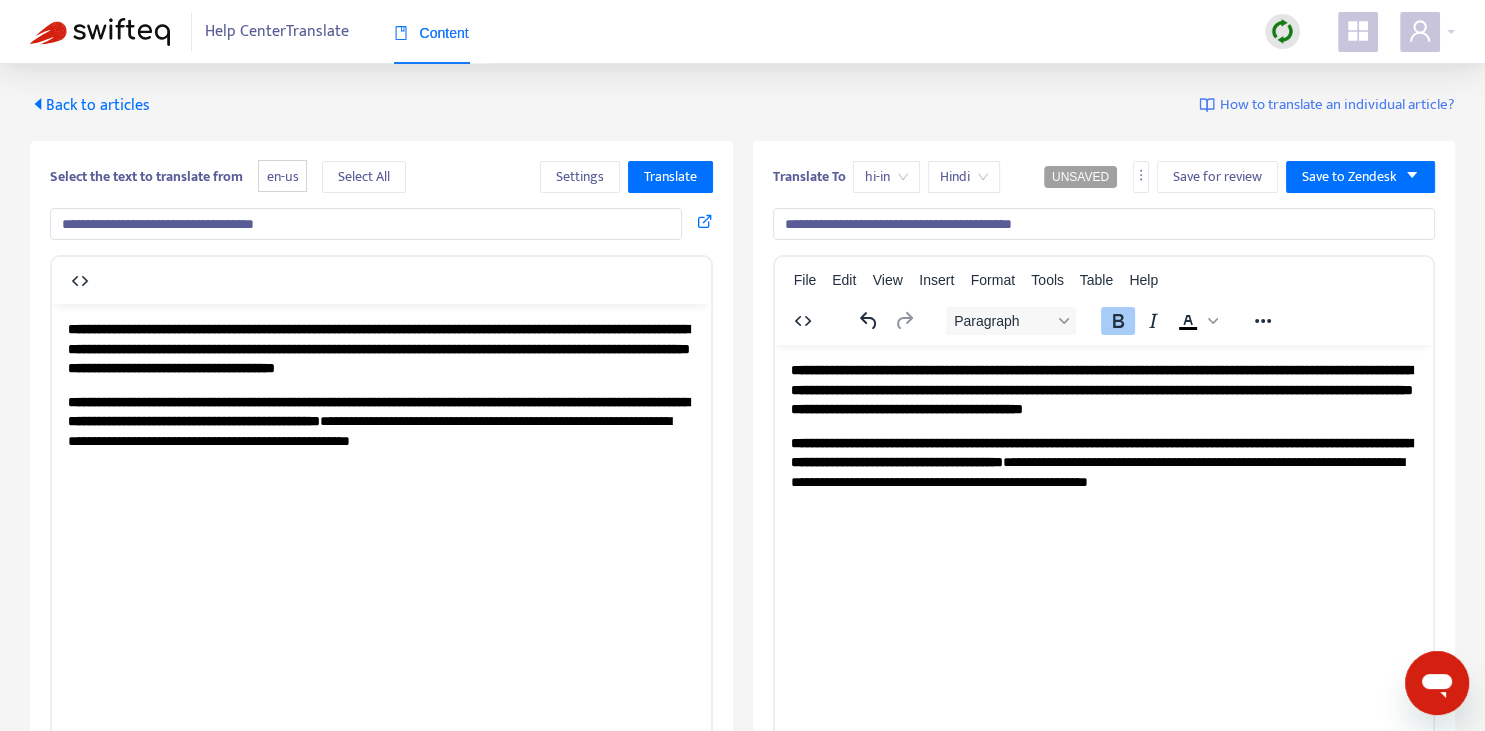 click on "**********" at bounding box center (1101, 388) 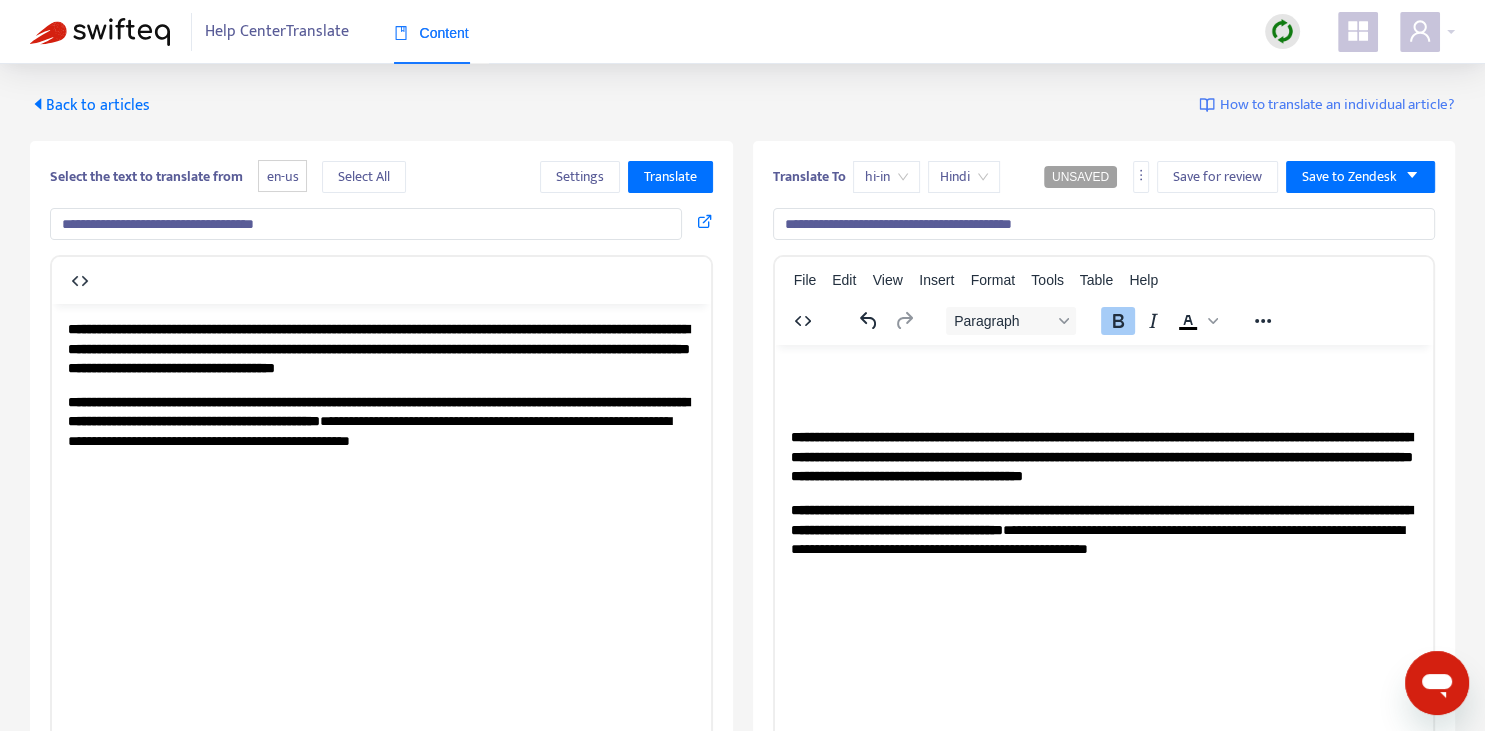 type 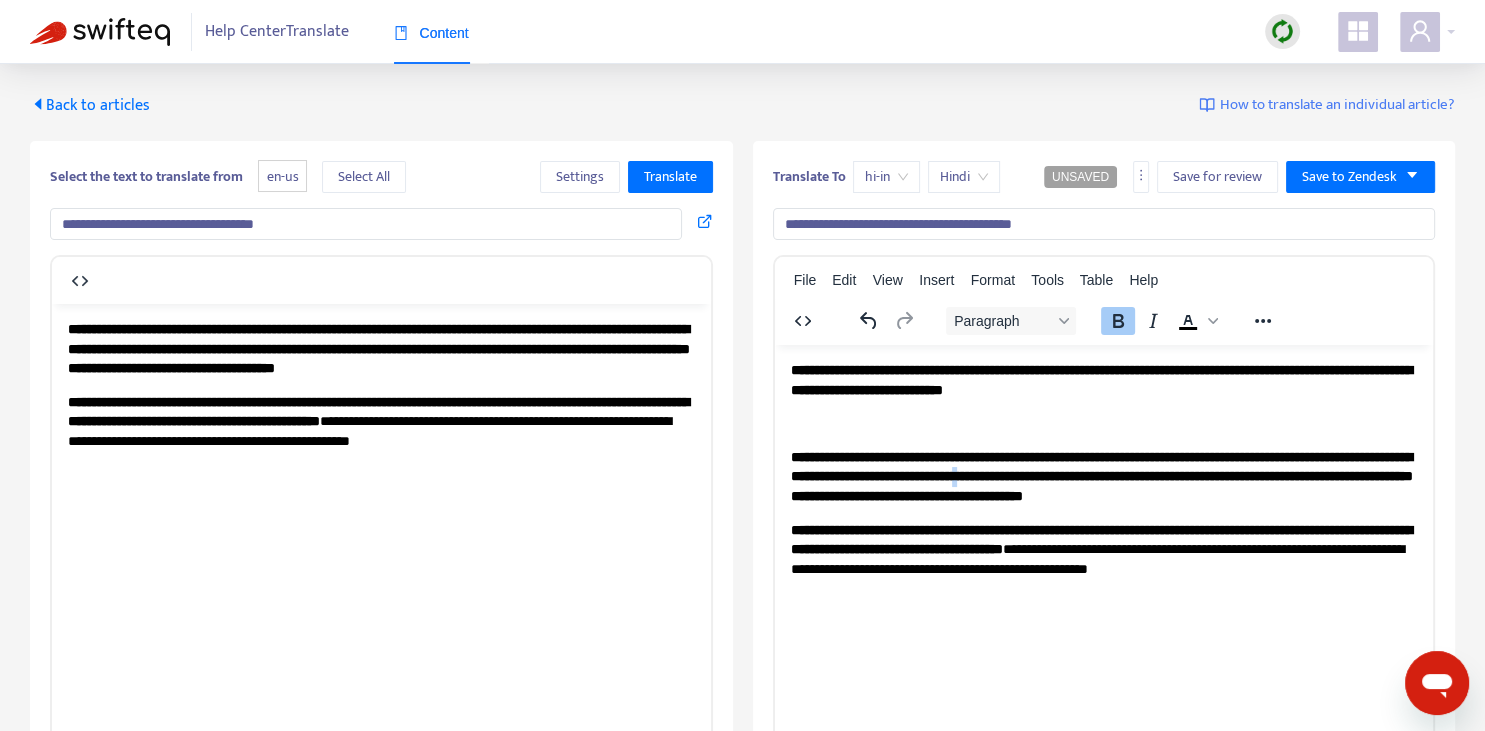copy on "*" 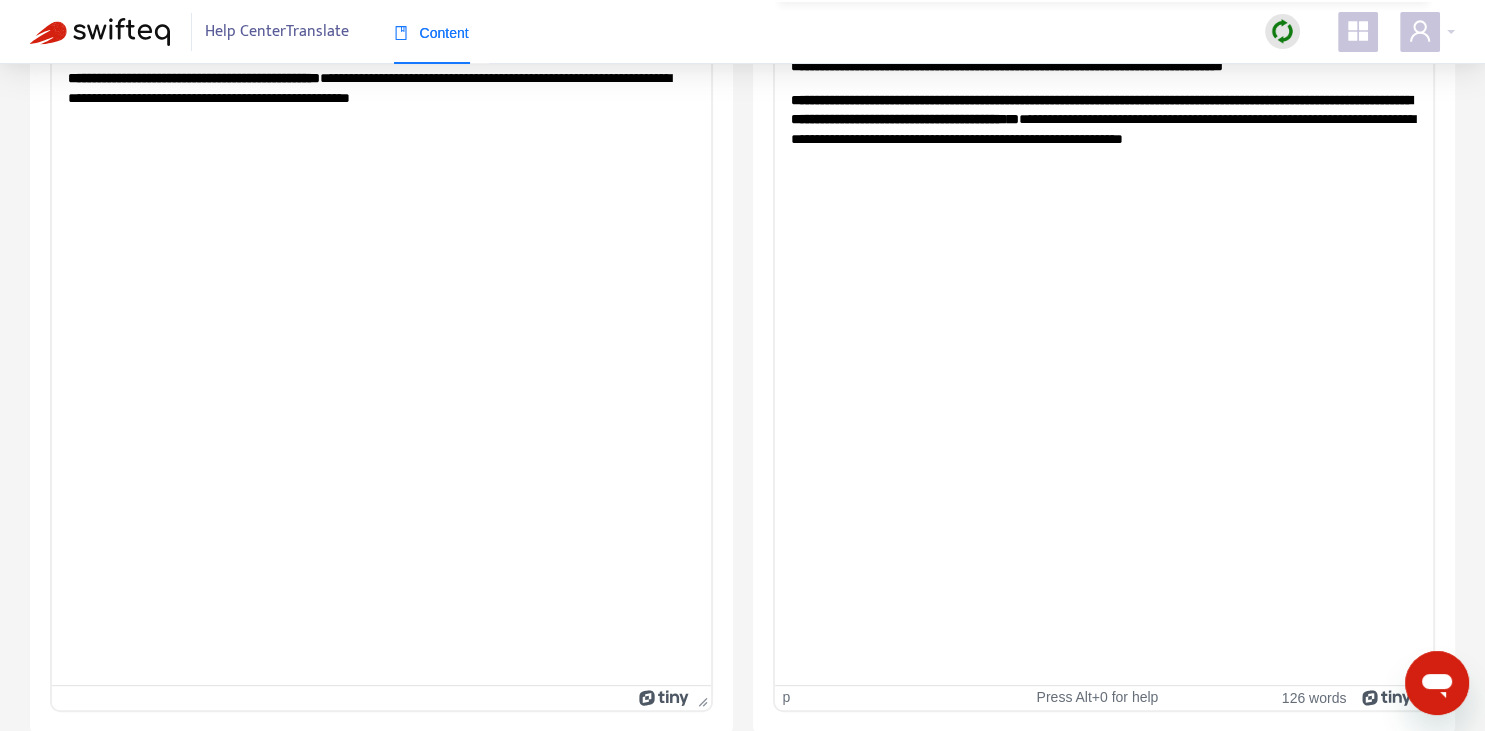scroll, scrollTop: 0, scrollLeft: 0, axis: both 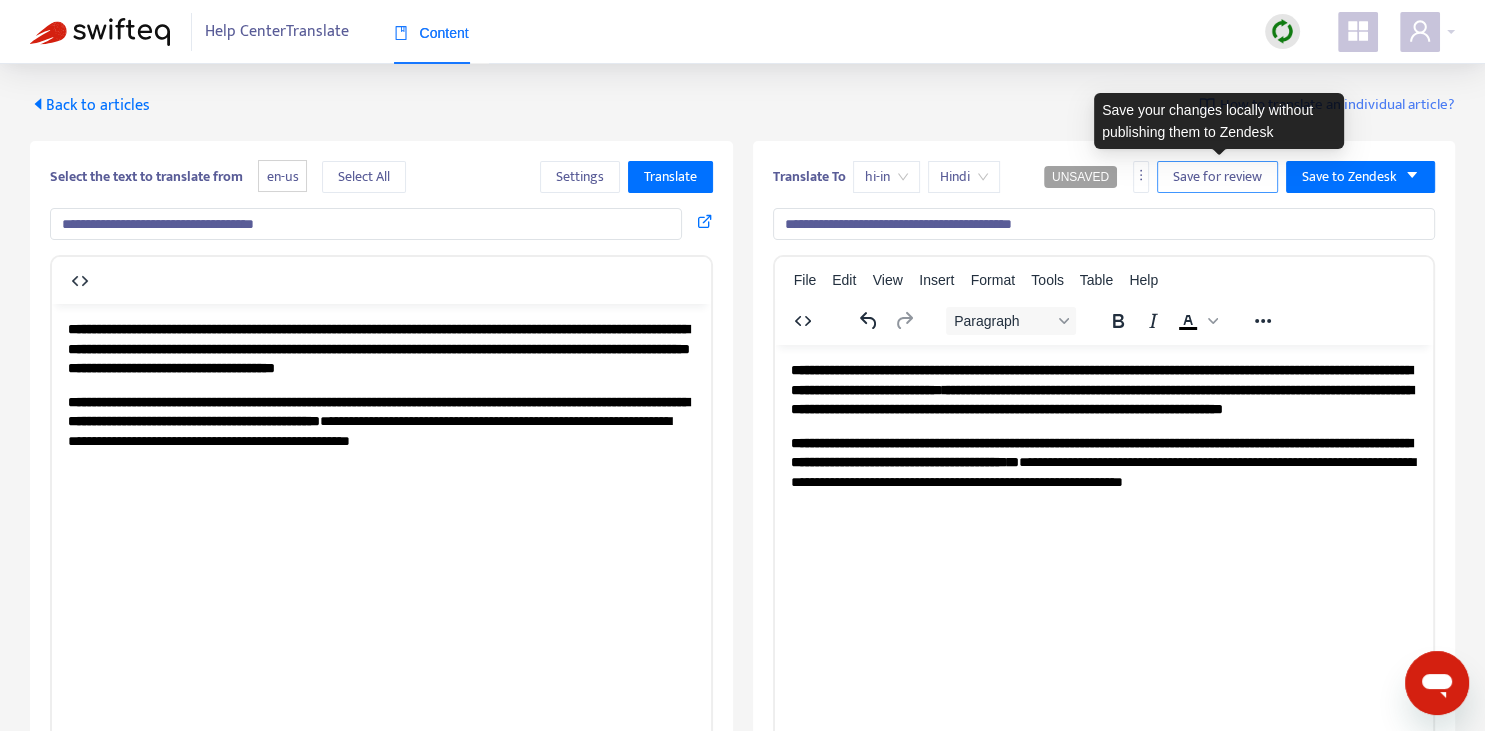 click on "Save for review" at bounding box center [1217, 177] 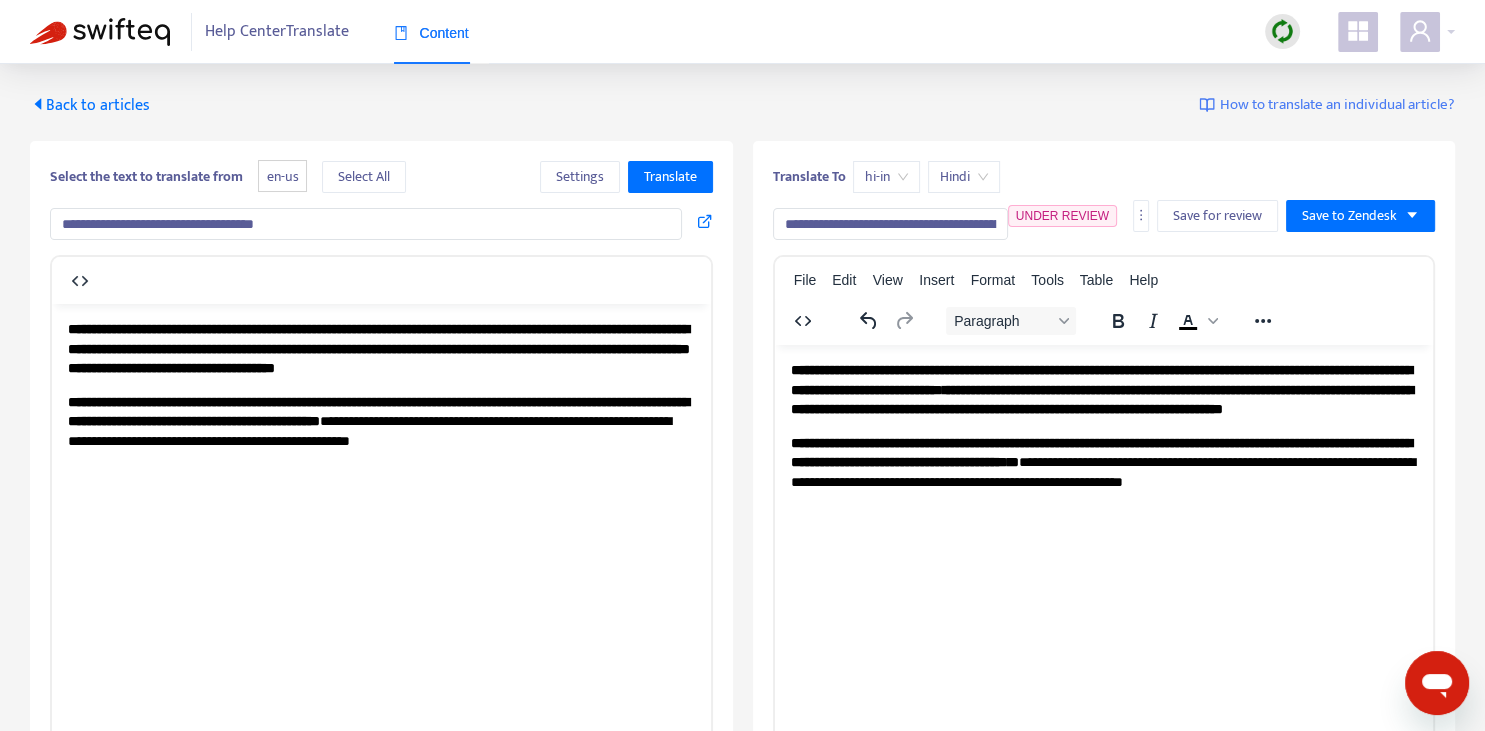 click on "Back to articles" at bounding box center (90, 105) 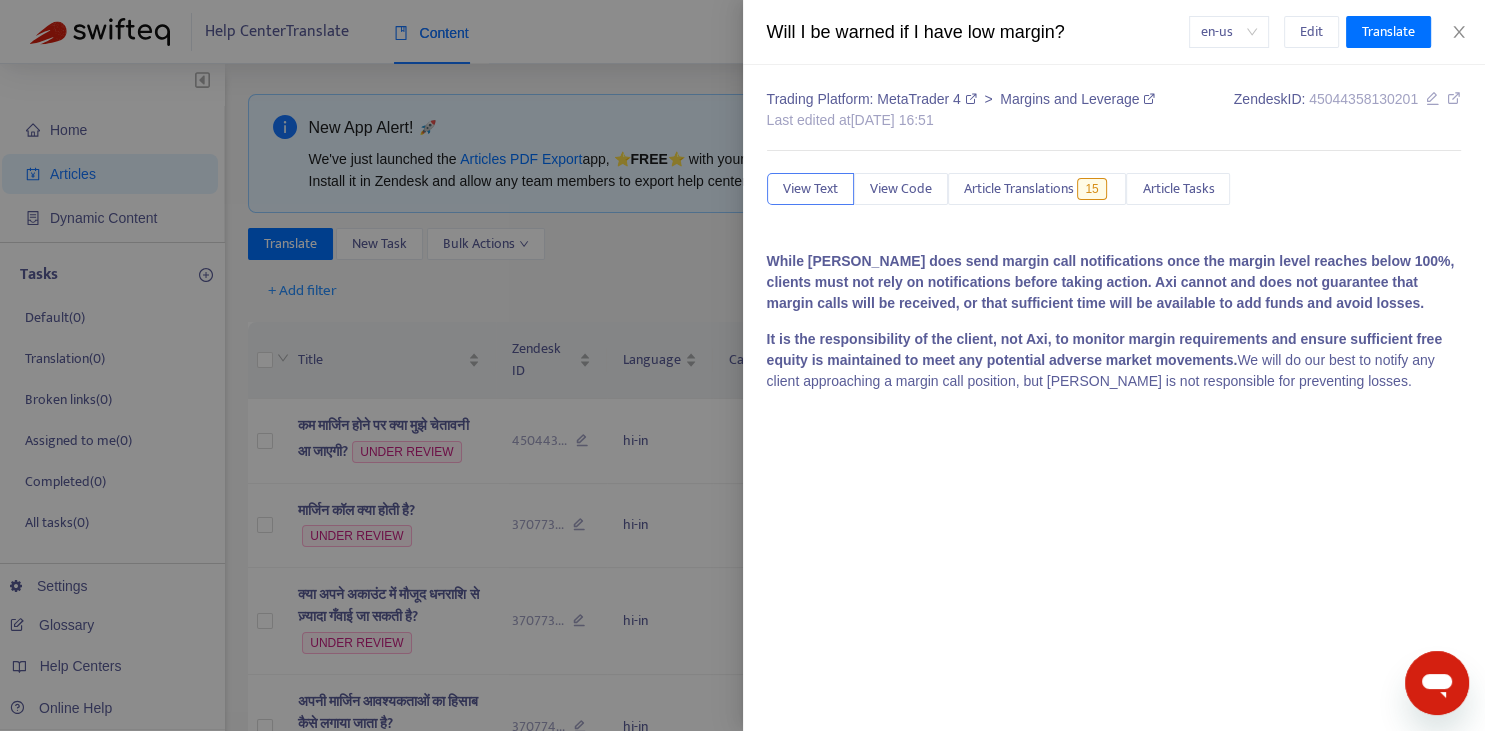 click at bounding box center (742, 365) 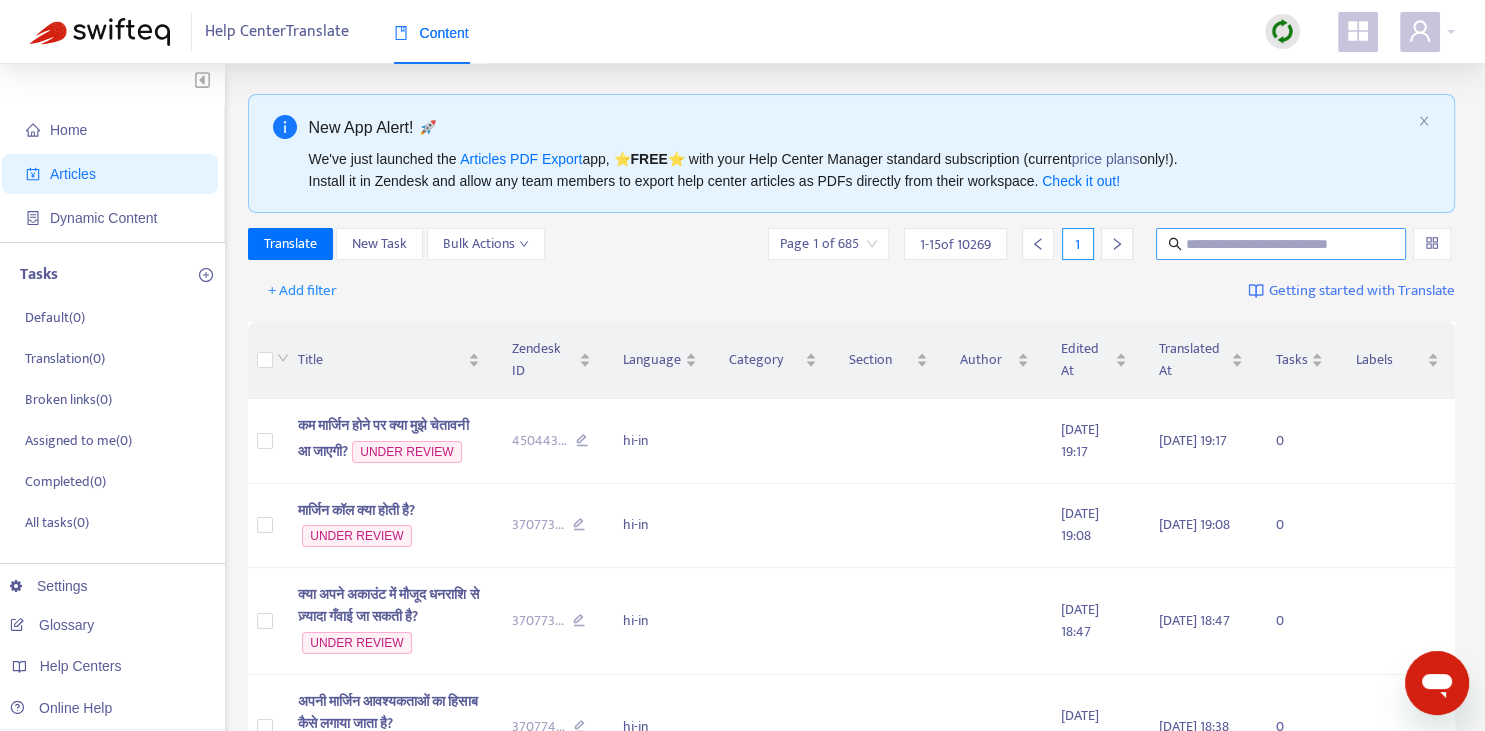 click on "Translate New Task Bulk Actions Page 1 of 685 1 - 15  of   10269 1" at bounding box center (852, 248) 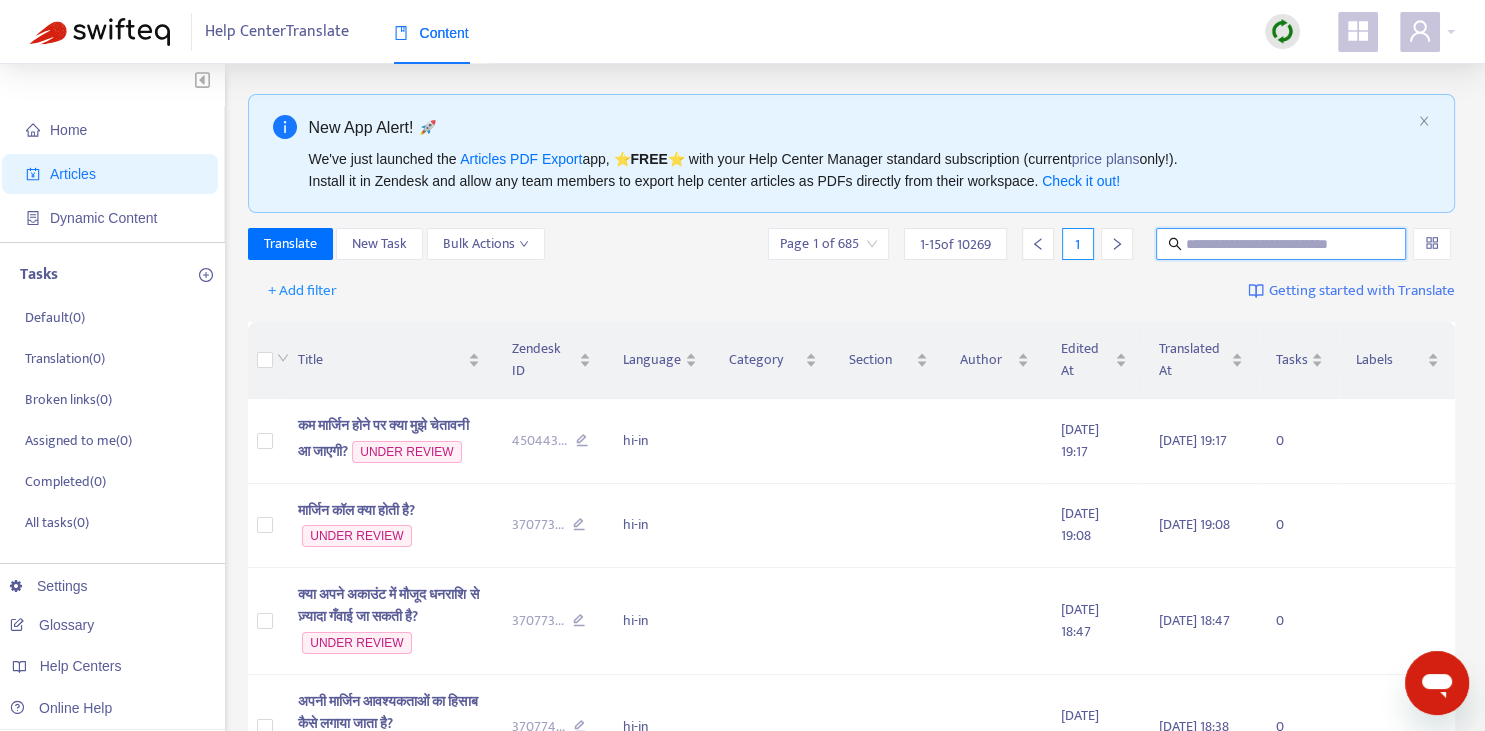 click at bounding box center (1282, 244) 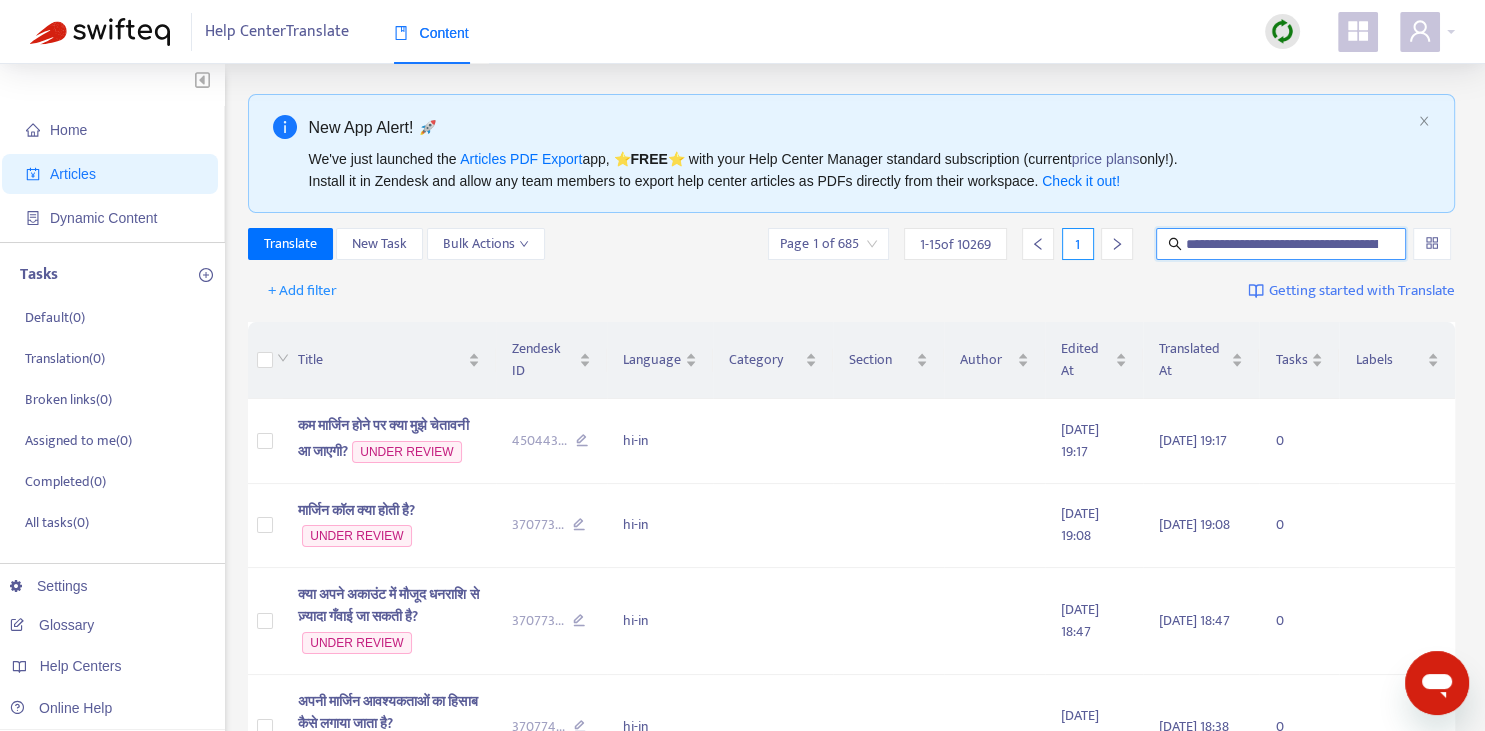 scroll, scrollTop: 0, scrollLeft: 238, axis: horizontal 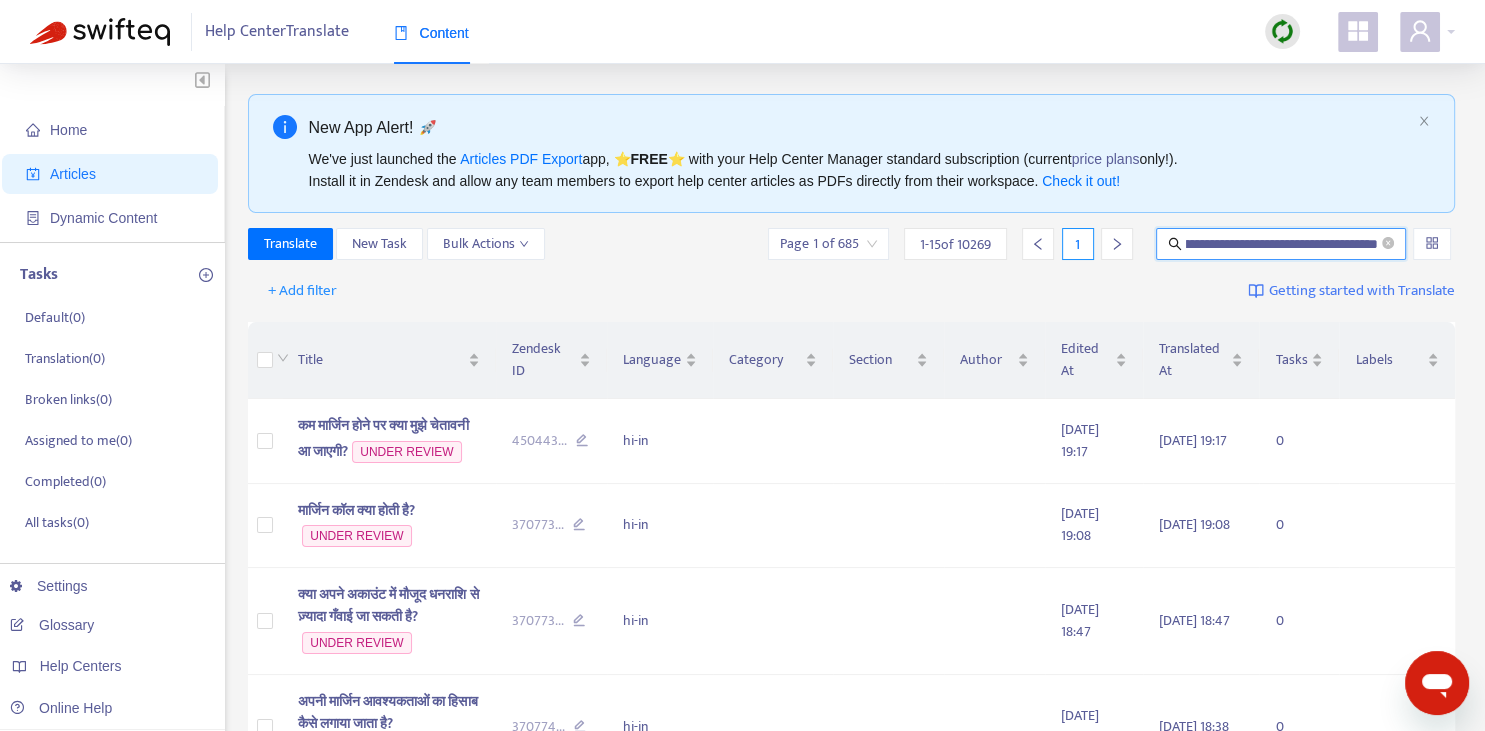 type on "**********" 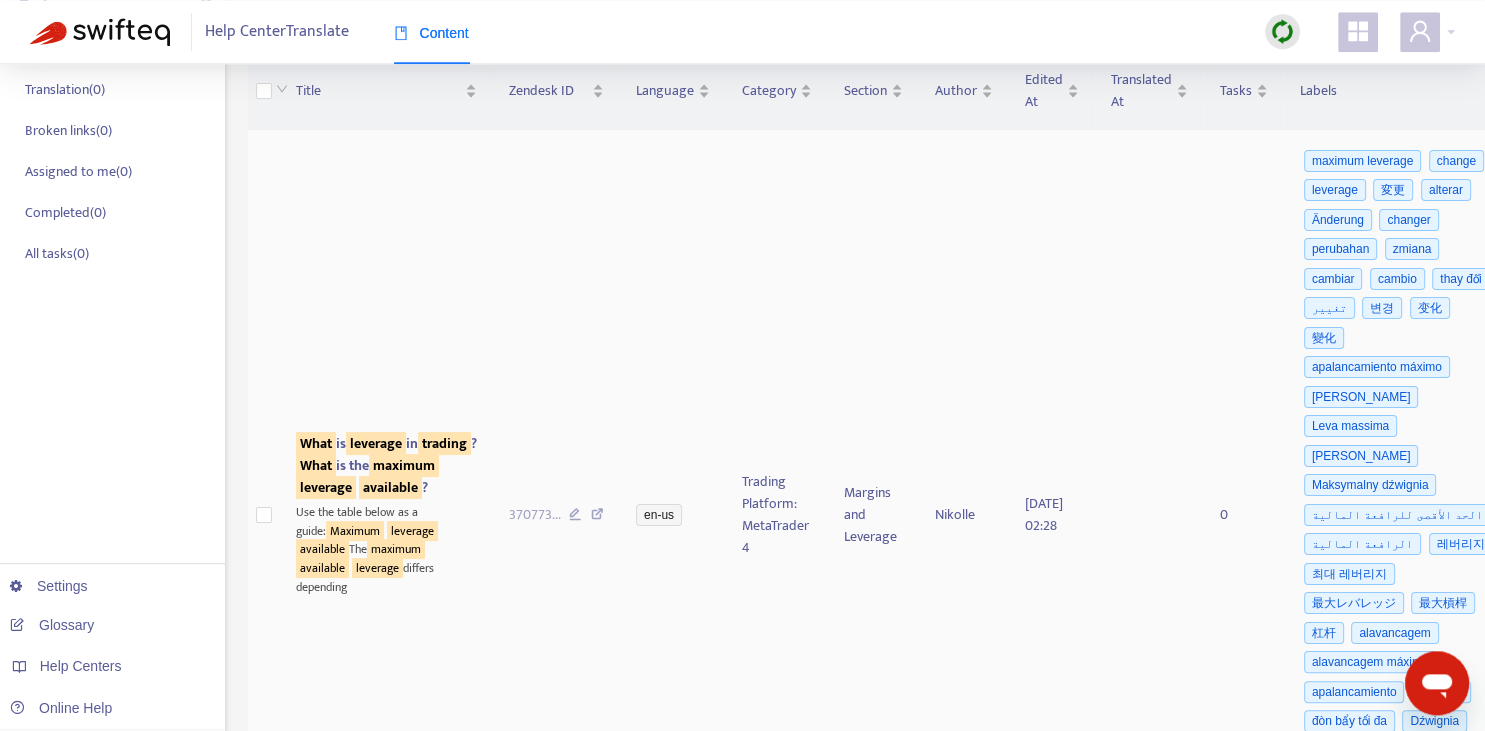 scroll, scrollTop: 281, scrollLeft: 0, axis: vertical 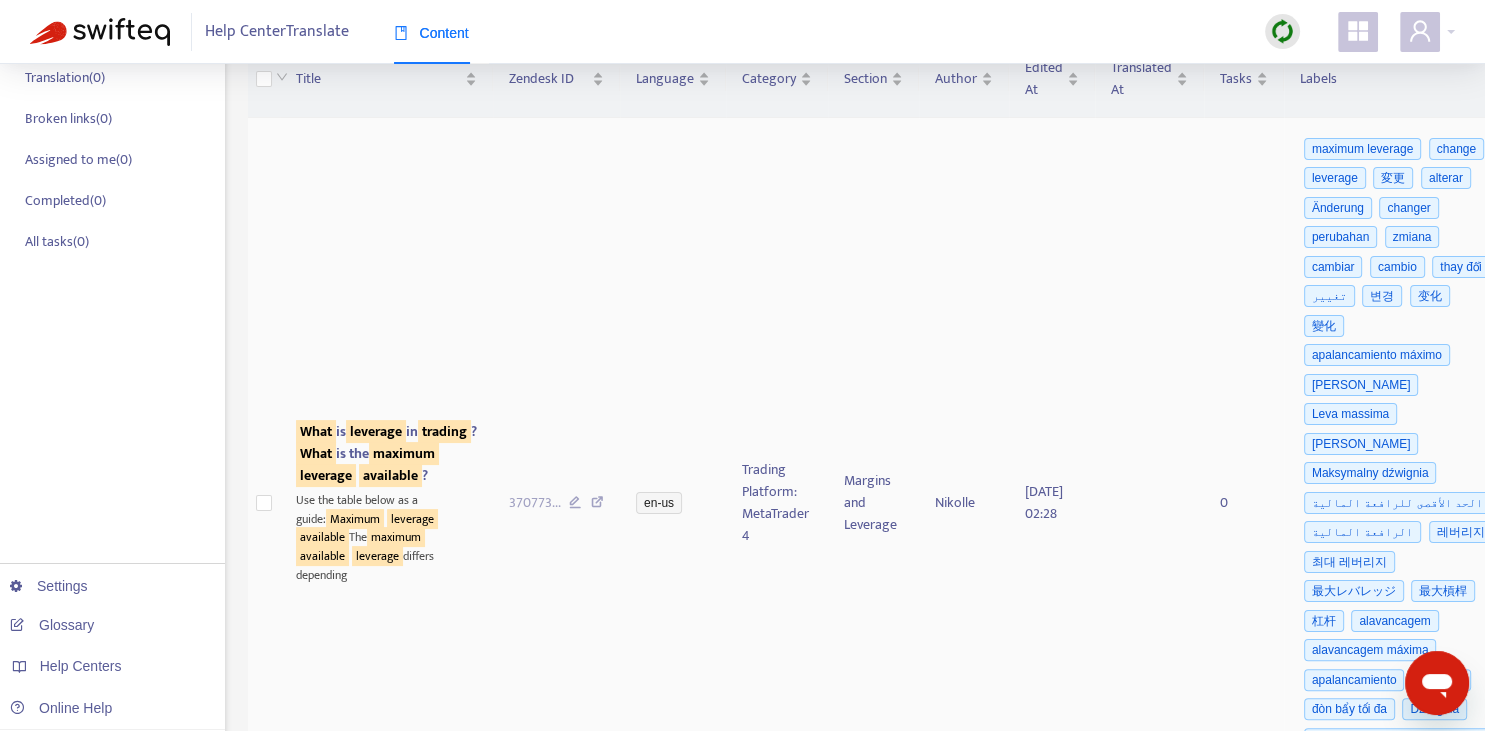 click on "trading" at bounding box center (444, 431) 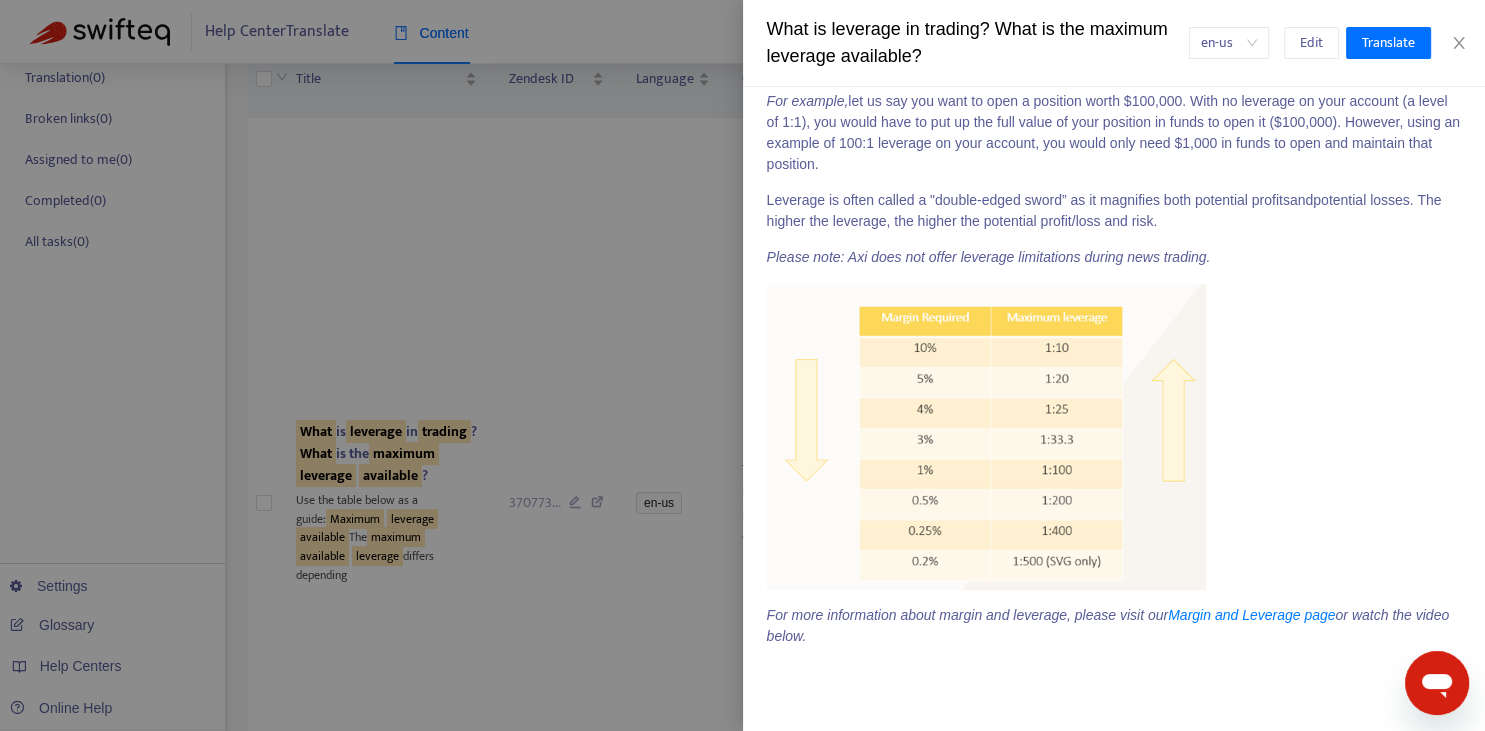 scroll, scrollTop: 88, scrollLeft: 0, axis: vertical 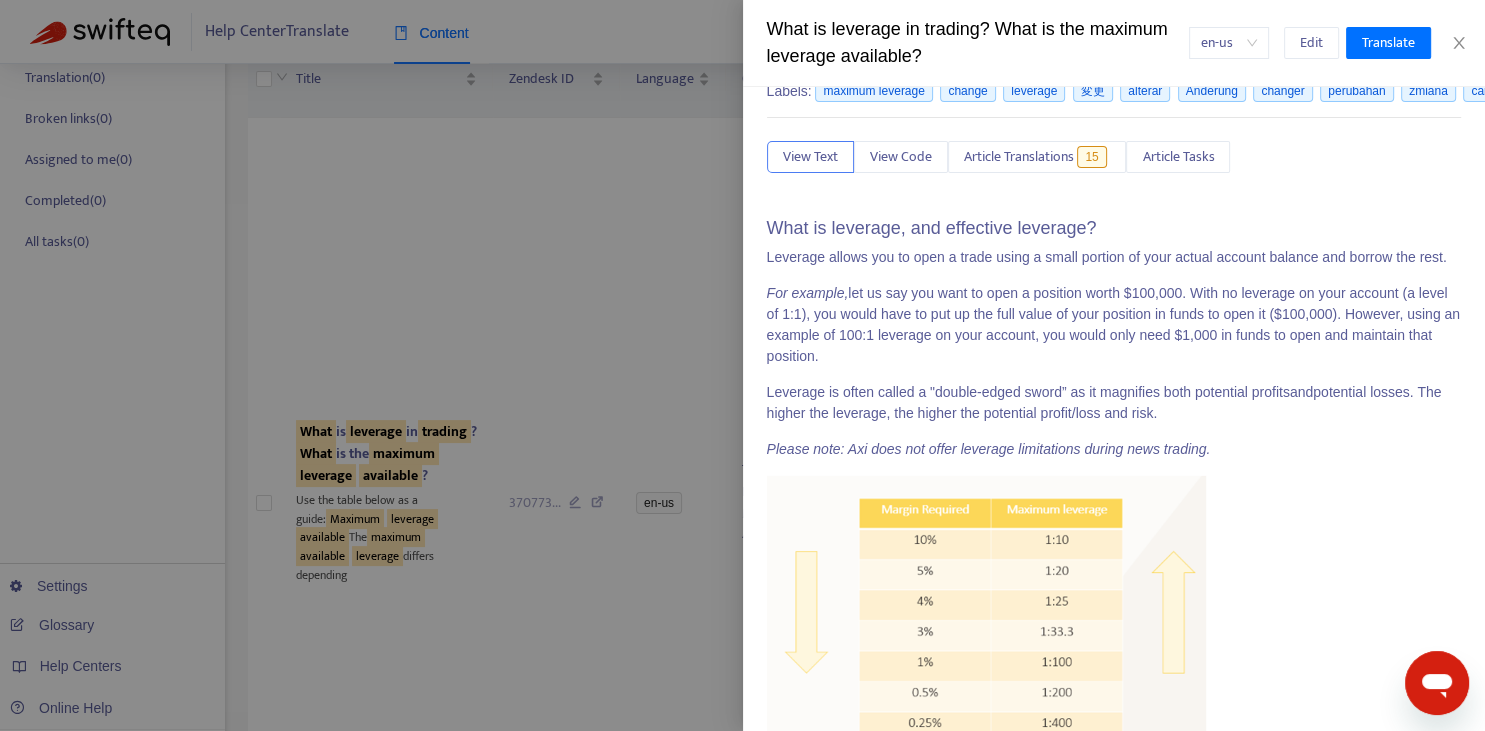 click on "Trading Platform: MetaTrader 4      >    Margins and Leverage   Last edited at  [DATE] 07:58 Zendesk  ID: 37077352114201 Labels:  maximum leverage change leverage 変更 alterar Änderung changer perubahan zmiana cambiar cambio thay đổi تغيير 변경 变化 變化 apalancamiento [PERSON_NAME] [PERSON_NAME] massima [PERSON_NAME] Maksymalny dźwignia الحد الأقصى للرافعة المالية الرافعة المالية 레버리지 최대 레버리지 最大レバレッジ 最大槓桿 杠杆 alavancagem alavancagem máxima apalancamiento đòn bẩy đòn bẩy tối đa Dźwignia effet [PERSON_NAME] maximal Leva leverage maksimum Maximale Hebelwirkung レバレッジ 最大杠杆 槓桿 View Text View Code Article Translations 15 Article Tasks What is leverage, and effective leverage?
Leverage allows you to open a trade using a small portion of your actual account balance and borrow the rest.
For example,
Leverage is often called a "double-edged sword” as it magnifies both potential profits  and" at bounding box center [1114, 844] 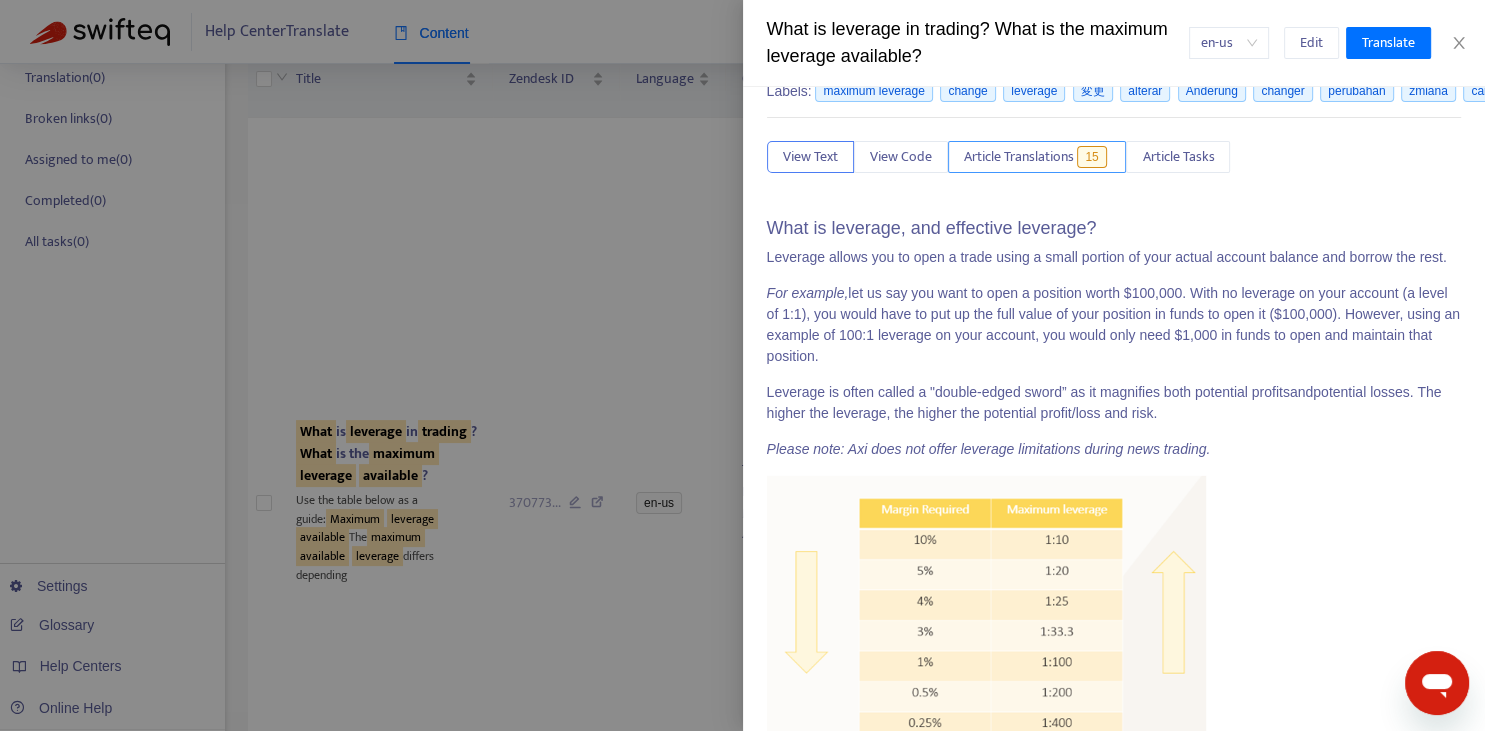 click on "Article Translations" at bounding box center (1019, 157) 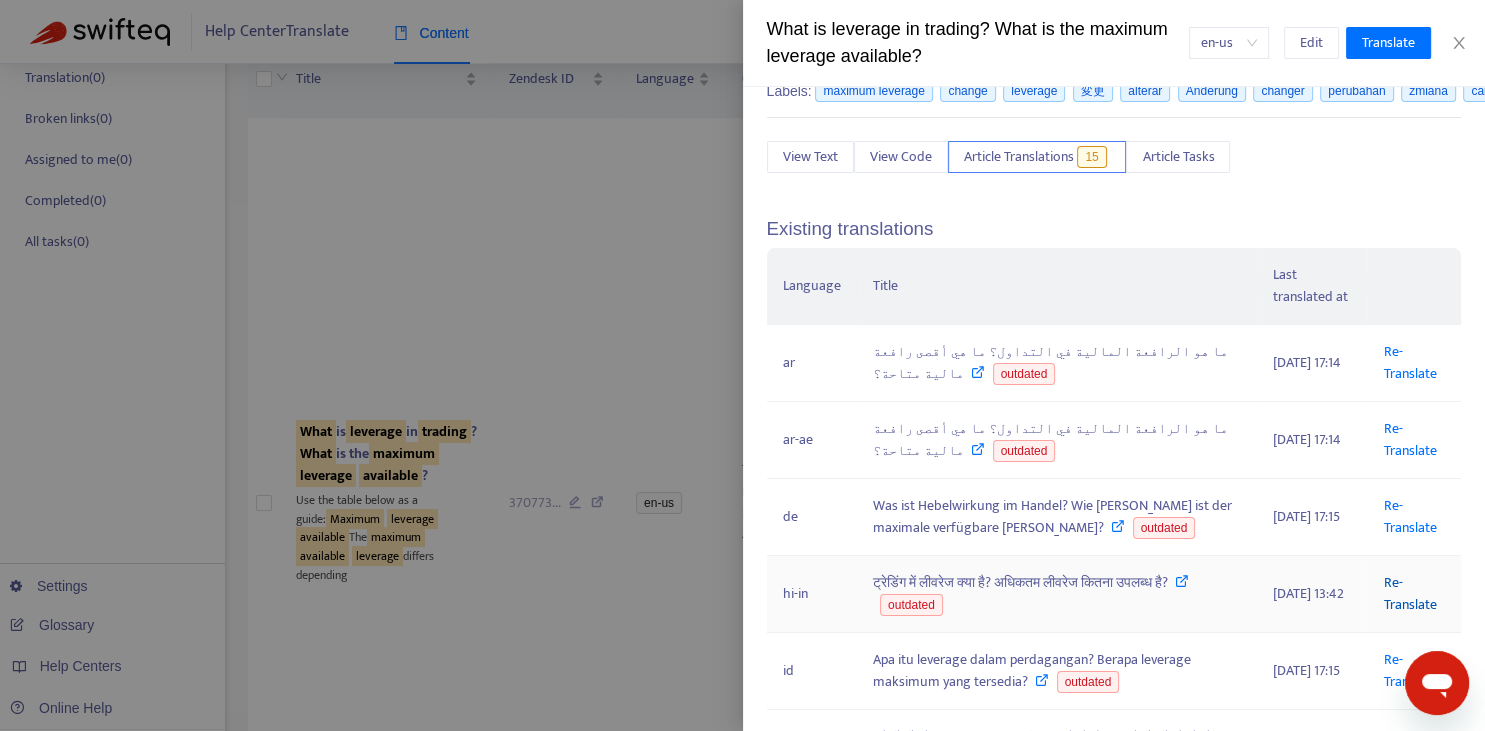 click on "Re-Translate" at bounding box center (1409, 593) 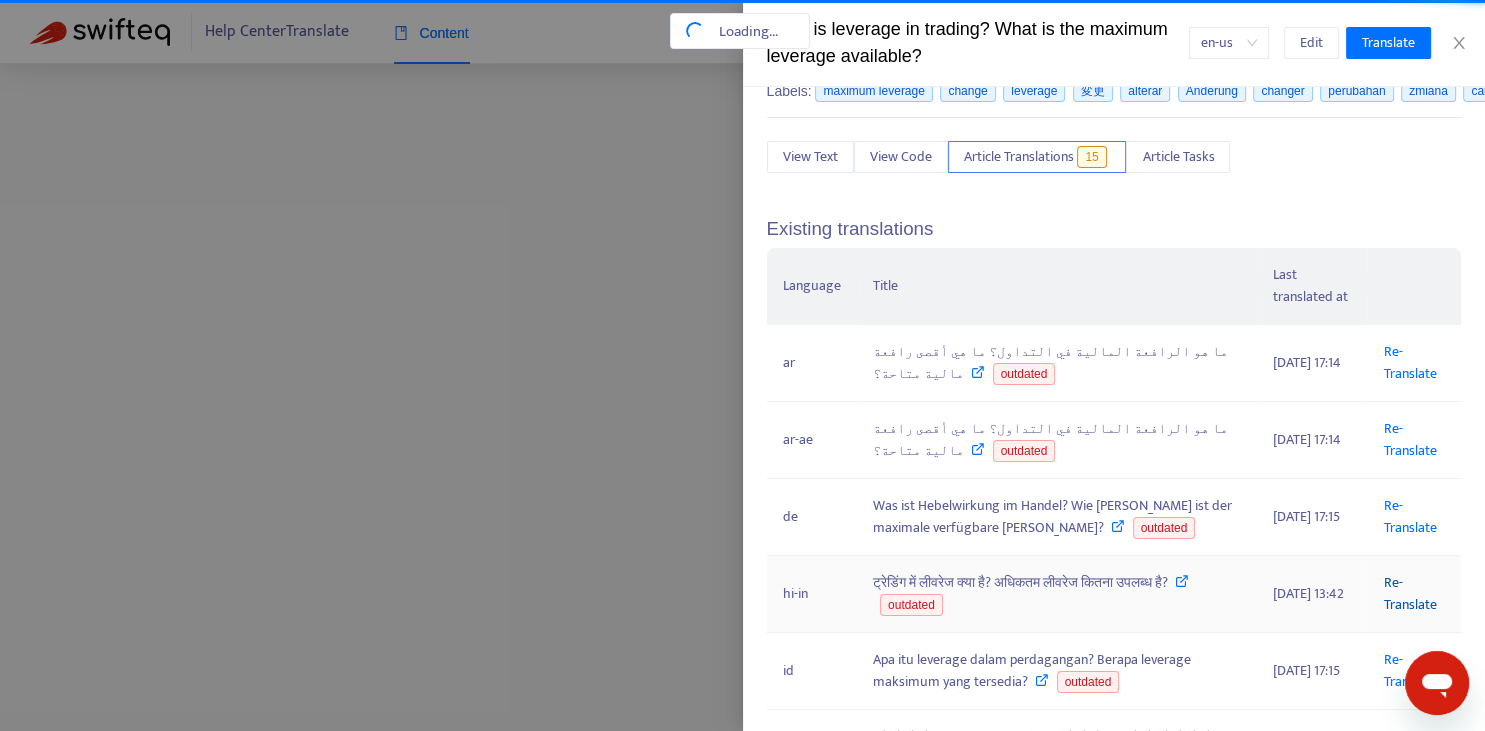 scroll, scrollTop: 0, scrollLeft: 238, axis: horizontal 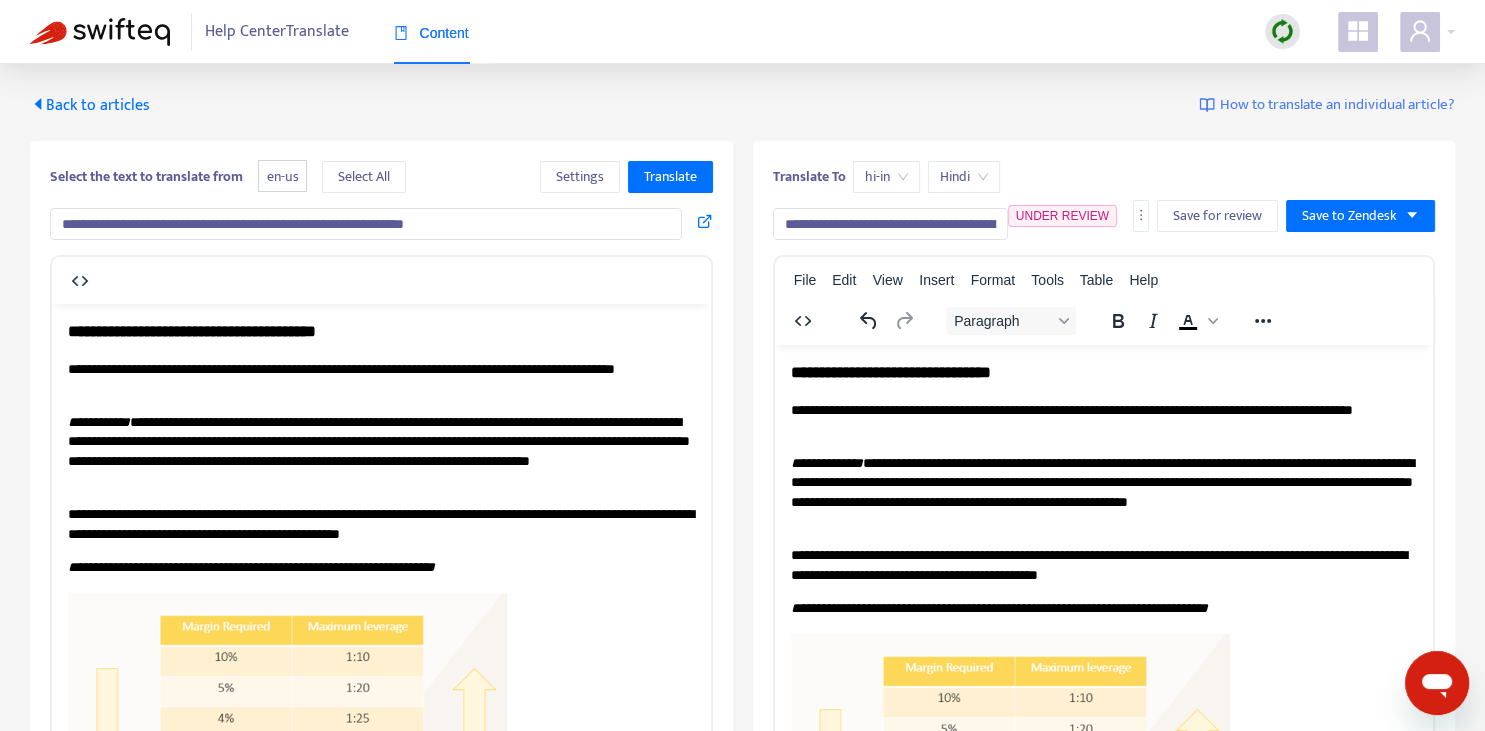 click on "**********" at bounding box center [890, 224] 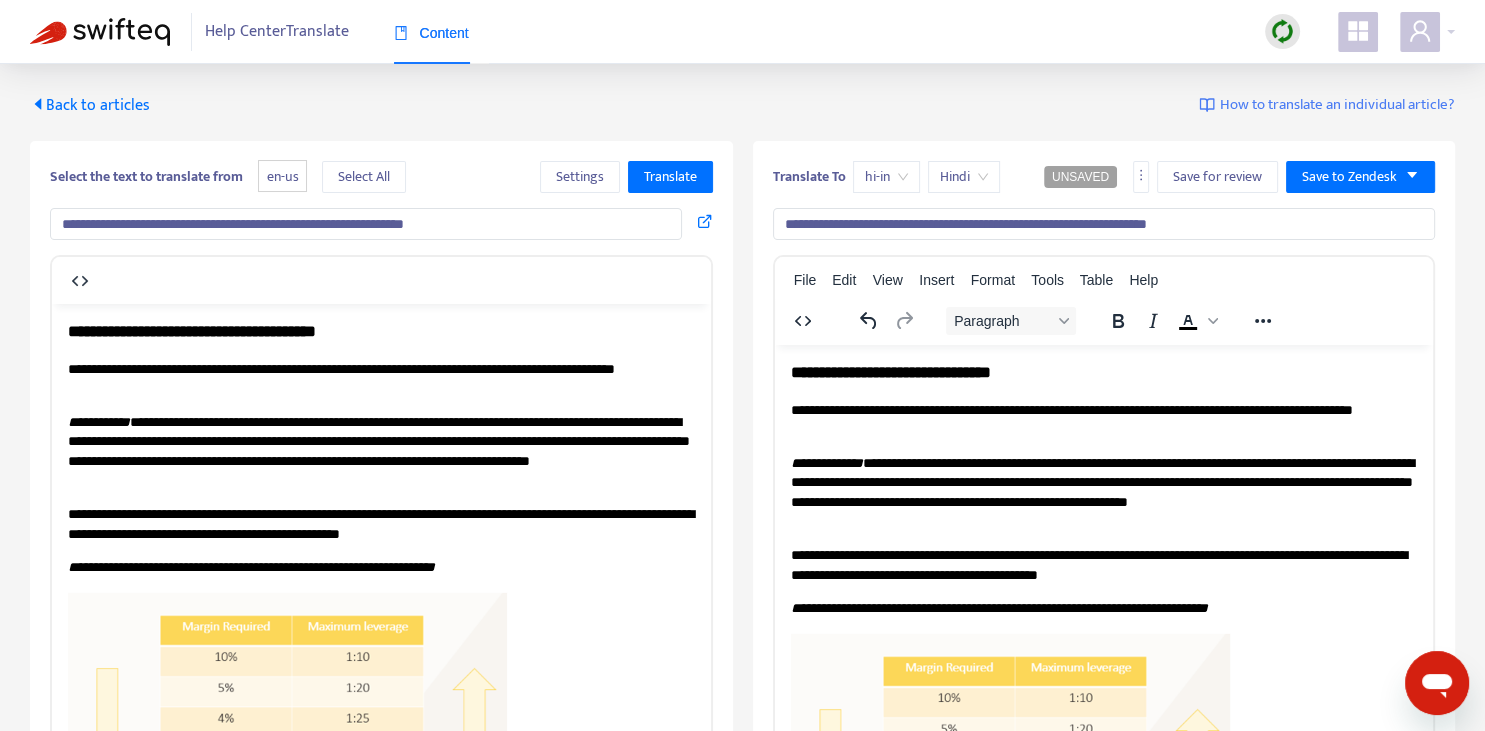 type on "**********" 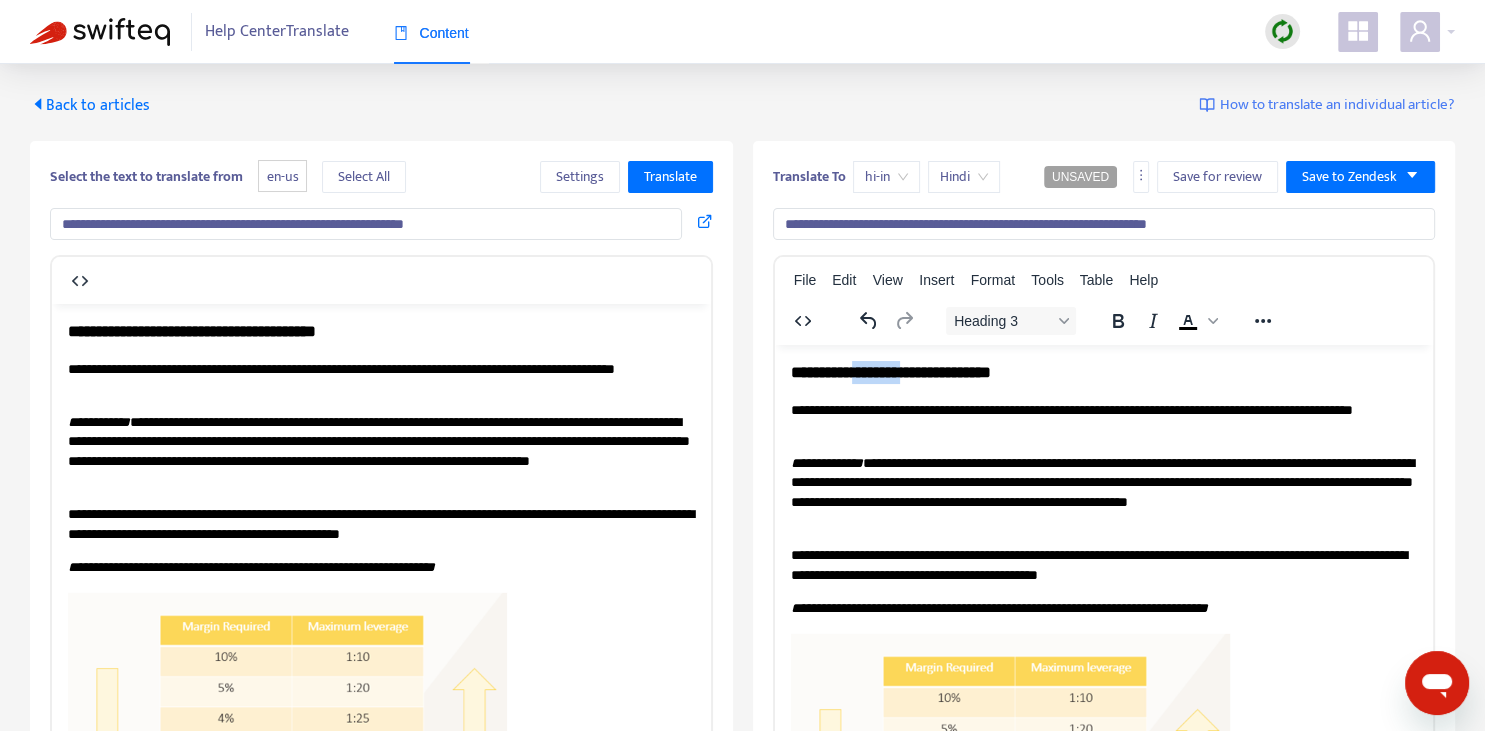 click on "**********" at bounding box center [1103, 371] 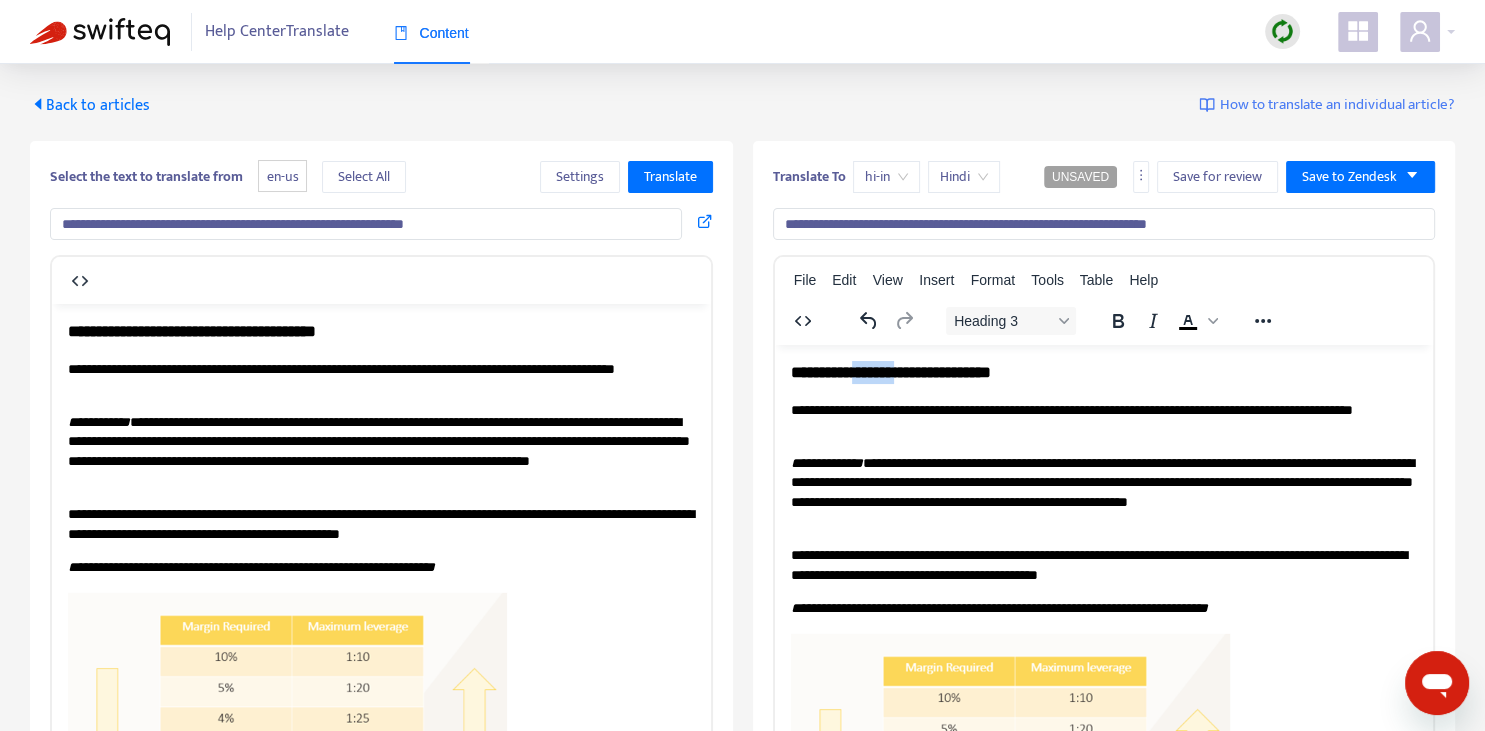 type 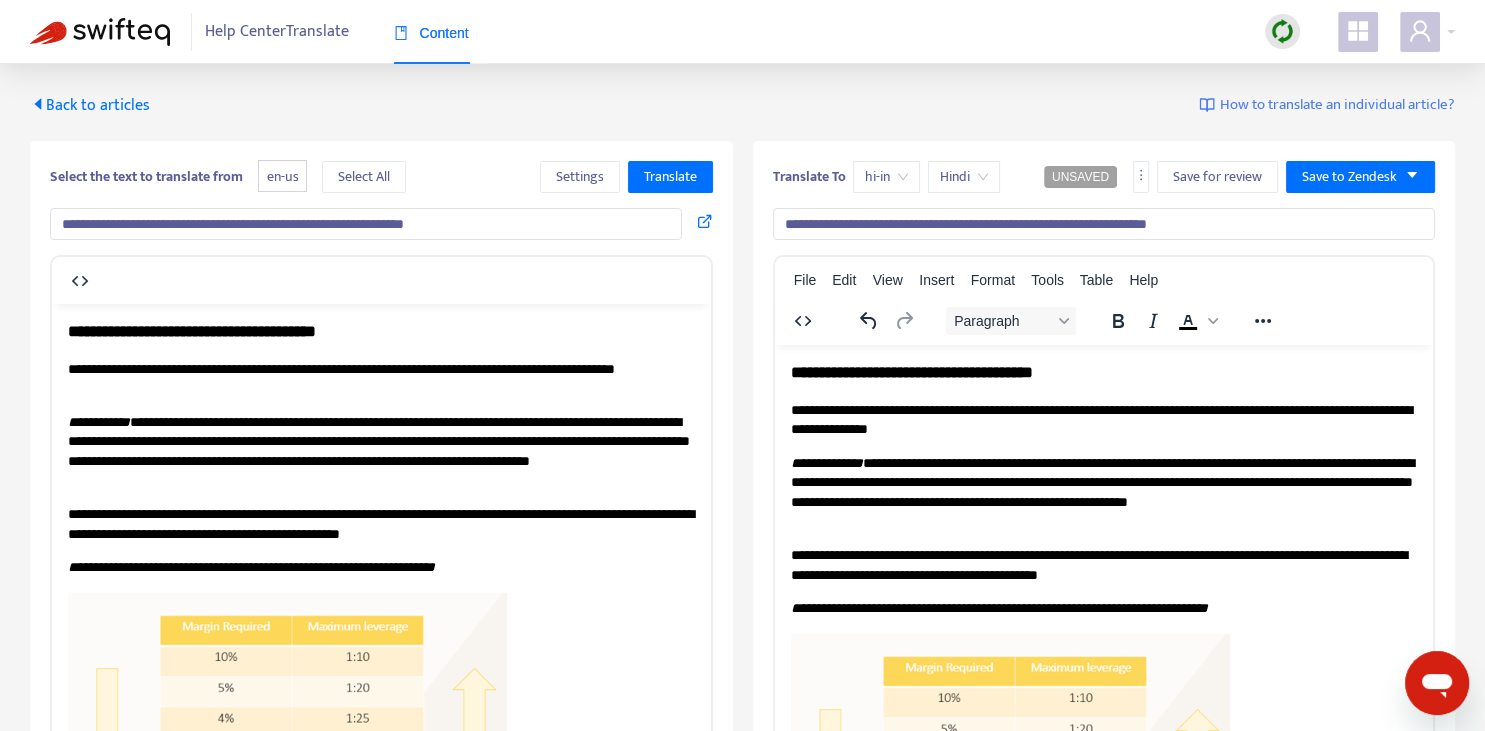 copy on "*" 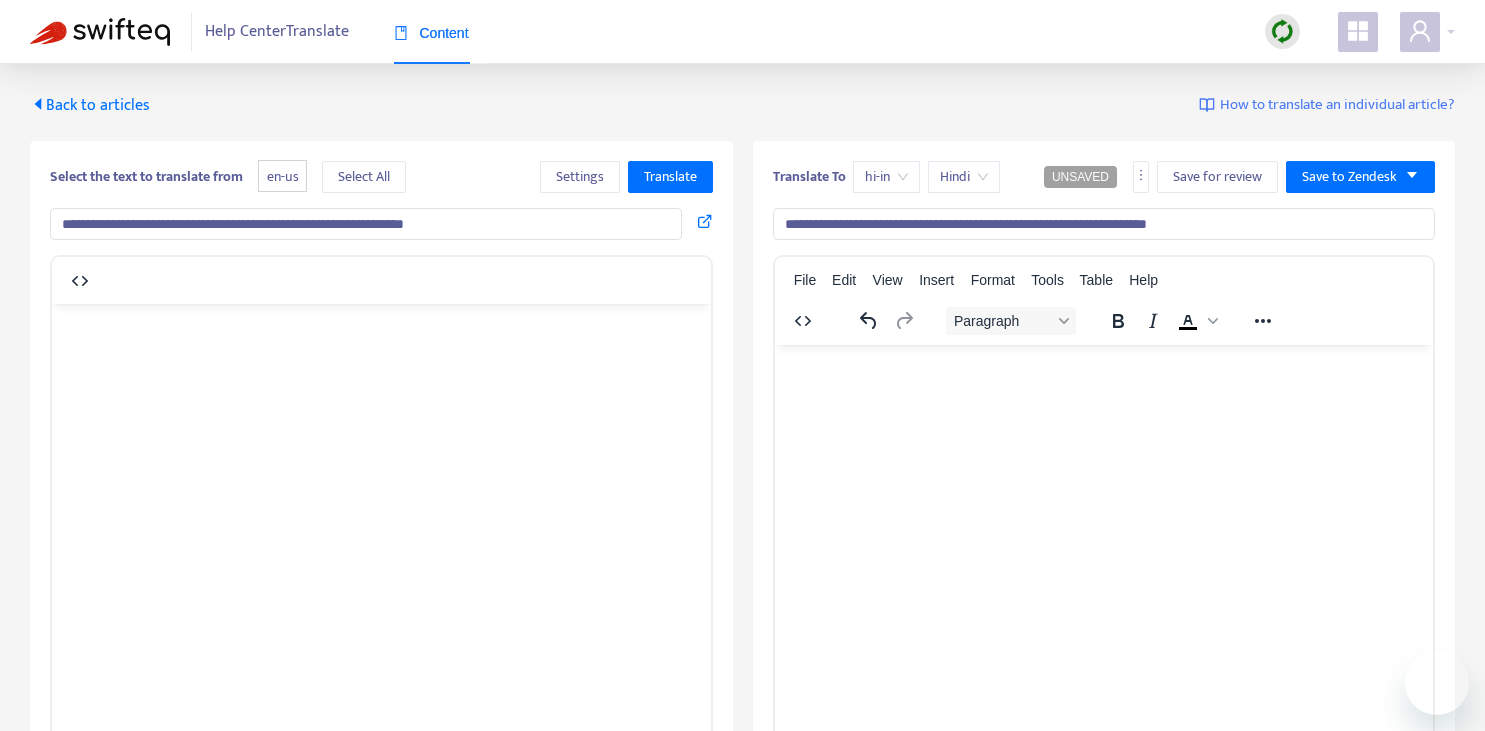scroll, scrollTop: 0, scrollLeft: 0, axis: both 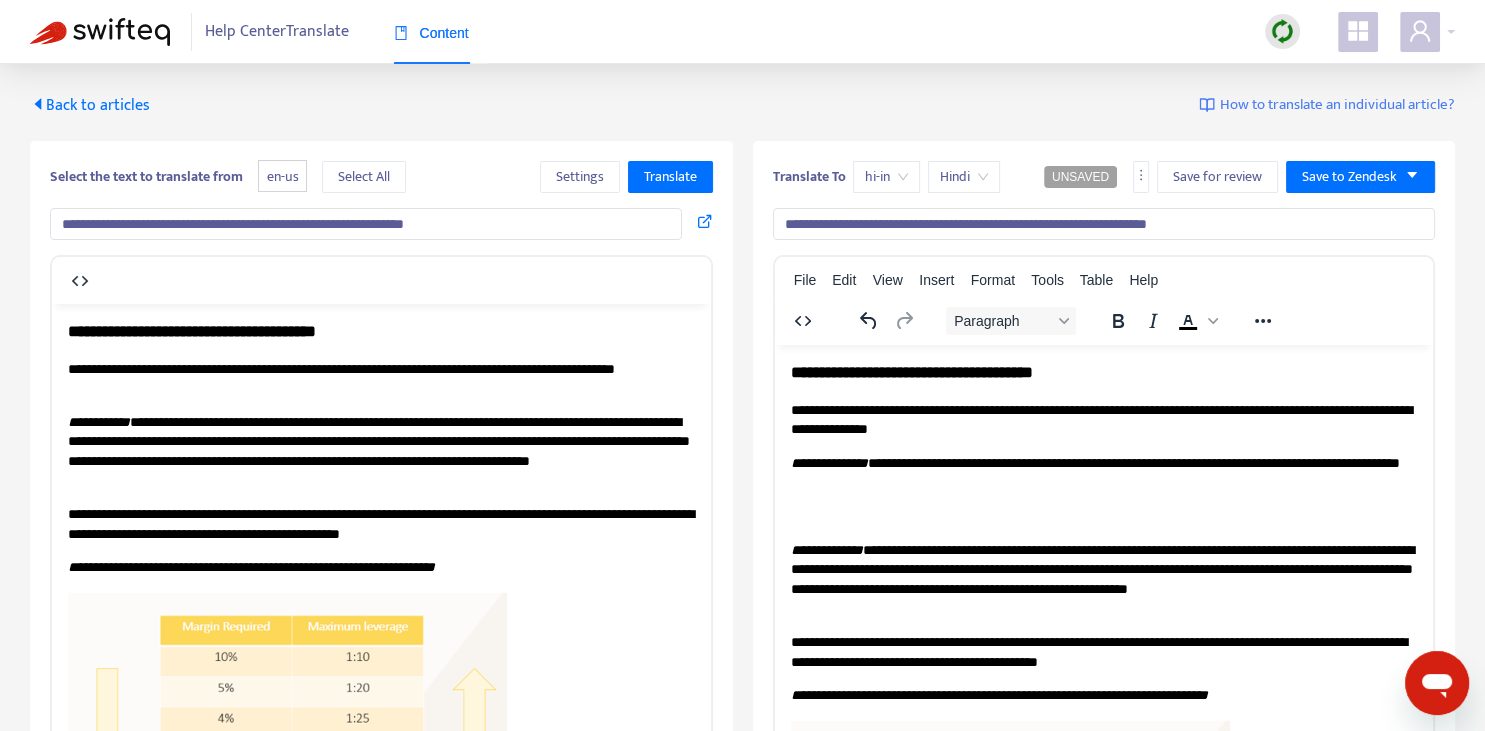 type 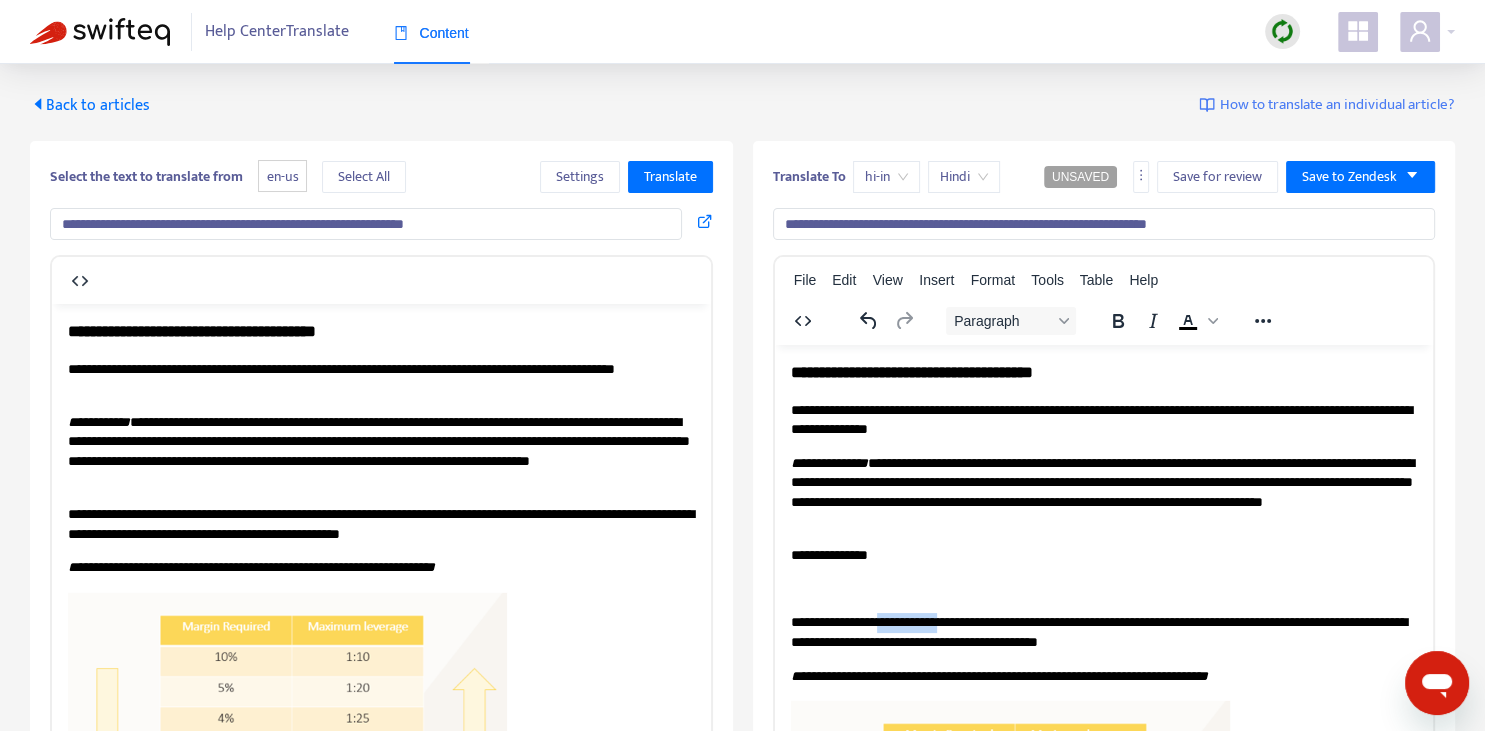 drag, startPoint x: 898, startPoint y: 619, endPoint x: 975, endPoint y: 621, distance: 77.02597 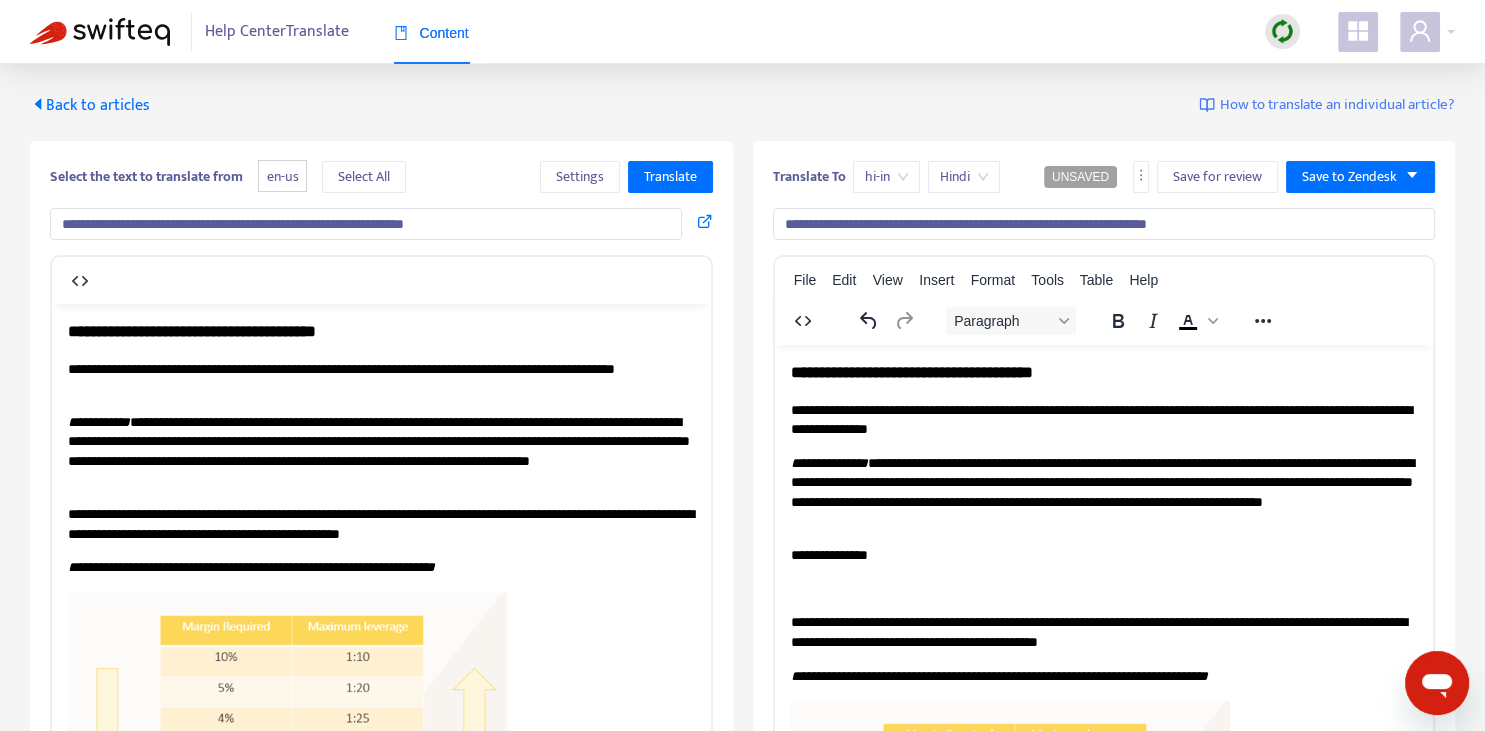 click on "**********" at bounding box center [1103, 1122] 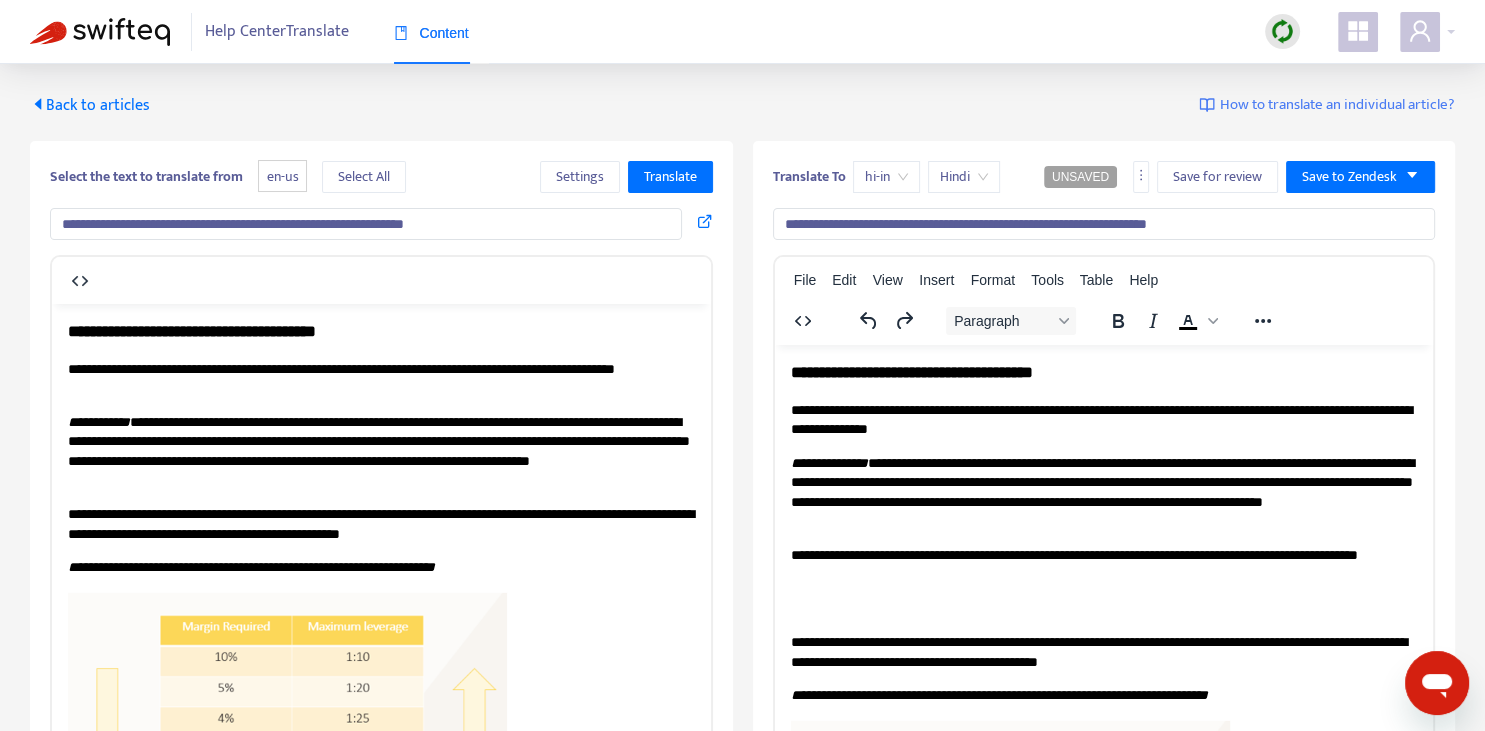 click on "**********" at bounding box center (1103, 492) 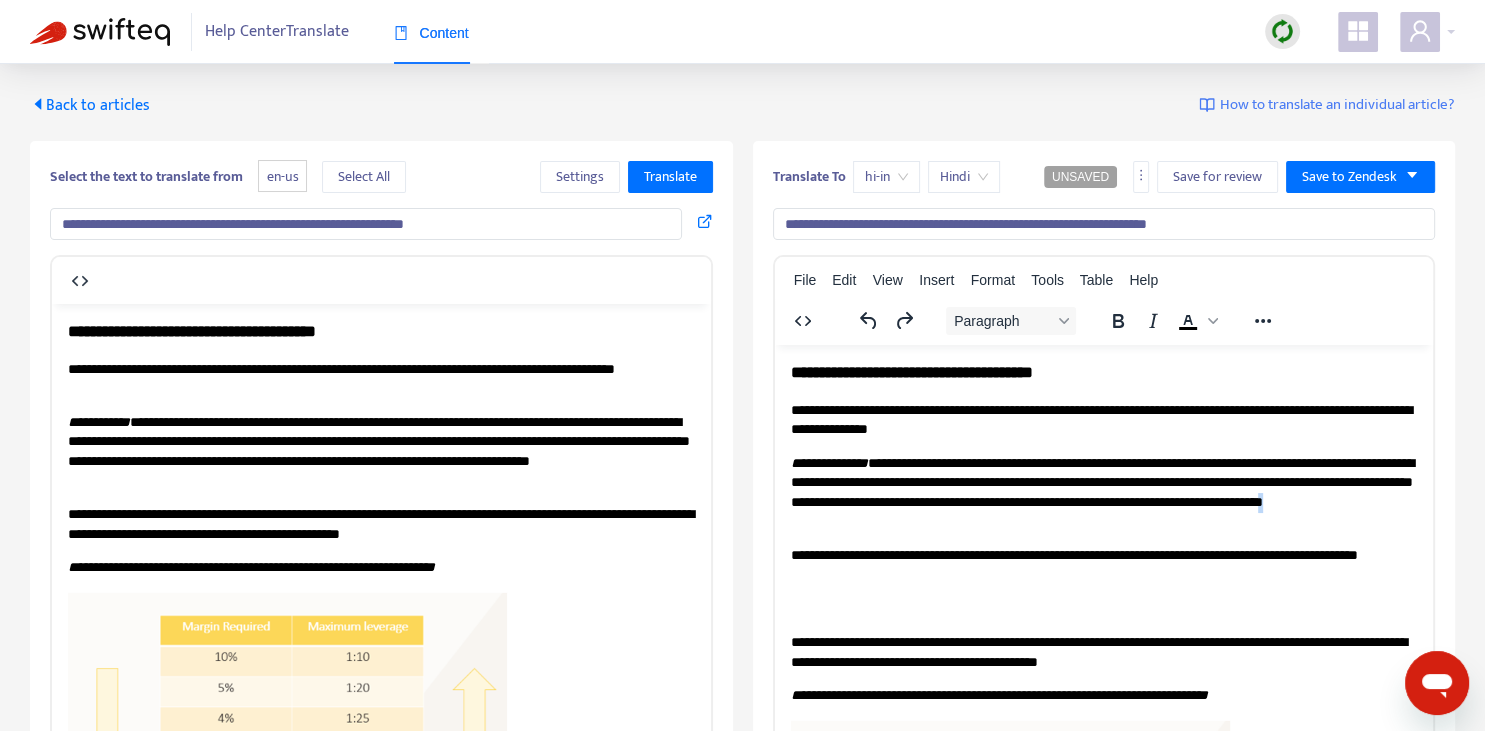 copy on "*" 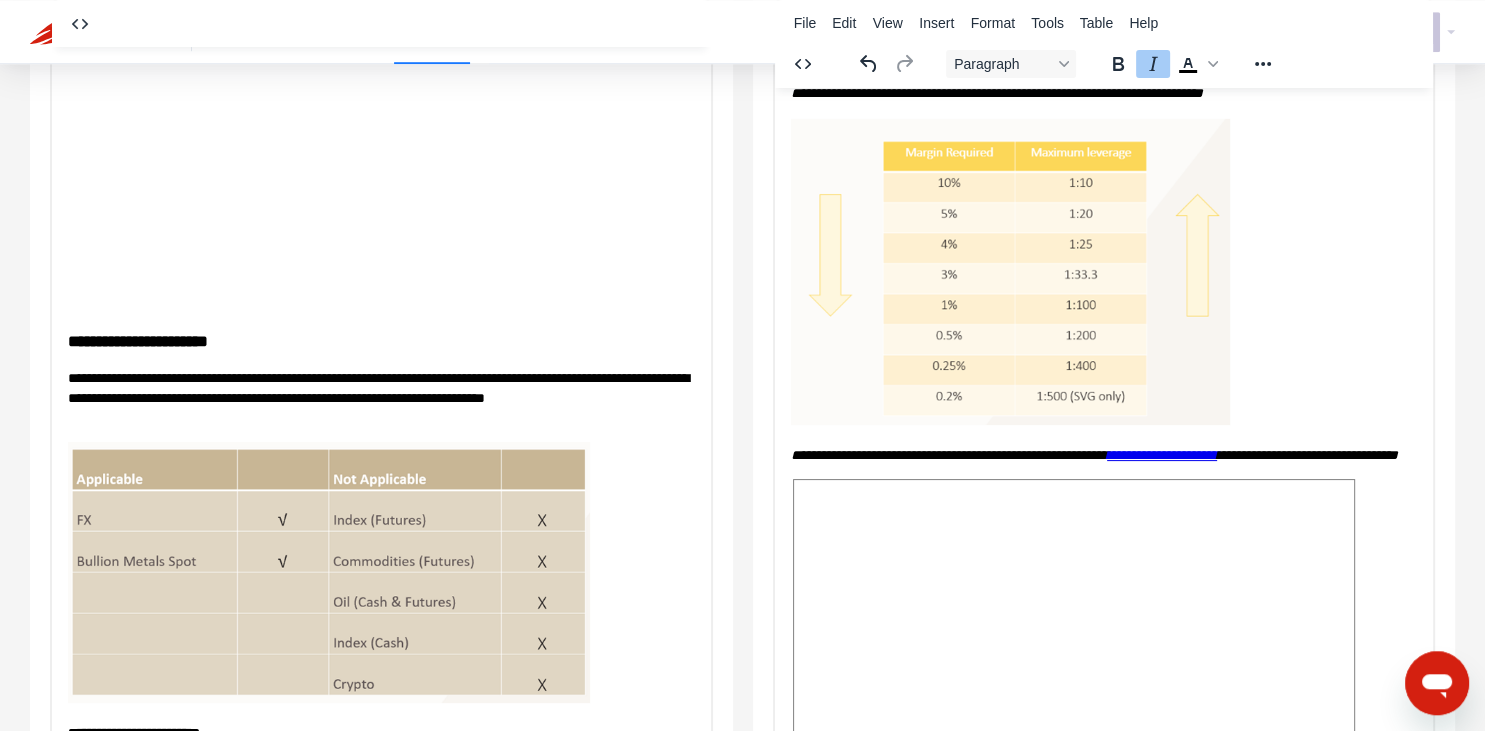 scroll, scrollTop: 563, scrollLeft: 0, axis: vertical 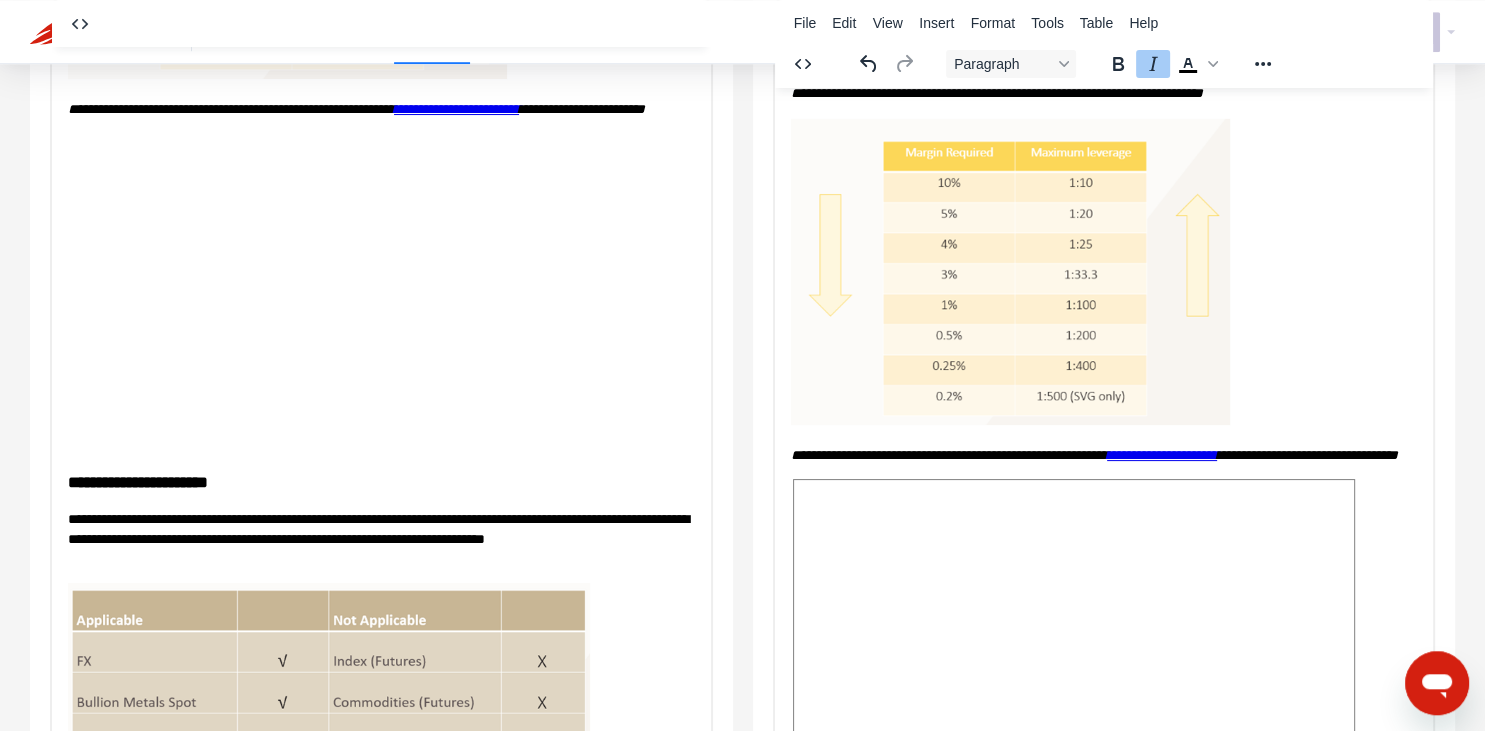 click on "**********" at bounding box center [948, 454] 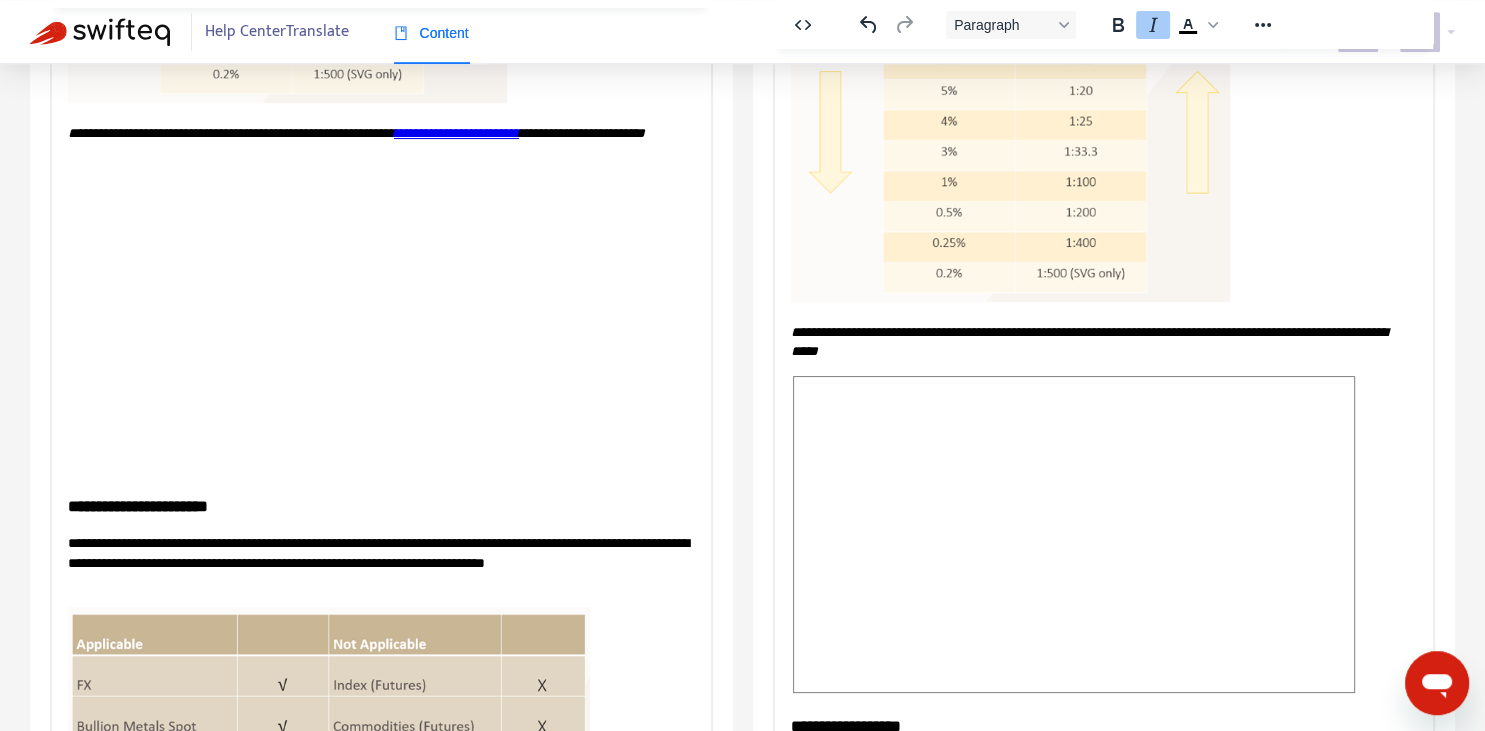 scroll, scrollTop: 422, scrollLeft: 0, axis: vertical 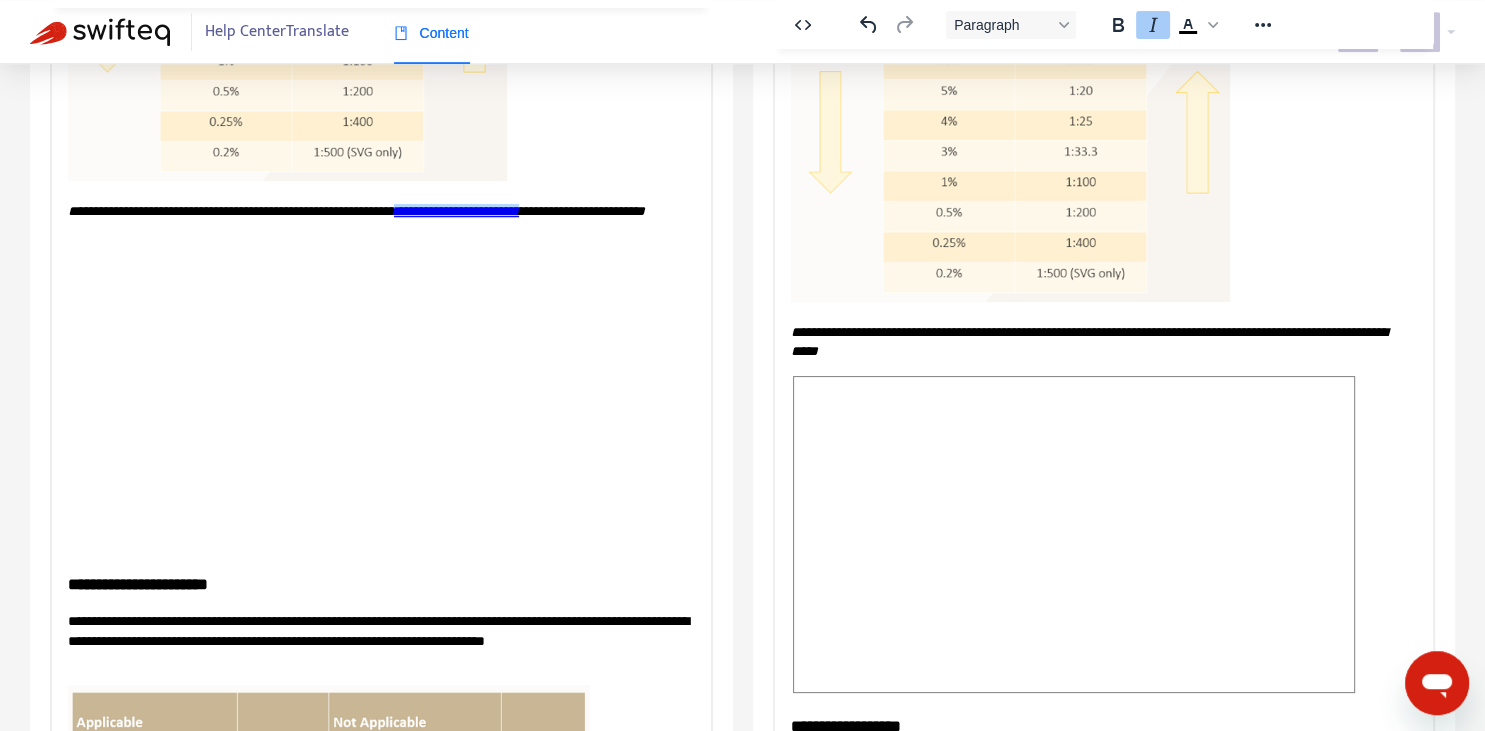 click on "**********" at bounding box center (456, 210) 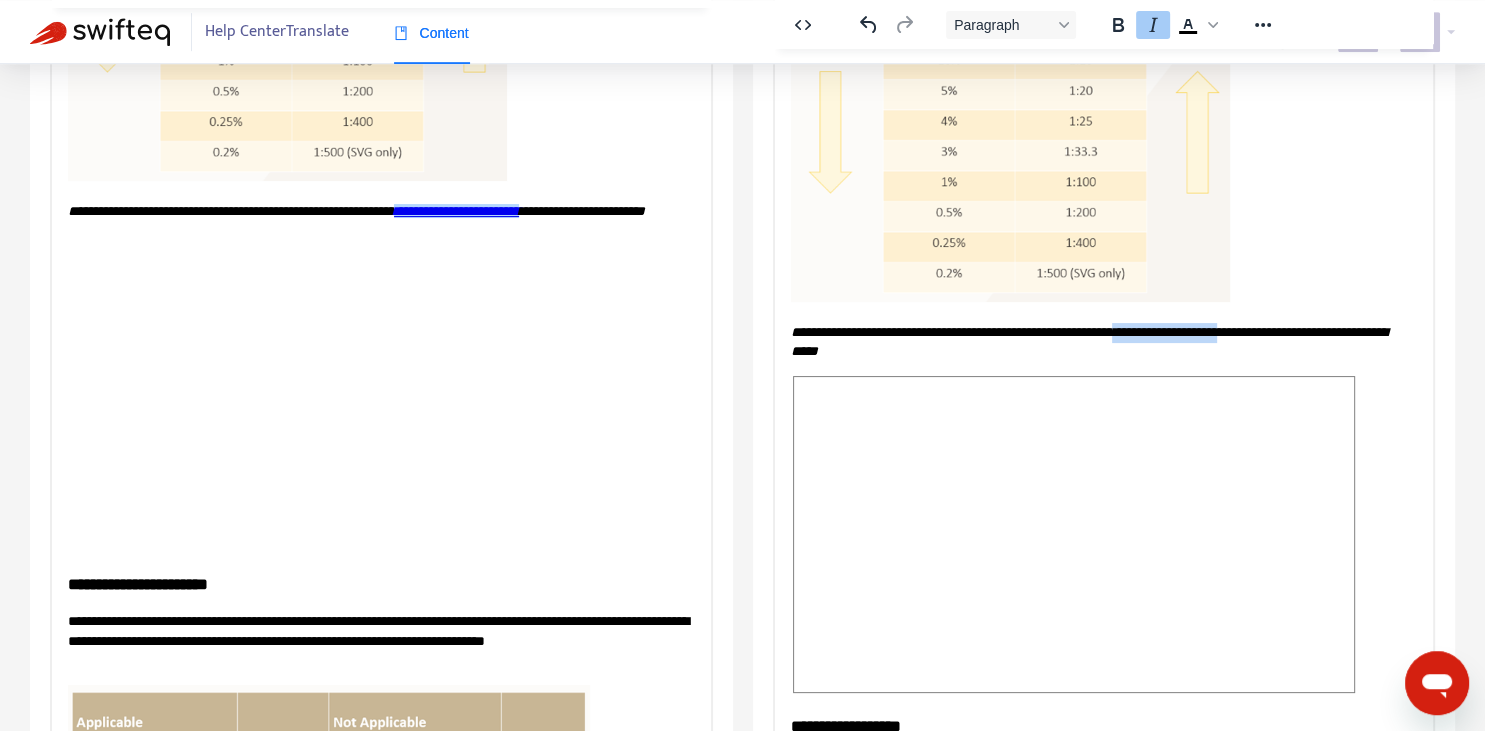drag, startPoint x: 1154, startPoint y: 327, endPoint x: 1276, endPoint y: 324, distance: 122.03688 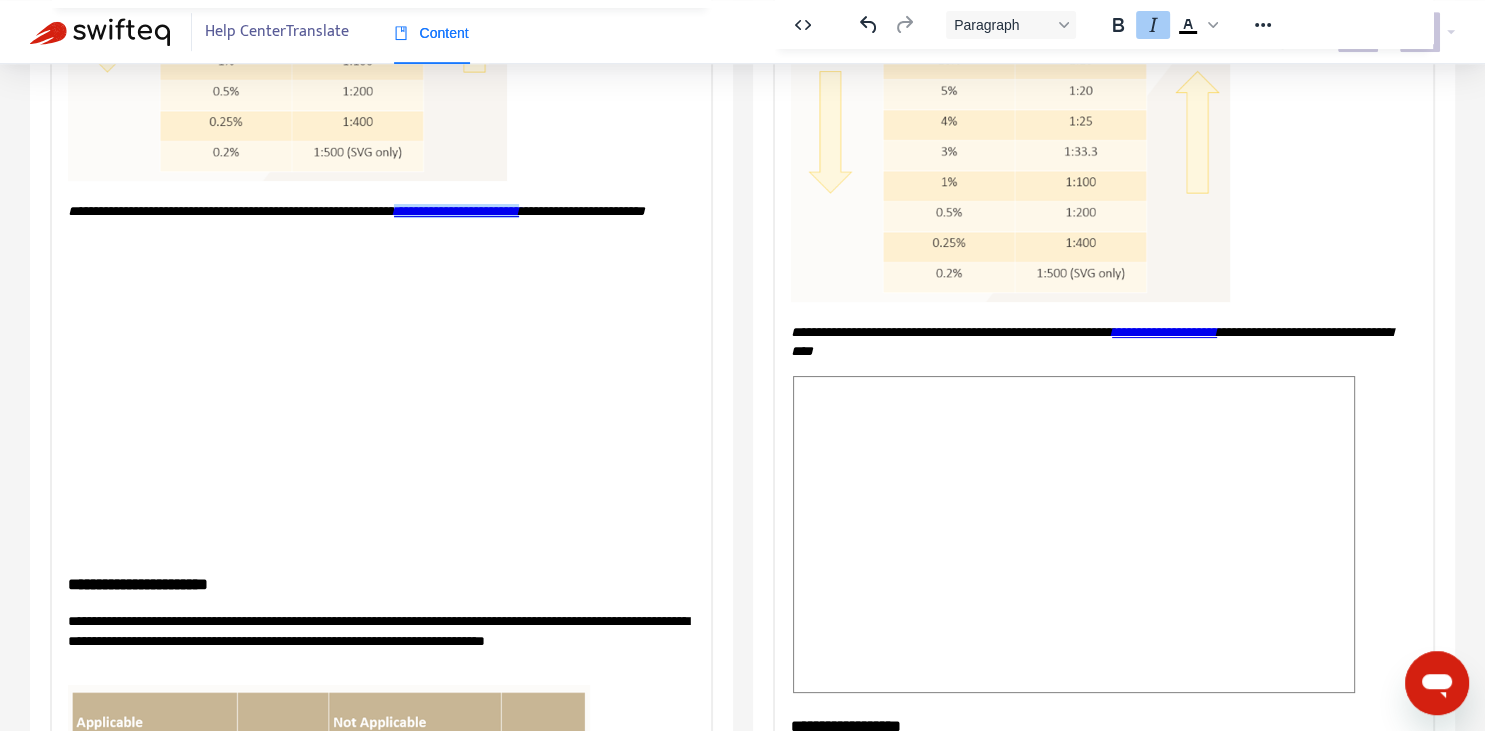 click on "**********" at bounding box center [1090, 341] 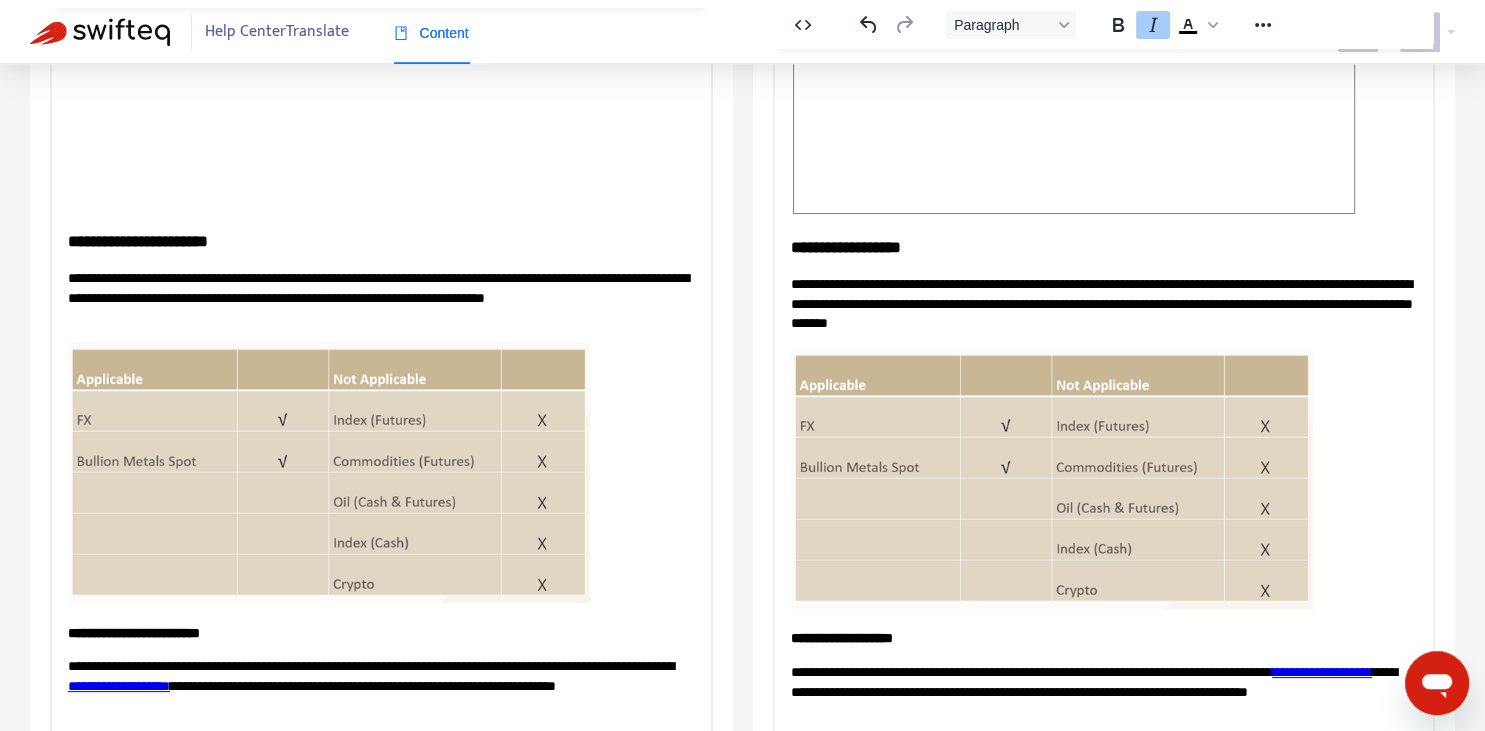 scroll, scrollTop: 343, scrollLeft: 0, axis: vertical 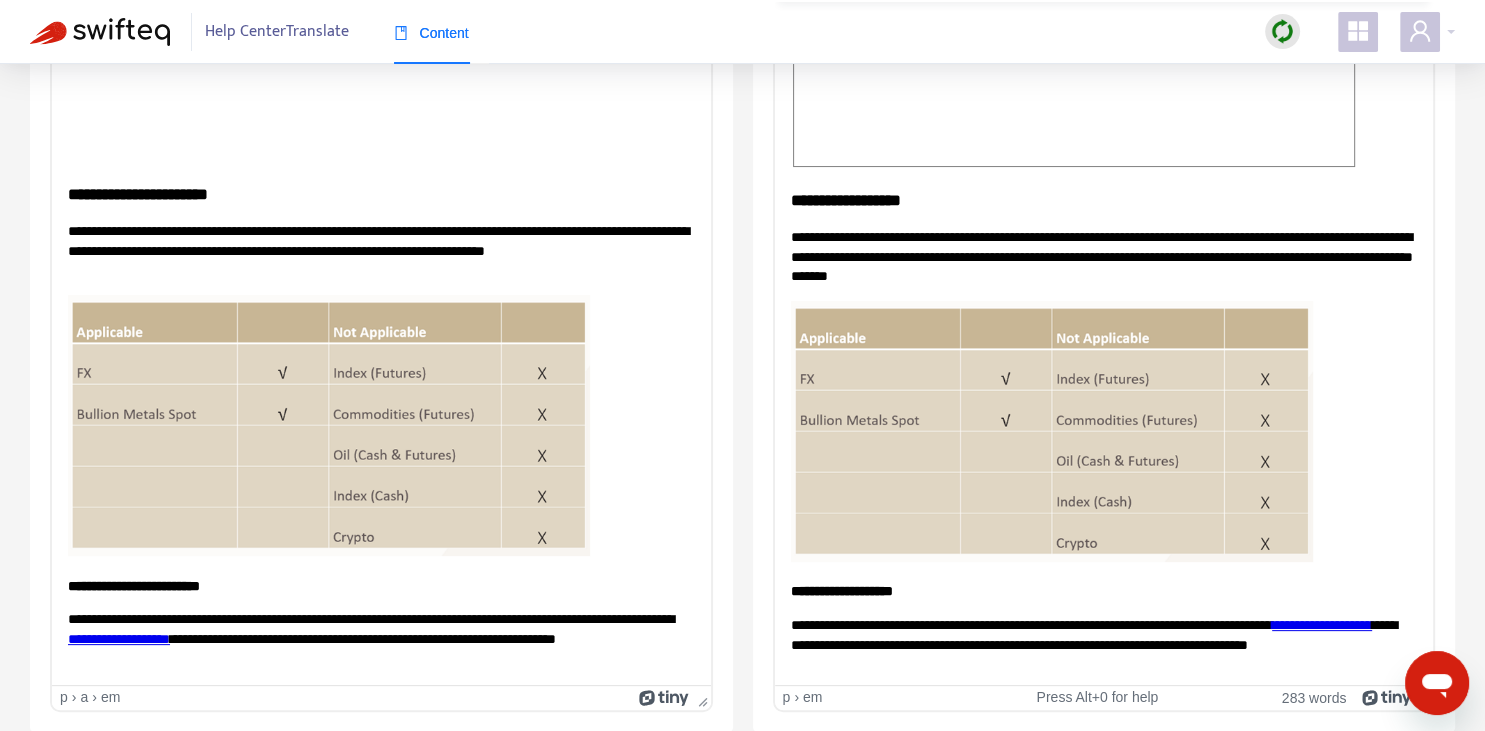 click on "**********" at bounding box center (1103, 199) 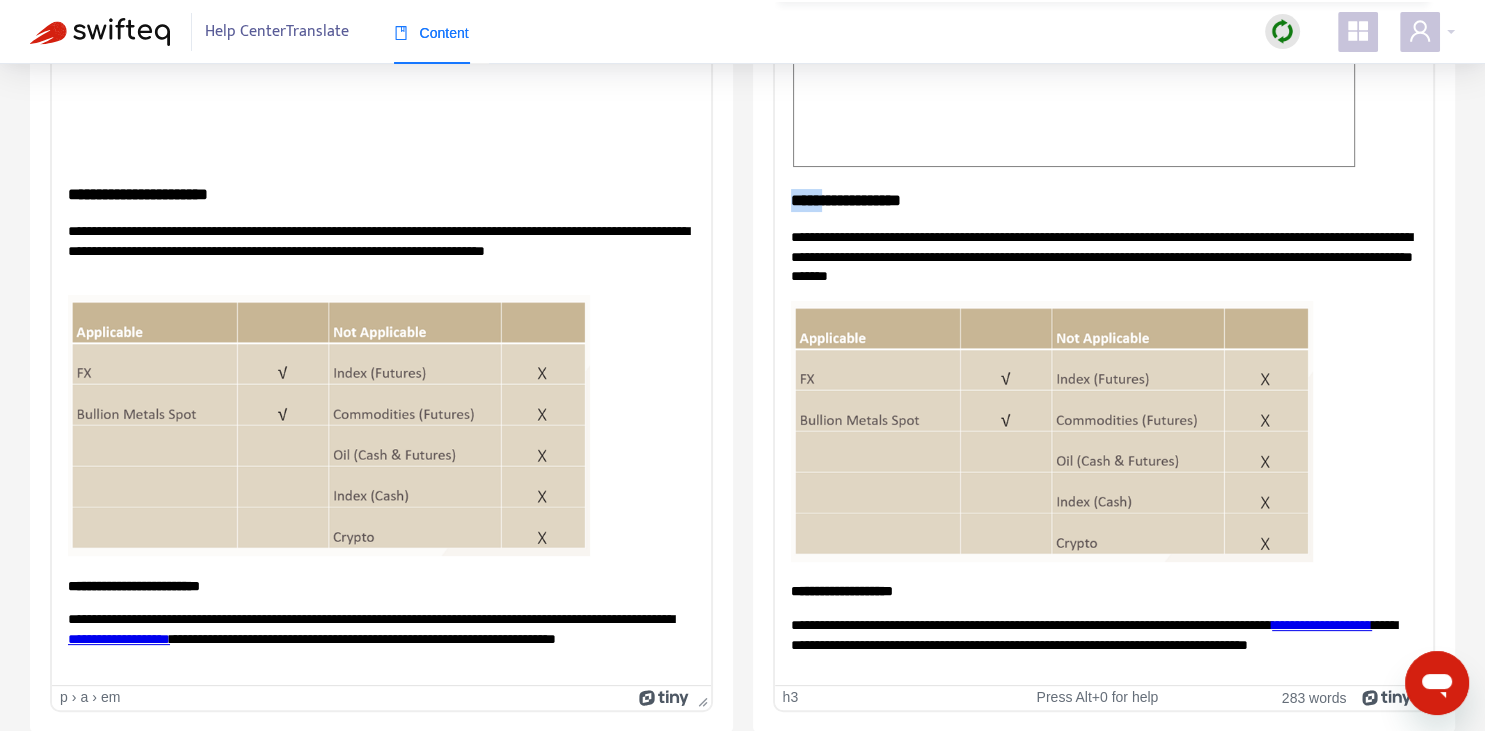 click on "**********" at bounding box center [1103, 199] 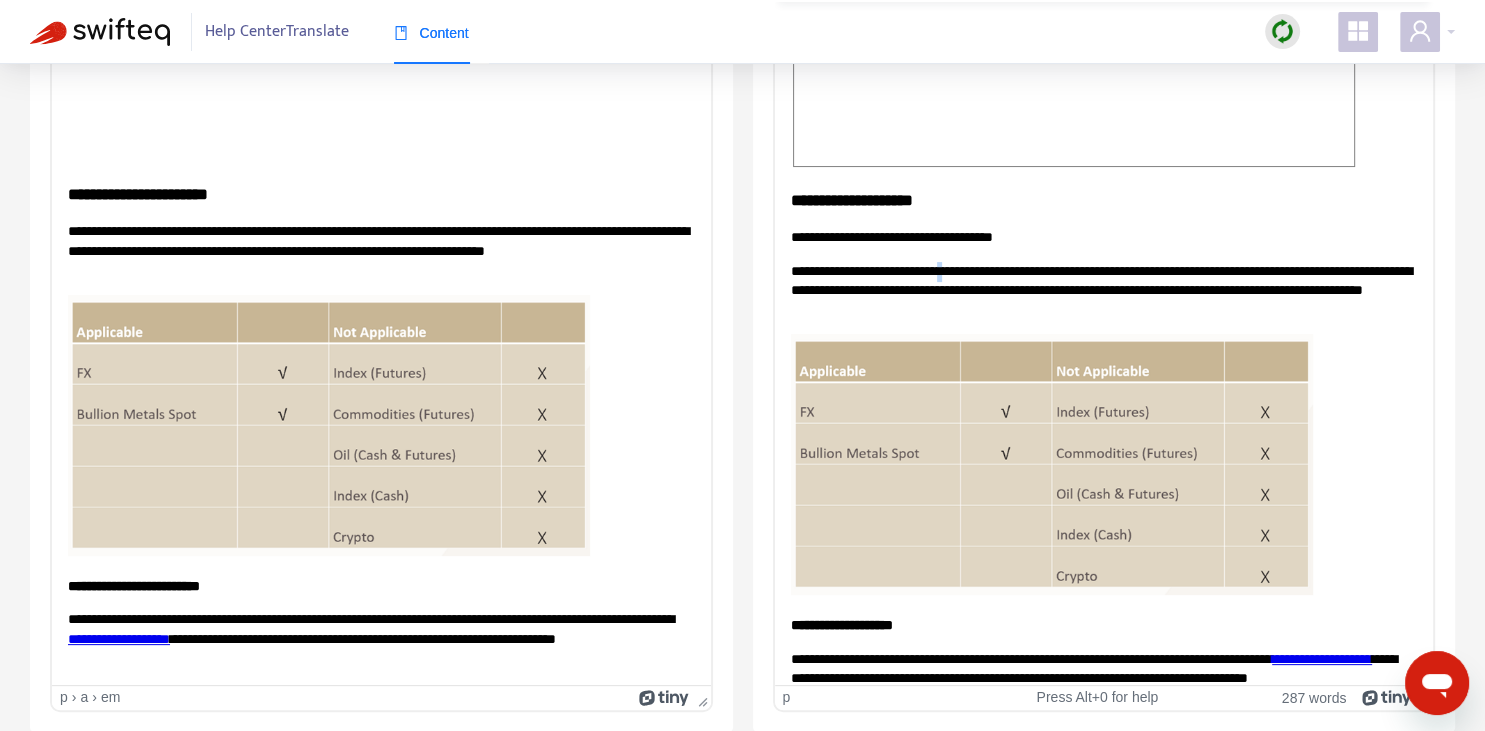 copy on "*" 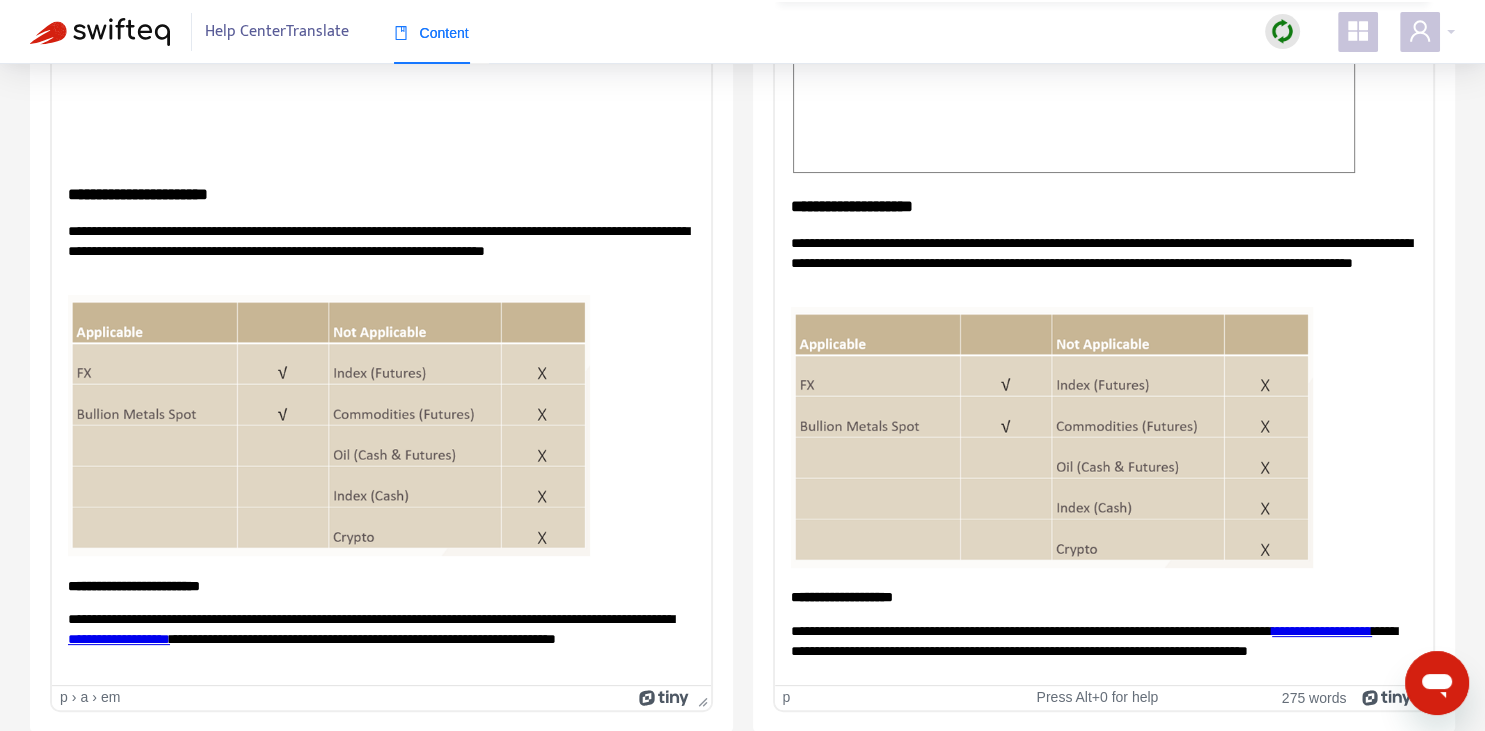 scroll, scrollTop: 821, scrollLeft: 0, axis: vertical 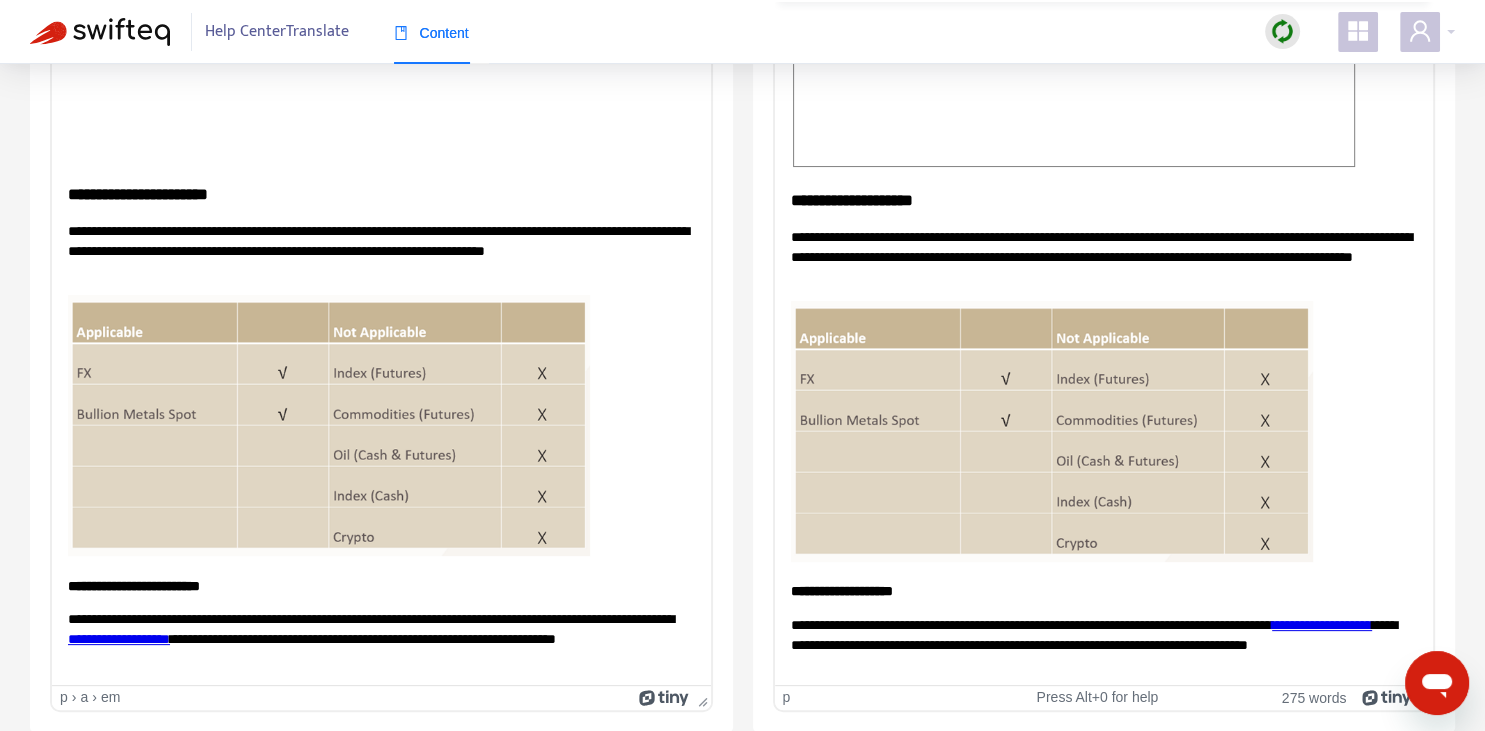 click on "**********" at bounding box center (841, 590) 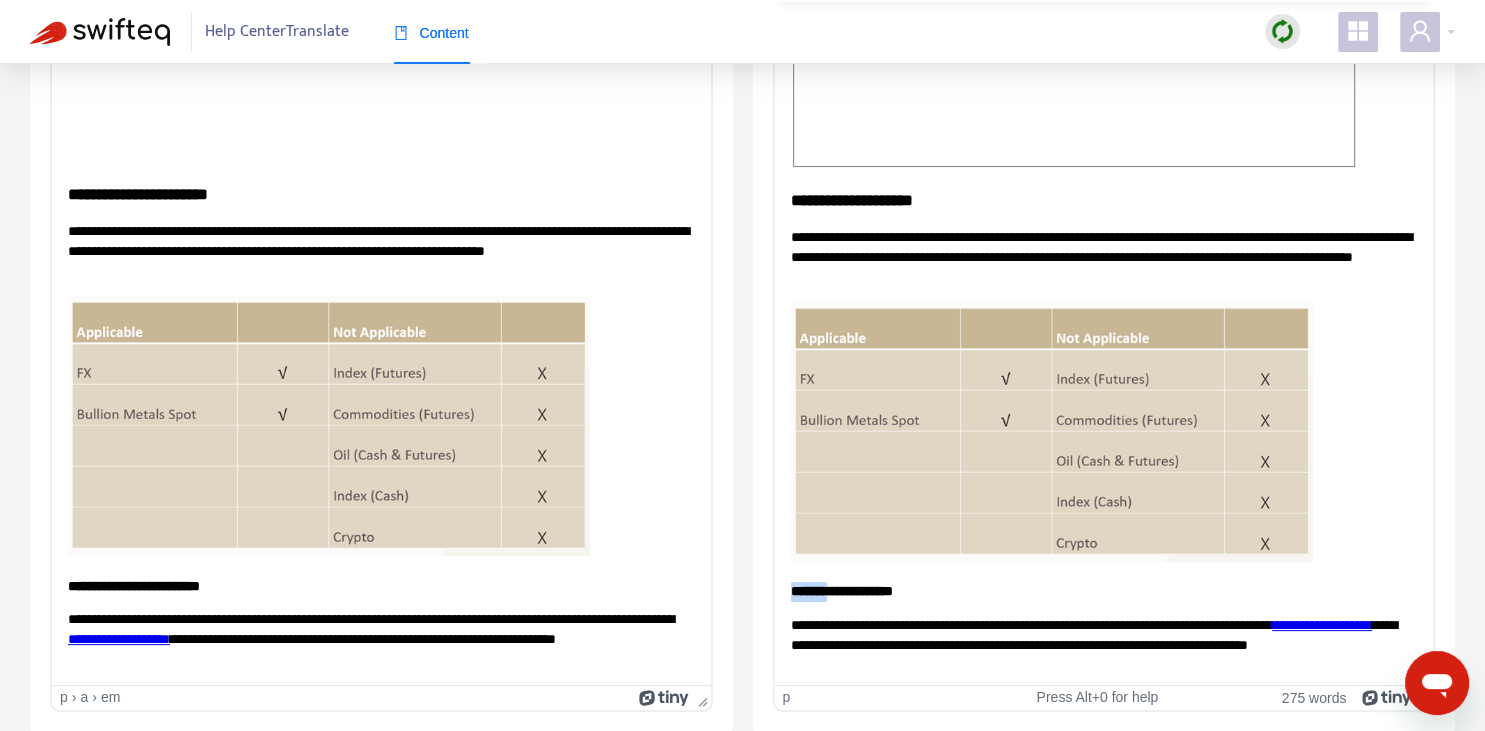 click on "**********" at bounding box center [841, 590] 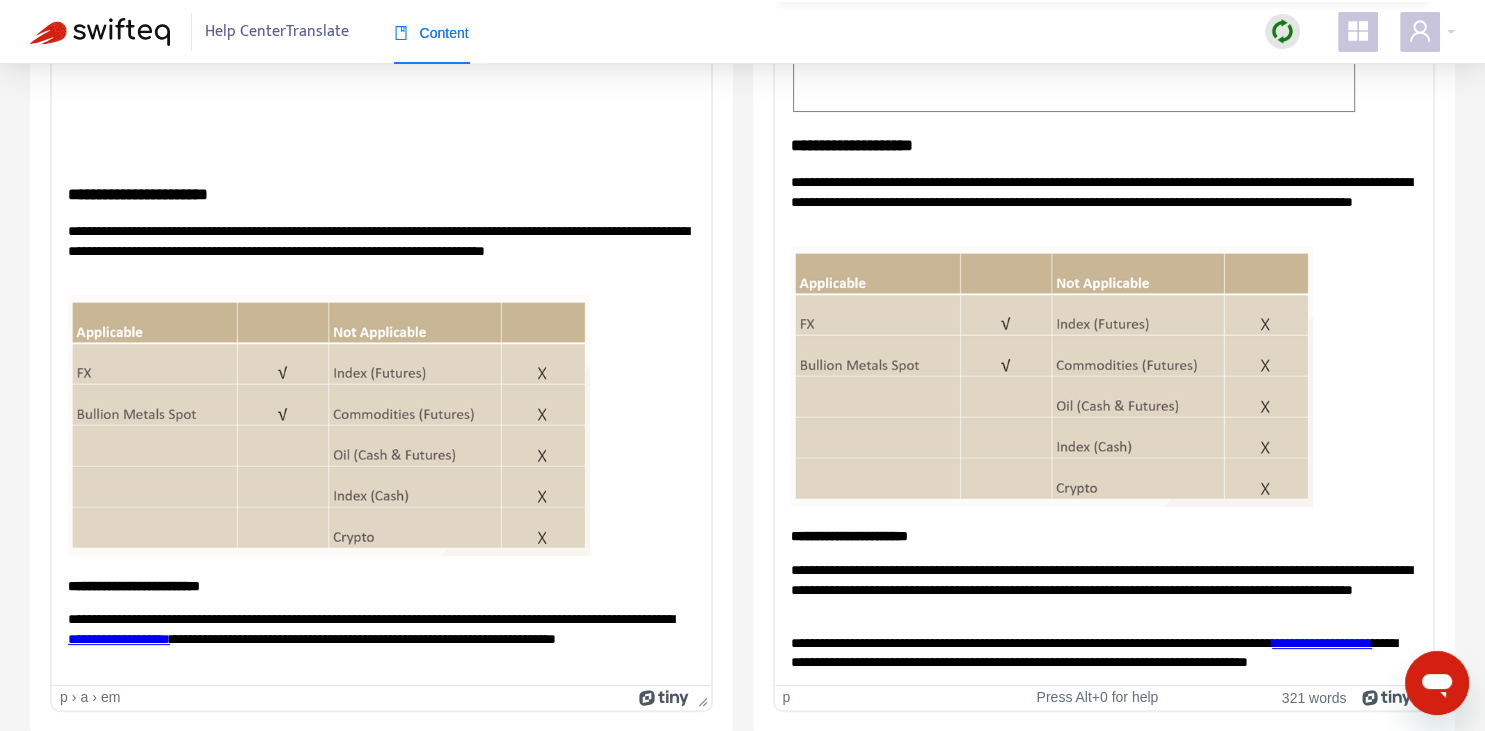 scroll, scrollTop: 821, scrollLeft: 0, axis: vertical 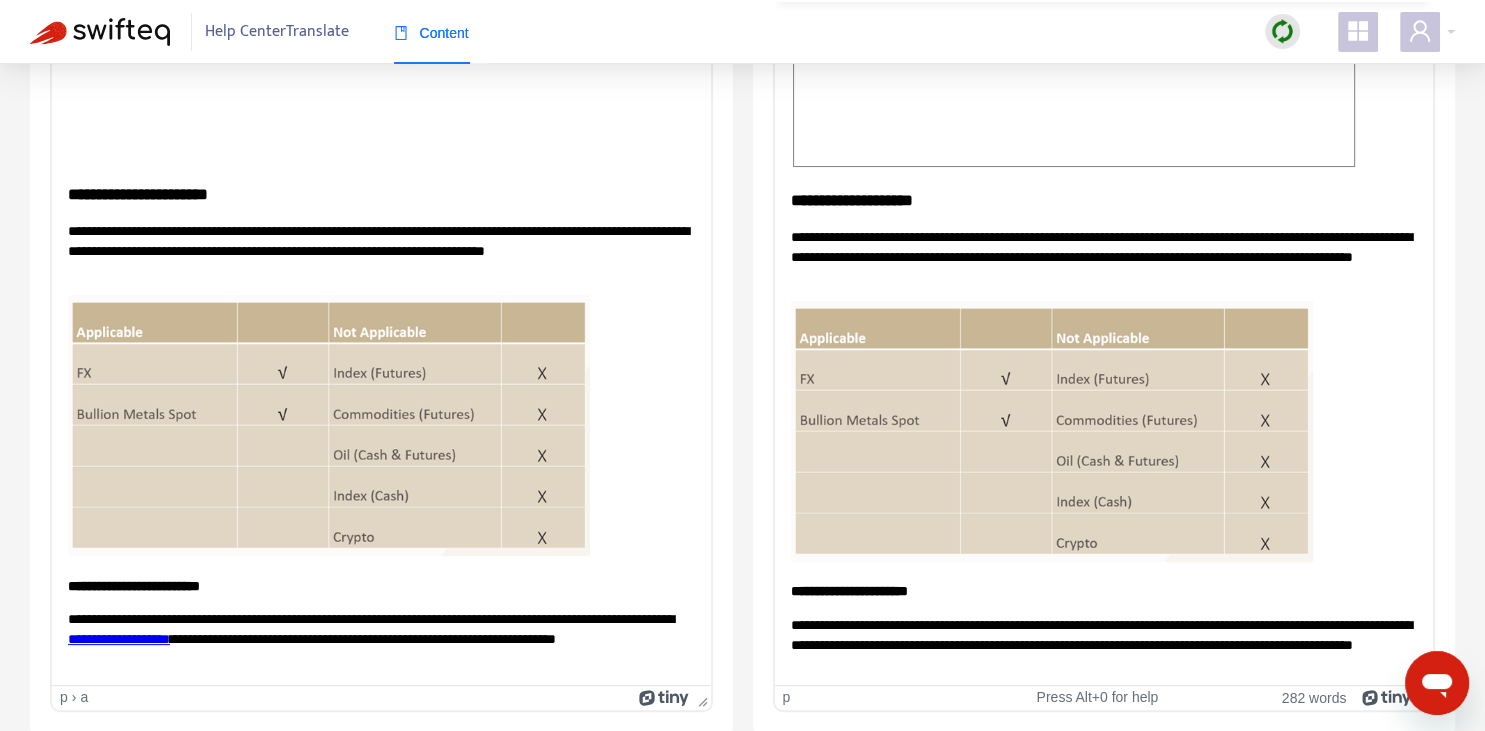 click on "**********" at bounding box center [119, 639] 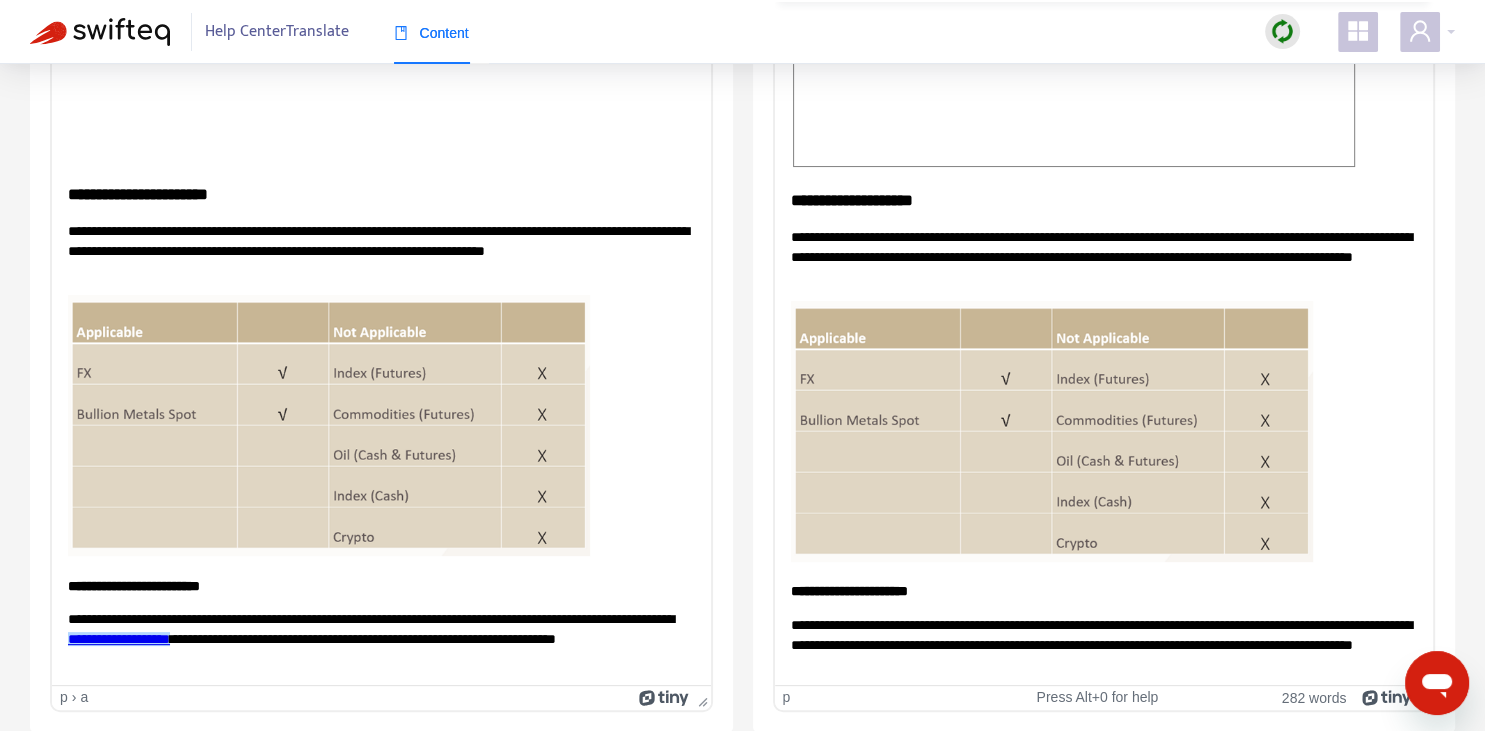 click on "**********" at bounding box center (1103, -66) 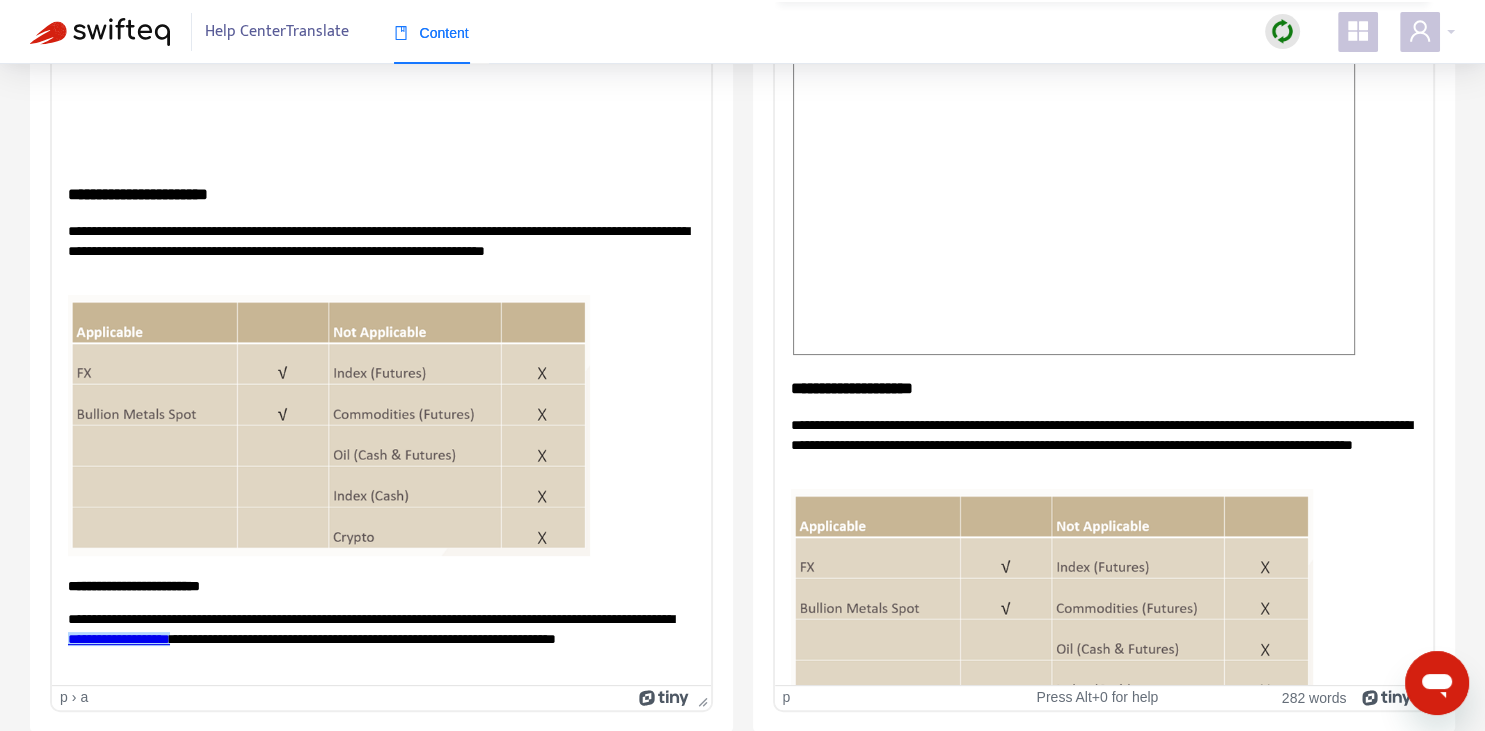 scroll, scrollTop: 821, scrollLeft: 0, axis: vertical 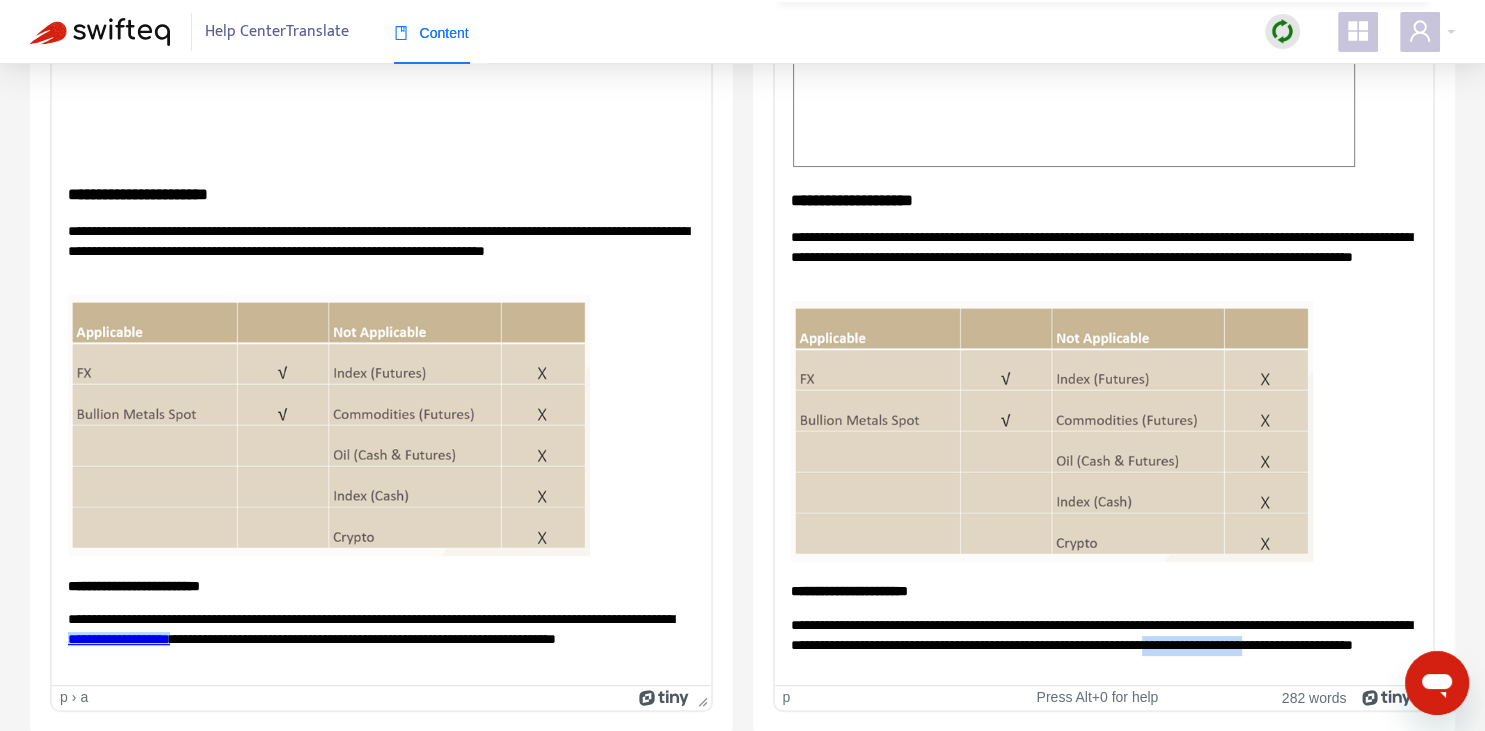 drag, startPoint x: 1339, startPoint y: 637, endPoint x: 858, endPoint y: 657, distance: 481.41562 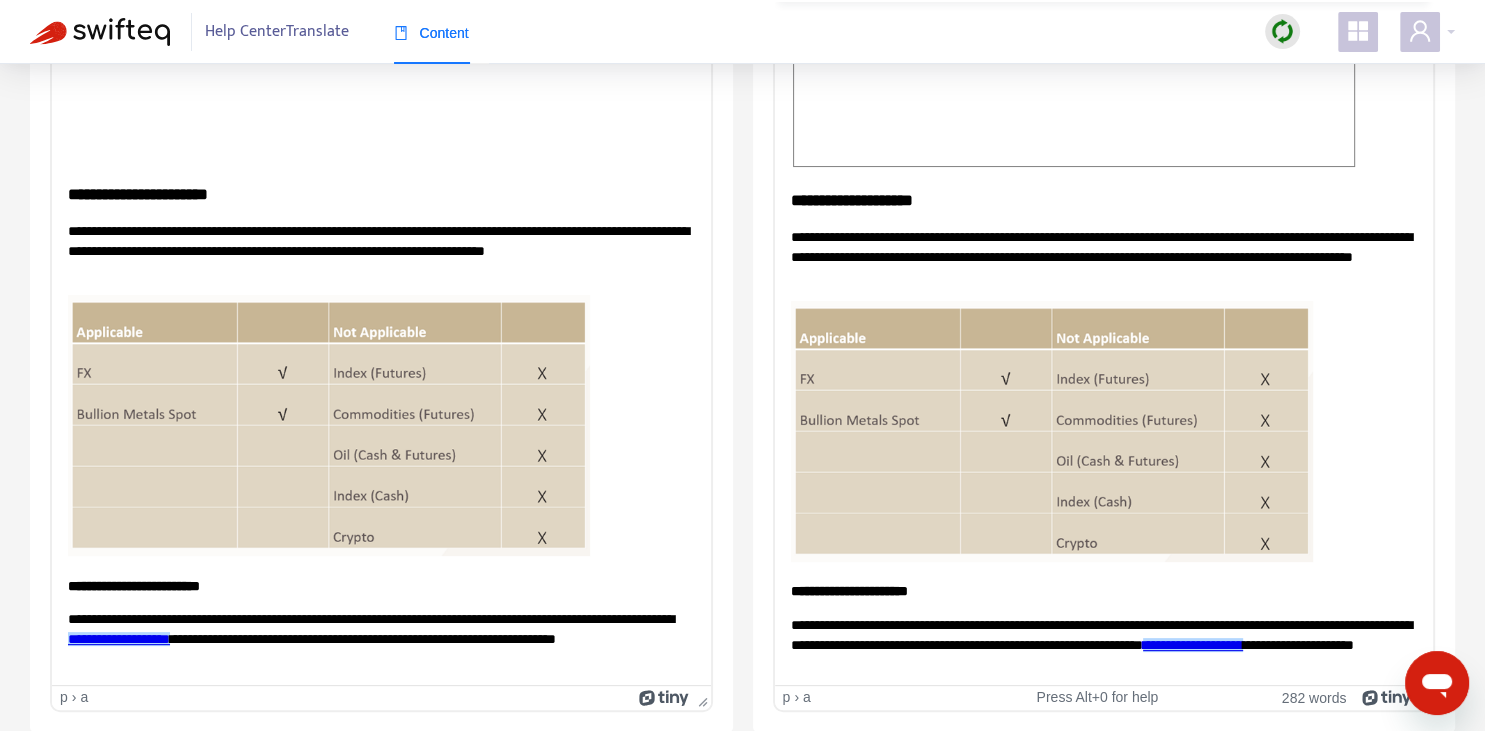 click on "**********" at bounding box center (1103, 644) 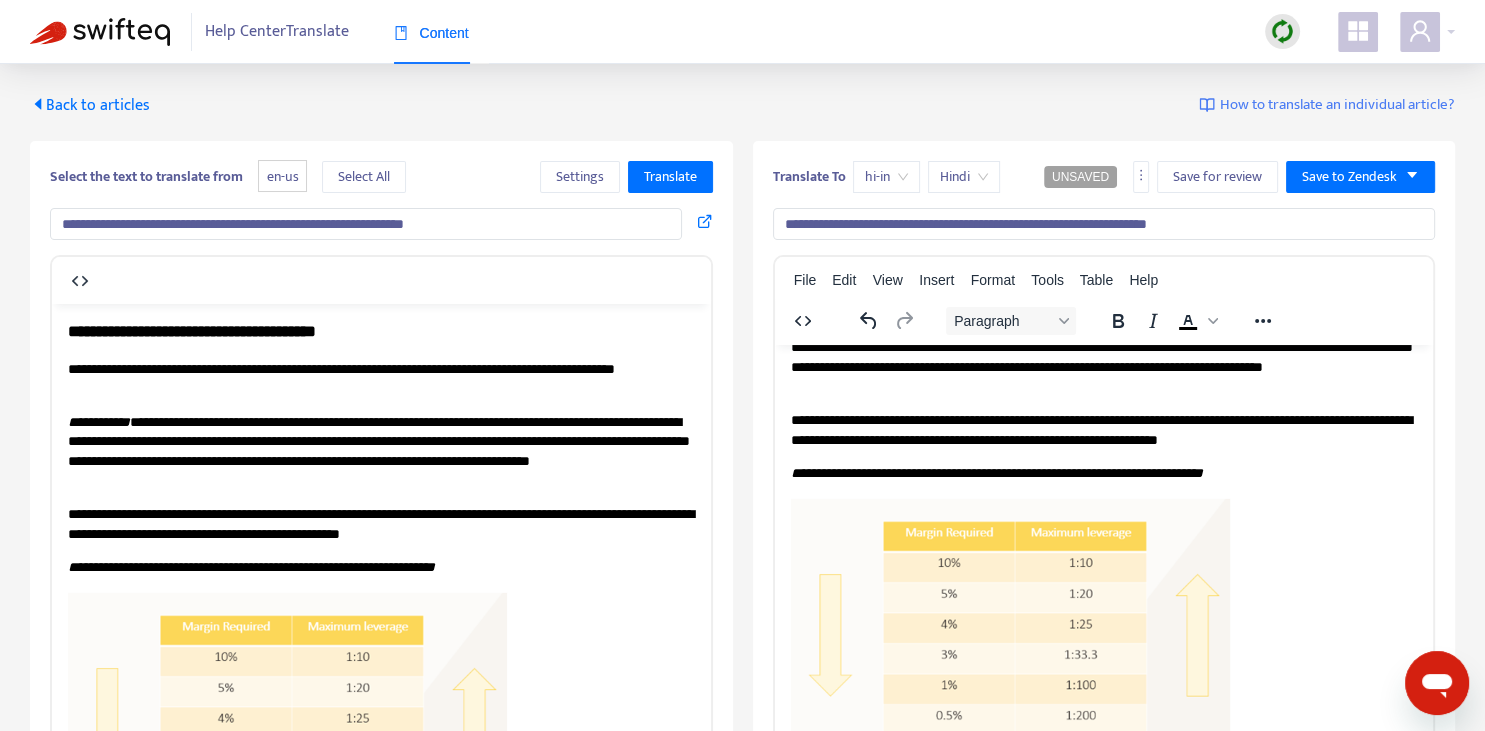scroll, scrollTop: 140, scrollLeft: 0, axis: vertical 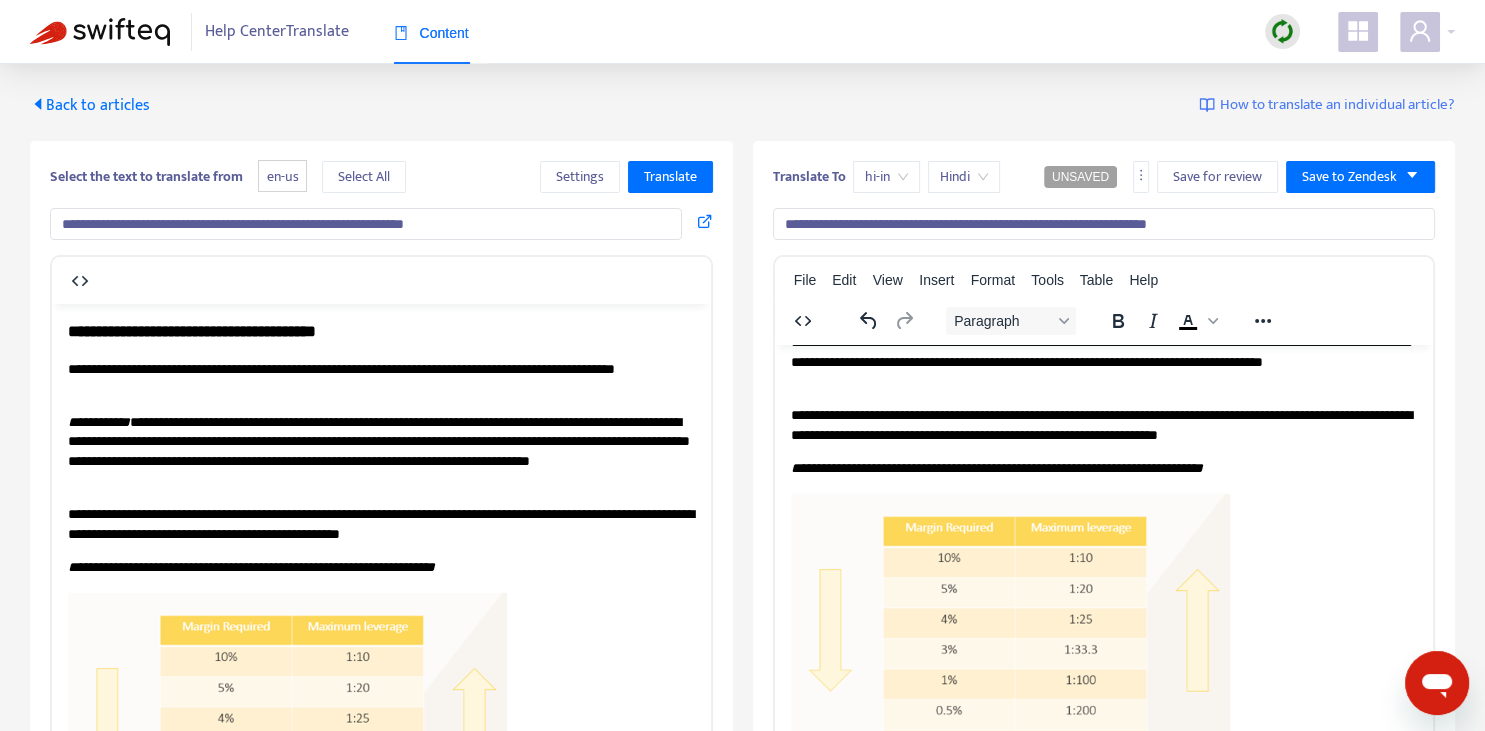 click on "**********" at bounding box center [1103, 424] 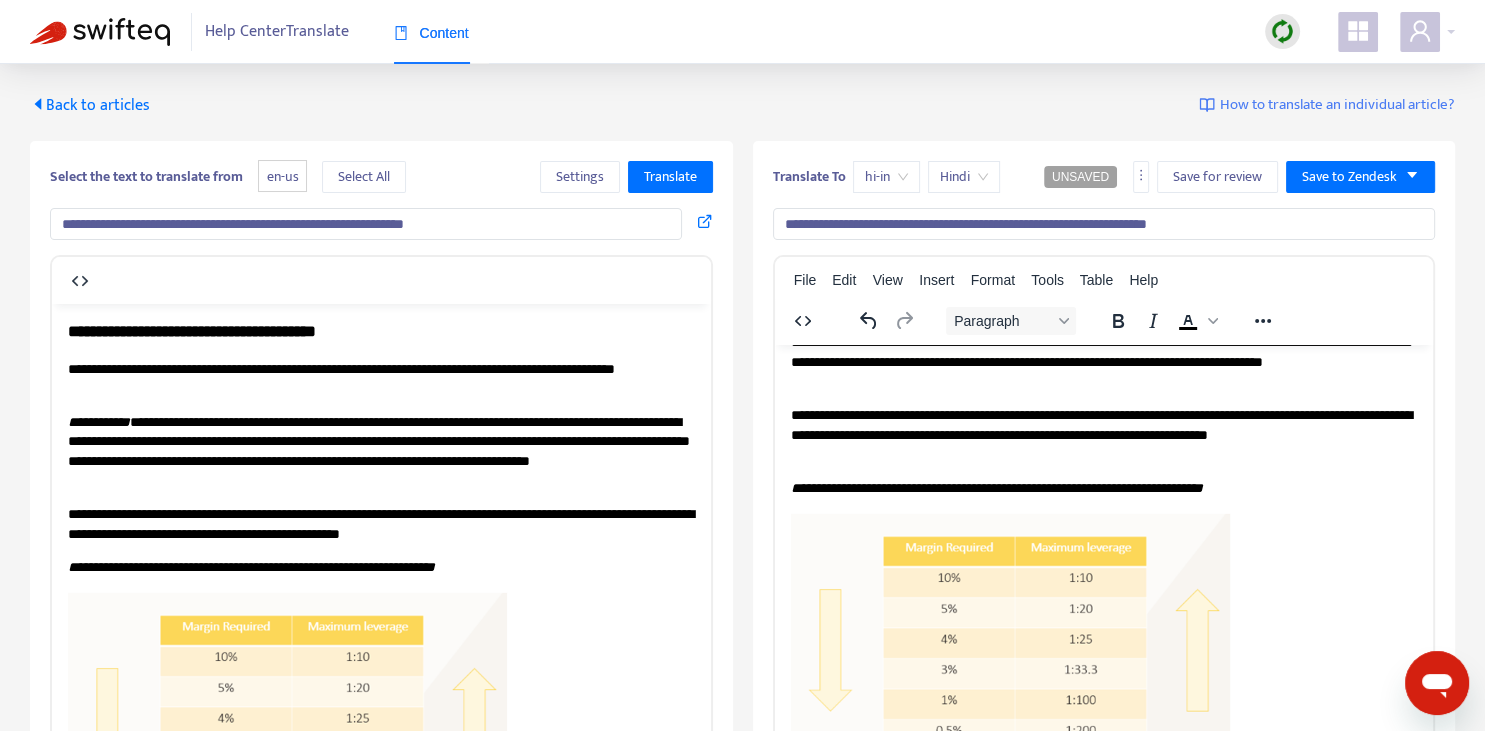 click on "**********" at bounding box center [1103, 434] 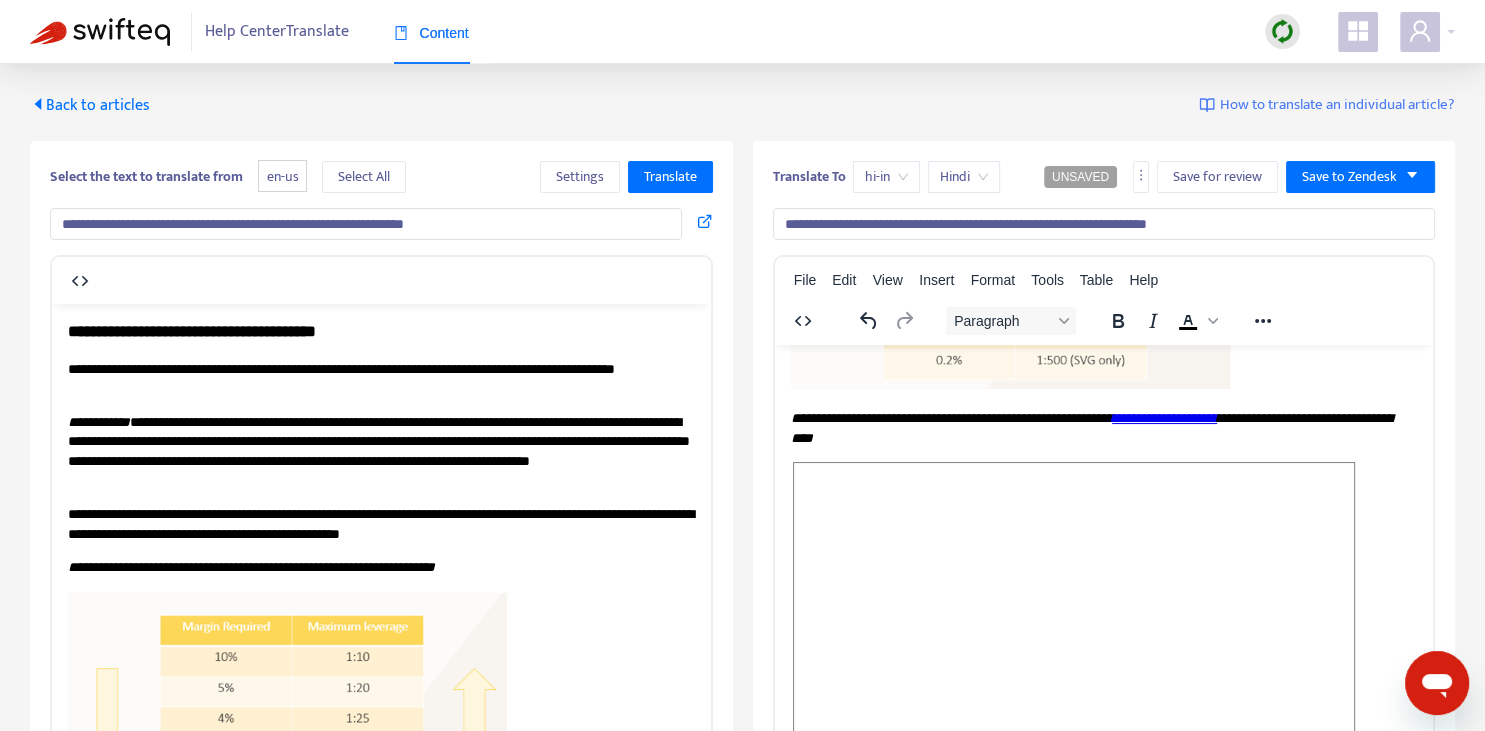 scroll, scrollTop: 563, scrollLeft: 0, axis: vertical 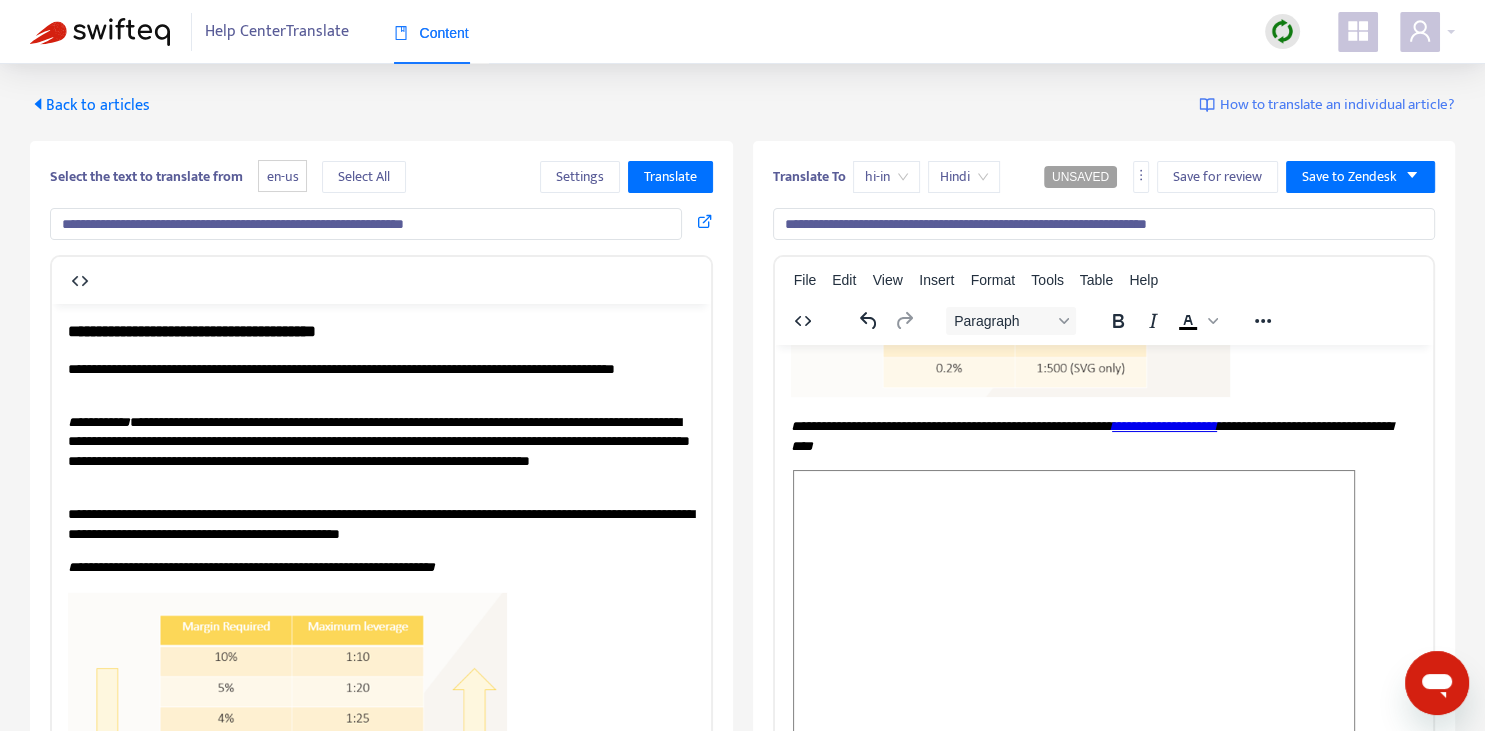 click on "**********" at bounding box center [1090, 435] 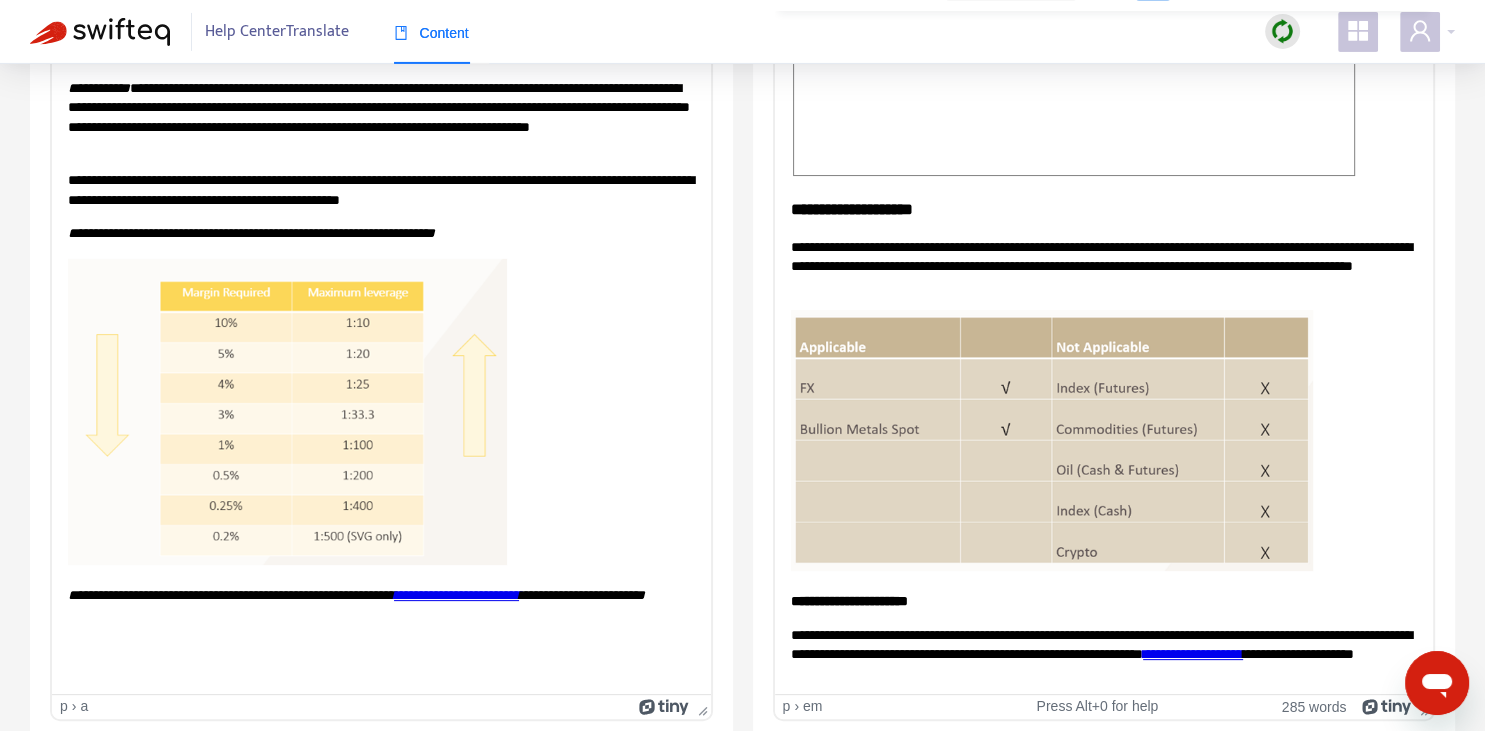 scroll, scrollTop: 343, scrollLeft: 0, axis: vertical 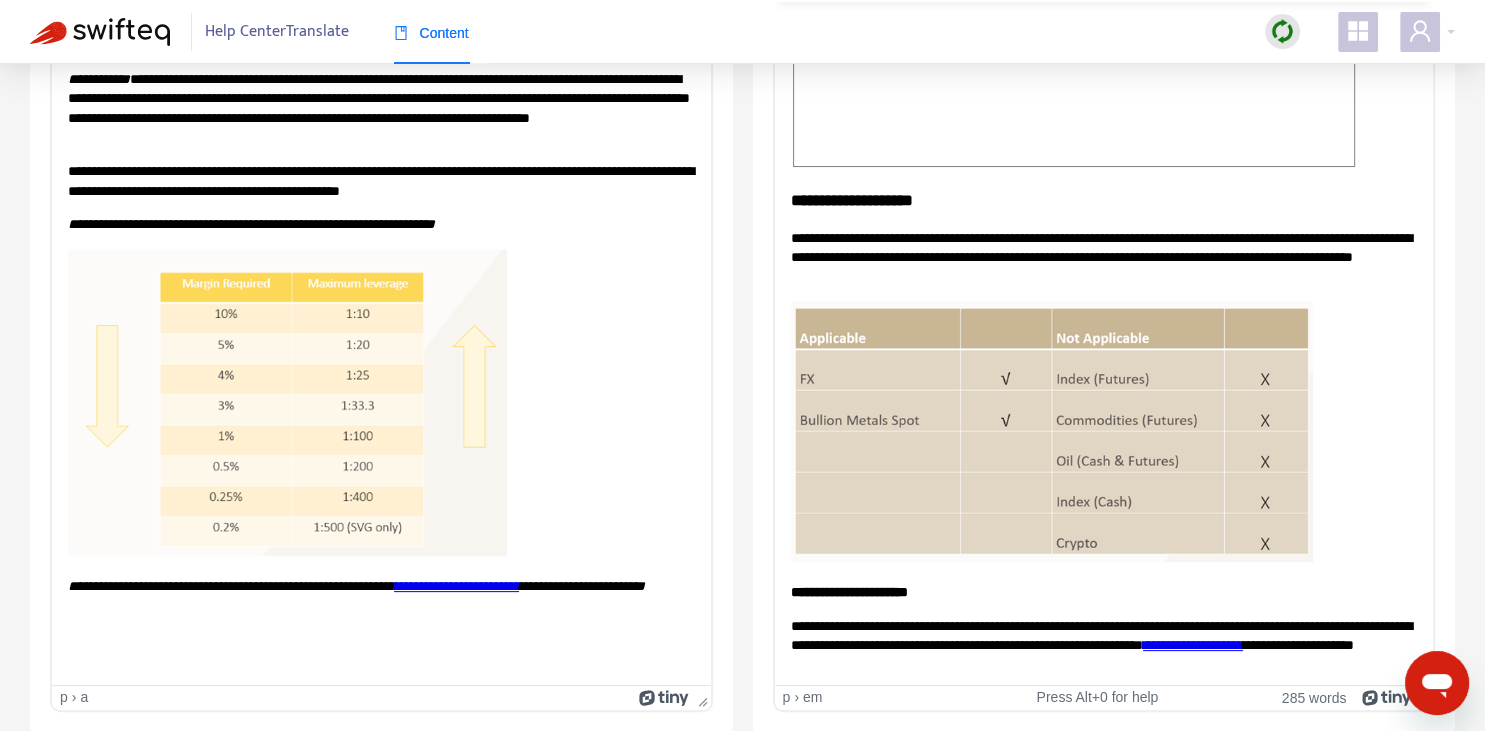 click on "**********" at bounding box center [1103, 257] 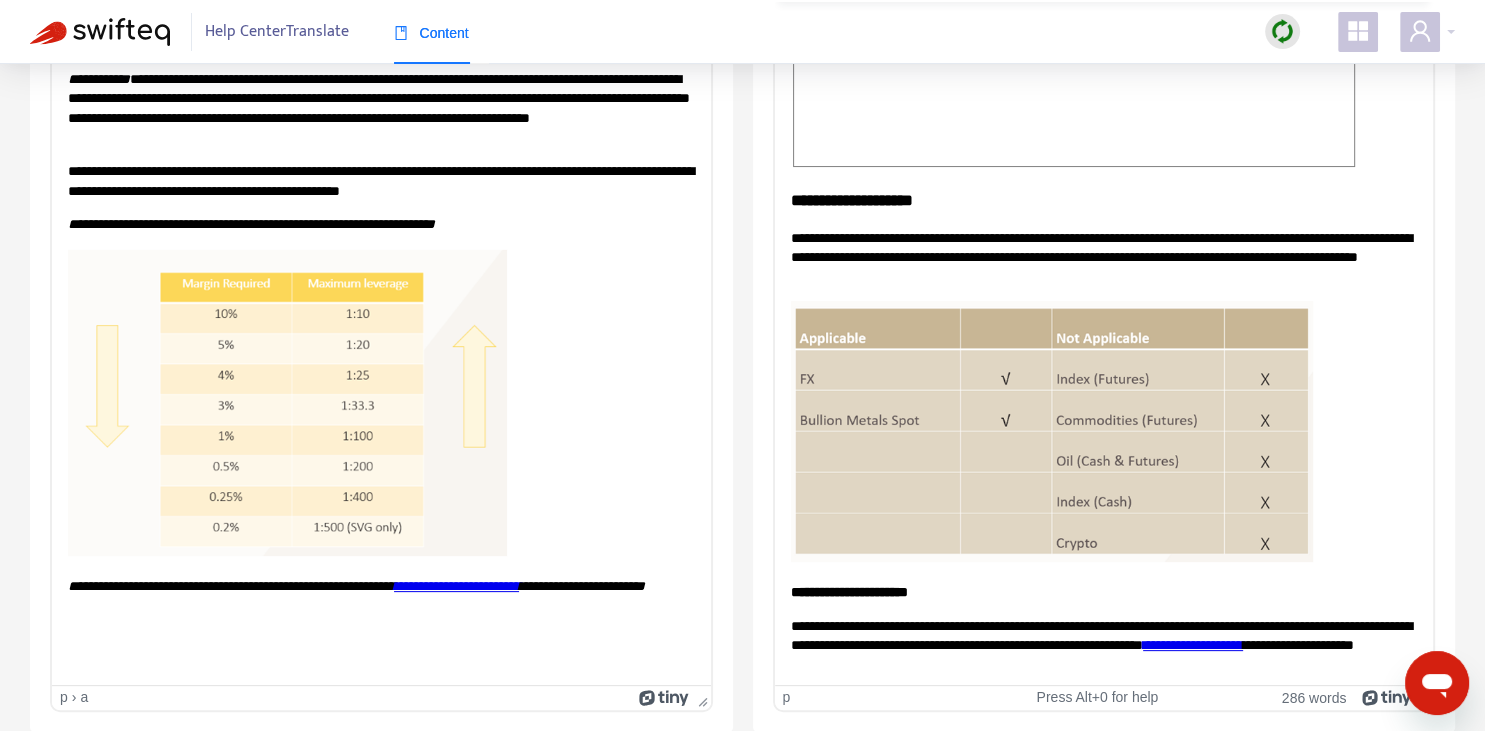 click on "**********" at bounding box center [1103, 257] 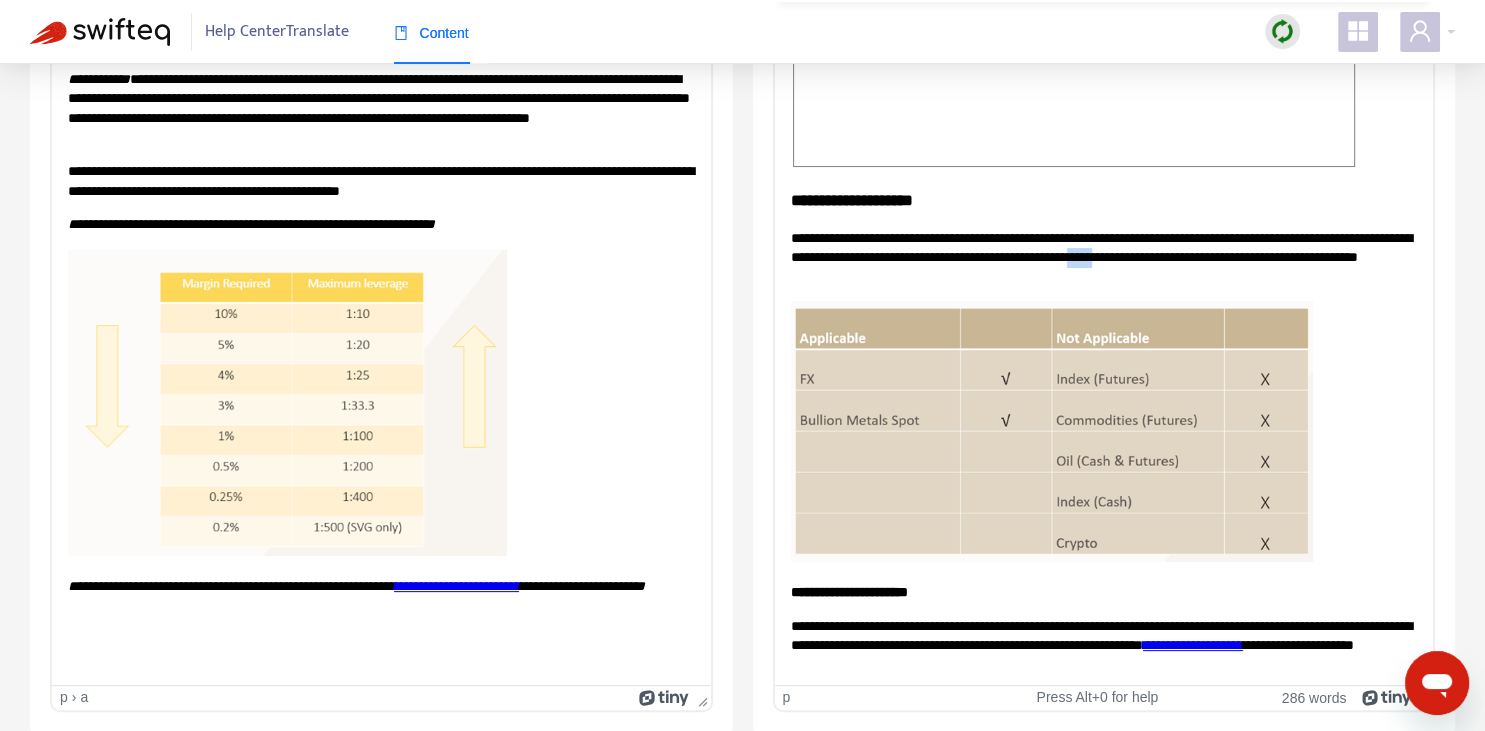 click on "**********" at bounding box center (1103, 257) 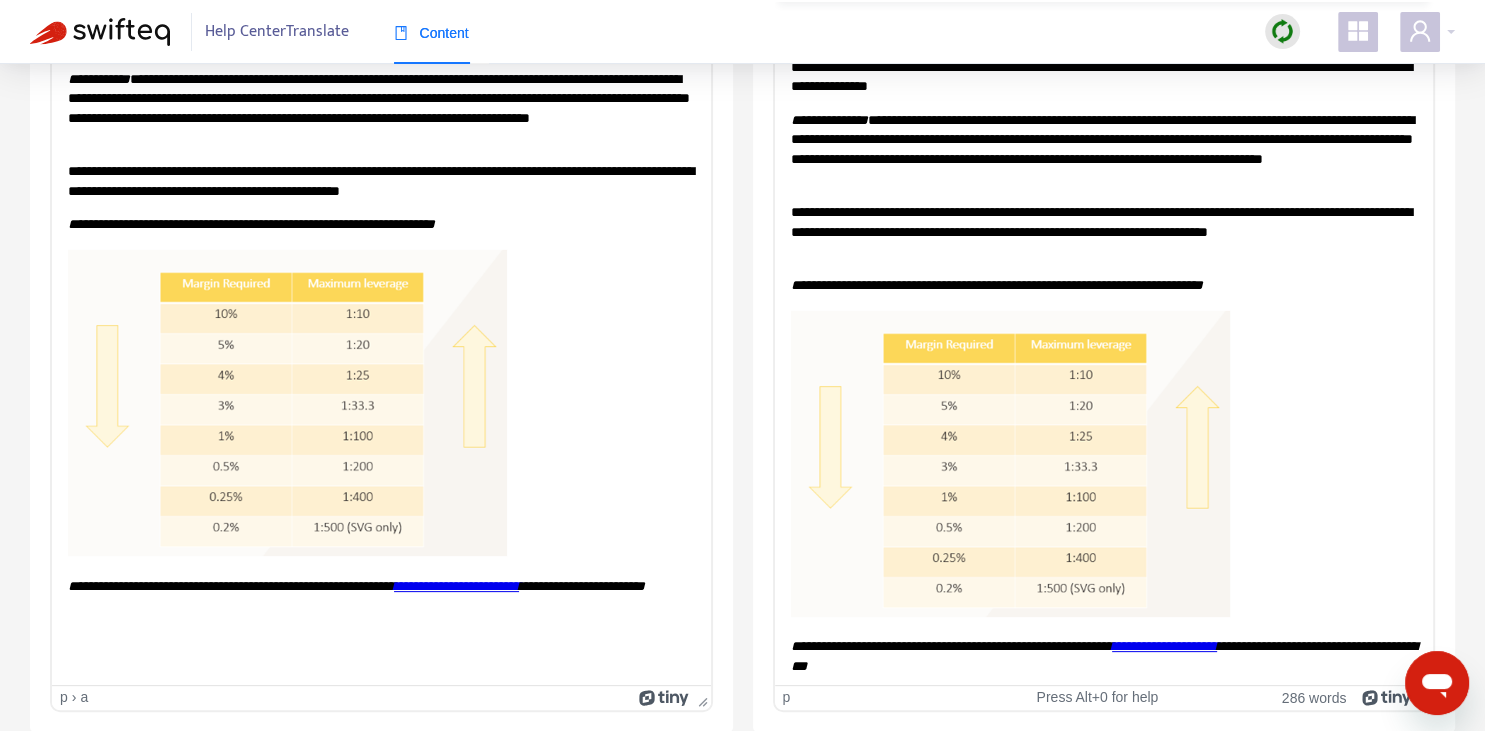 scroll, scrollTop: 0, scrollLeft: 0, axis: both 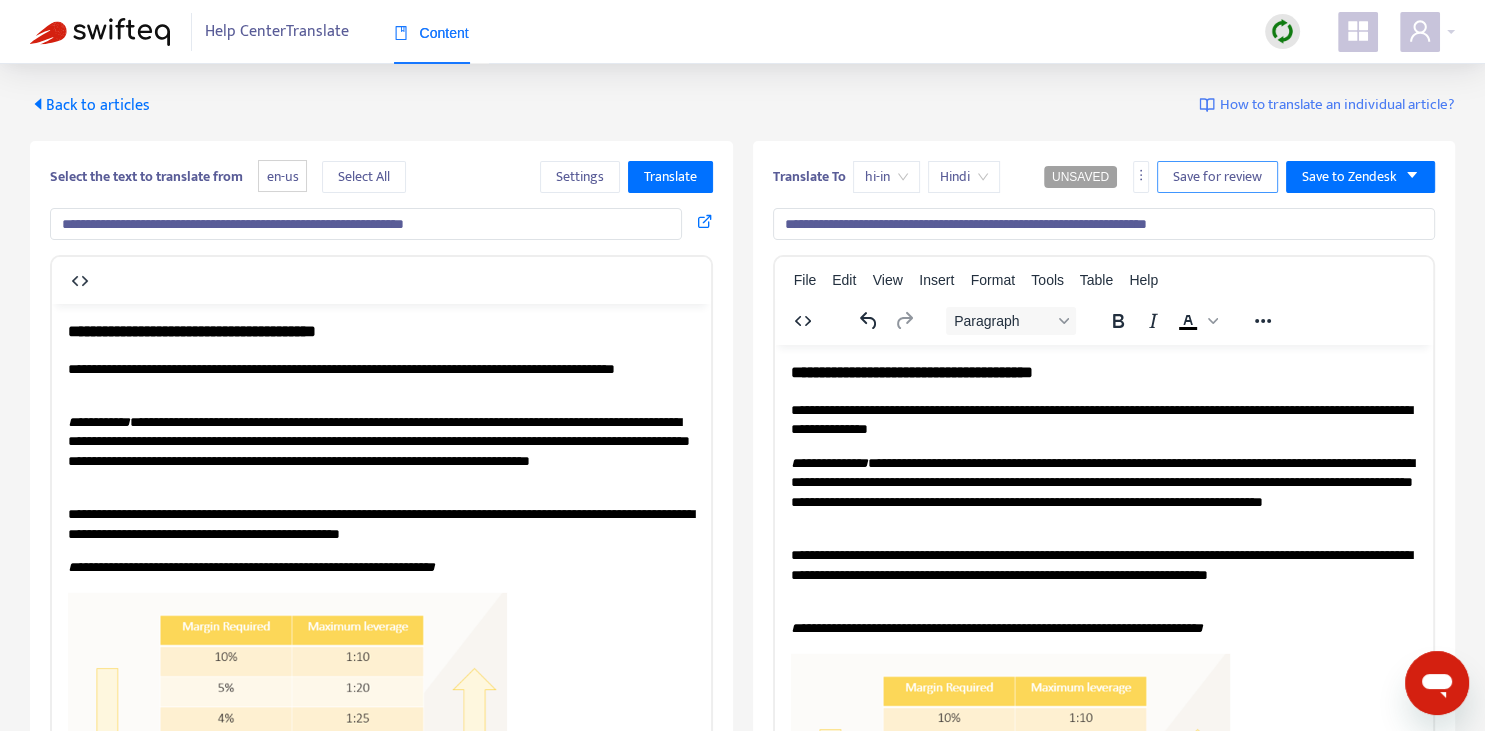 click on "Save for review" at bounding box center (1217, 177) 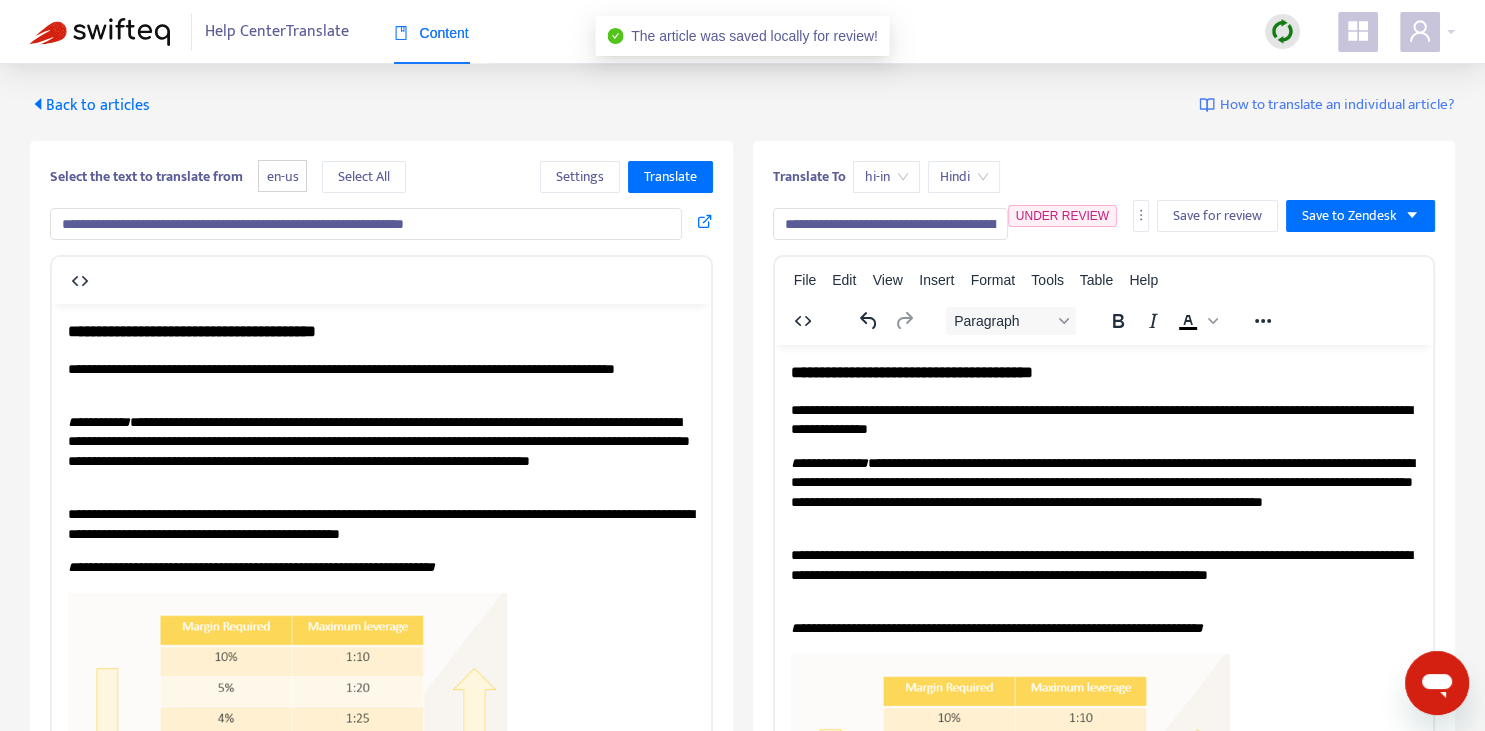 click on "Back to articles" at bounding box center (90, 105) 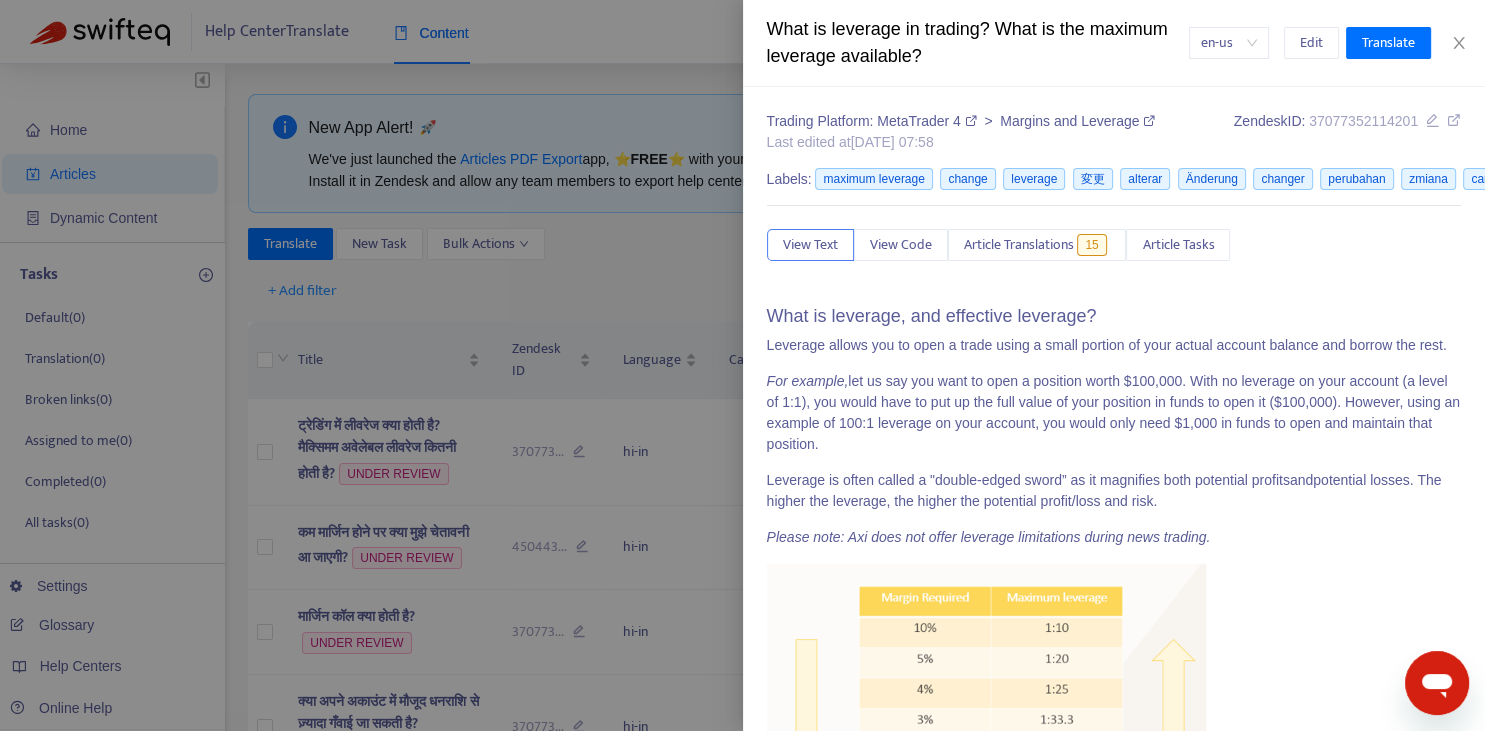 click at bounding box center [742, 365] 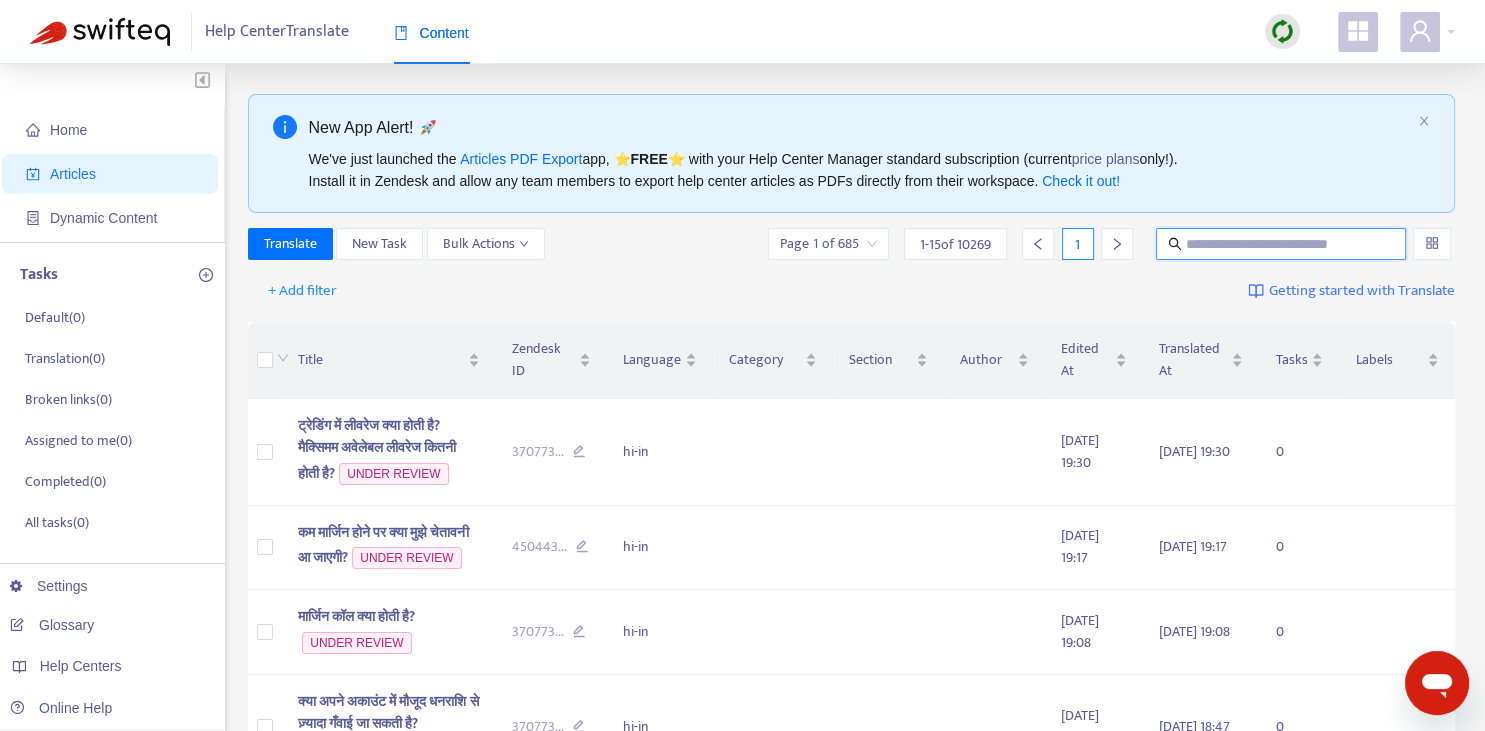 click at bounding box center (1282, 244) 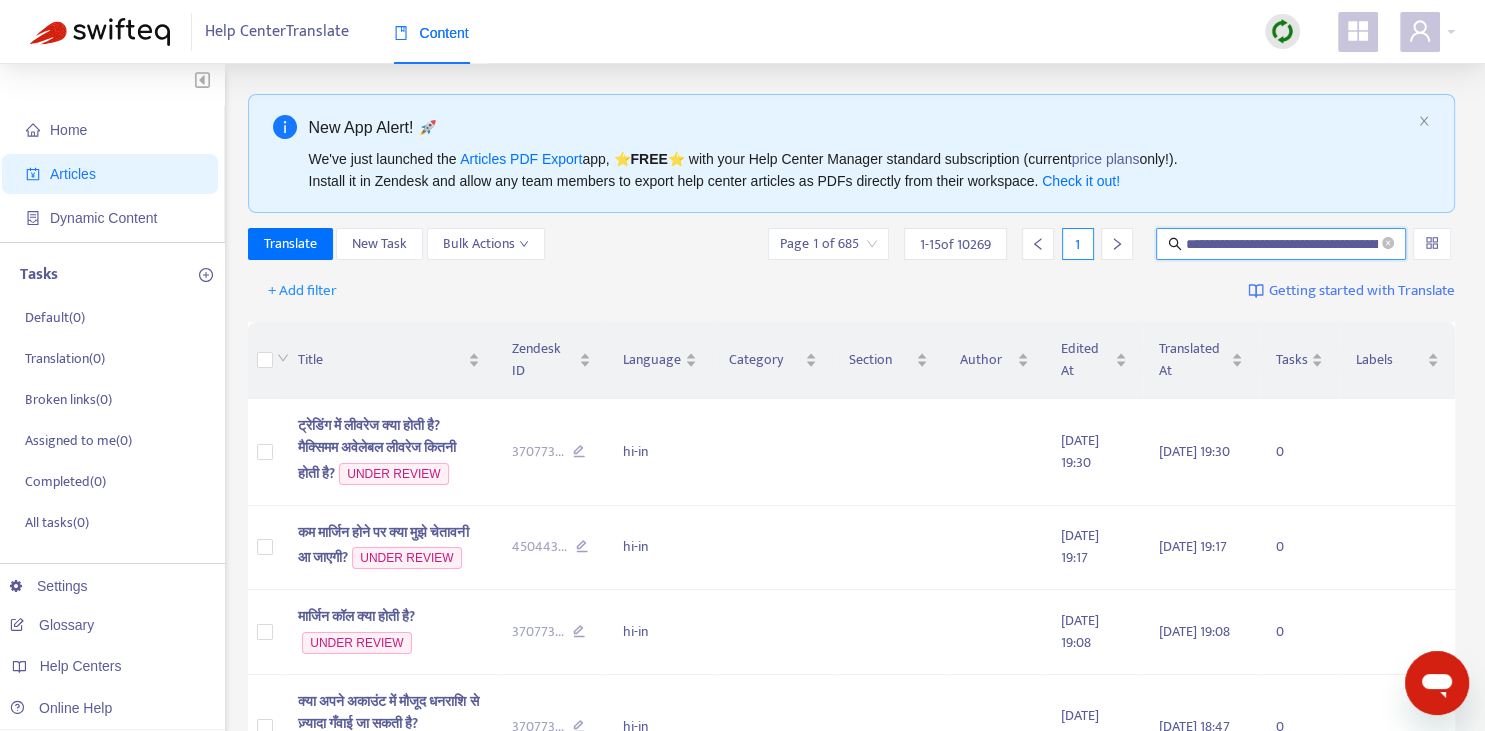 scroll, scrollTop: 0, scrollLeft: 163, axis: horizontal 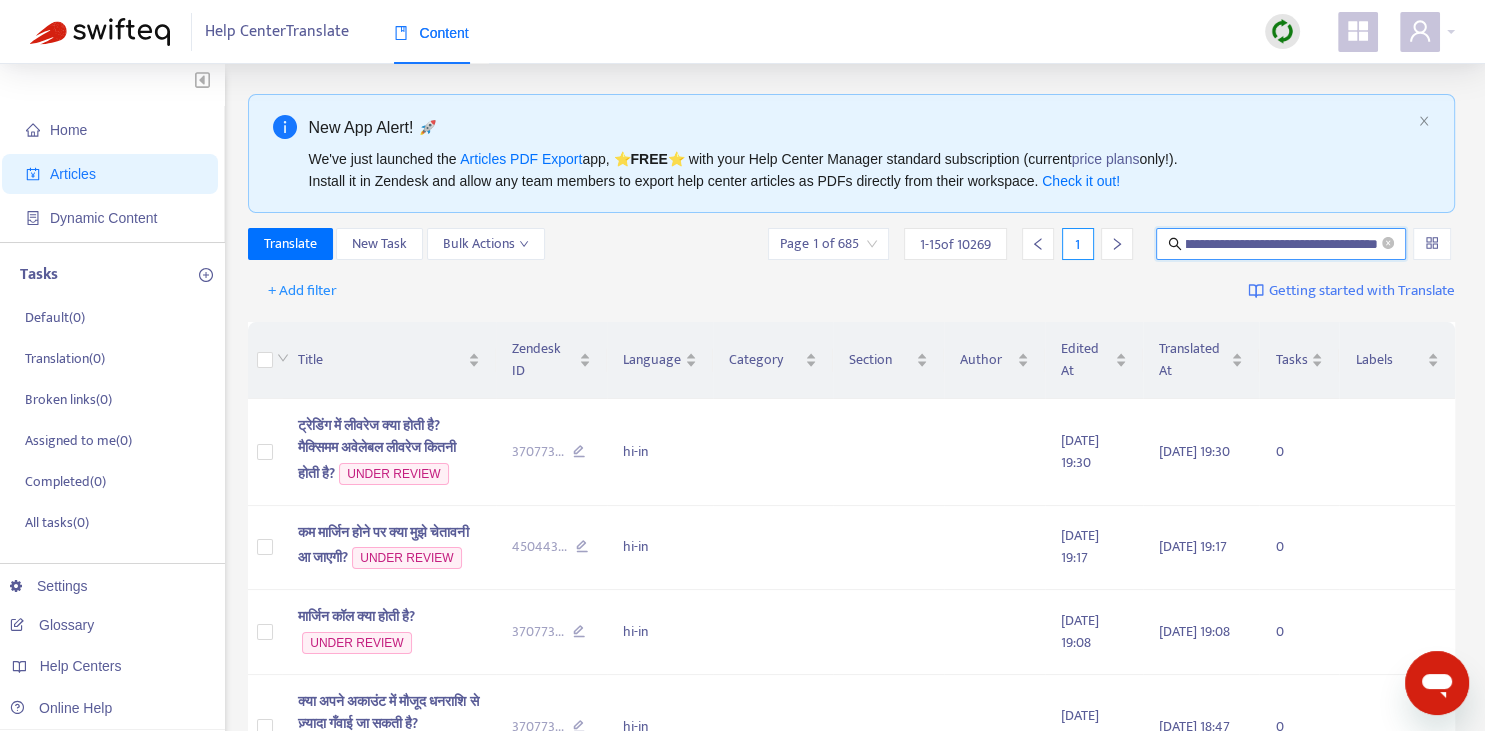 type on "**********" 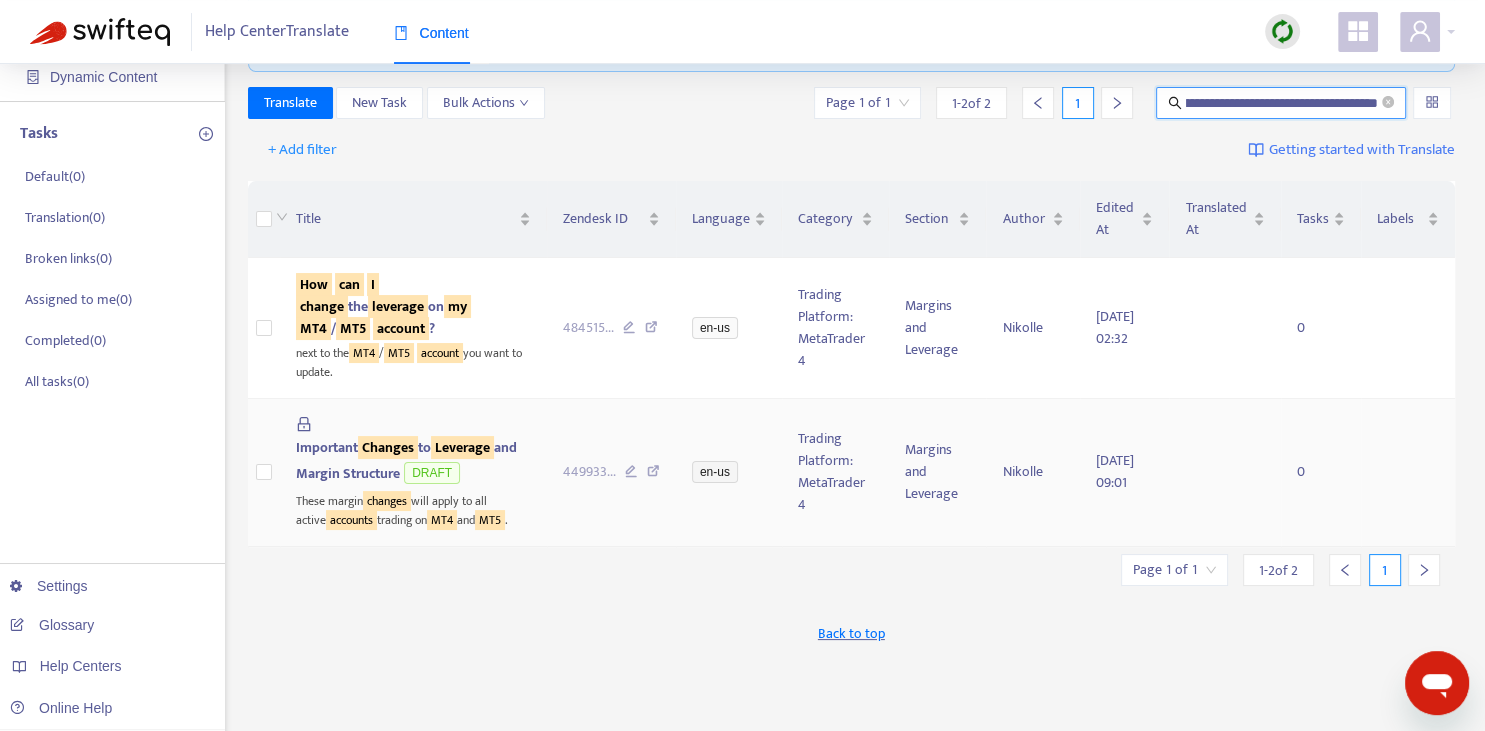 scroll, scrollTop: 140, scrollLeft: 0, axis: vertical 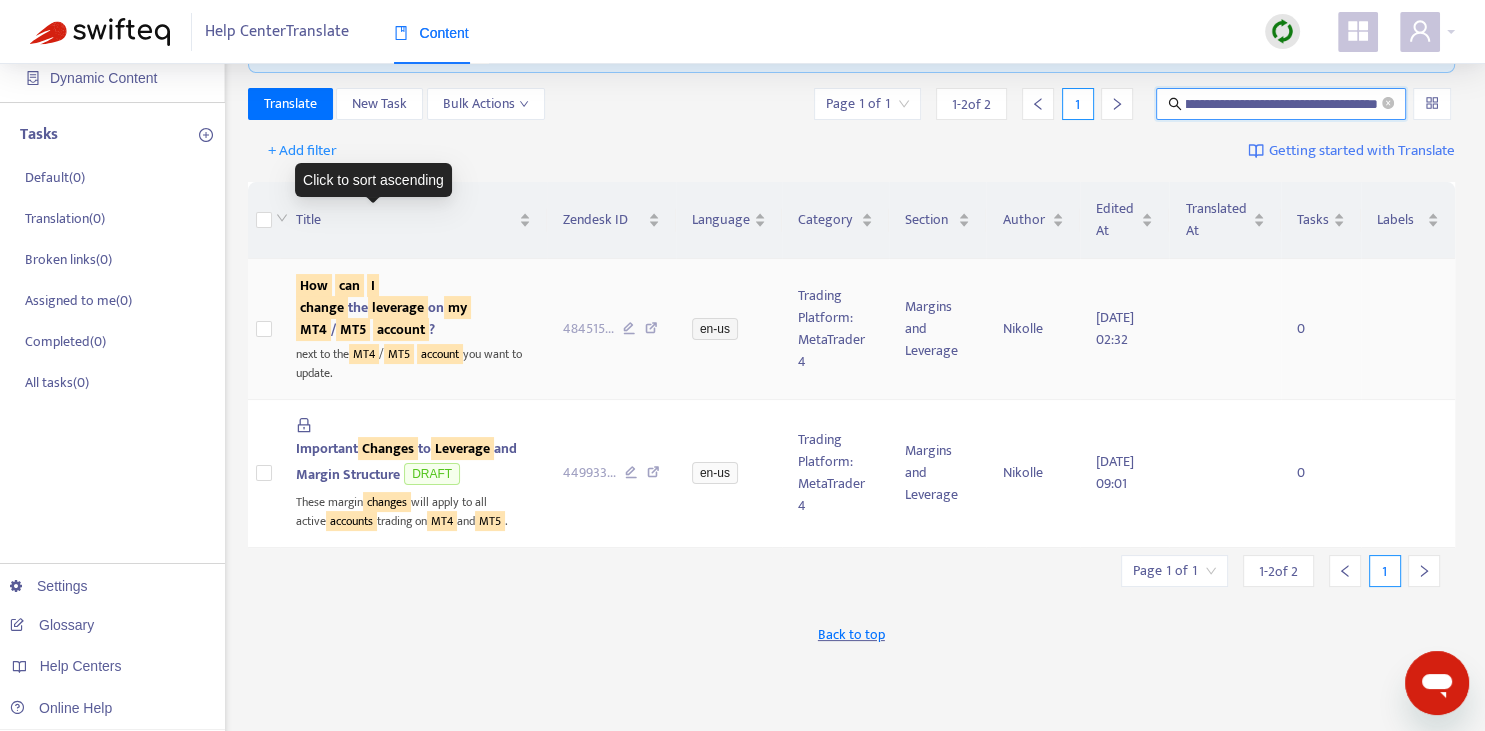 click on "How   can   I   change  the  leverage  on  my   MT4 / MT5   account ?" at bounding box center (383, 307) 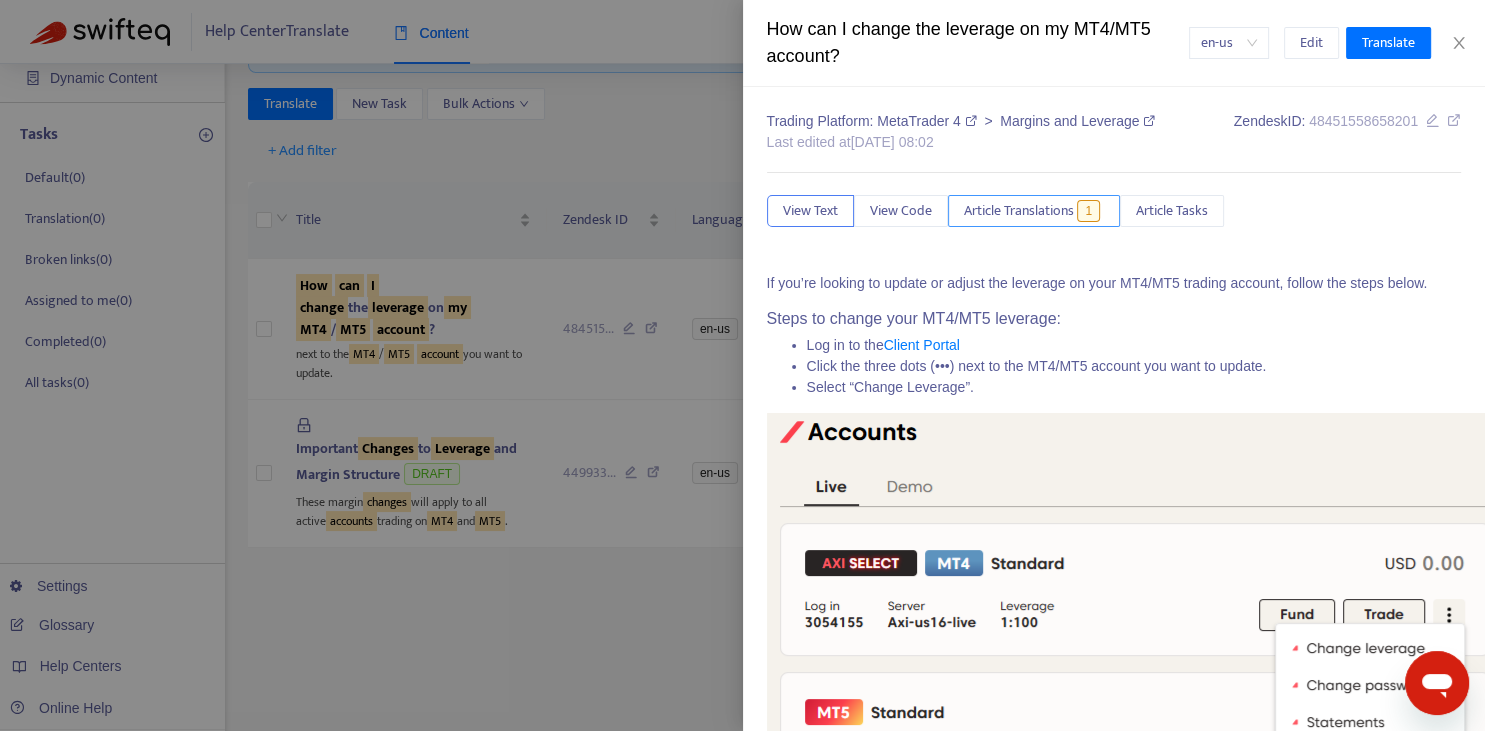 click on "Article Translations" at bounding box center (1019, 211) 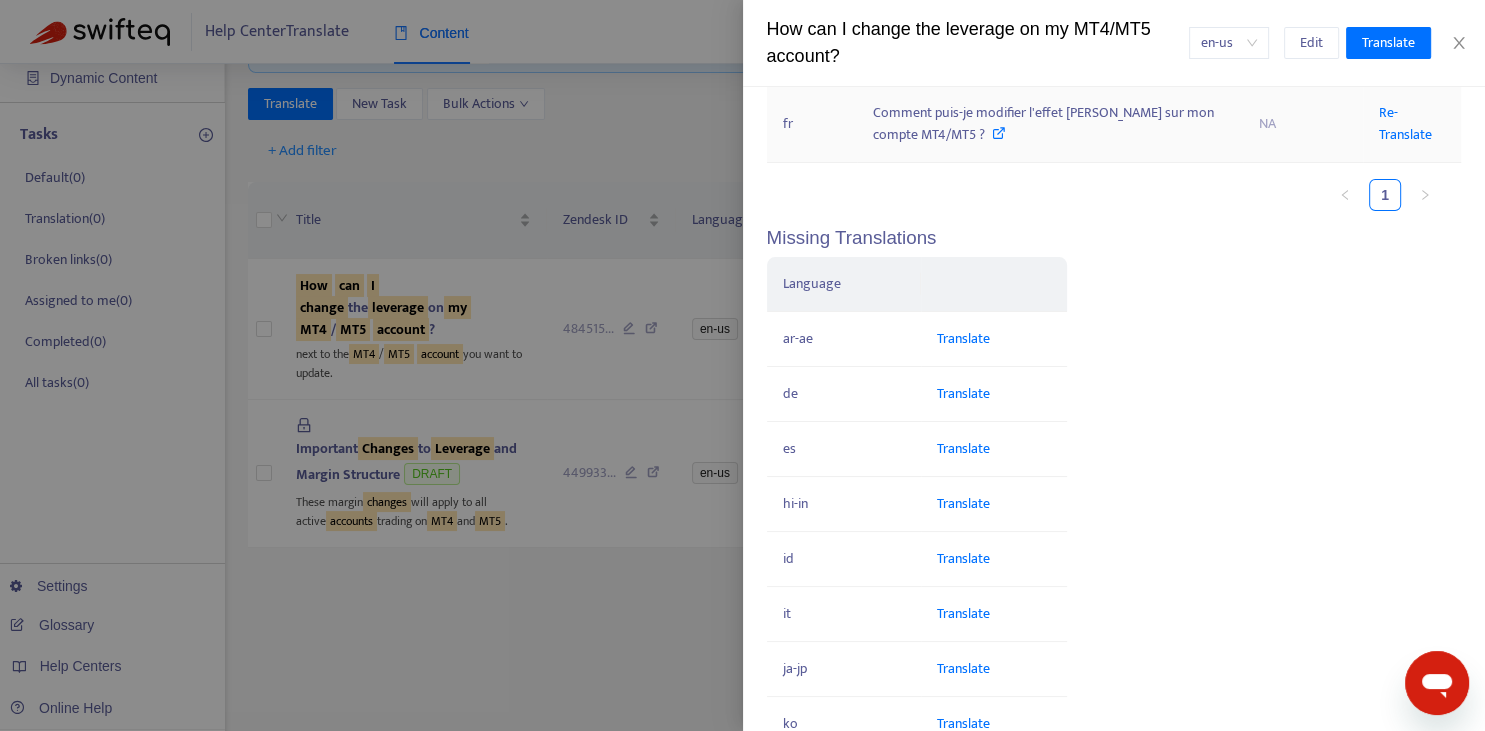 scroll, scrollTop: 510, scrollLeft: 0, axis: vertical 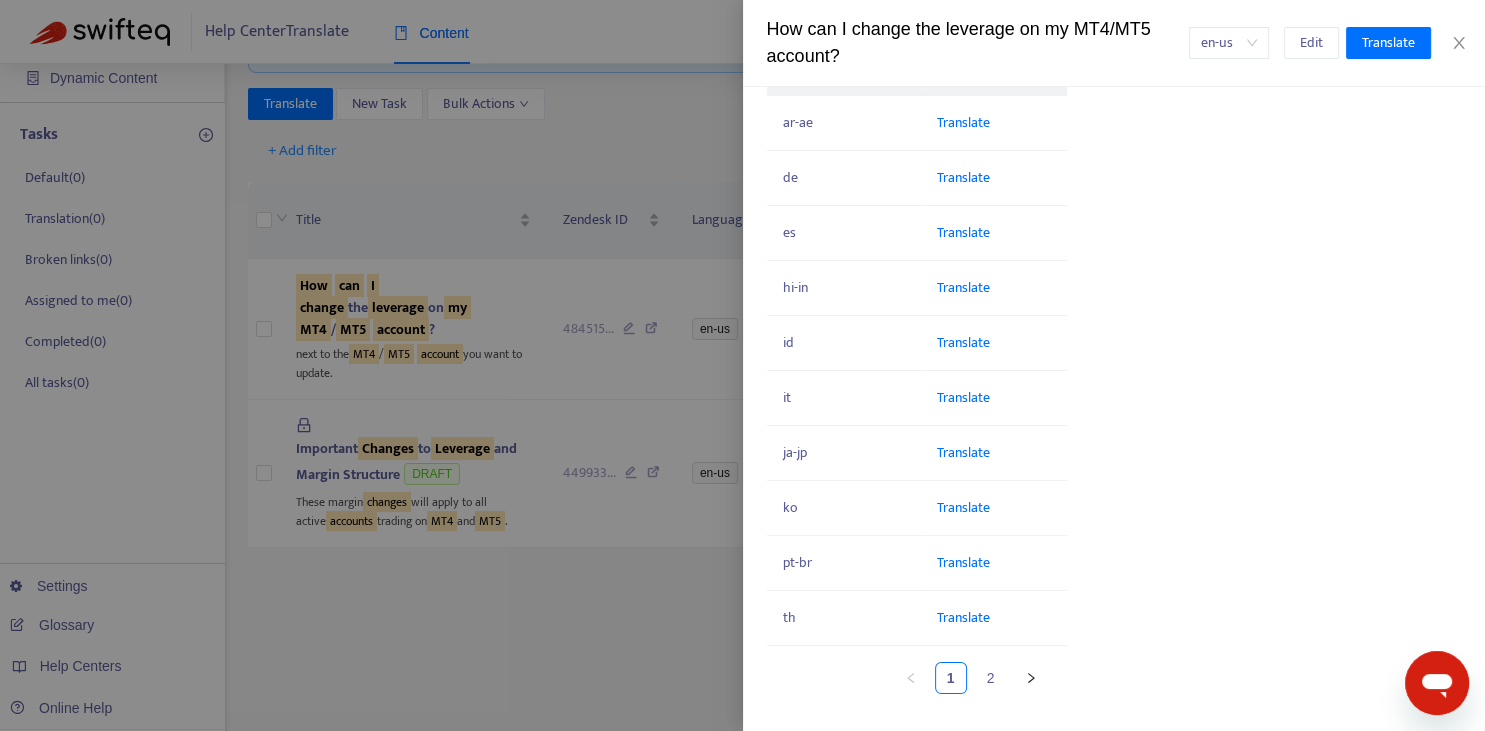 click at bounding box center [742, 365] 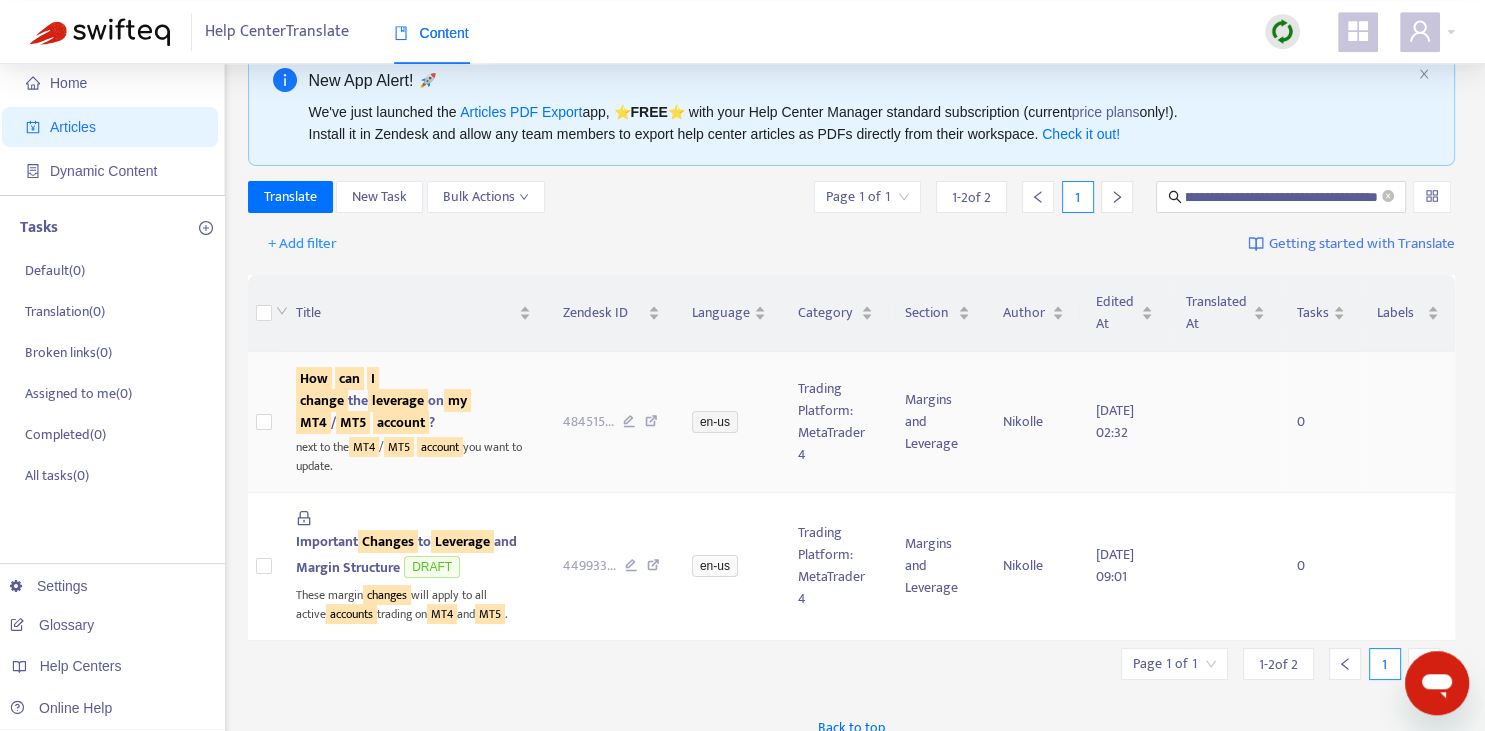 scroll, scrollTop: 140, scrollLeft: 0, axis: vertical 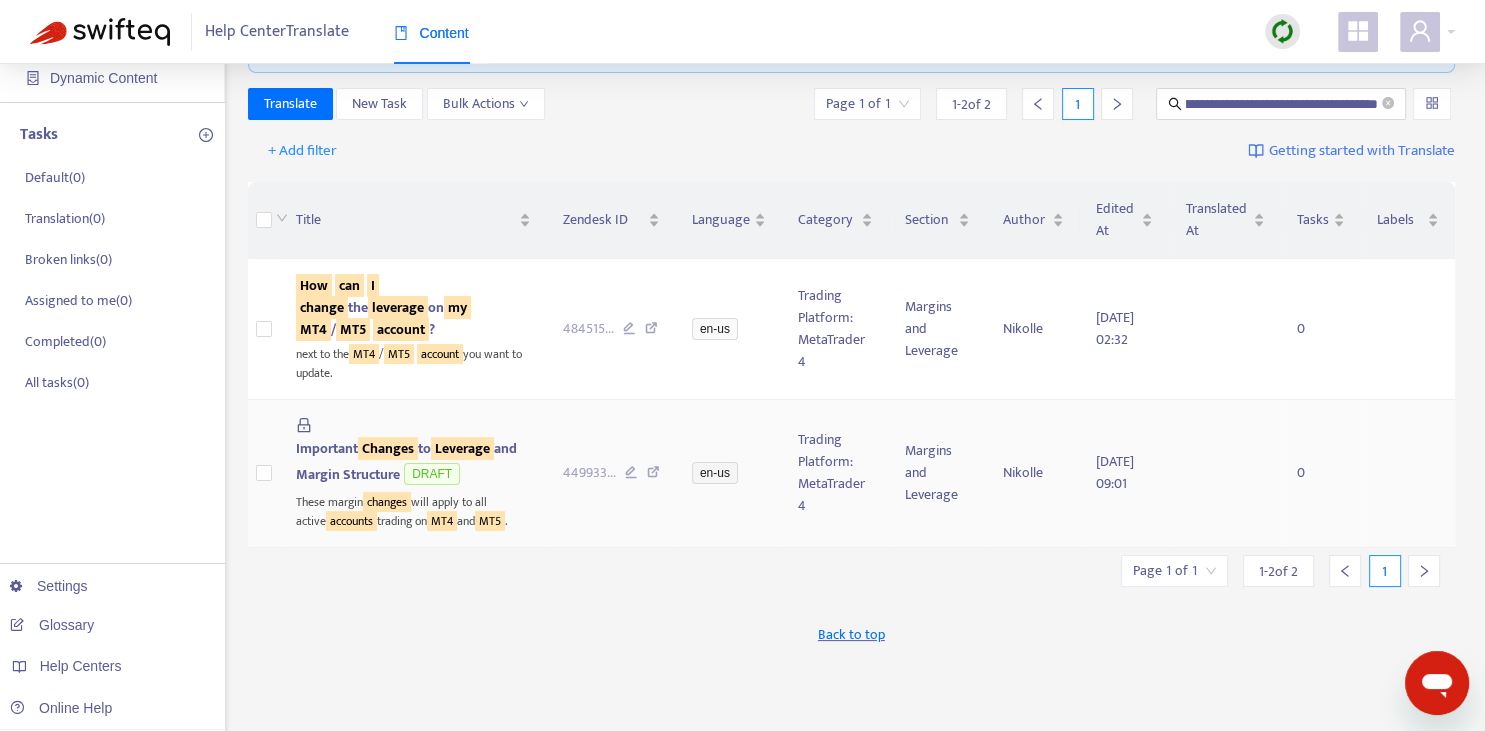 click on "Leverage" at bounding box center [462, 448] 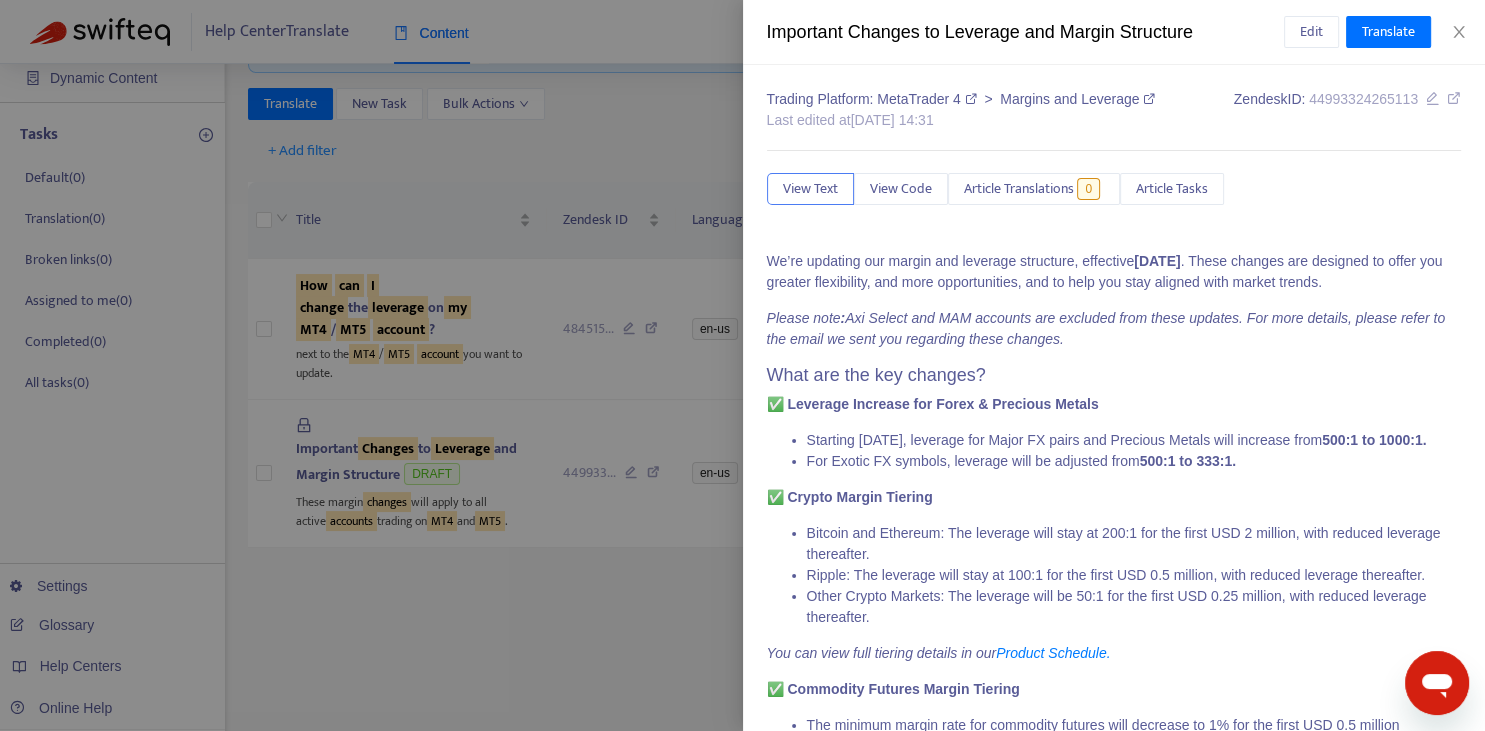 click at bounding box center (742, 365) 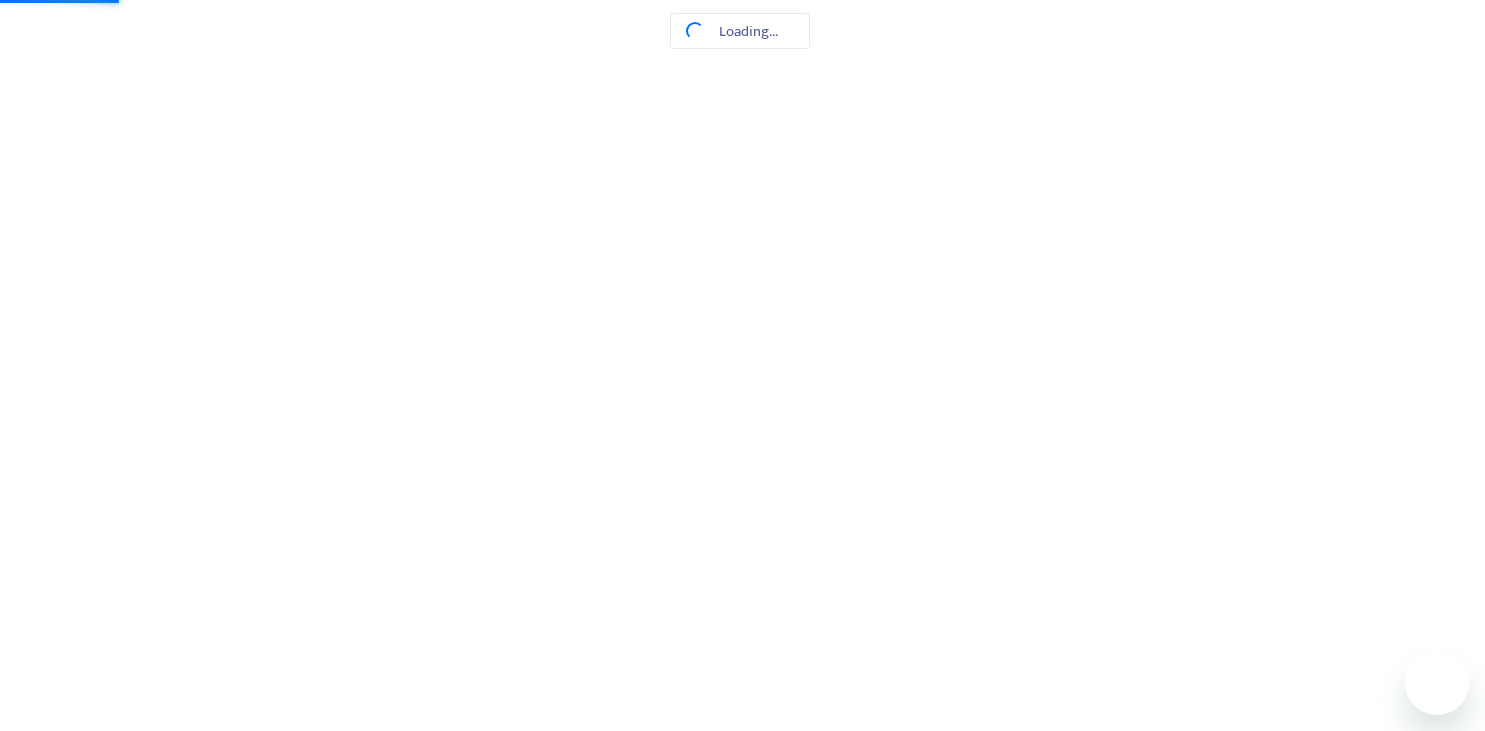 scroll, scrollTop: 0, scrollLeft: 0, axis: both 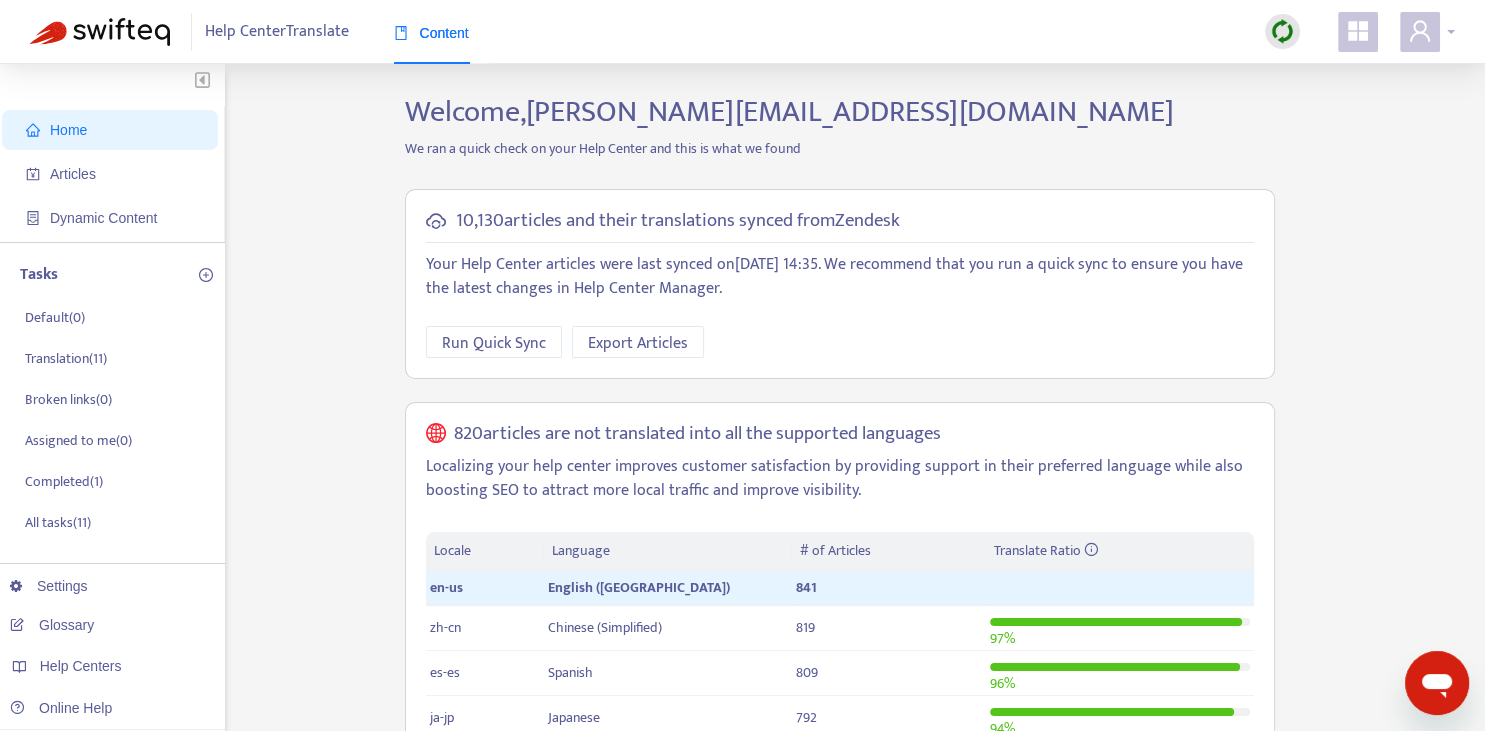 click at bounding box center [1420, 32] 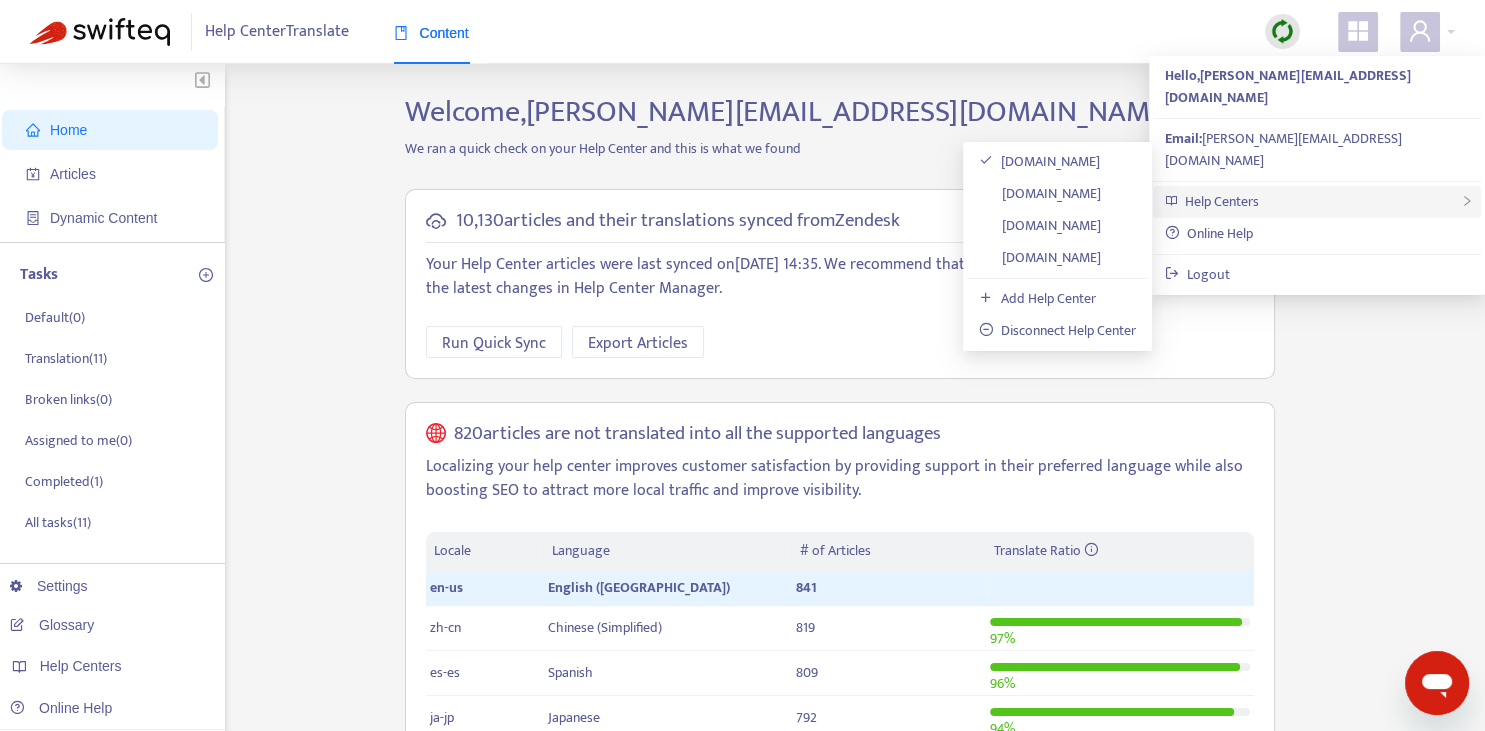 click on "Help Centers" at bounding box center [1222, 201] 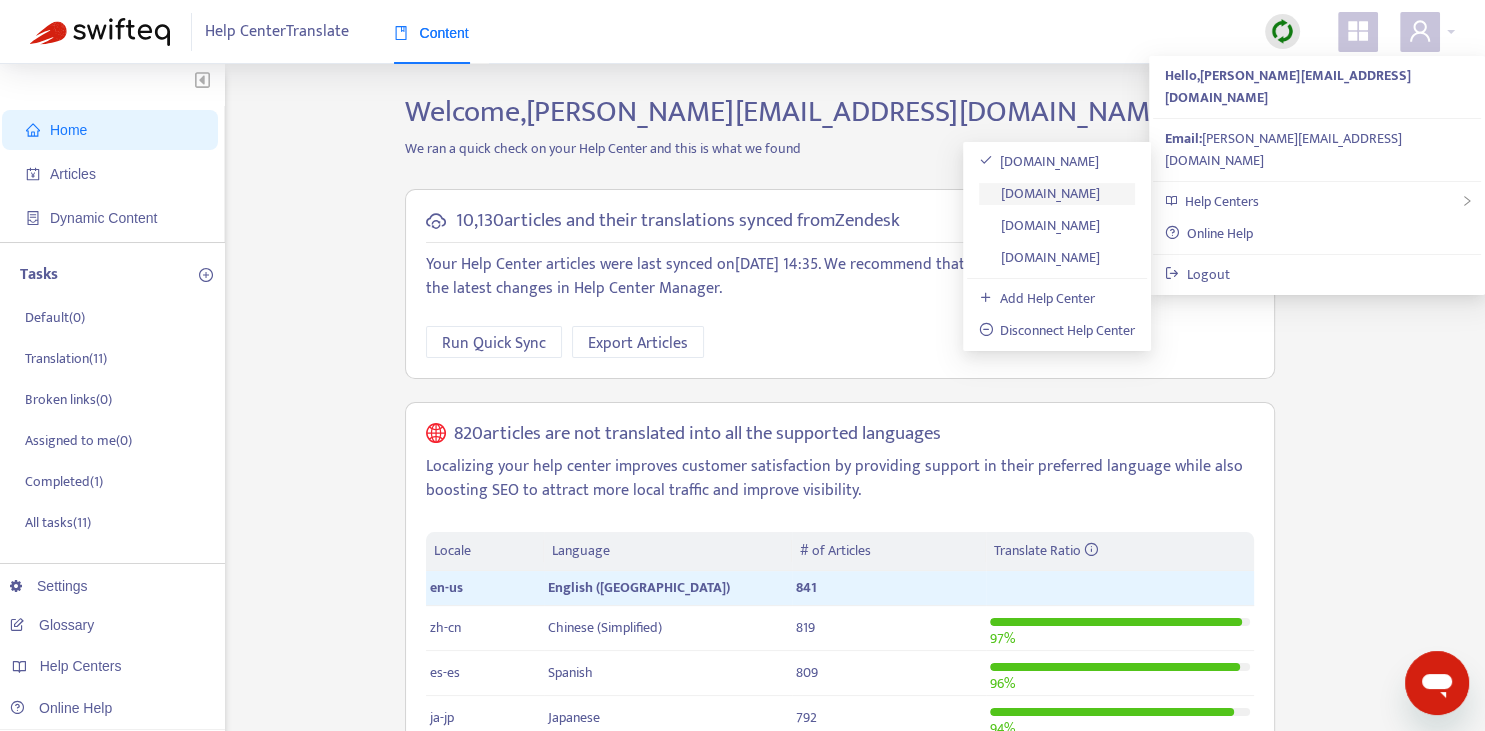 click on "[DOMAIN_NAME]" at bounding box center [1040, 193] 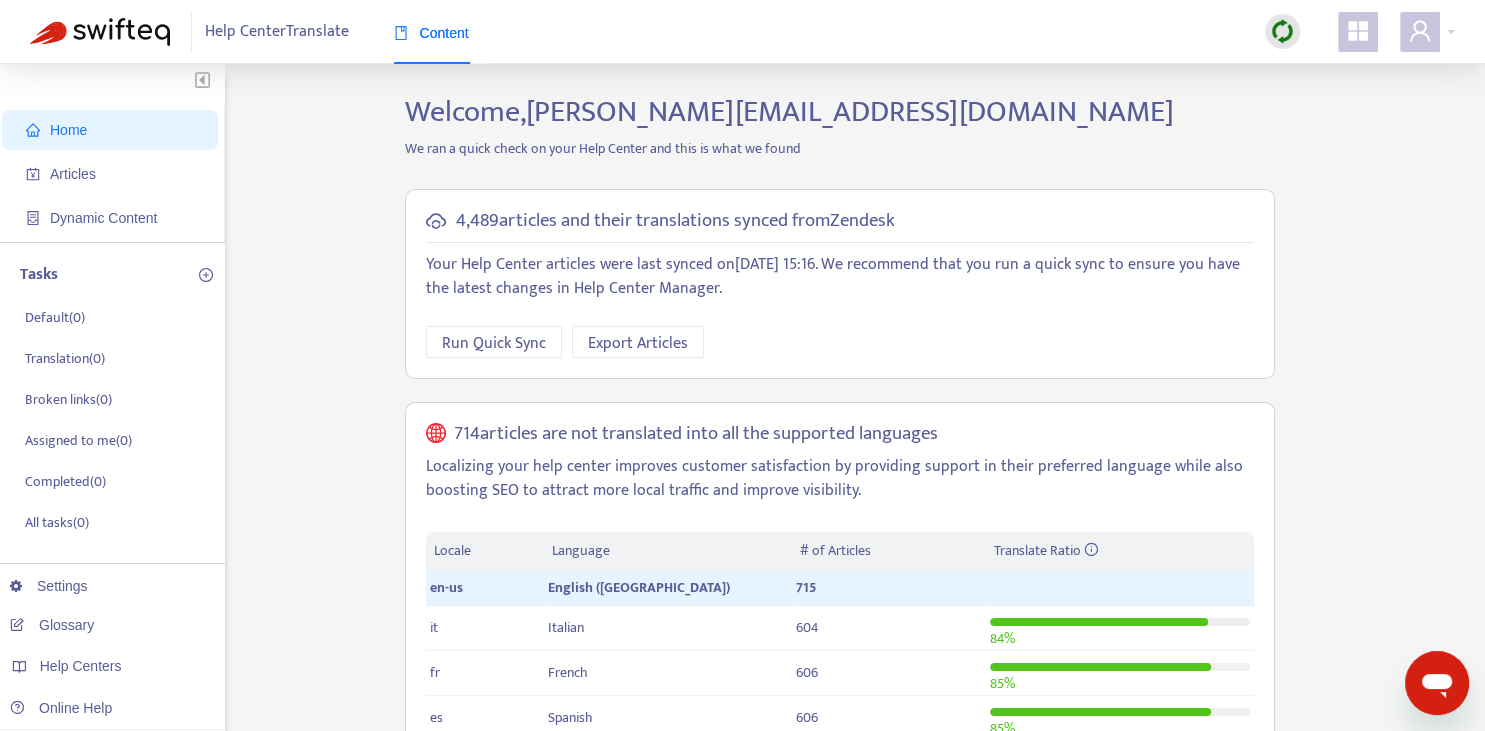 click on "Home Articles Dynamic Content Tasks Default  ( 0 ) Translation  ( 0 ) Broken links  ( 0 ) Assigned to me  ( 0 ) Completed  ( 0 ) All tasks  ( 0 ) Settings Glossary Help Centers Online Help Welcome,  denislava.vasileva@languagebear.com We ran a quick check on your Help Center and this is what we found 4,489  articles and their translations synced from  Zendesk Your Help Center articles were last synced on  July 11, 2025 15:16 . We recommend that you run a quick sync to ensure you have the latest changes in Help Center Manager. Run Quick Sync Export Articles 714  articles are not translated into all the supported languages Localizing your help center improves customer satisfaction by providing support in their preferred language while also boosting SEO to attract more local traffic and improve visibility. Locale Language # of Articles Translate Ratio  en-us English (USA) 715 it Italian 604 84 % fr French 606 85 % es Spanish 606 85 % ... expand to all languages  Translate Articles with AI  Learn More" at bounding box center (742, 664) 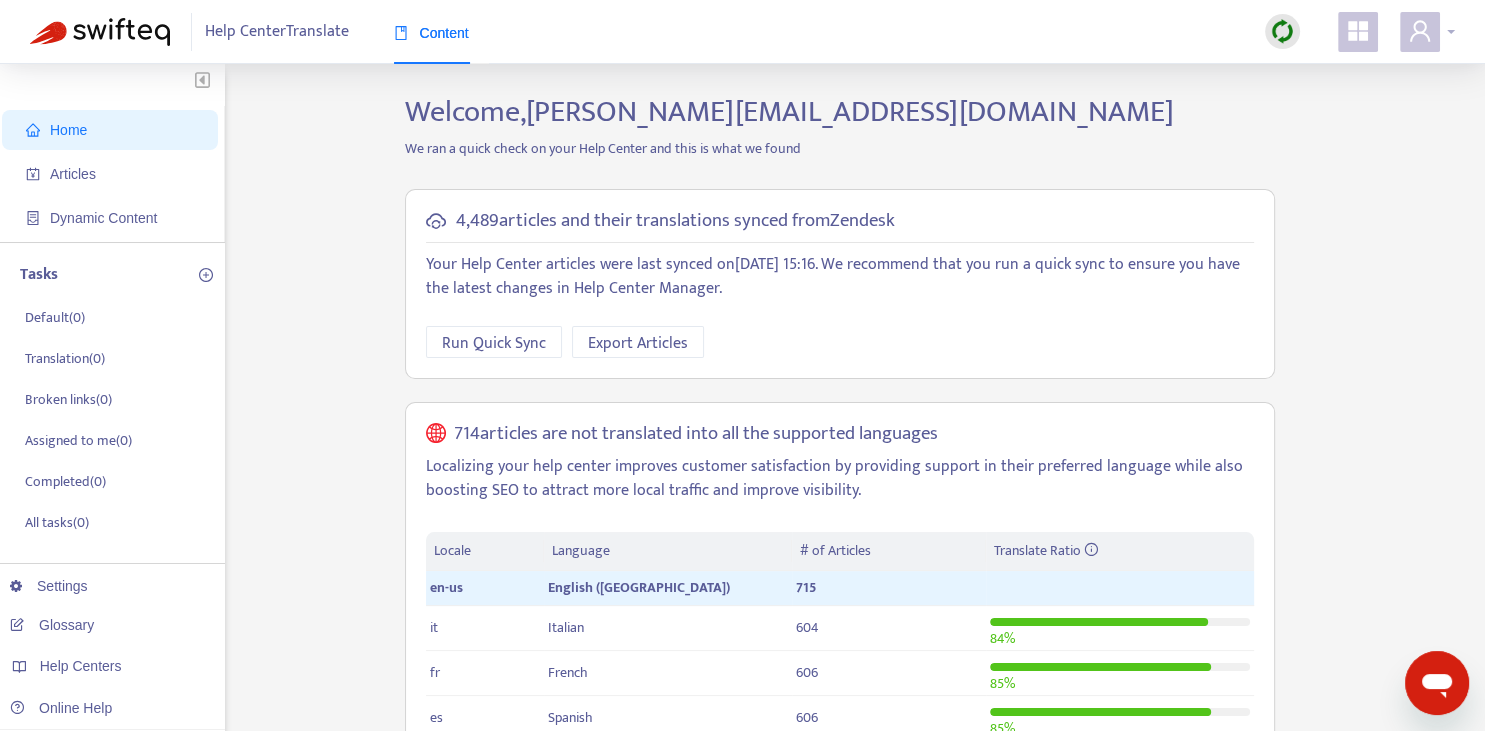 click 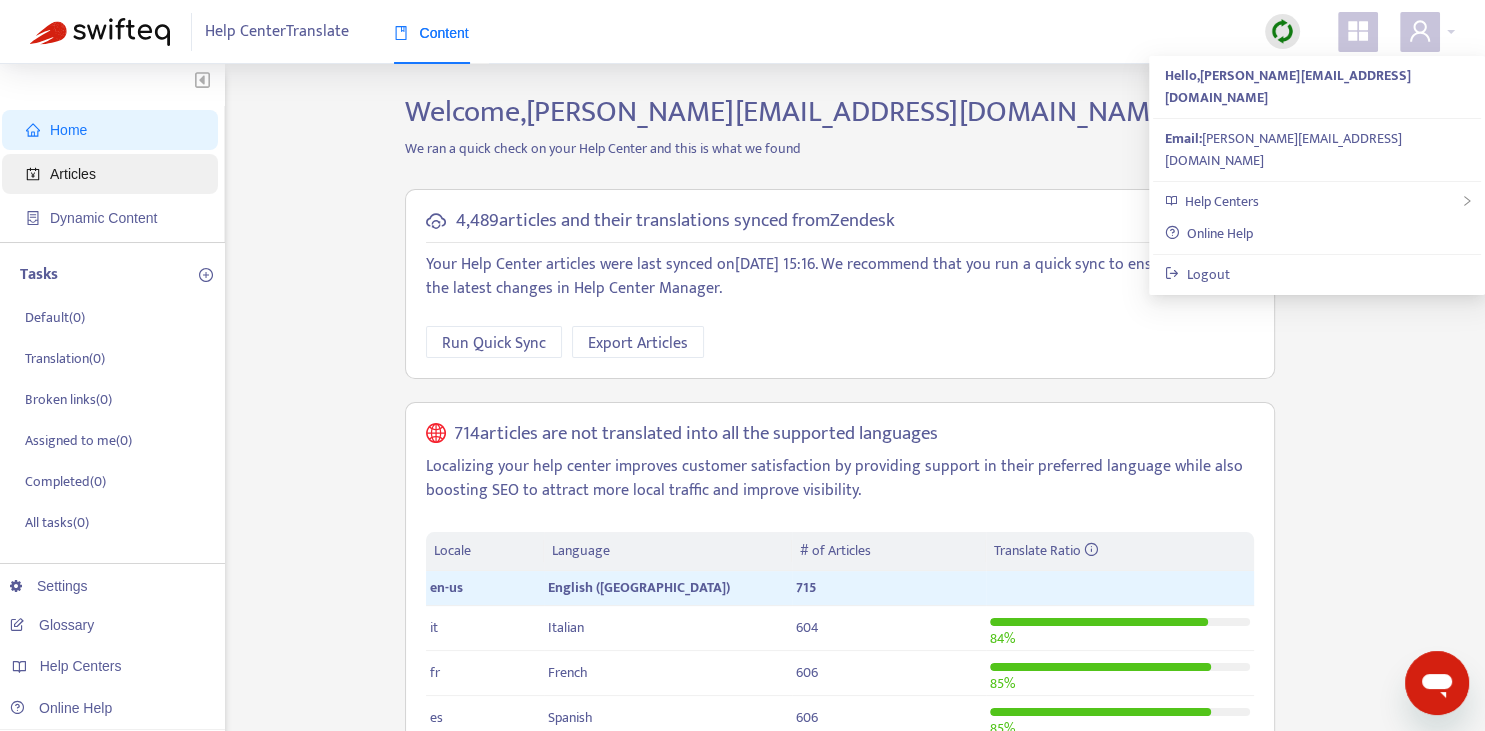 click on "Articles" at bounding box center [114, 174] 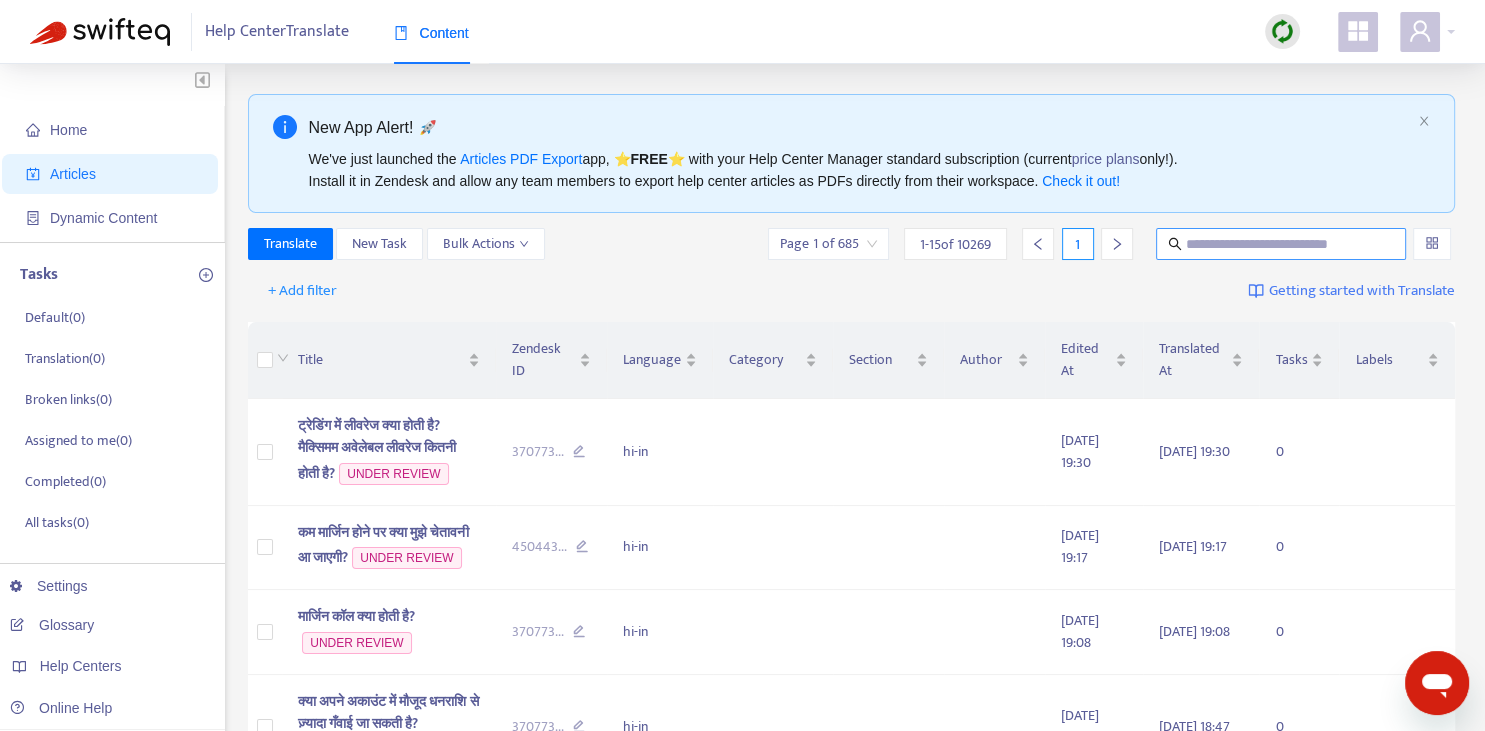 click at bounding box center [1282, 244] 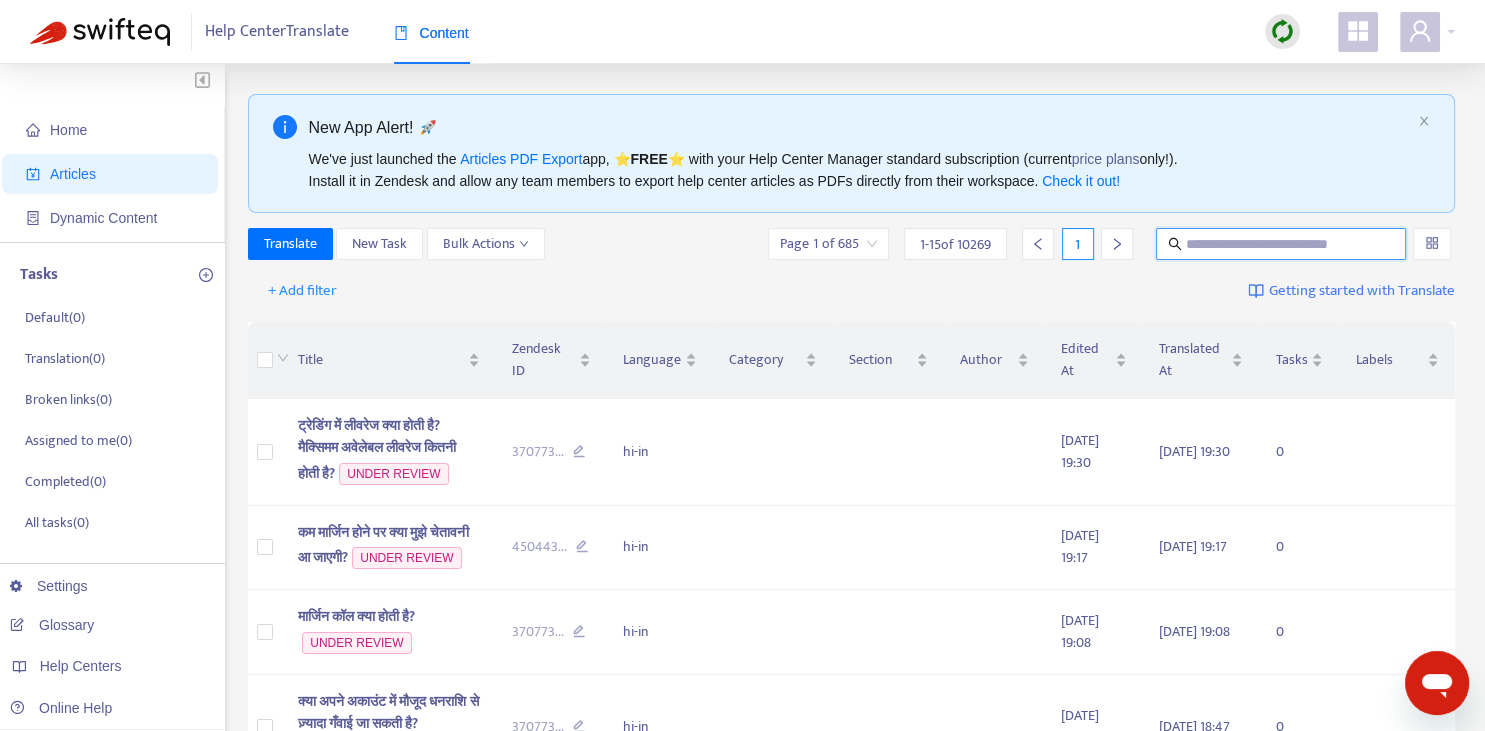 paste on "**********" 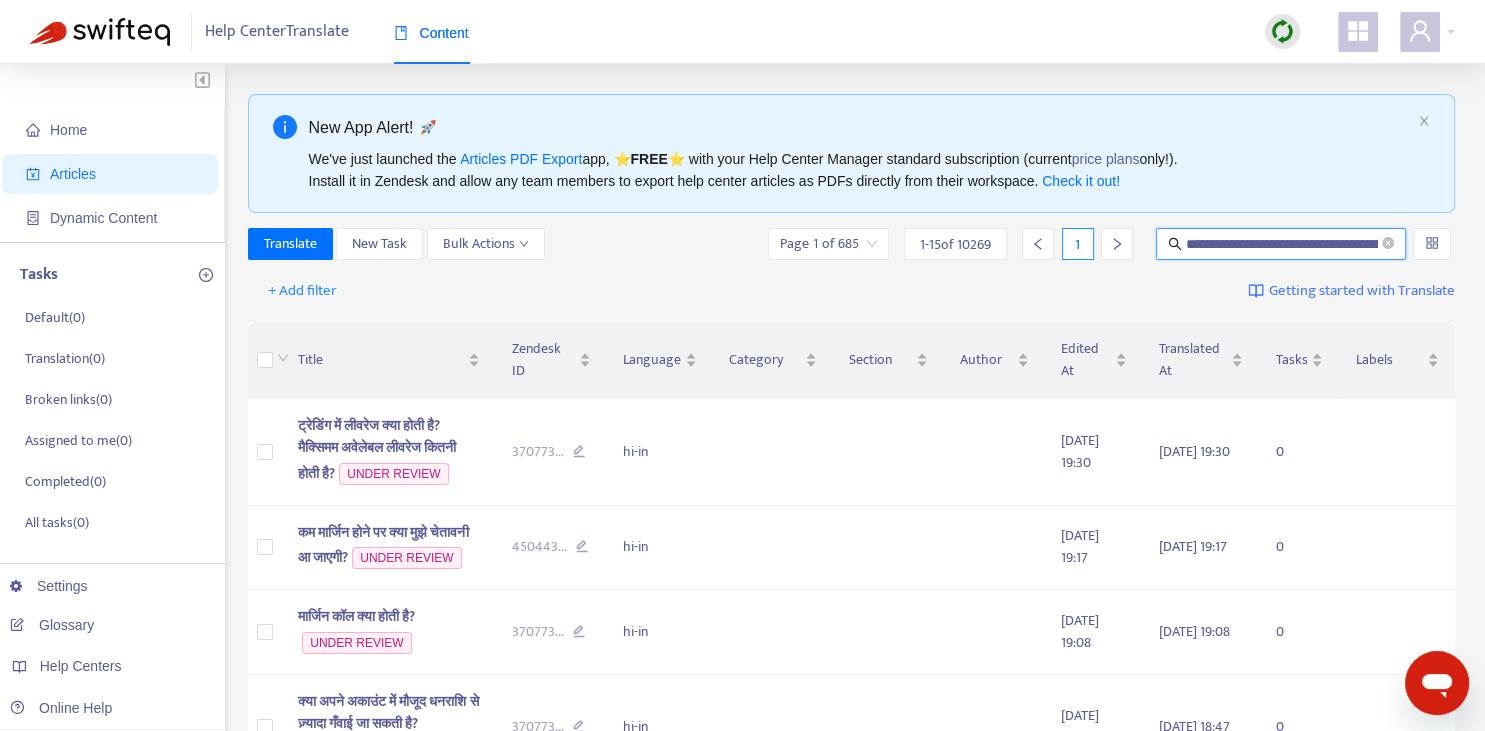 scroll, scrollTop: 0, scrollLeft: 163, axis: horizontal 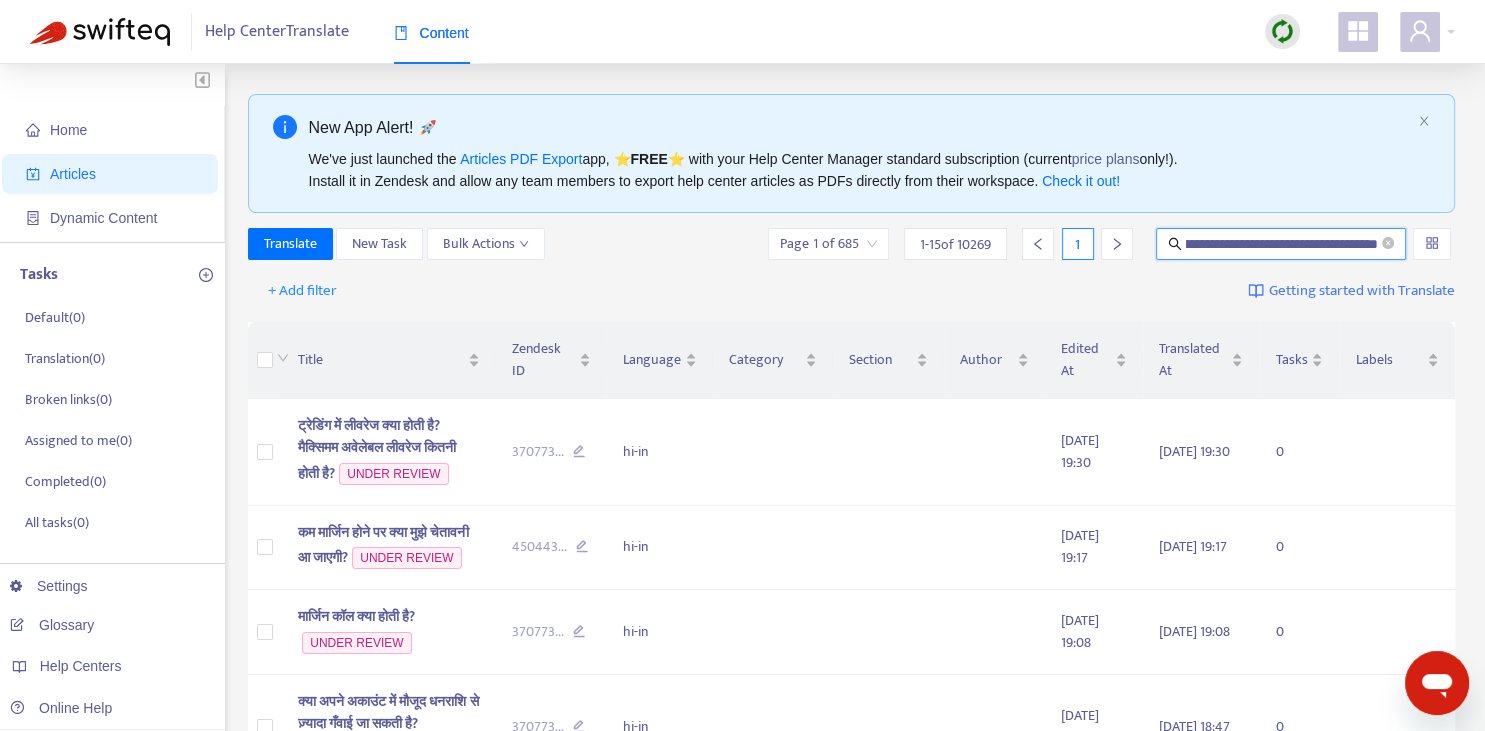 type on "**********" 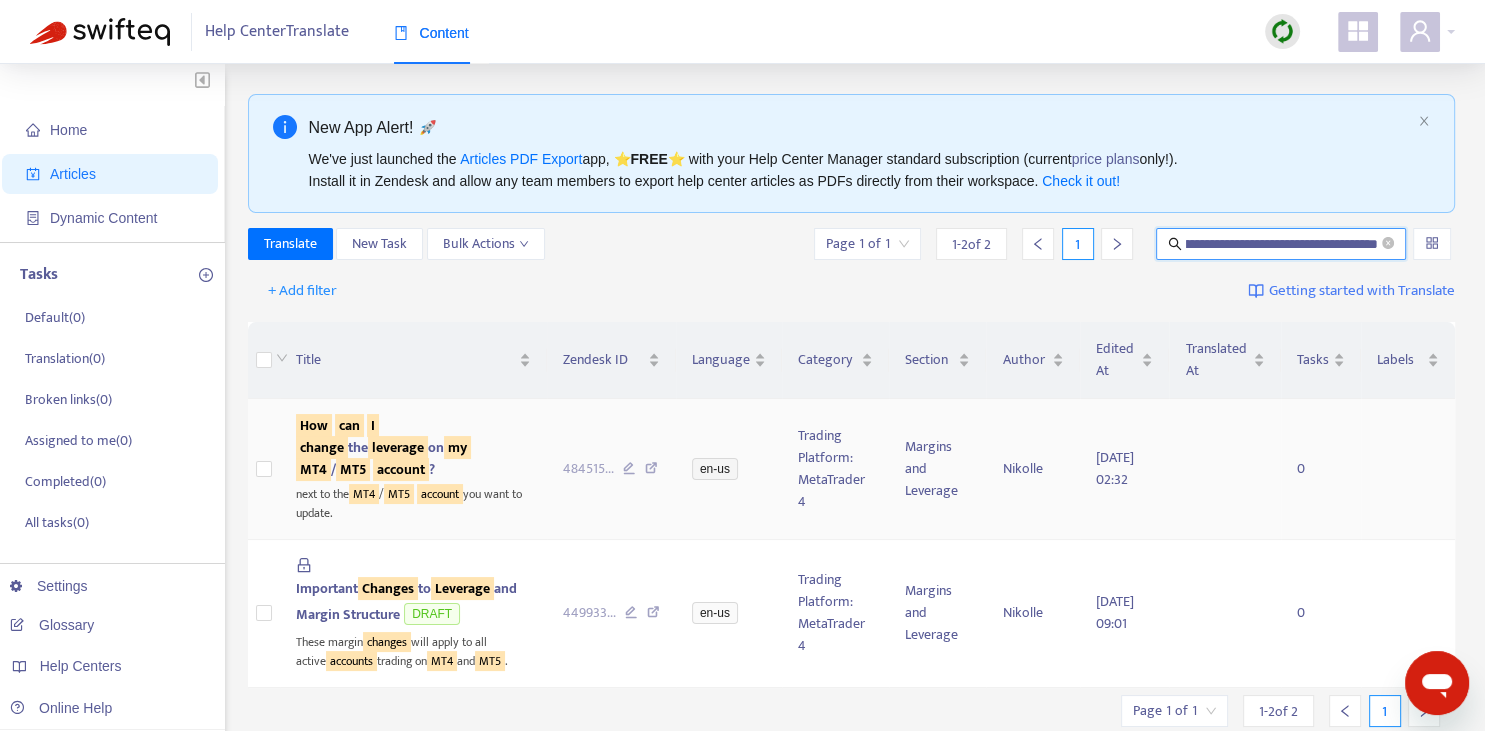 click on "account" at bounding box center [401, 469] 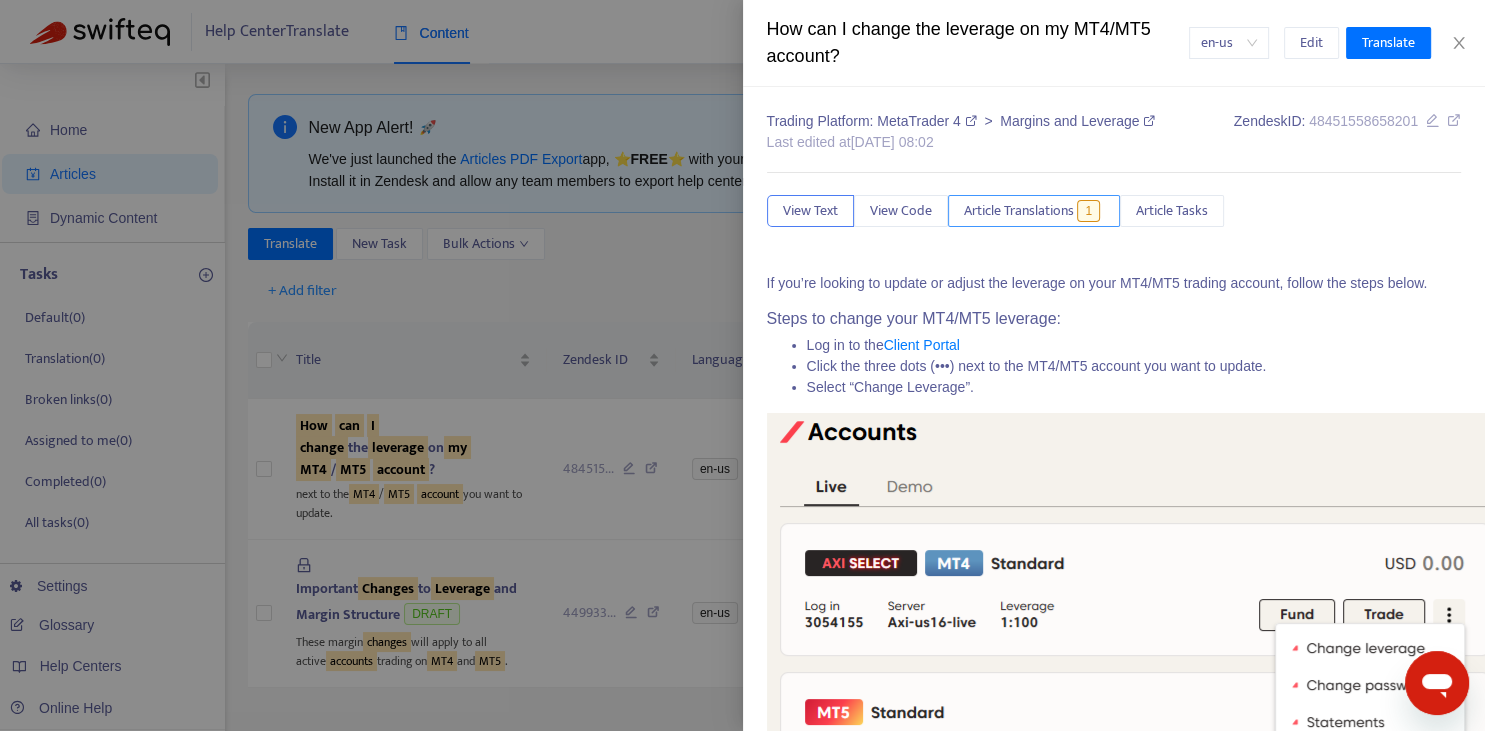 click on "Article Translations" at bounding box center (1019, 211) 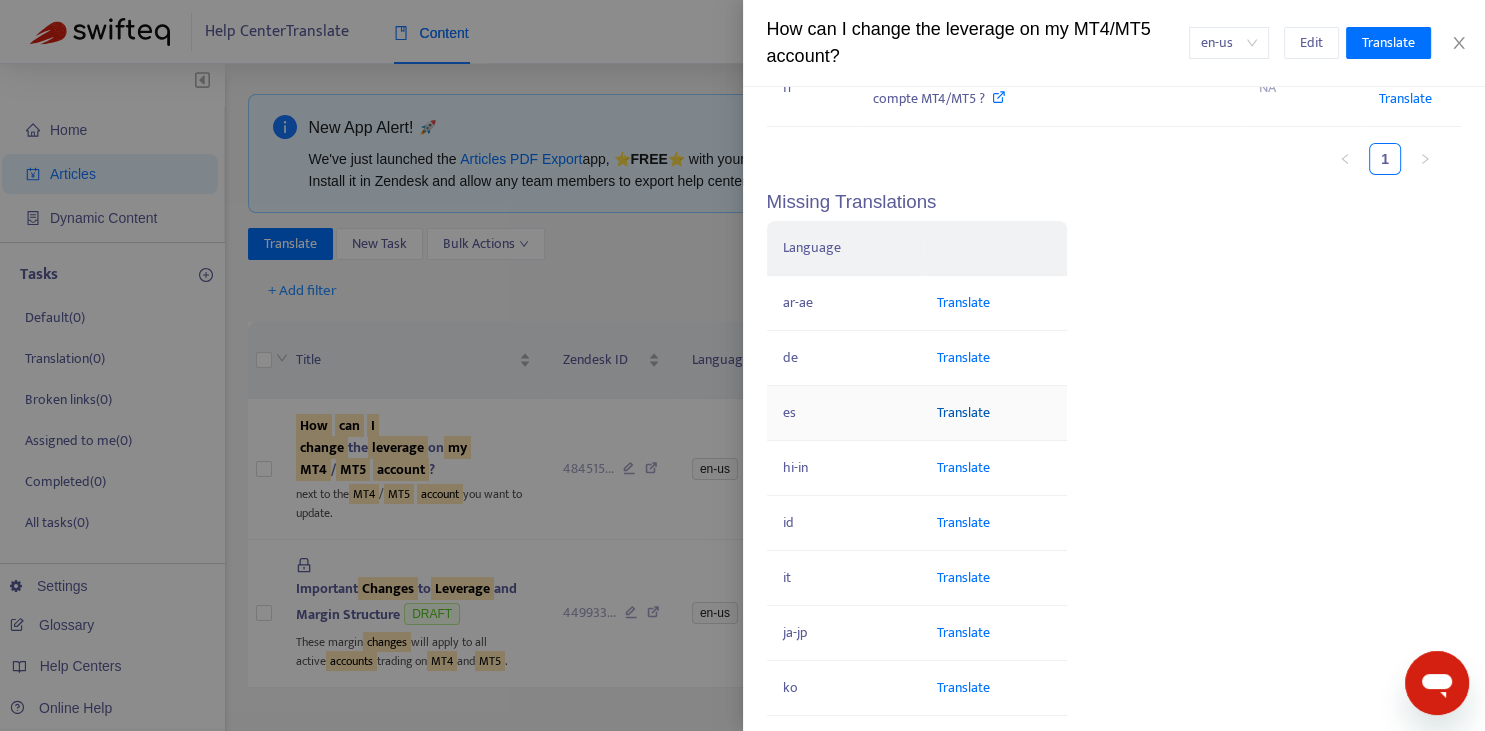 scroll, scrollTop: 368, scrollLeft: 0, axis: vertical 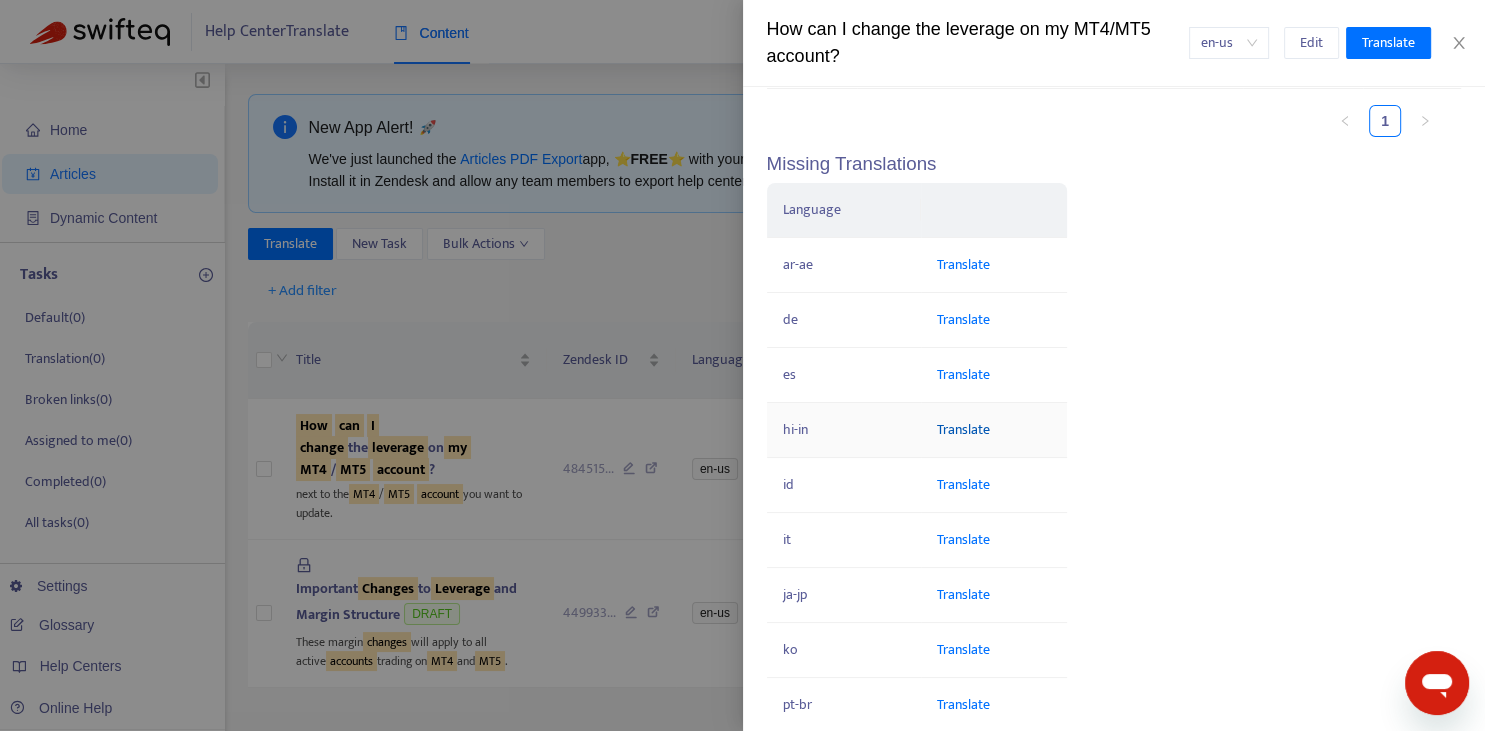 click on "Translate" at bounding box center [963, 429] 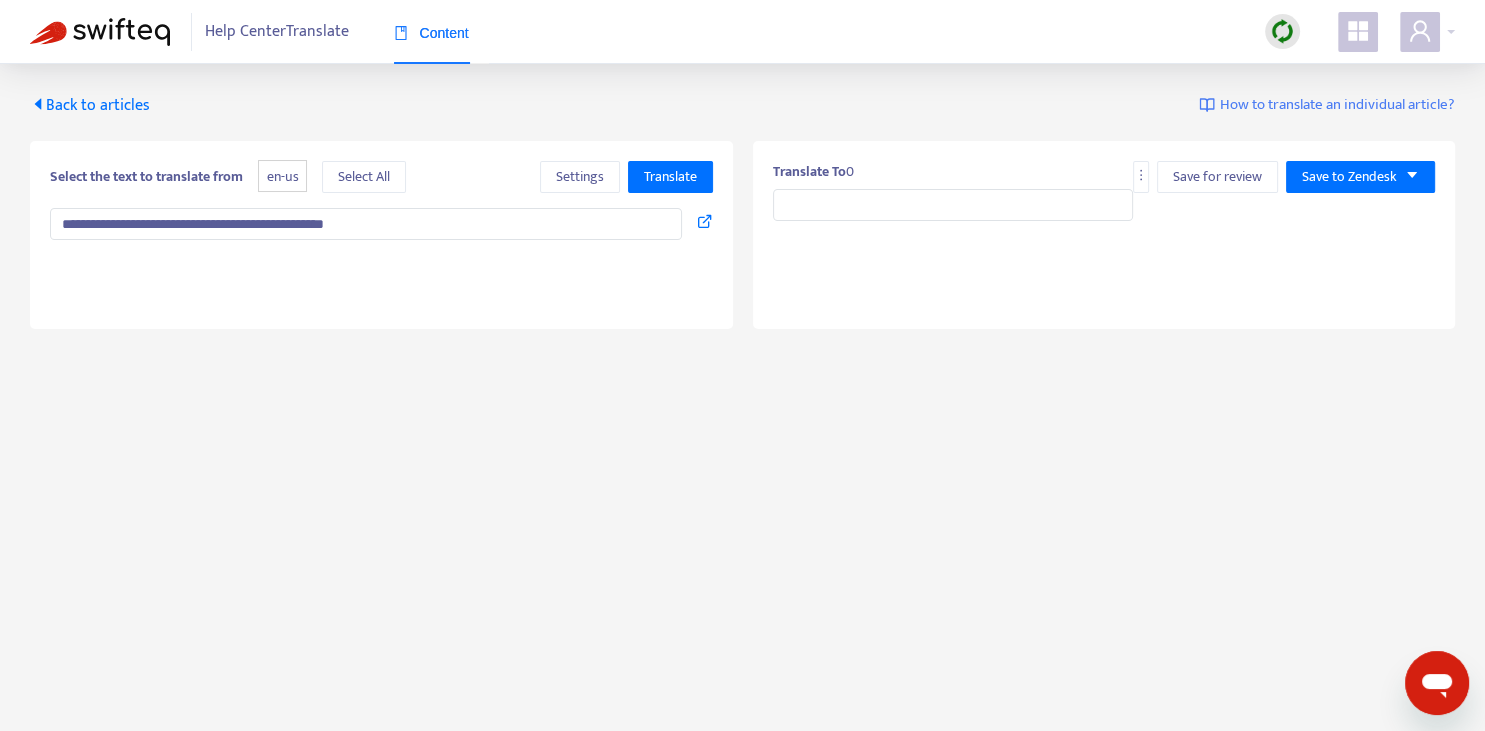type 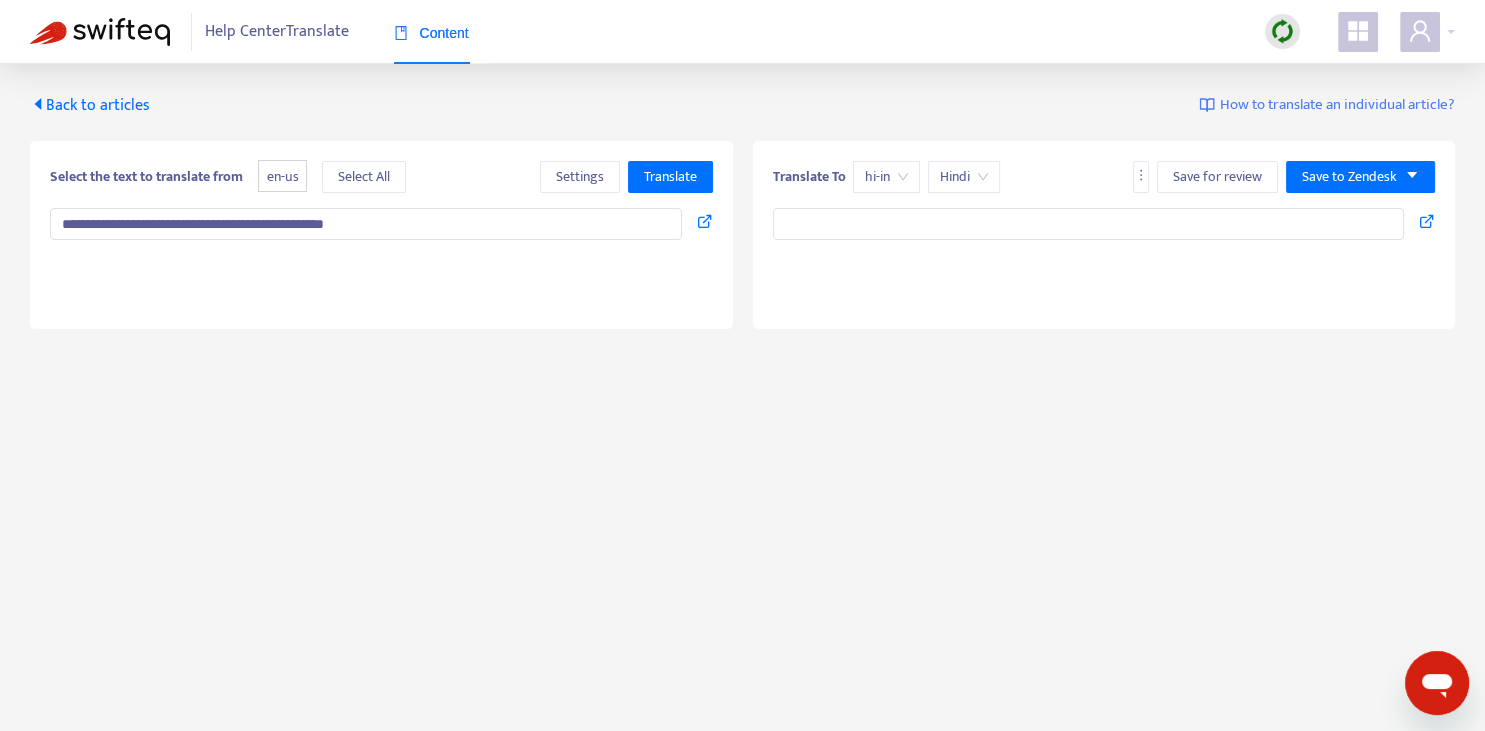 type on "**********" 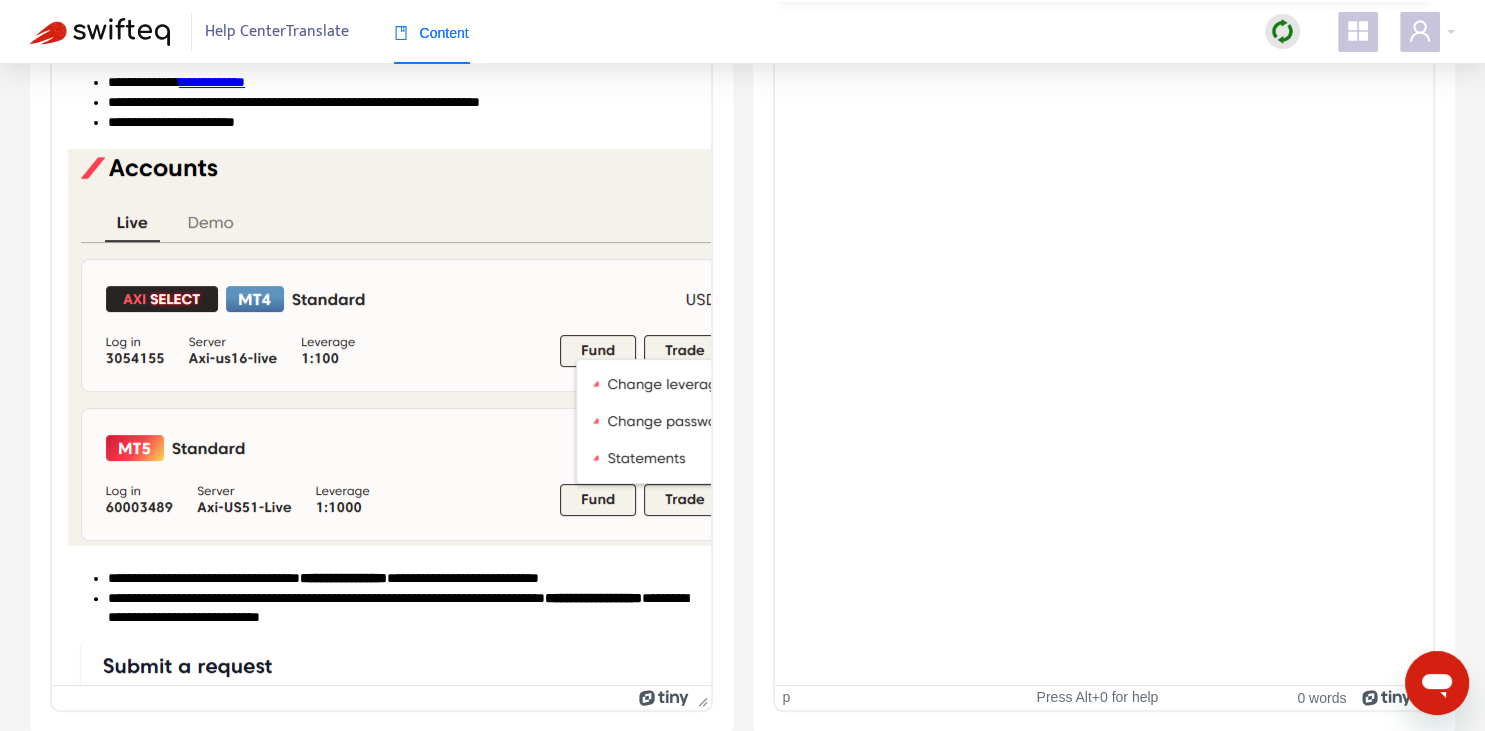 scroll, scrollTop: 0, scrollLeft: 0, axis: both 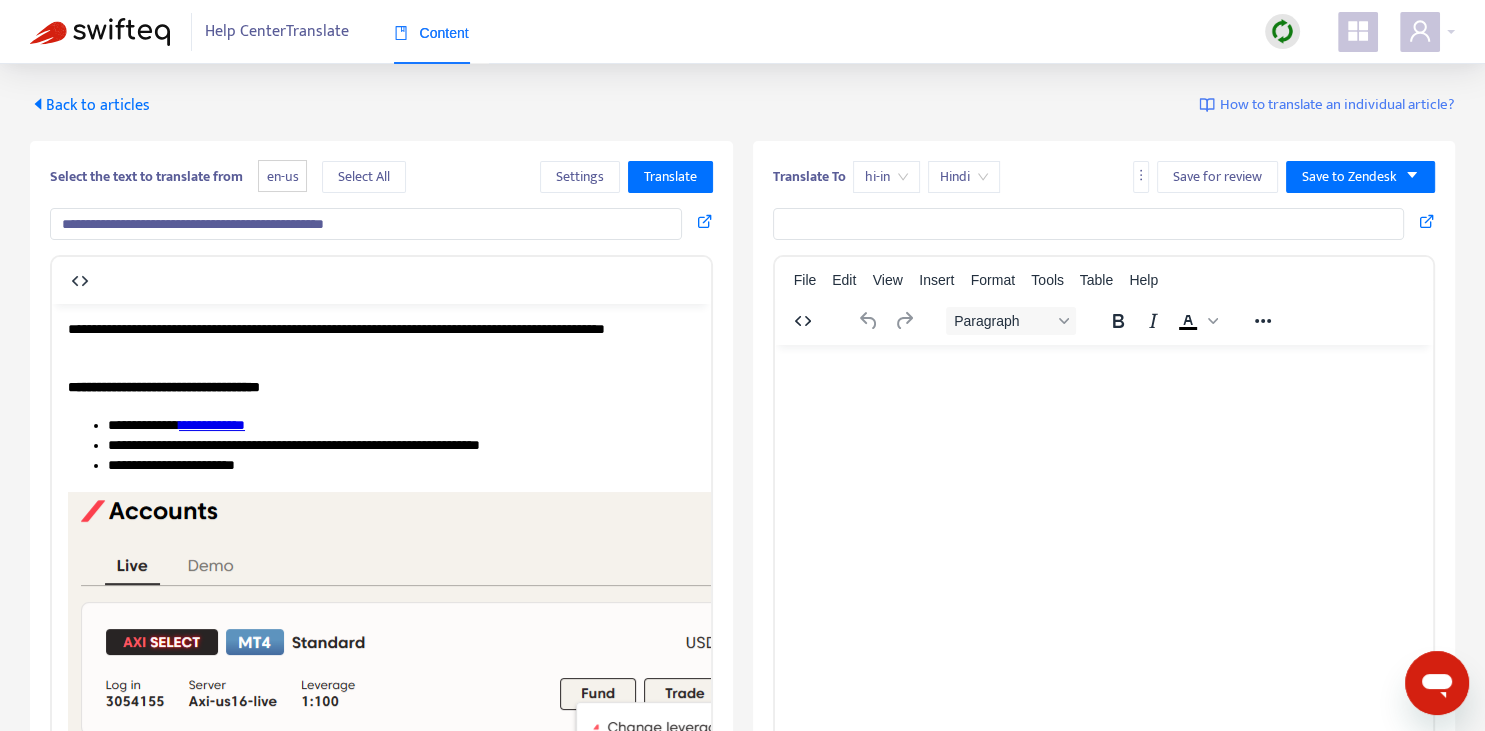 click on "Back to articles" at bounding box center [90, 105] 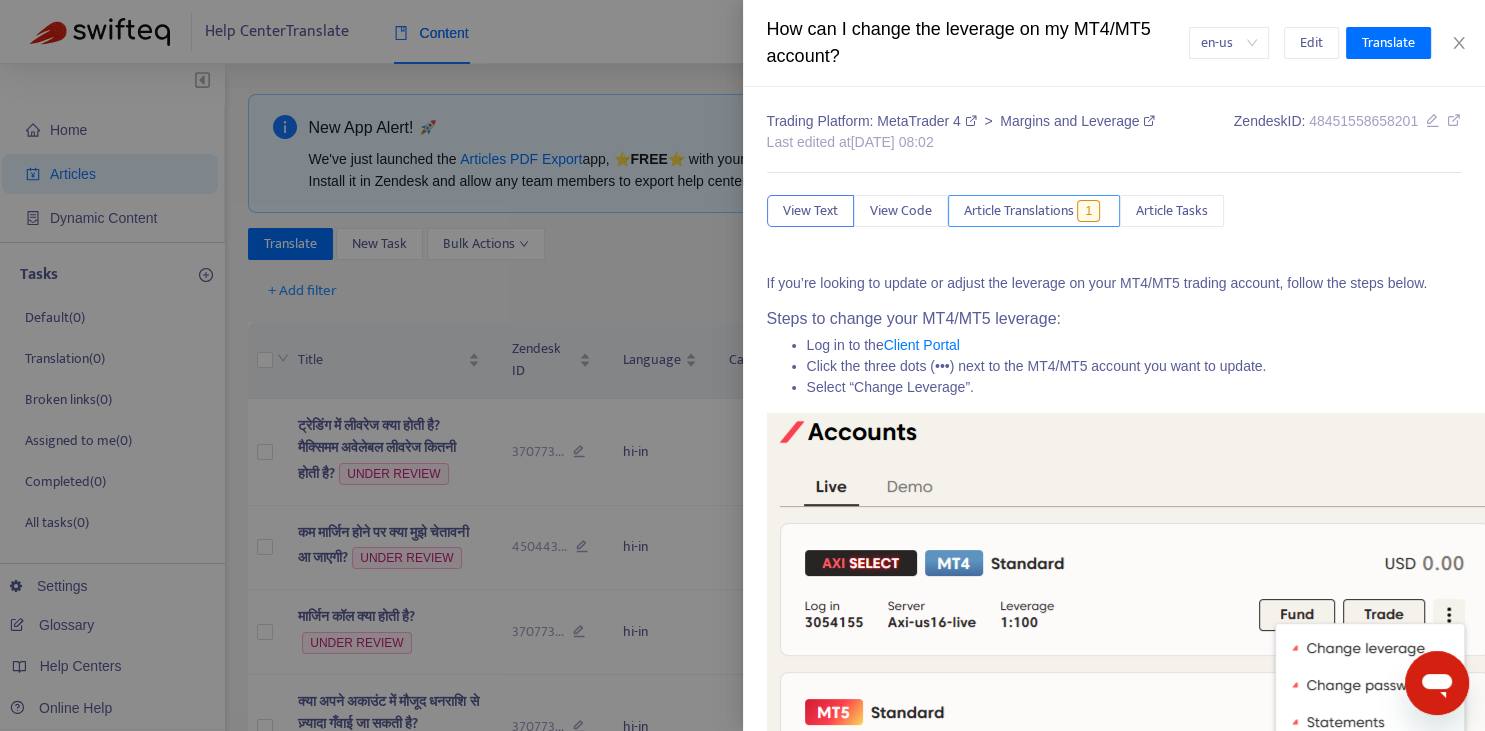 click on "Article Translations" at bounding box center [1019, 211] 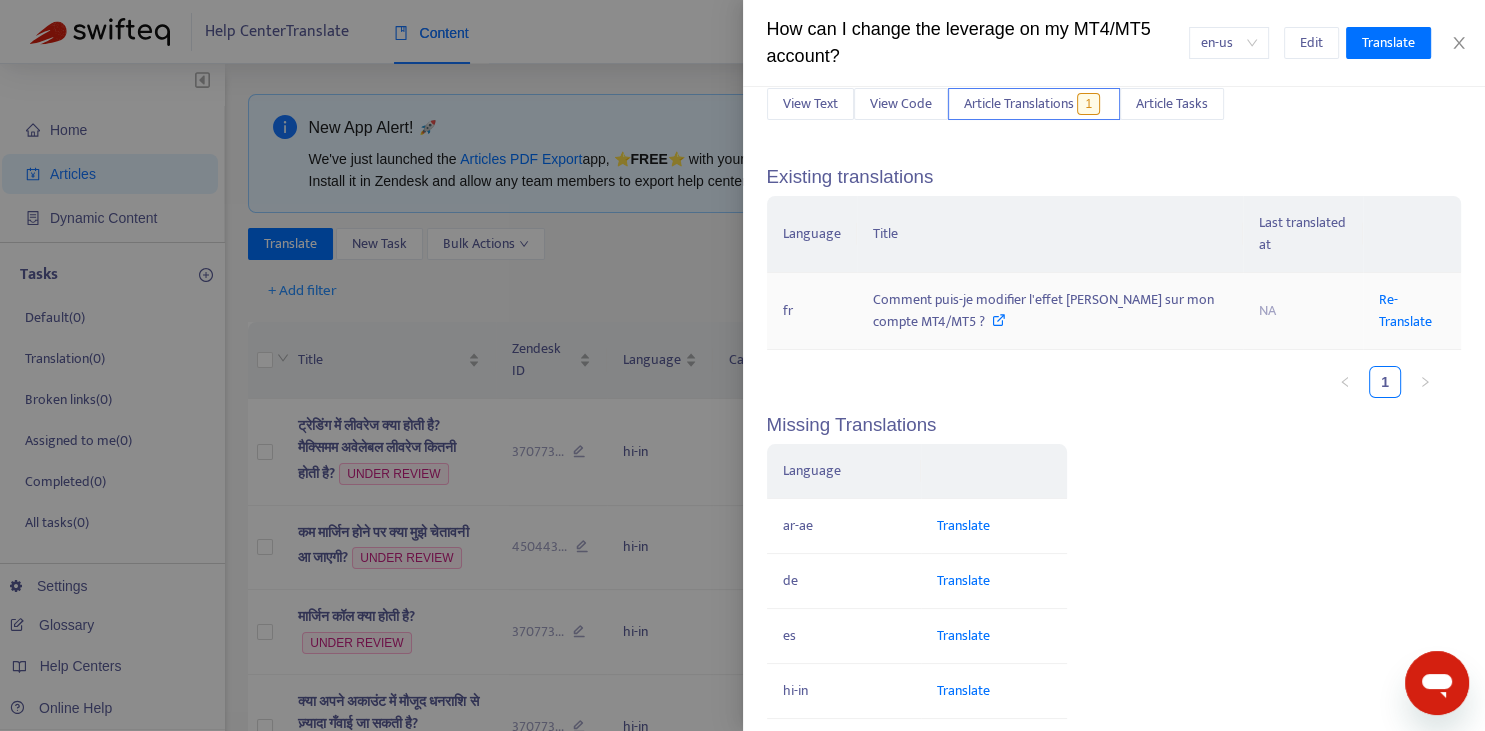 scroll, scrollTop: 0, scrollLeft: 0, axis: both 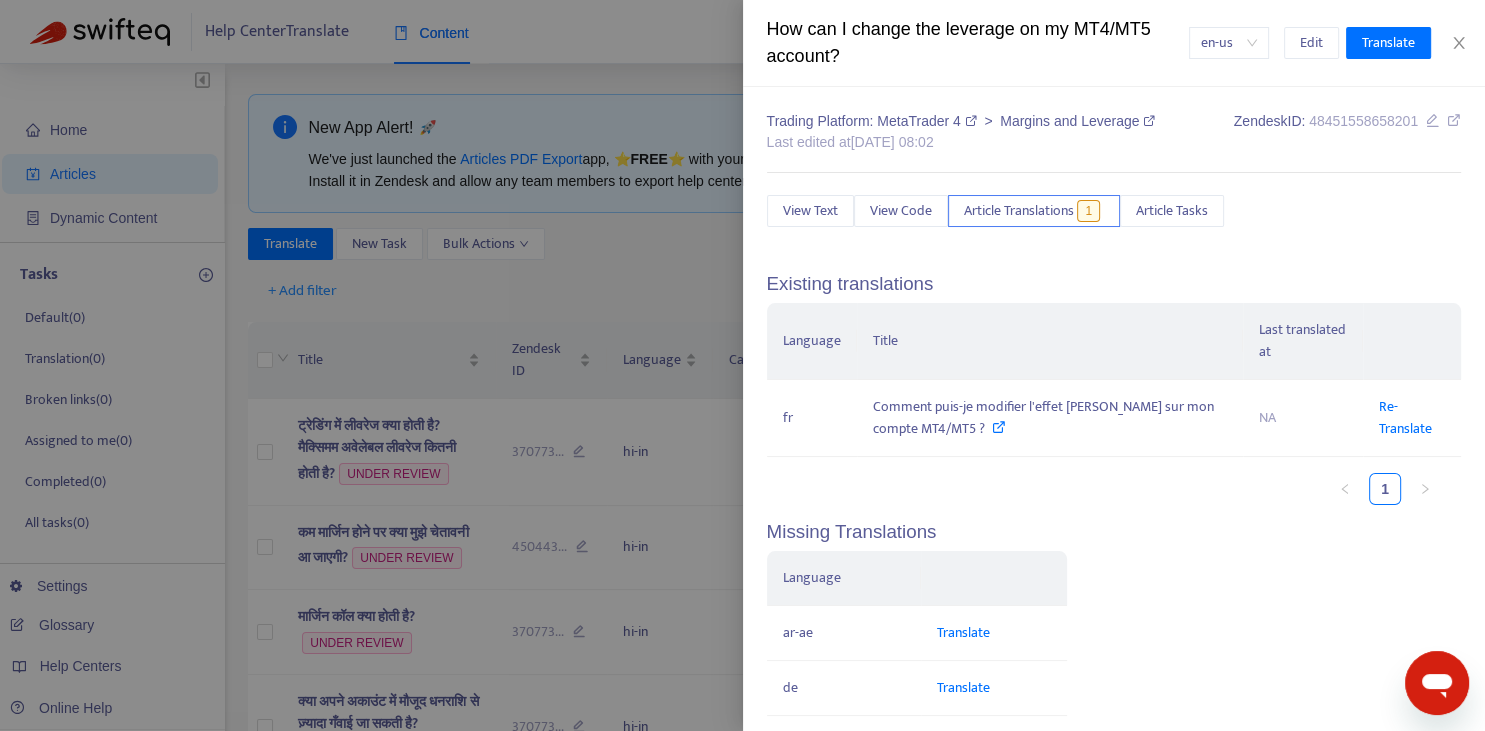 click at bounding box center [742, 365] 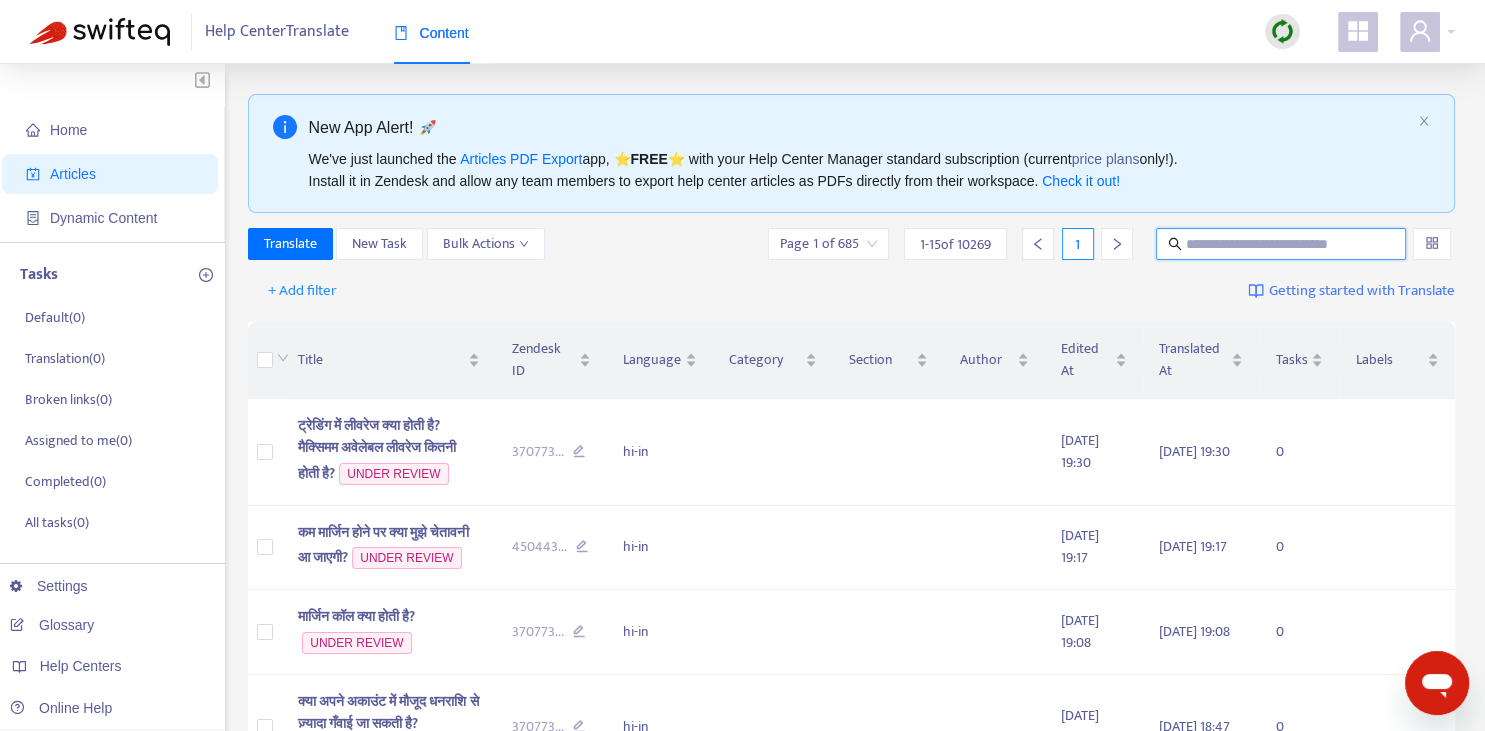 click at bounding box center (1282, 244) 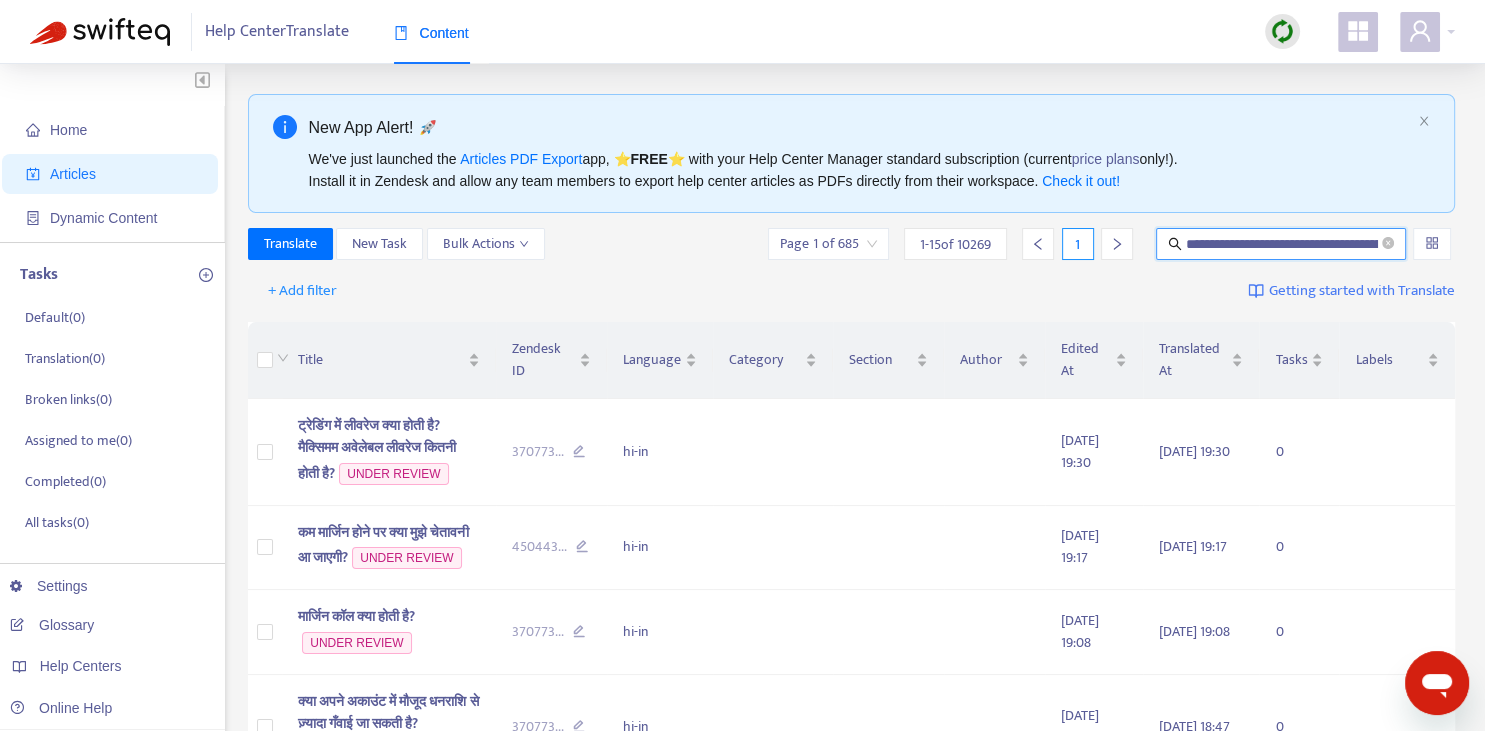 scroll, scrollTop: 0, scrollLeft: 163, axis: horizontal 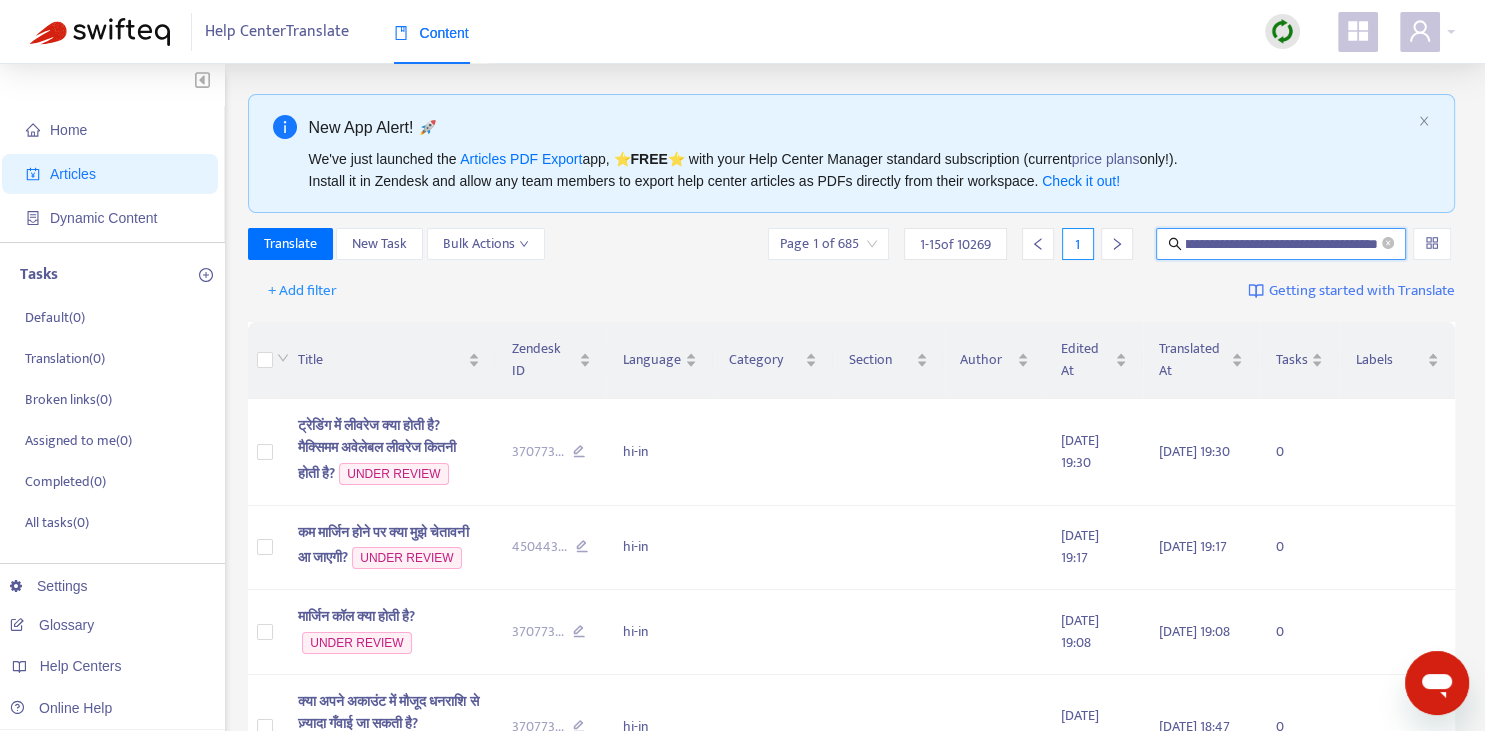 type on "**********" 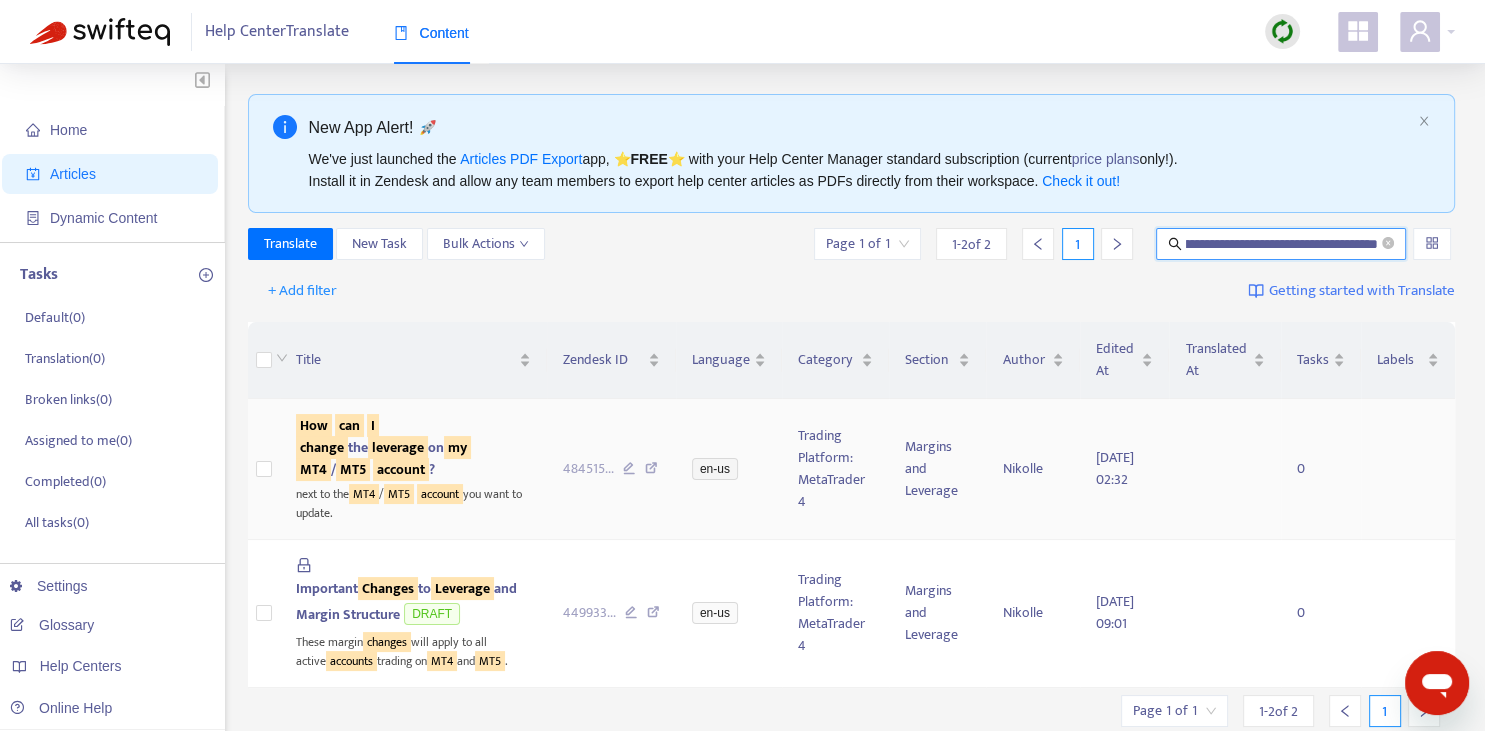 click on "my" at bounding box center [457, 447] 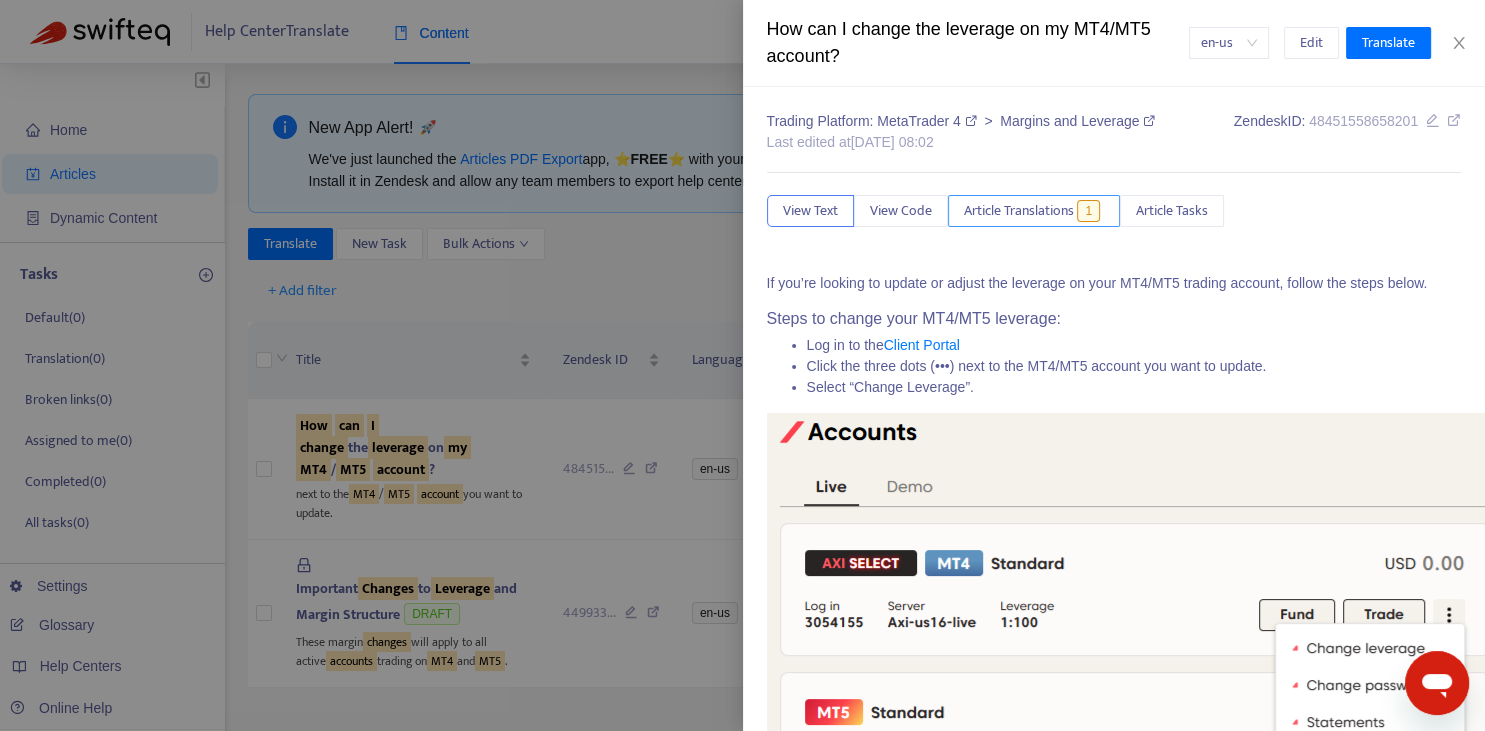 click on "Article Translations" at bounding box center [1019, 211] 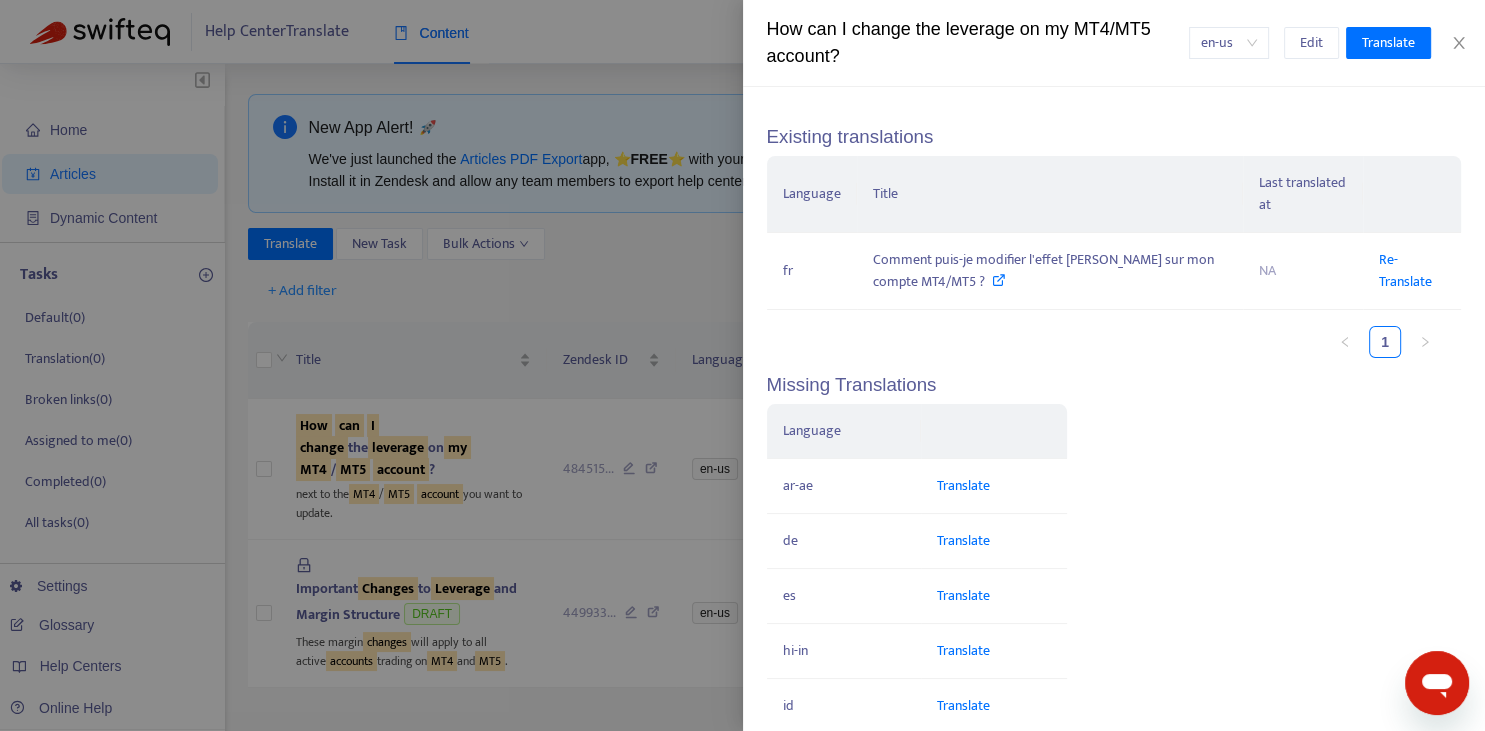 scroll, scrollTop: 221, scrollLeft: 0, axis: vertical 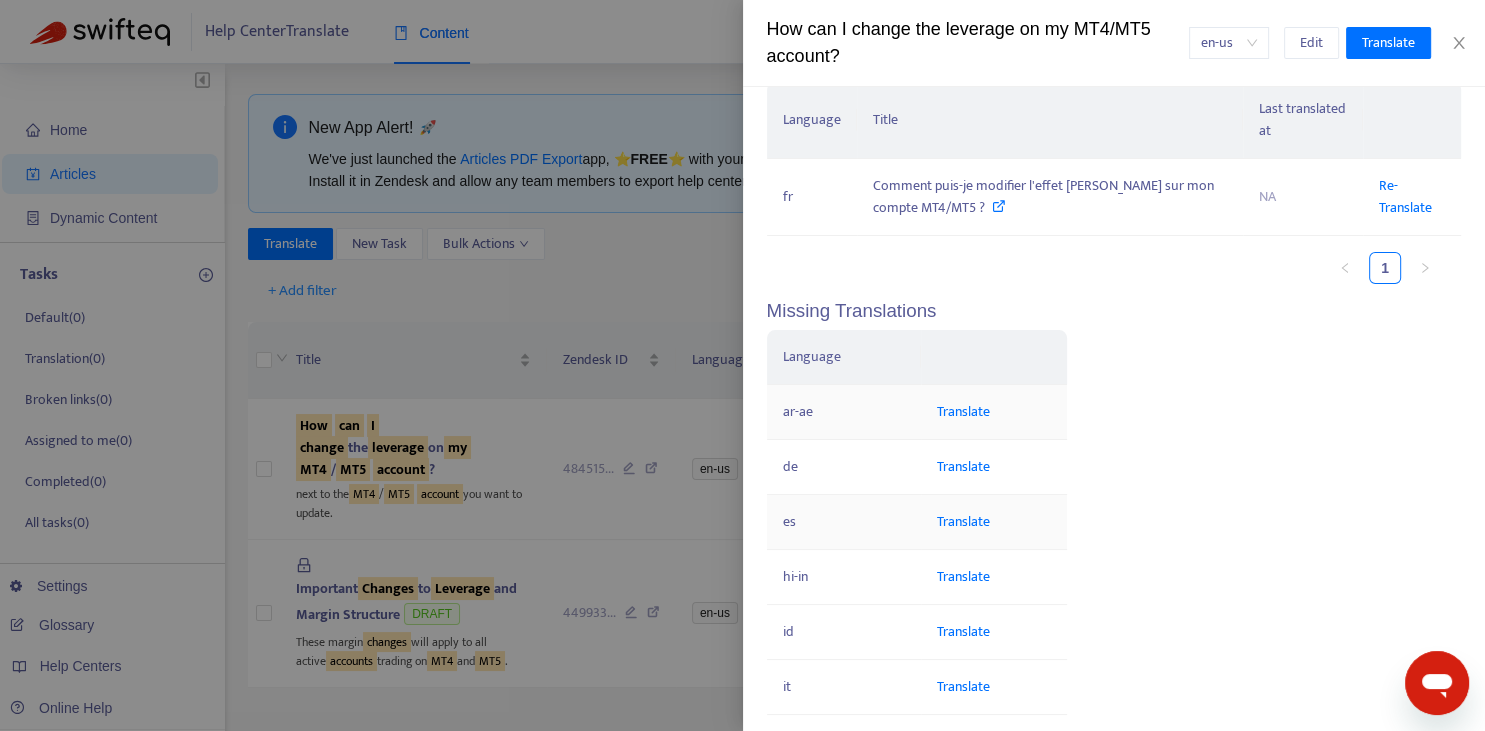 type 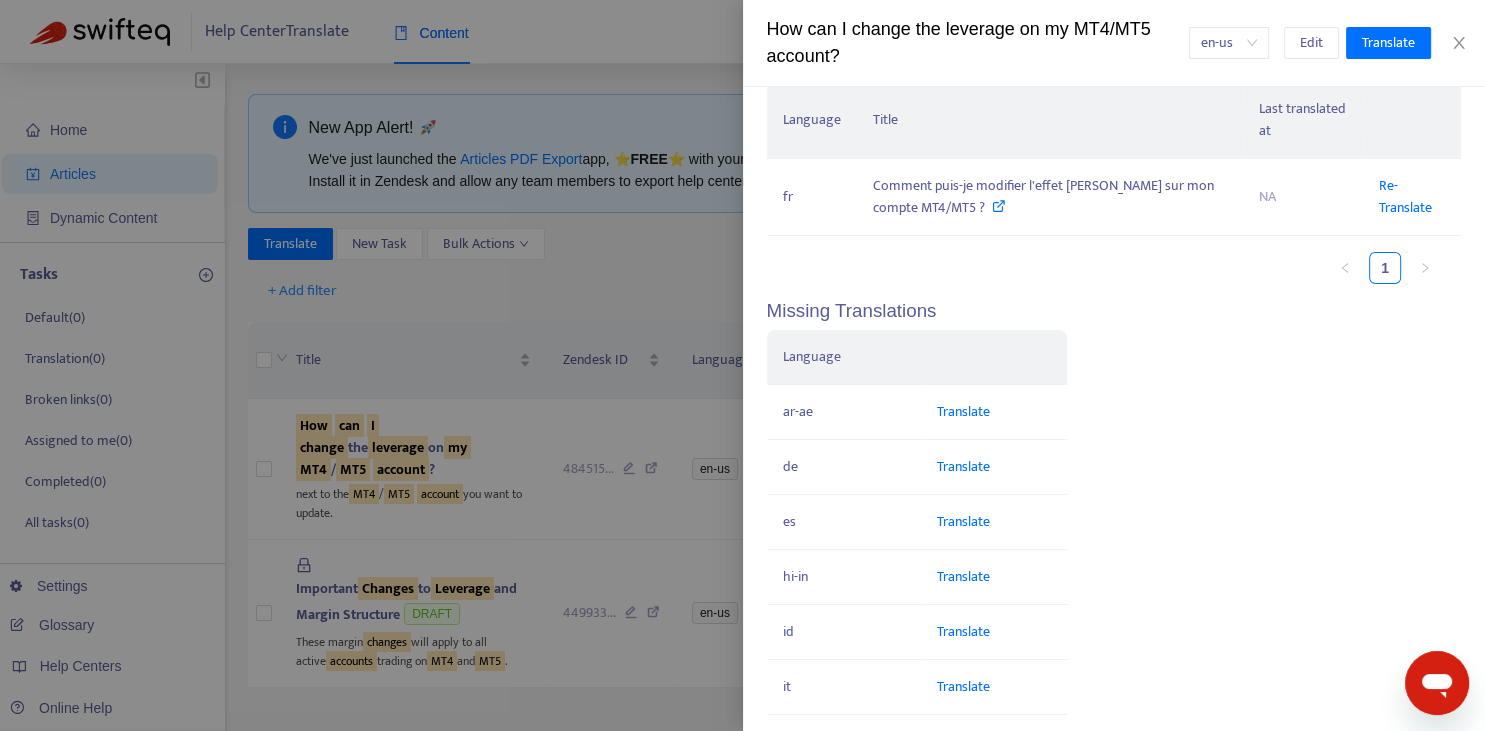 click at bounding box center [742, 365] 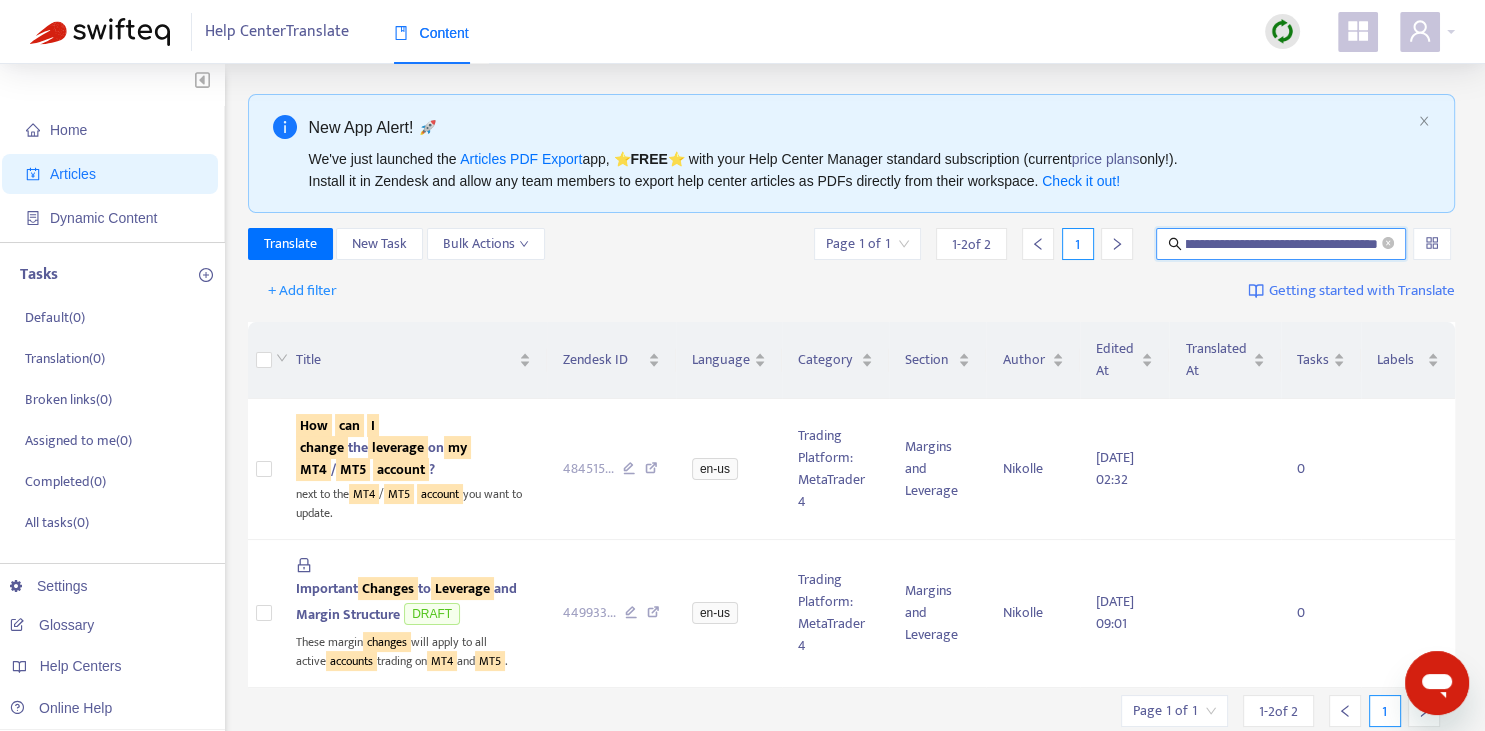 click on "**********" at bounding box center (1282, 244) 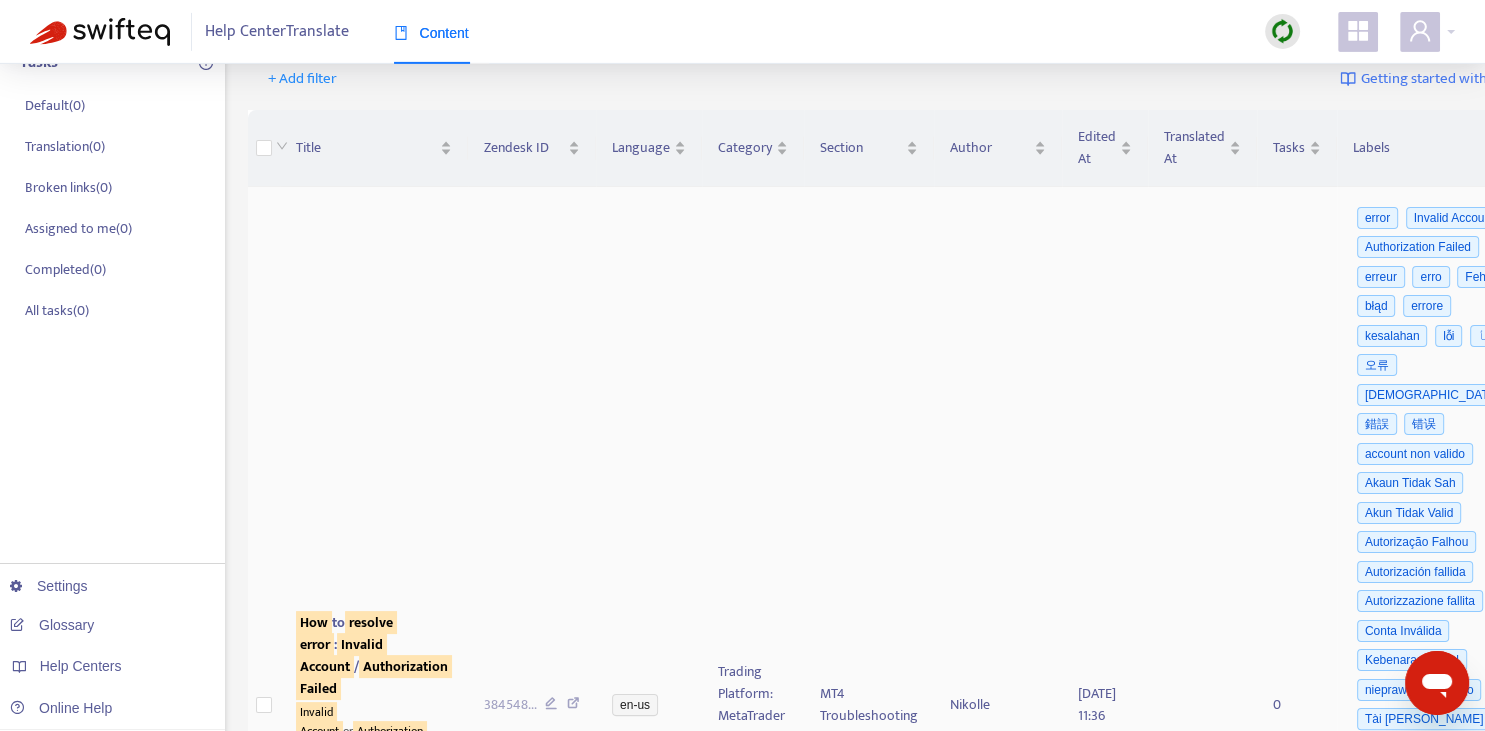 scroll, scrollTop: 492, scrollLeft: 0, axis: vertical 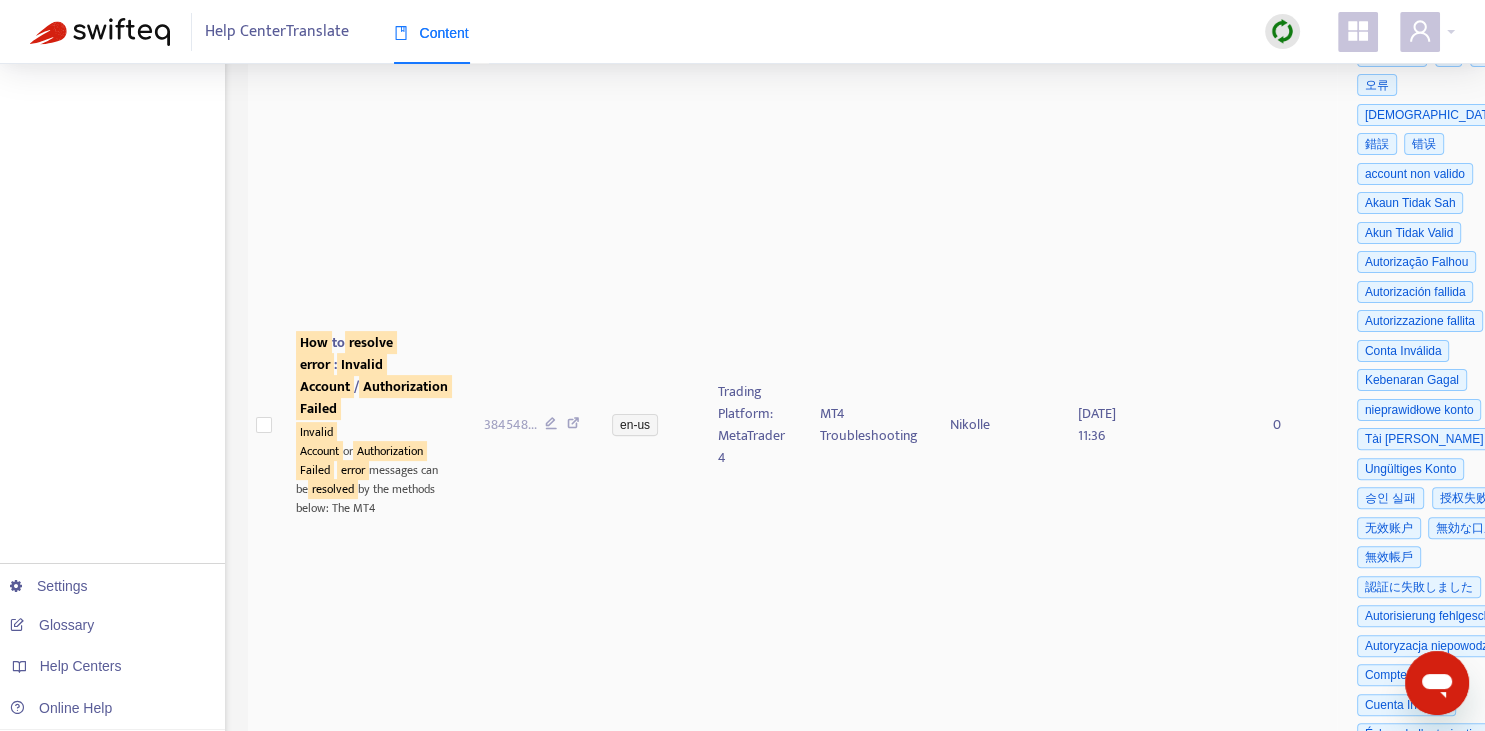 click on "error" at bounding box center [315, 364] 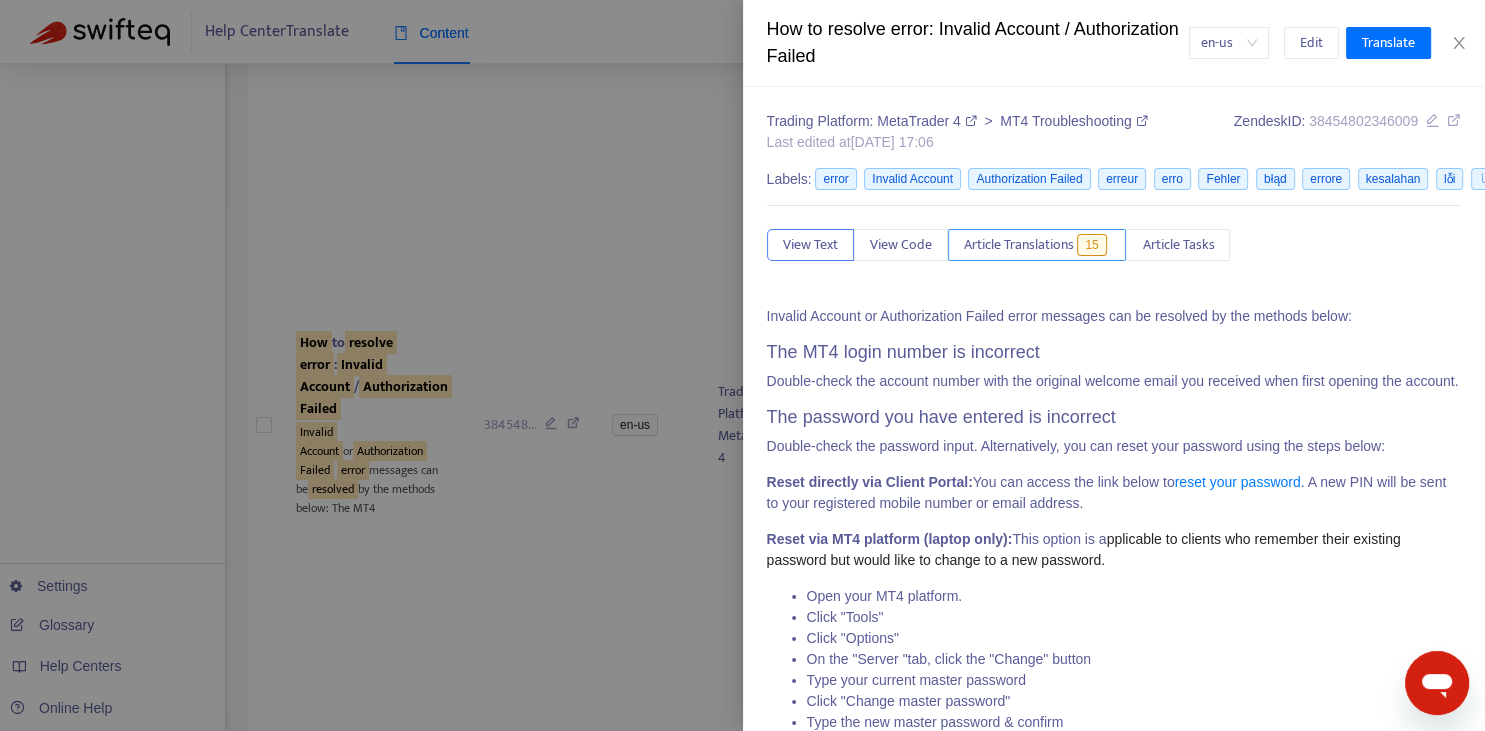 click on "Article Translations 15" at bounding box center [1037, 245] 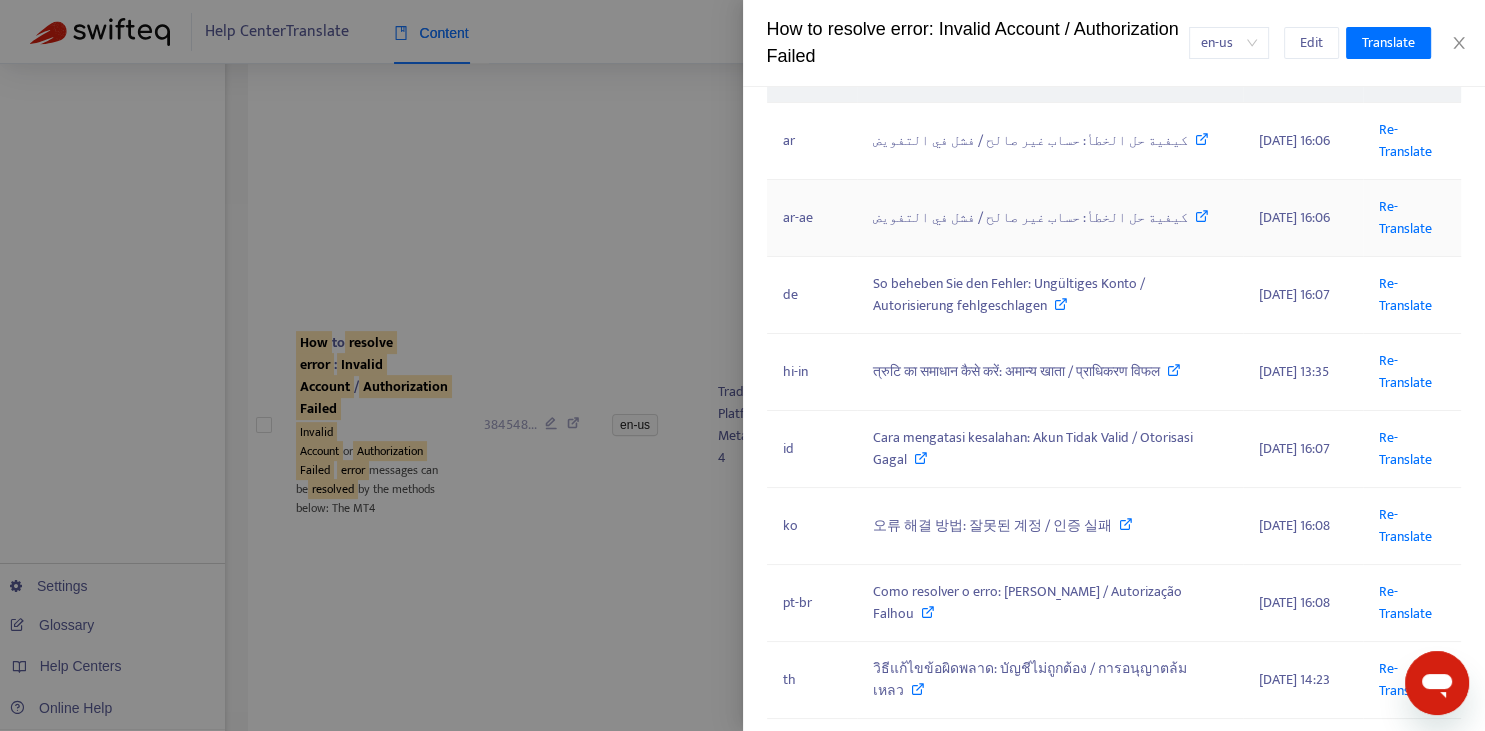 scroll, scrollTop: 368, scrollLeft: 0, axis: vertical 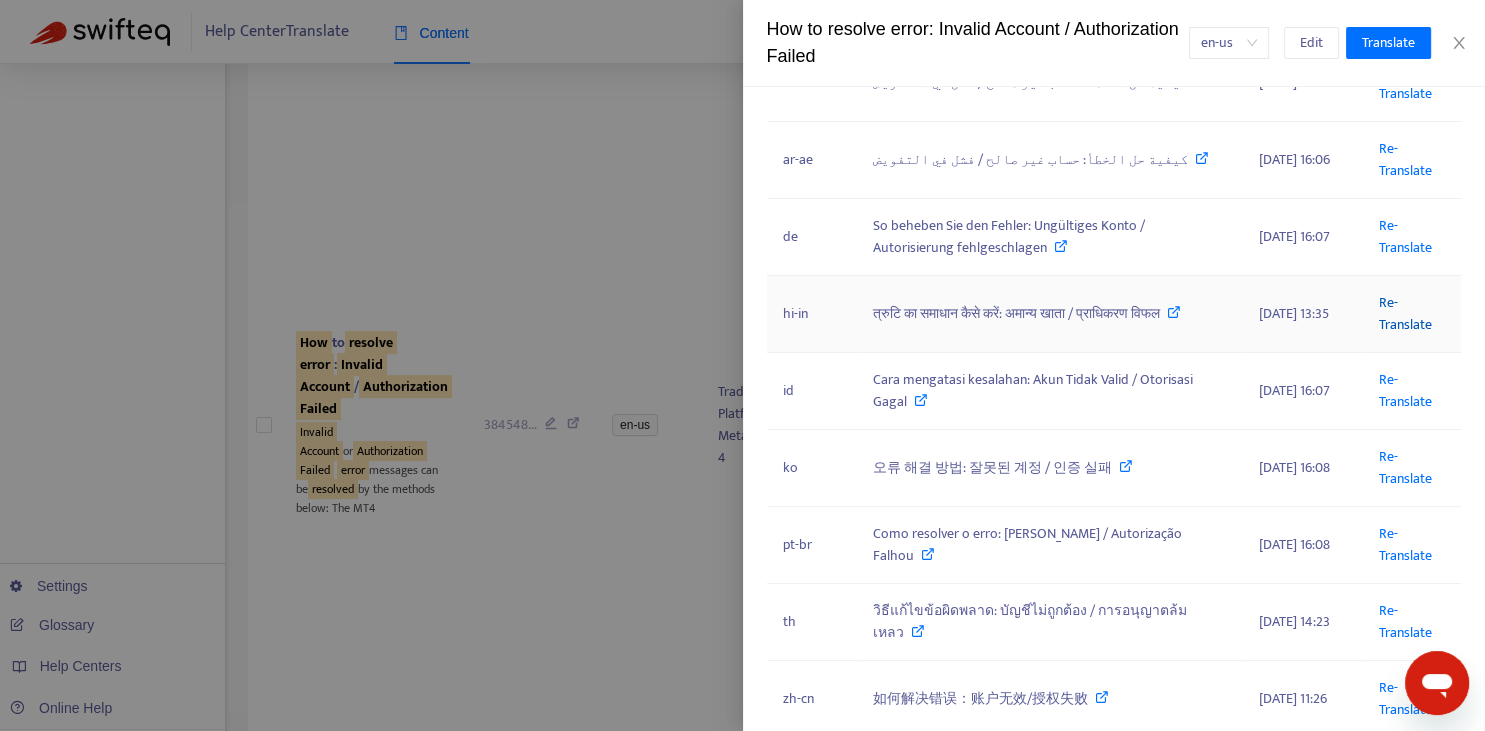 click on "Re-Translate" at bounding box center (1405, 313) 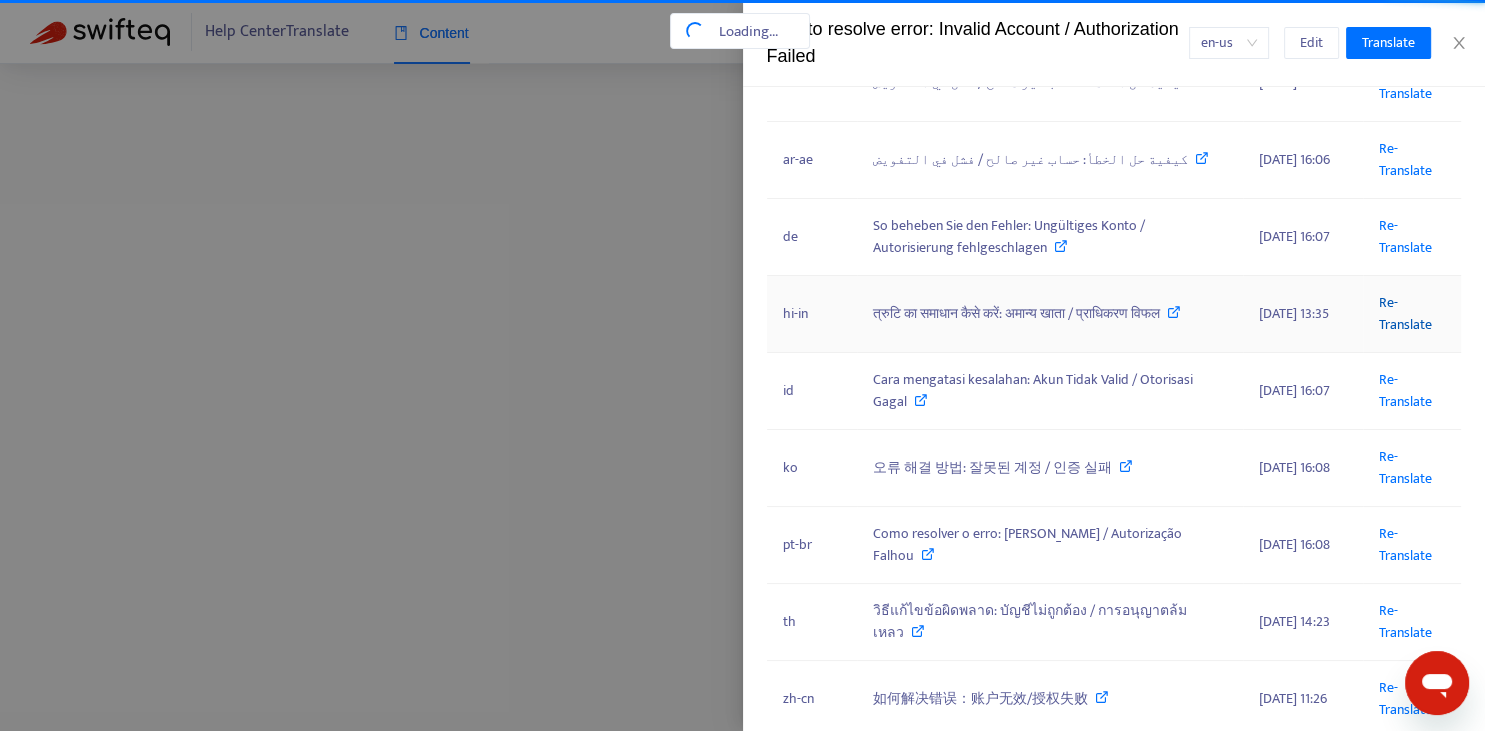 scroll, scrollTop: 0, scrollLeft: 172, axis: horizontal 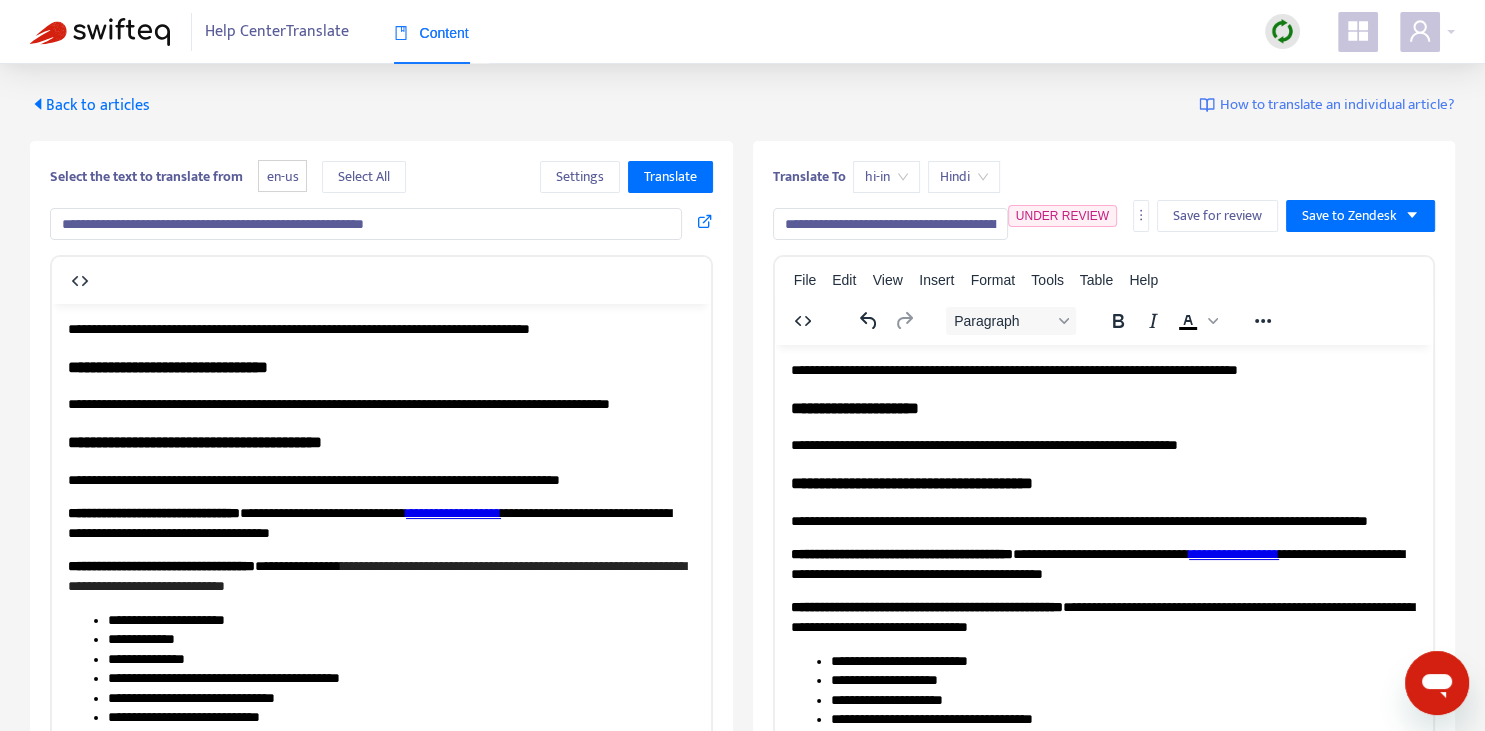 click on "**********" at bounding box center (890, 224) 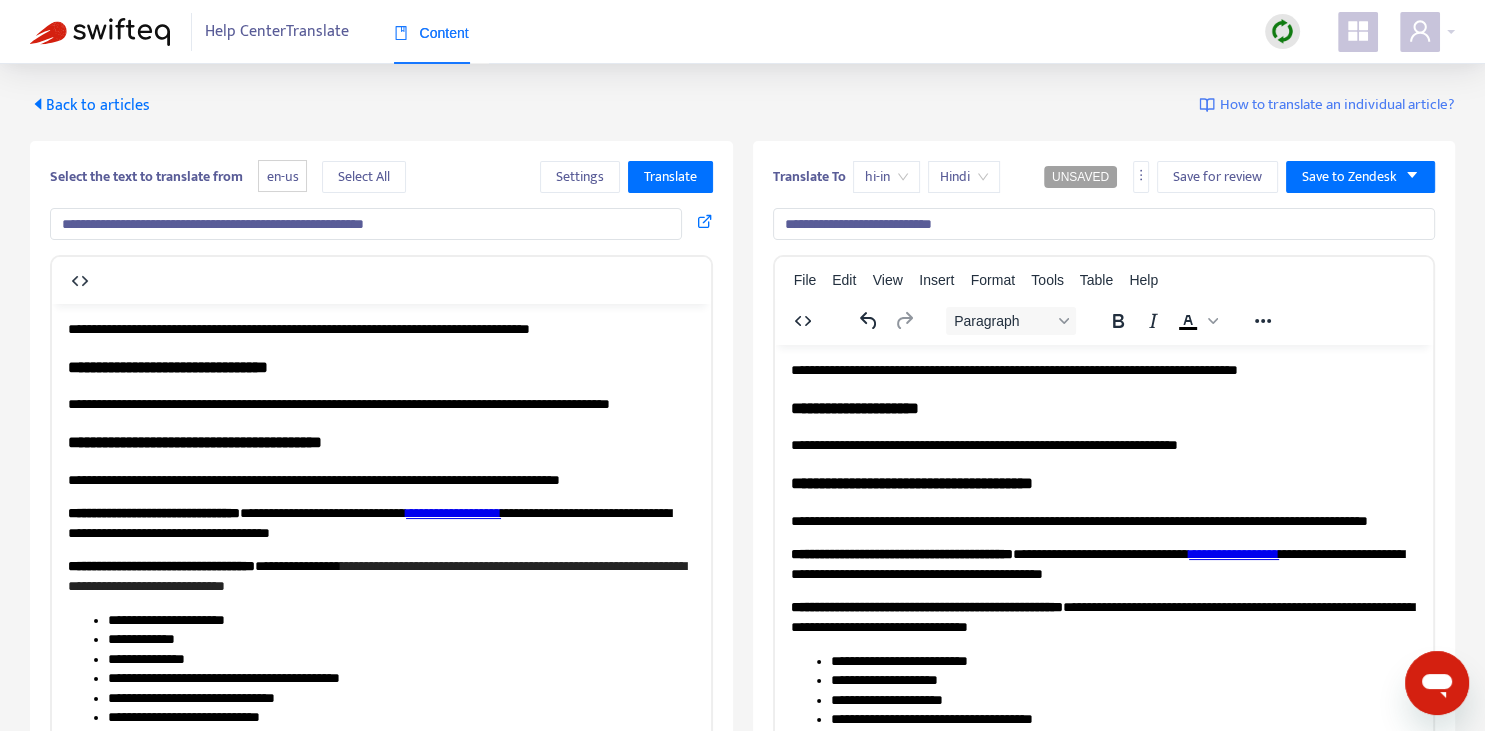 drag, startPoint x: 194, startPoint y: 227, endPoint x: 470, endPoint y: 234, distance: 276.08875 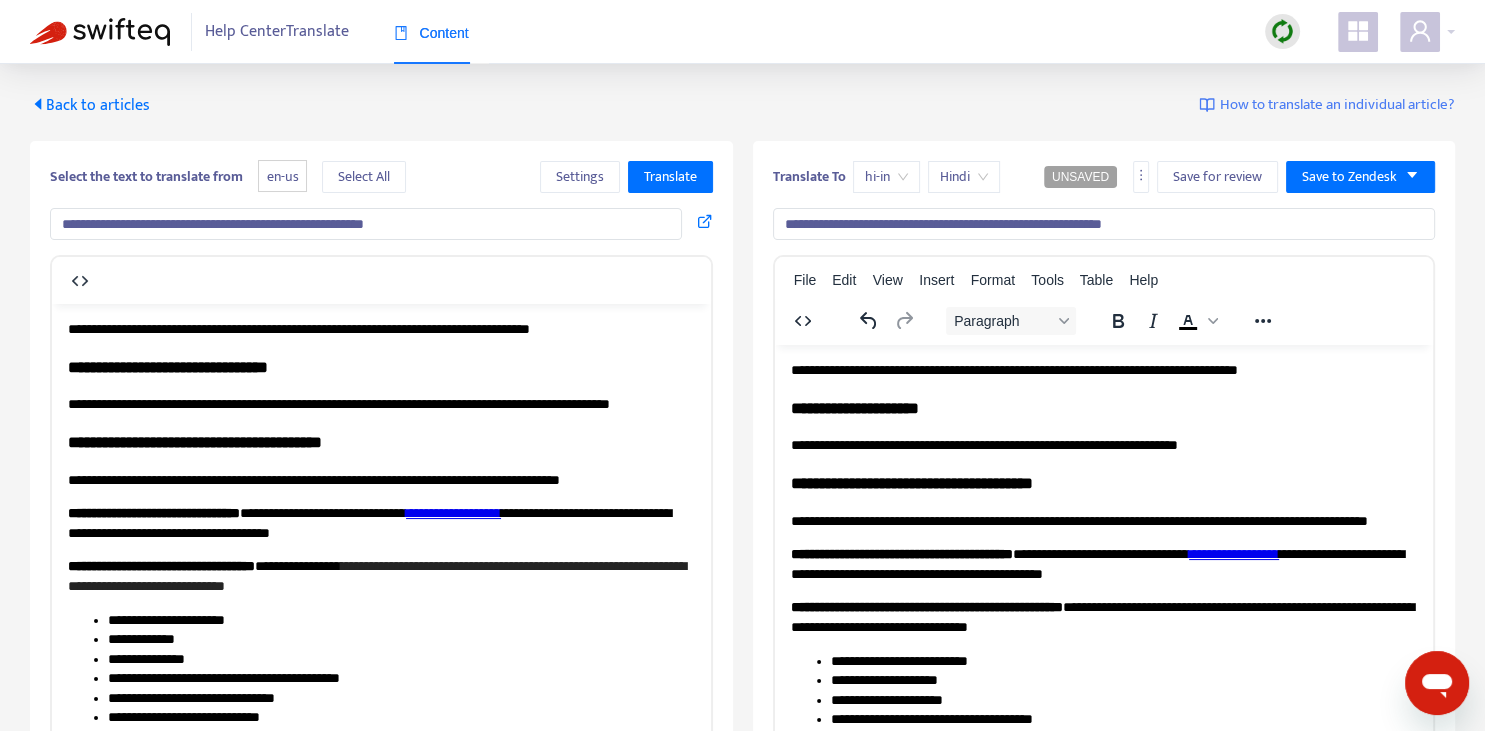 type on "**********" 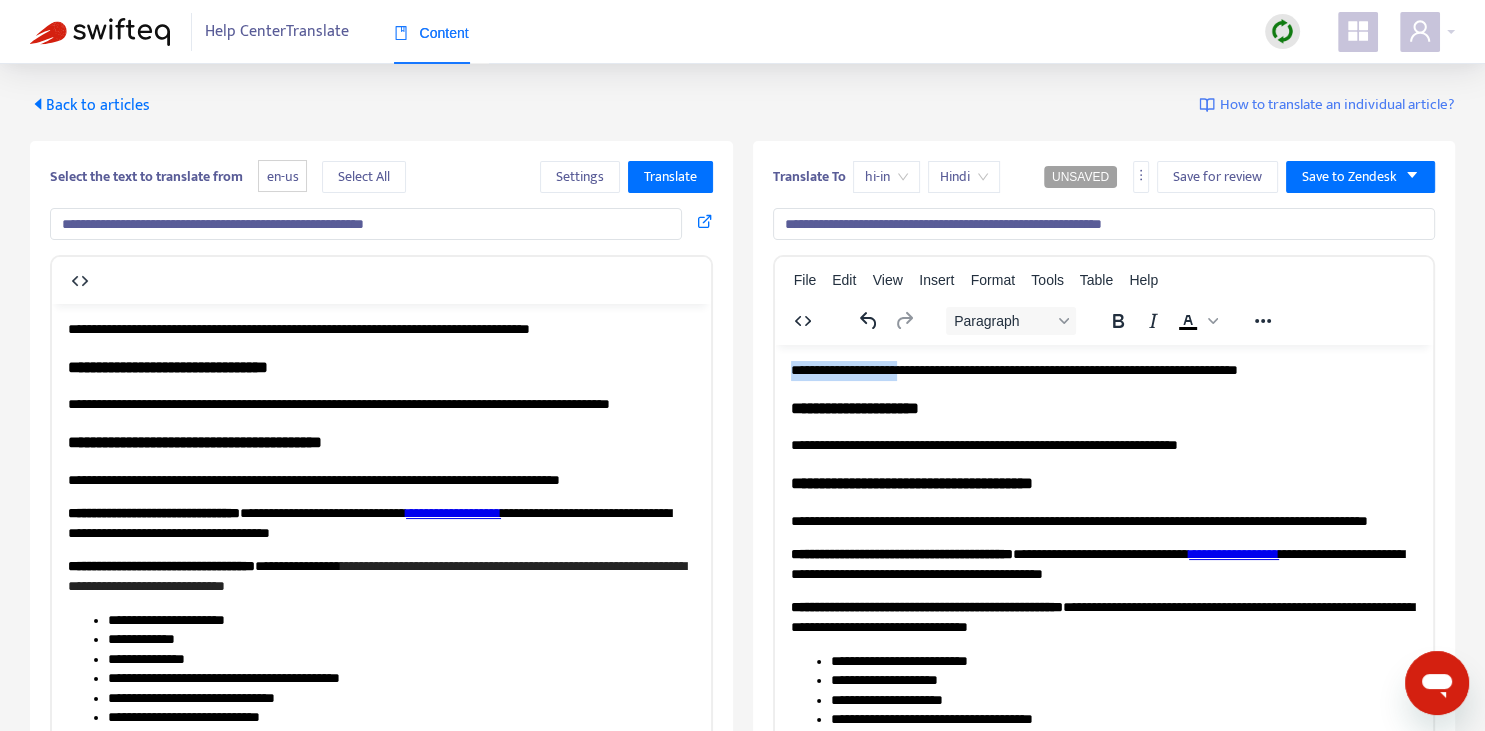 drag, startPoint x: 791, startPoint y: 364, endPoint x: 903, endPoint y: 366, distance: 112.01785 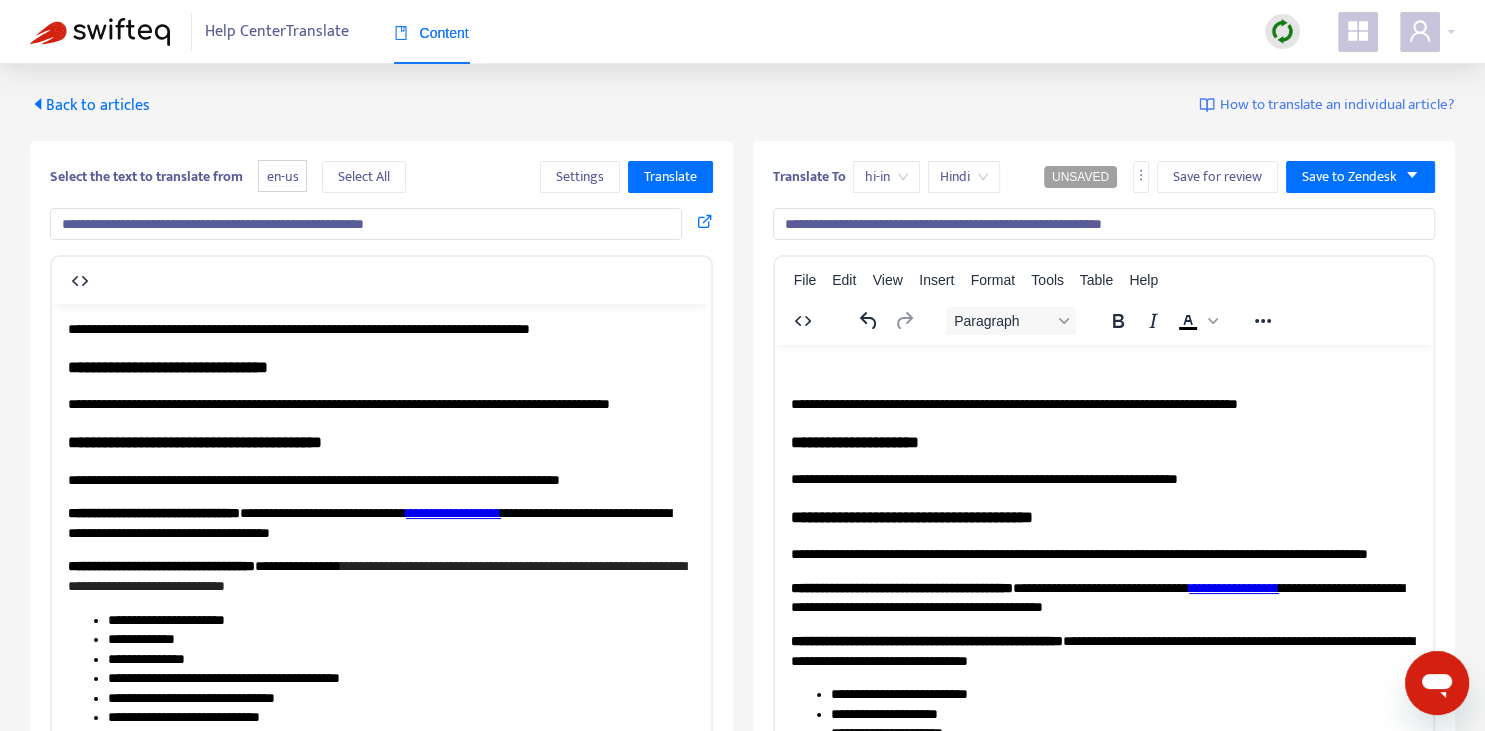 paste 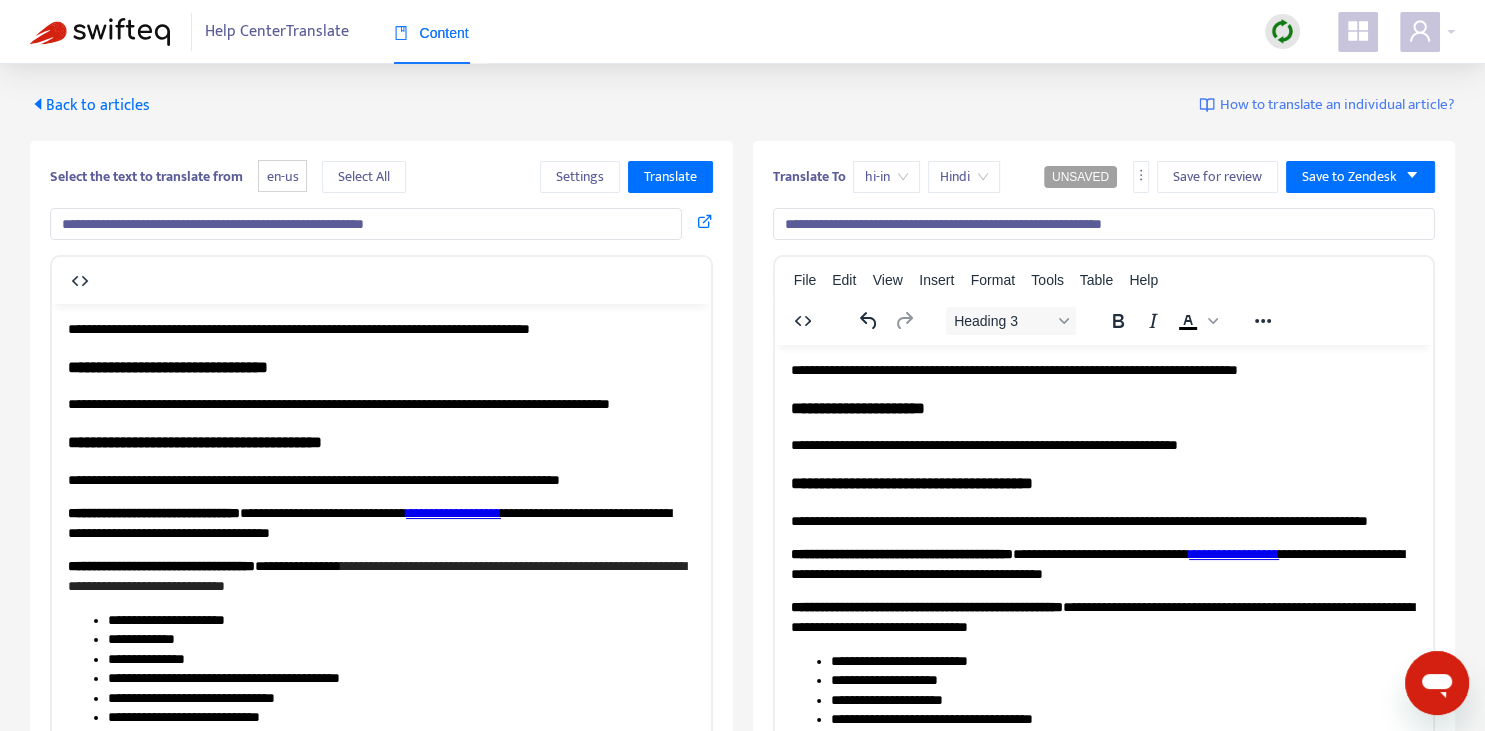 click on "**********" at bounding box center (1103, 407) 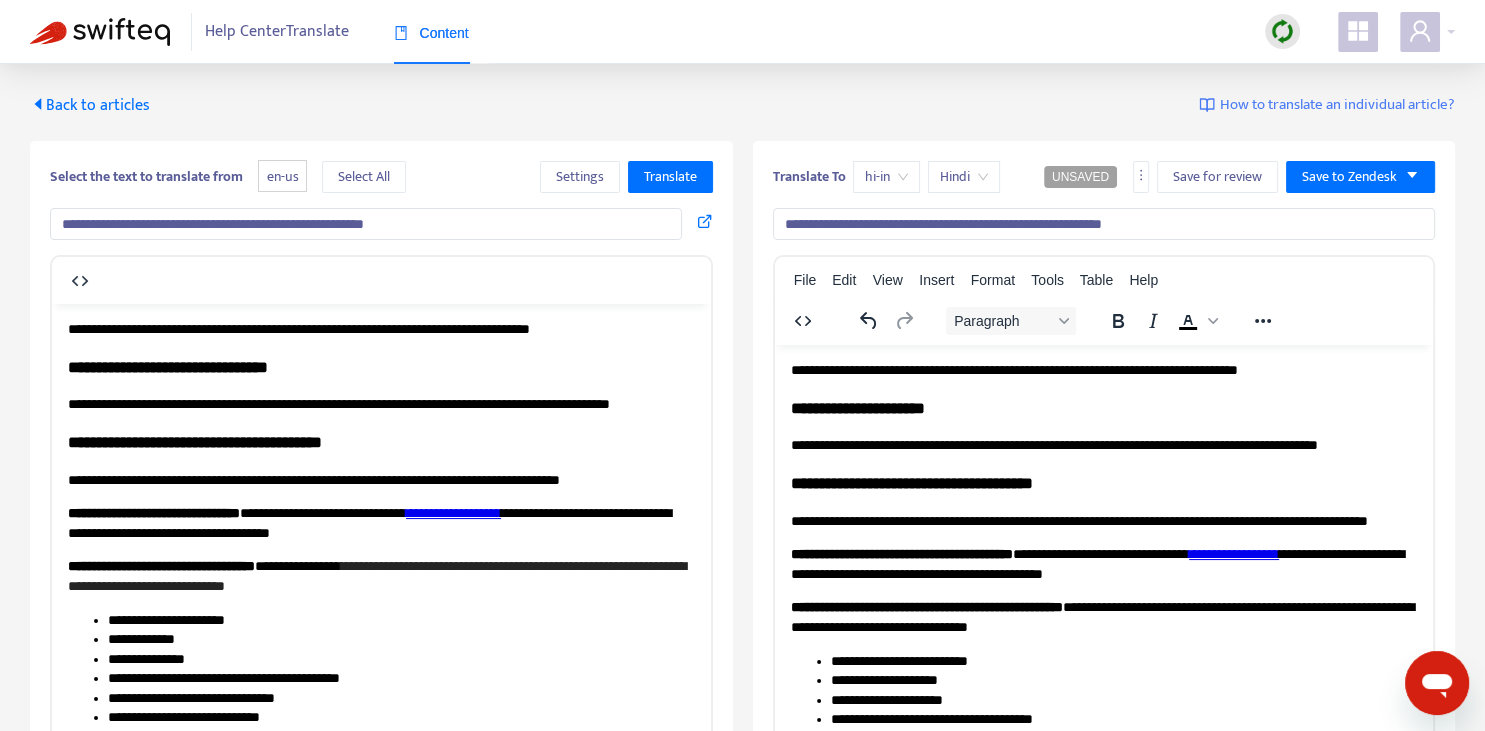 click on "**********" at bounding box center (1103, 445) 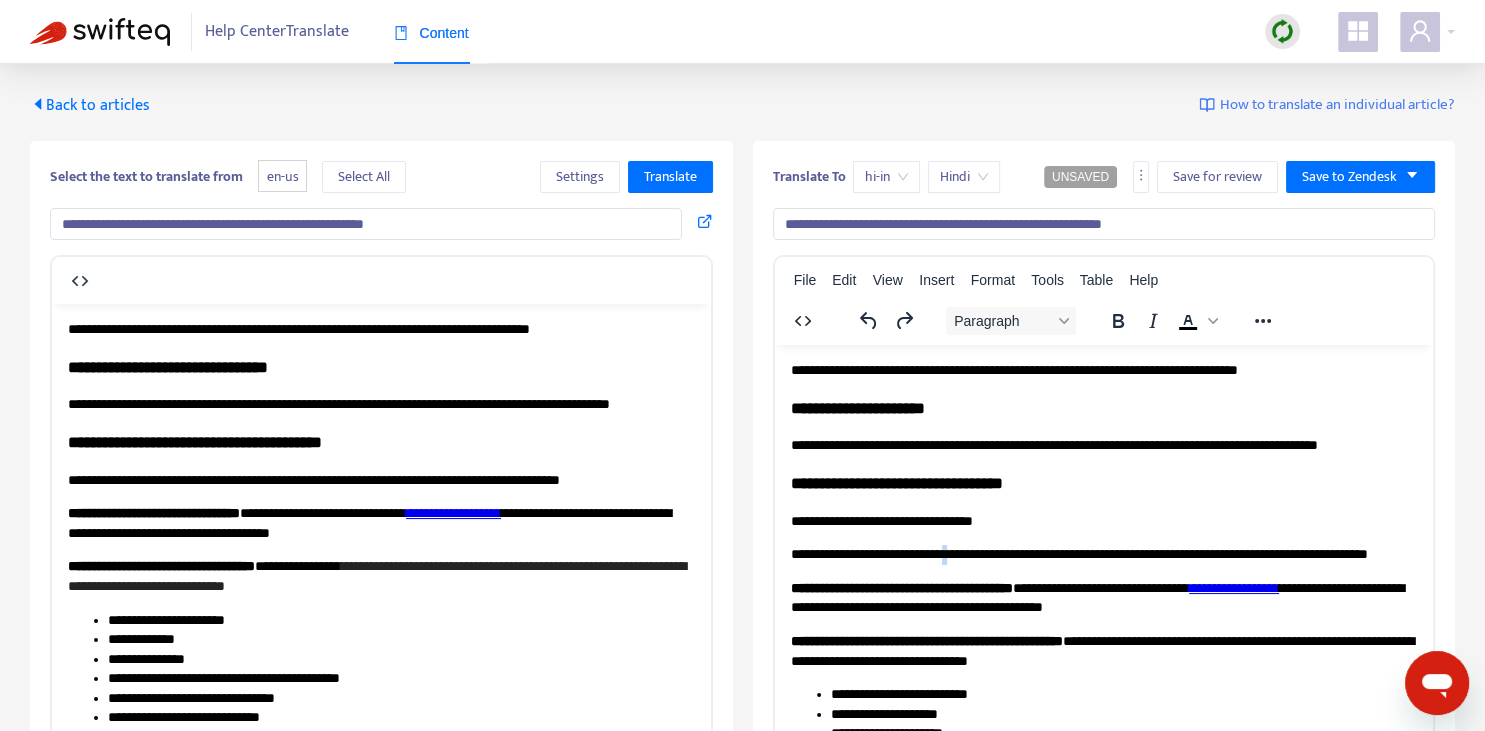 copy on "*" 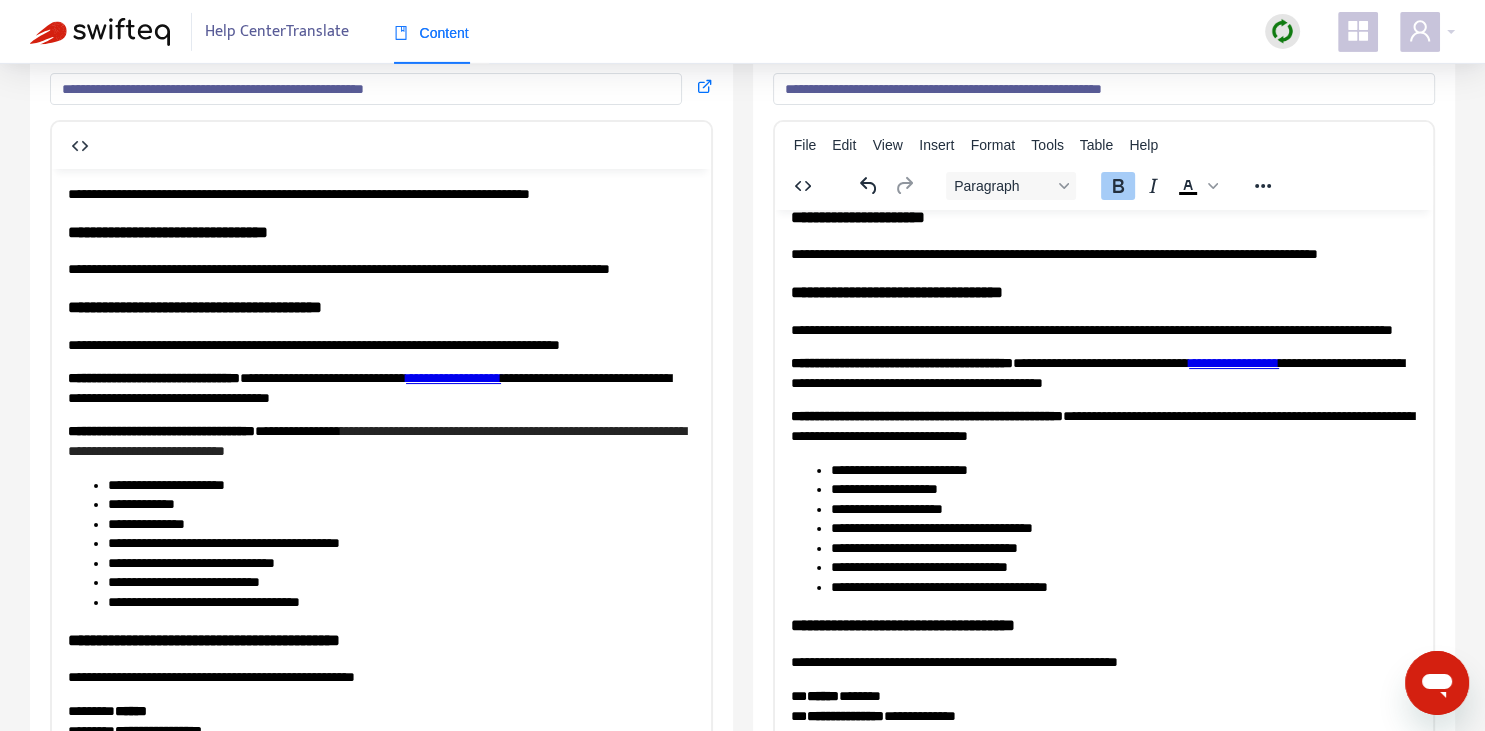 scroll, scrollTop: 140, scrollLeft: 0, axis: vertical 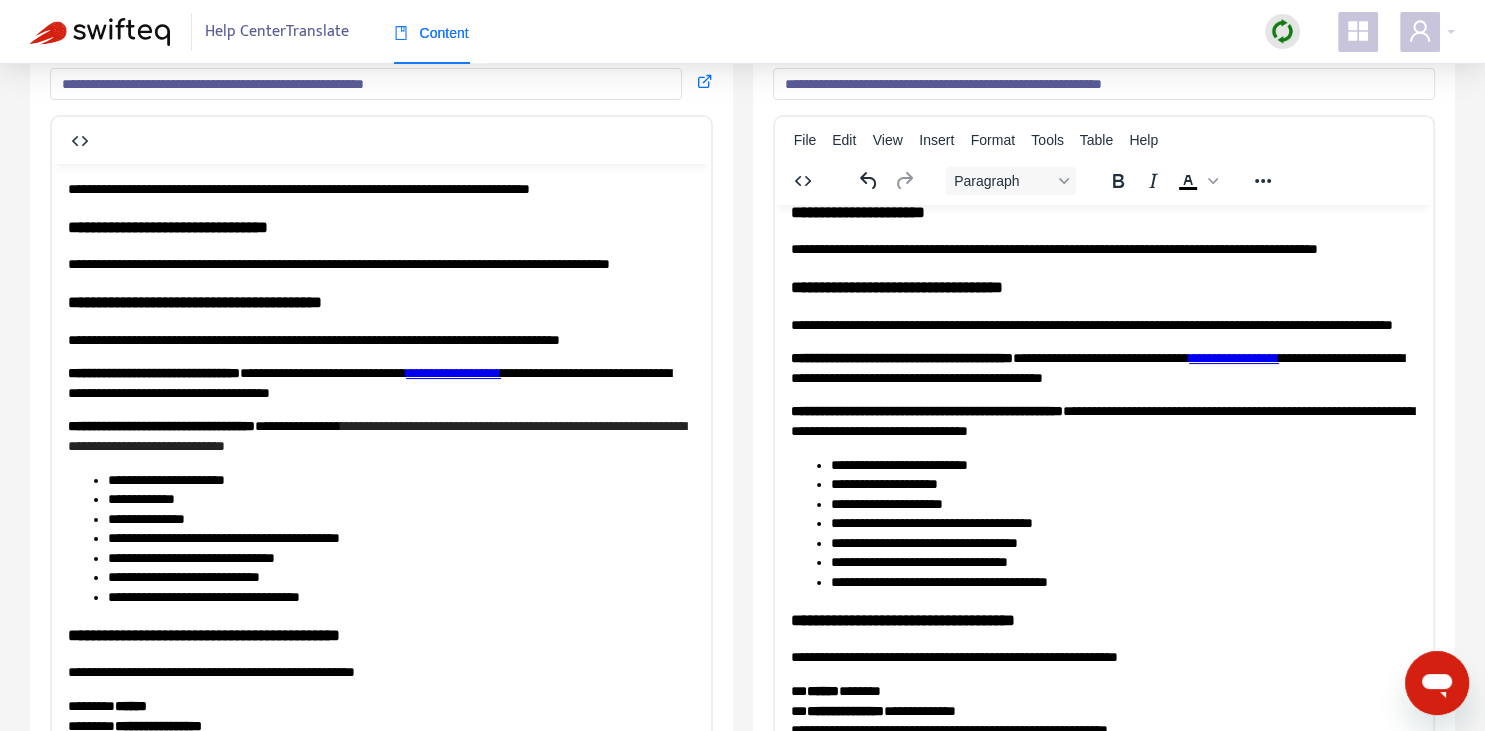 click on "**********" at bounding box center [1103, 325] 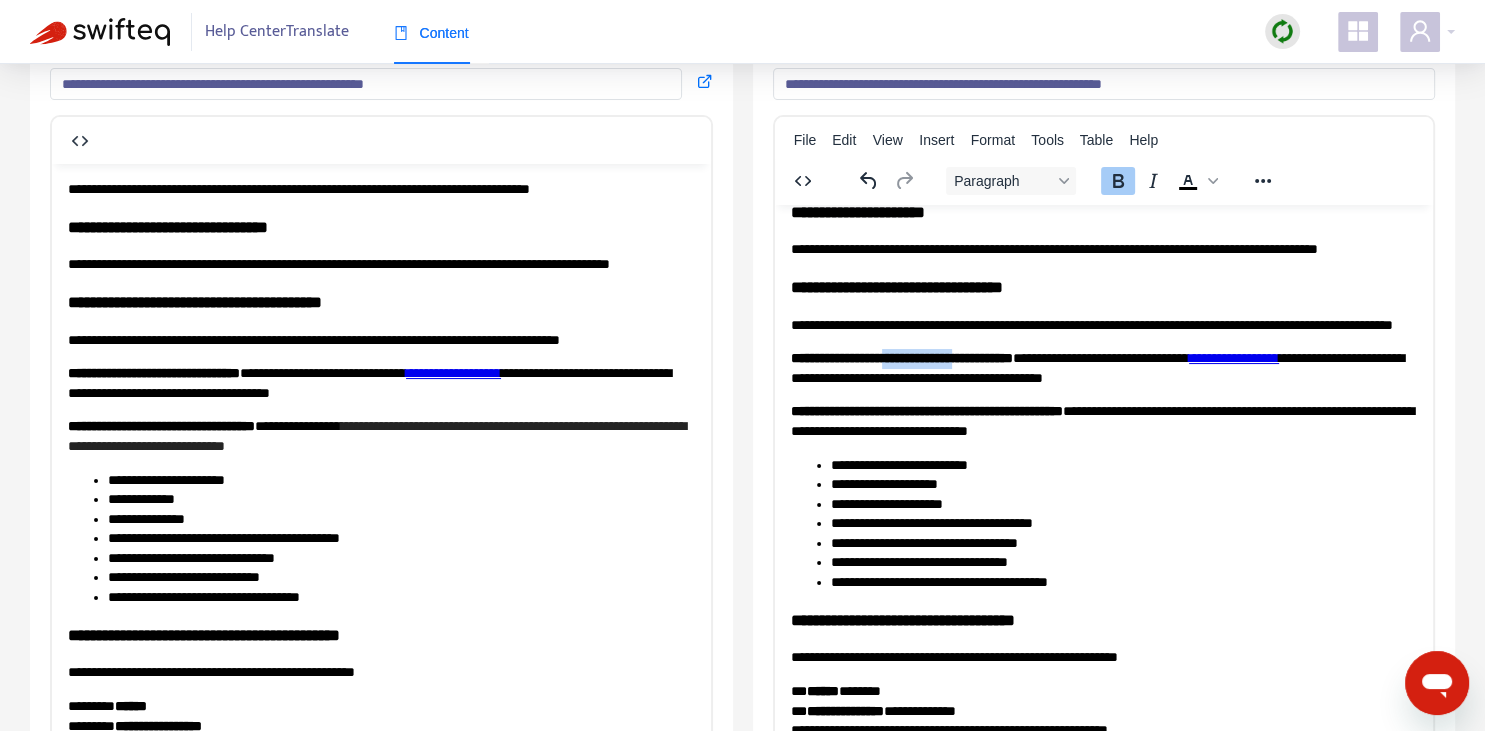 drag, startPoint x: 890, startPoint y: 358, endPoint x: 971, endPoint y: 354, distance: 81.09871 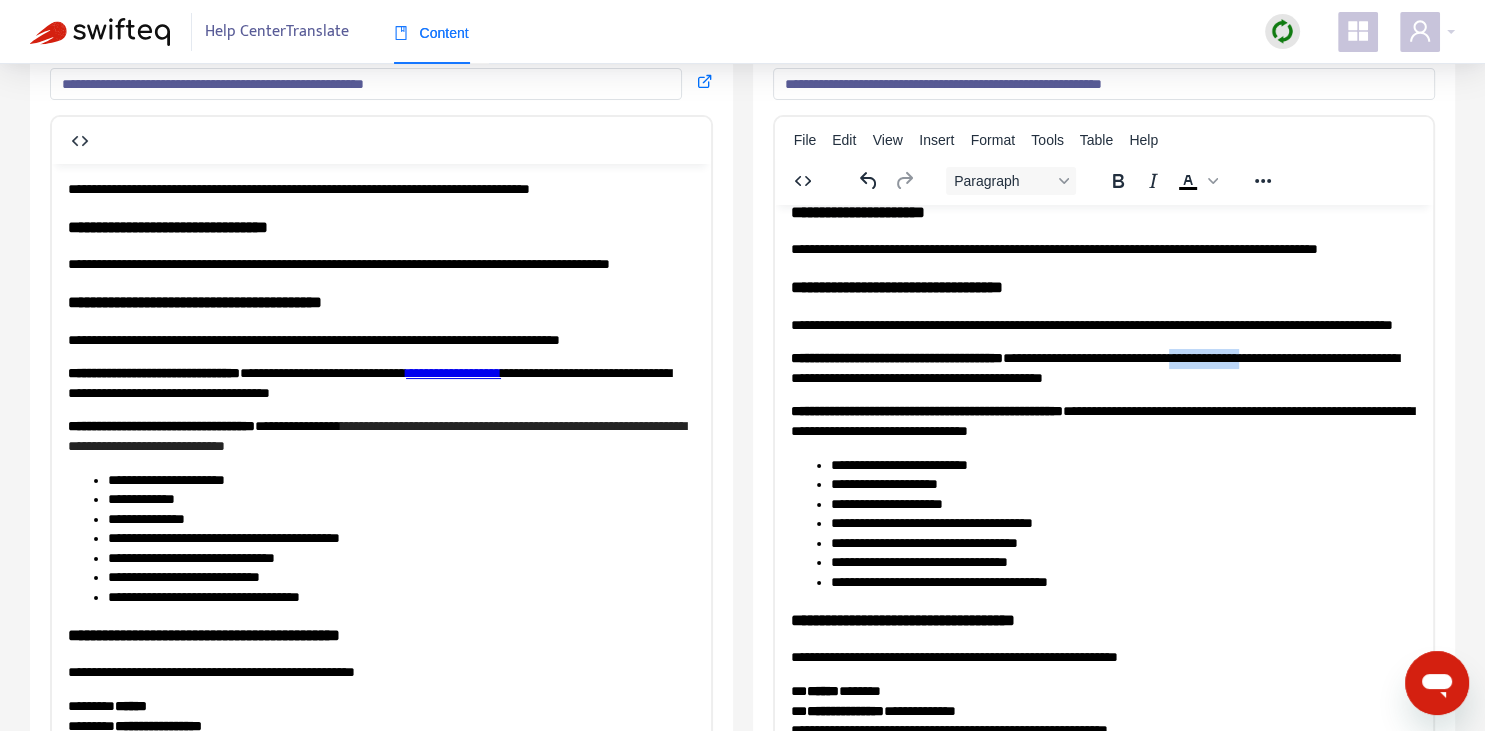 drag, startPoint x: 1239, startPoint y: 353, endPoint x: 1323, endPoint y: 354, distance: 84.00595 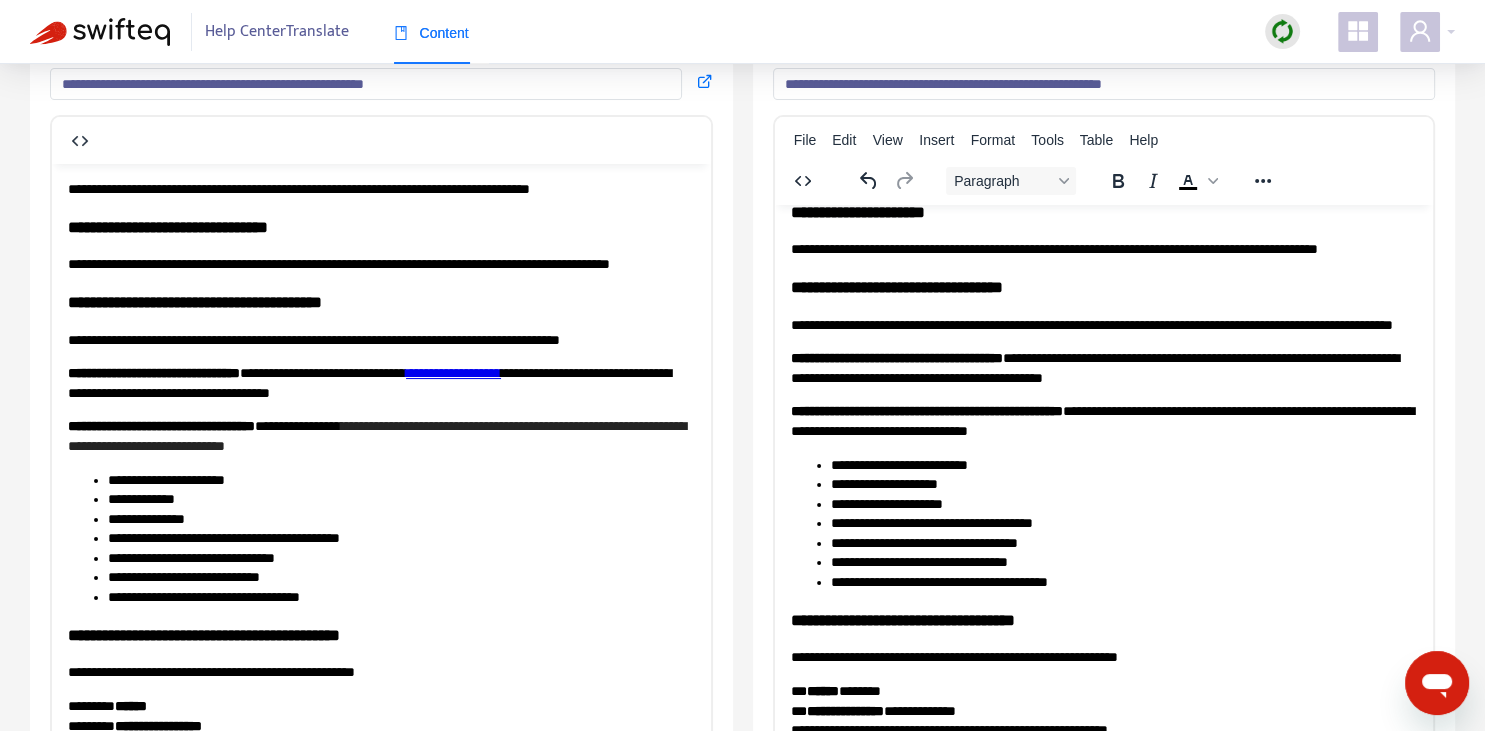 click on "**********" at bounding box center [1094, 367] 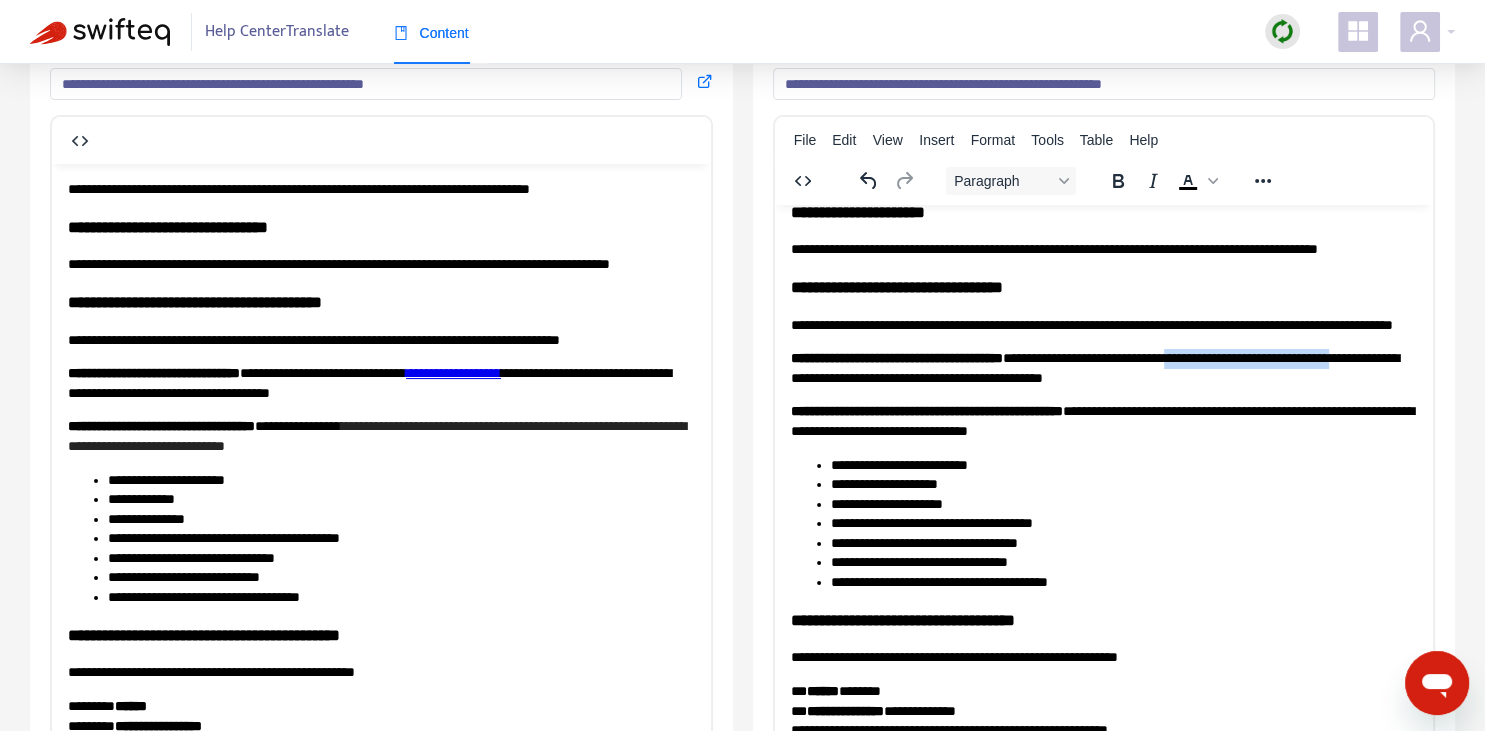 drag, startPoint x: 1235, startPoint y: 346, endPoint x: 800, endPoint y: 377, distance: 436.1032 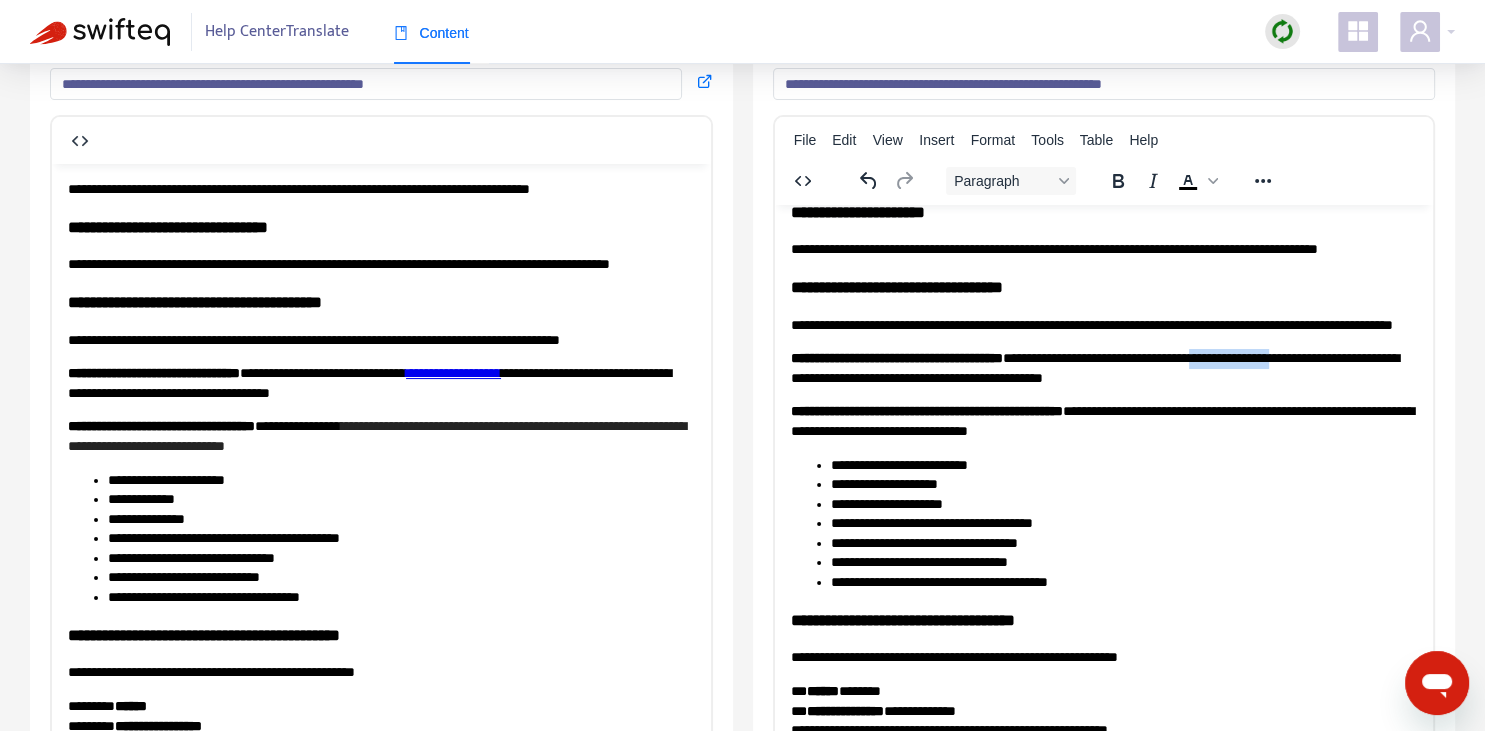 drag, startPoint x: 1267, startPoint y: 355, endPoint x: 1353, endPoint y: 353, distance: 86.023254 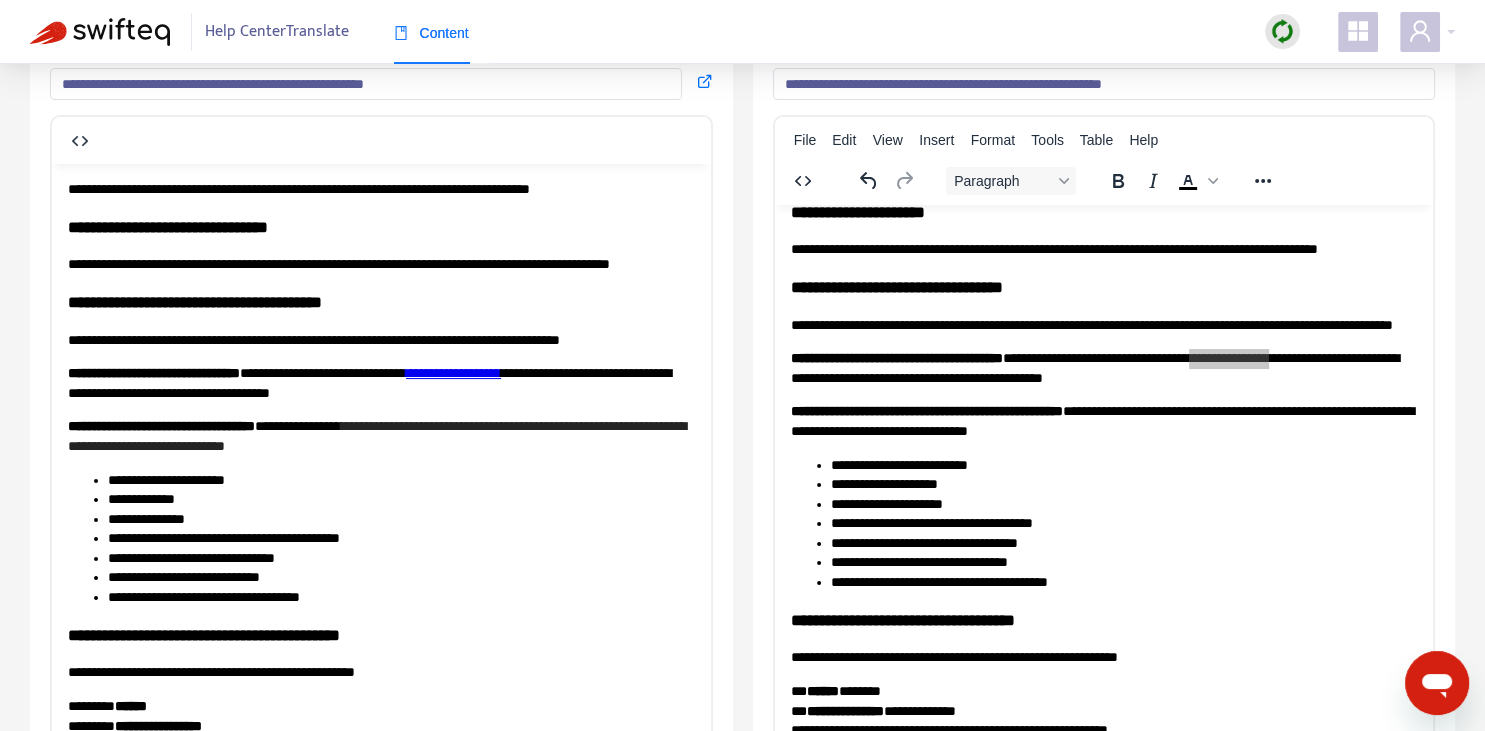 click on "**********" at bounding box center (453, 372) 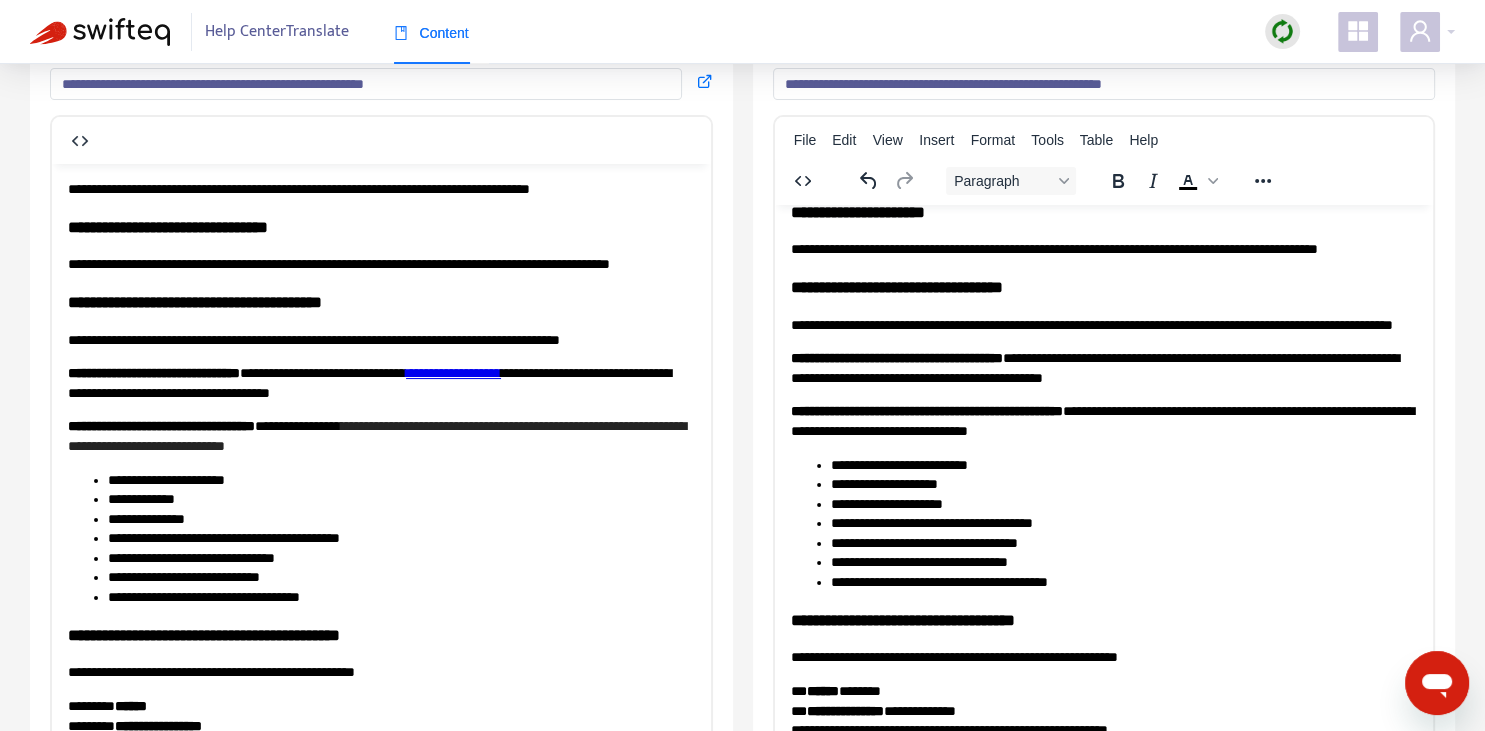 drag, startPoint x: 1307, startPoint y: 340, endPoint x: 1281, endPoint y: 337, distance: 26.172504 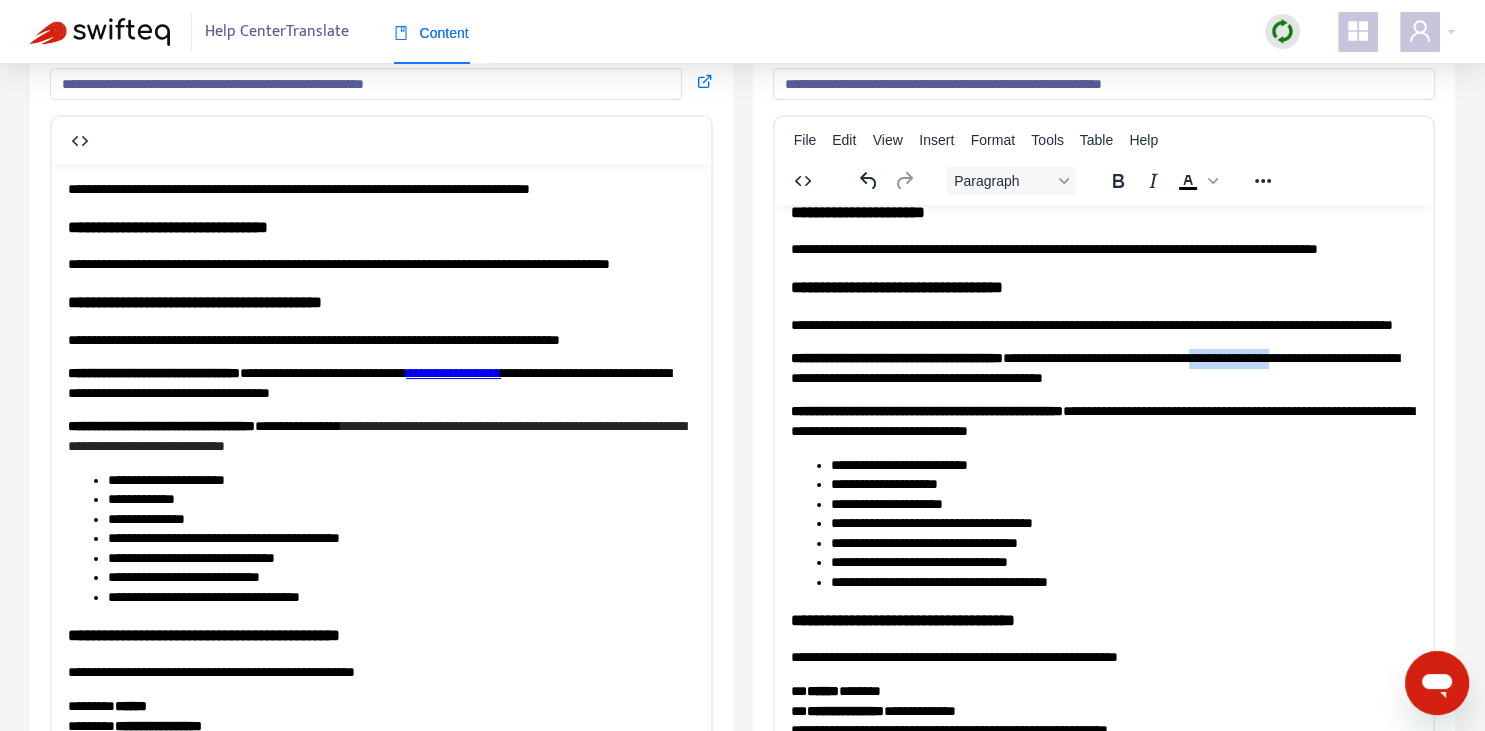 drag, startPoint x: 1265, startPoint y: 353, endPoint x: 1354, endPoint y: 358, distance: 89.140335 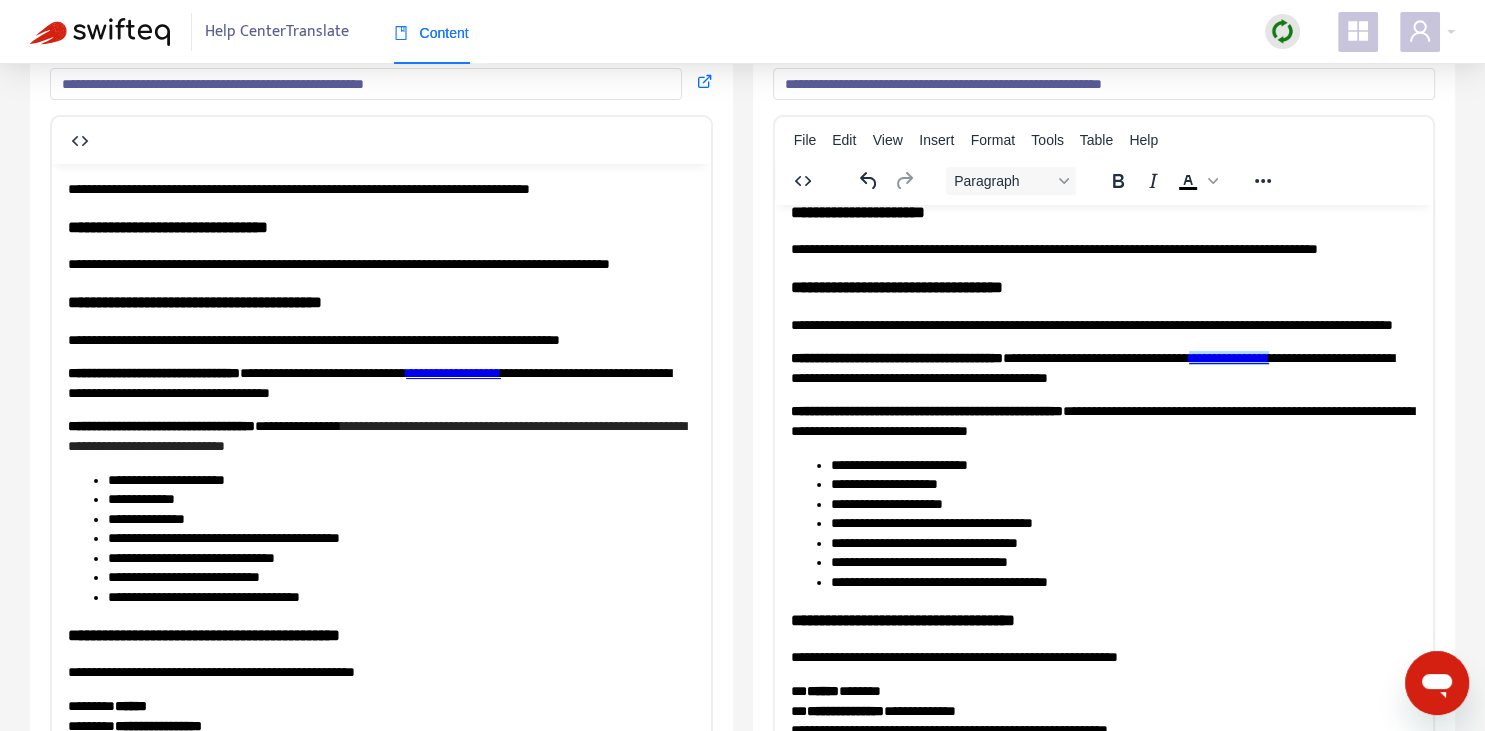 click on "**********" at bounding box center (1103, 367) 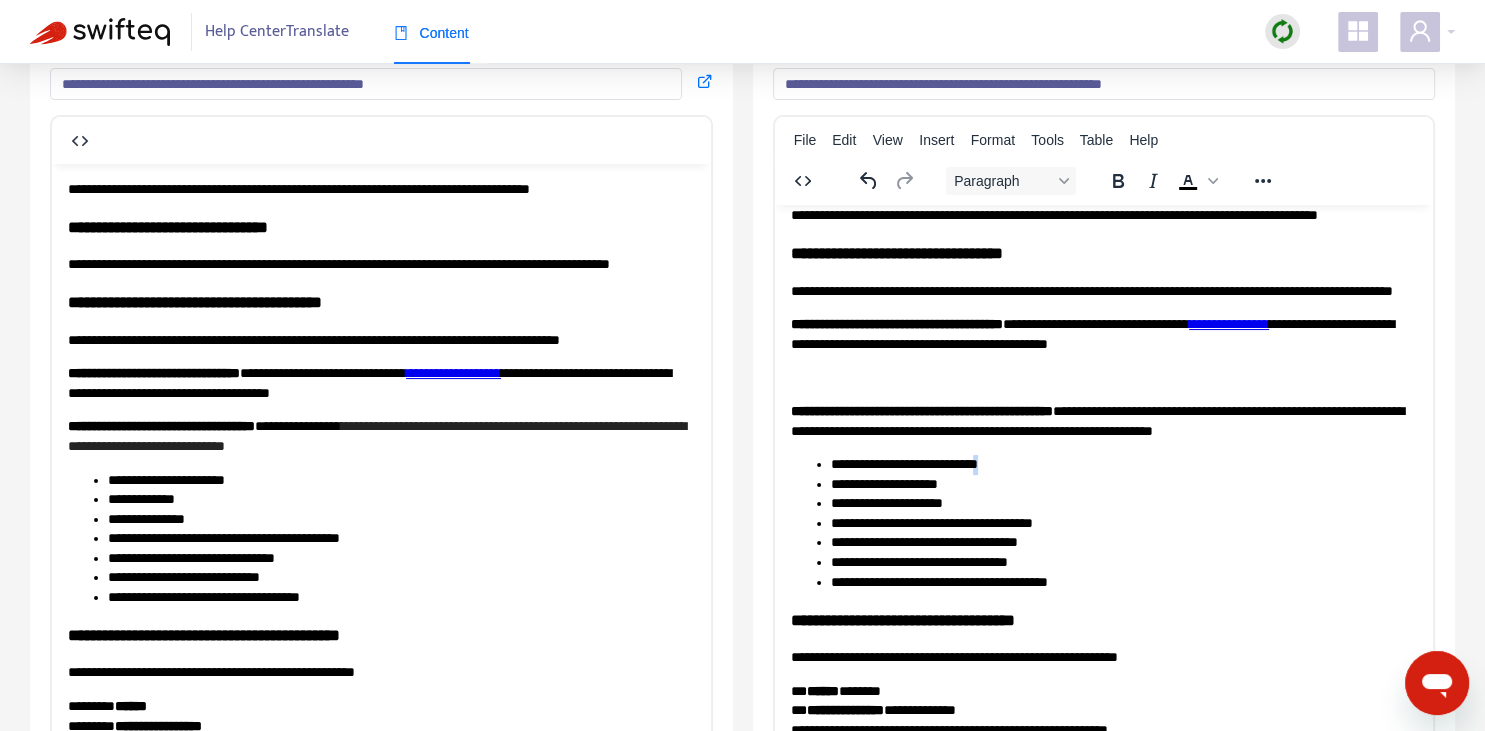 copy on "*" 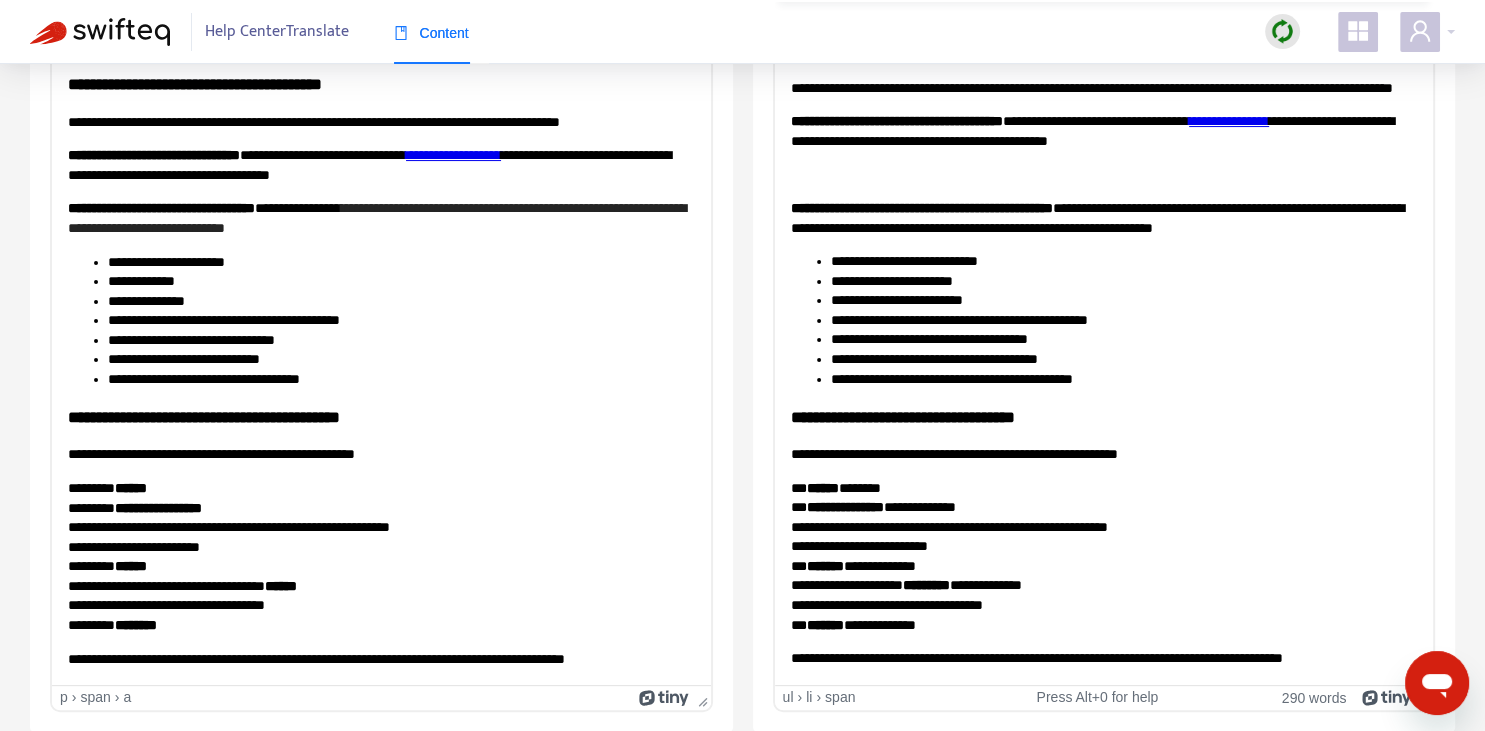 scroll, scrollTop: 37, scrollLeft: 0, axis: vertical 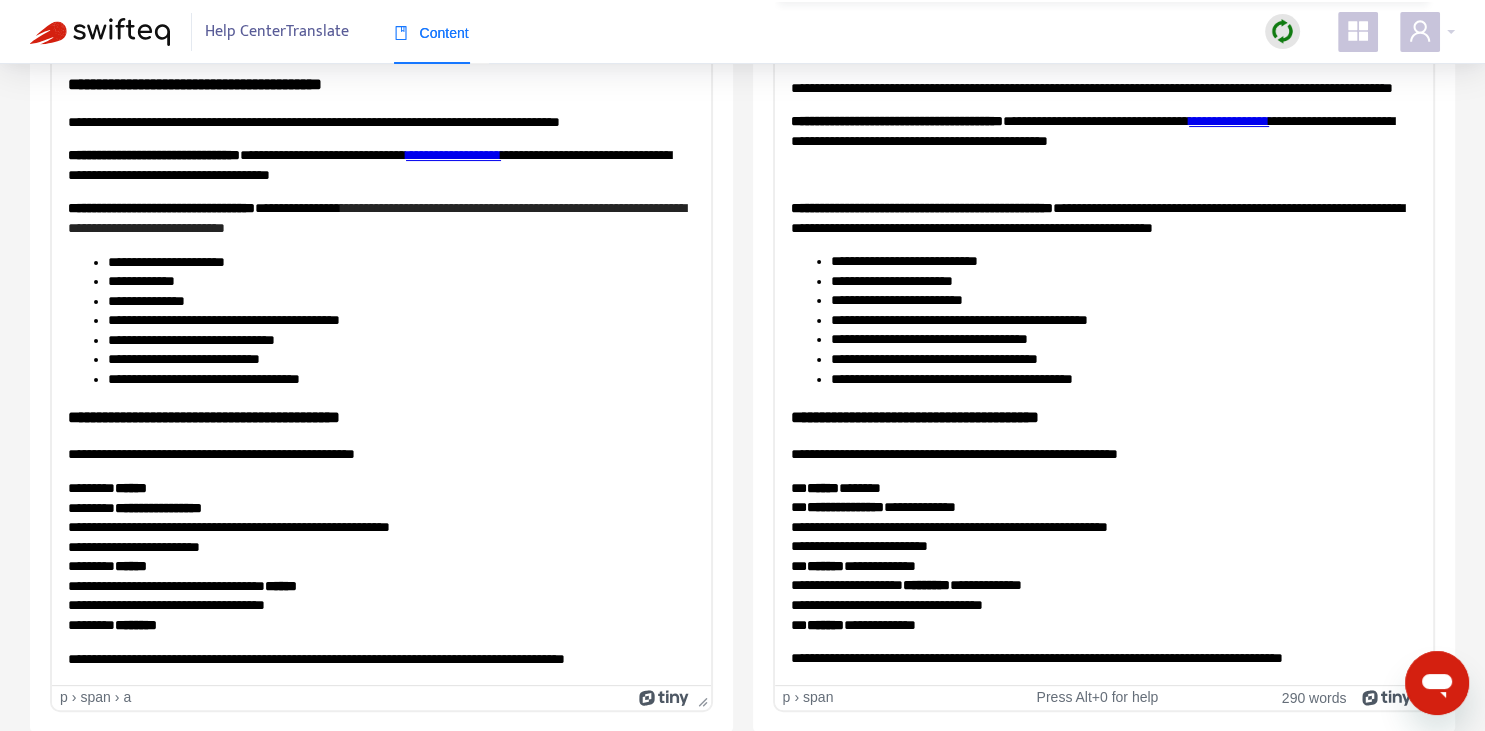 click on "**********" at bounding box center (1103, 297) 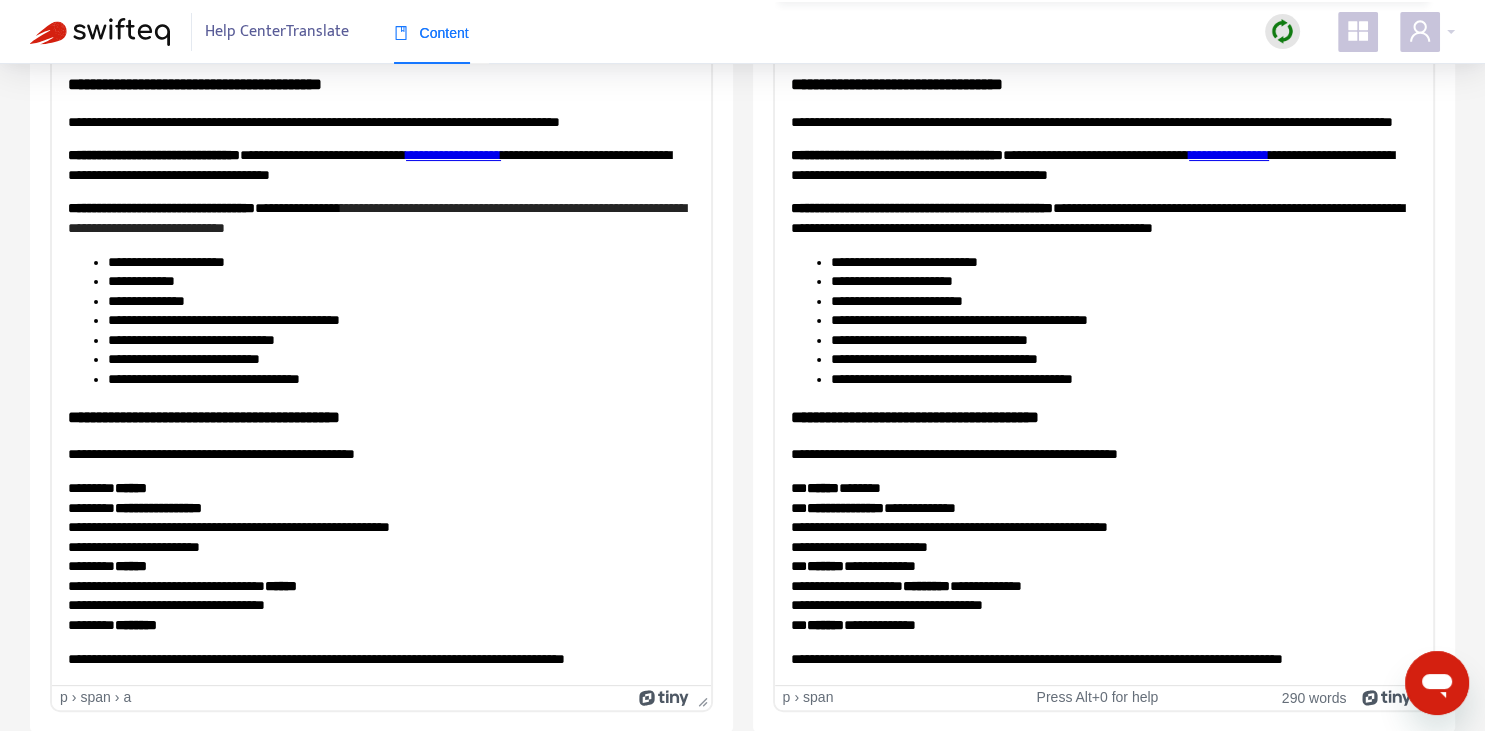 click on "**********" at bounding box center (1103, 314) 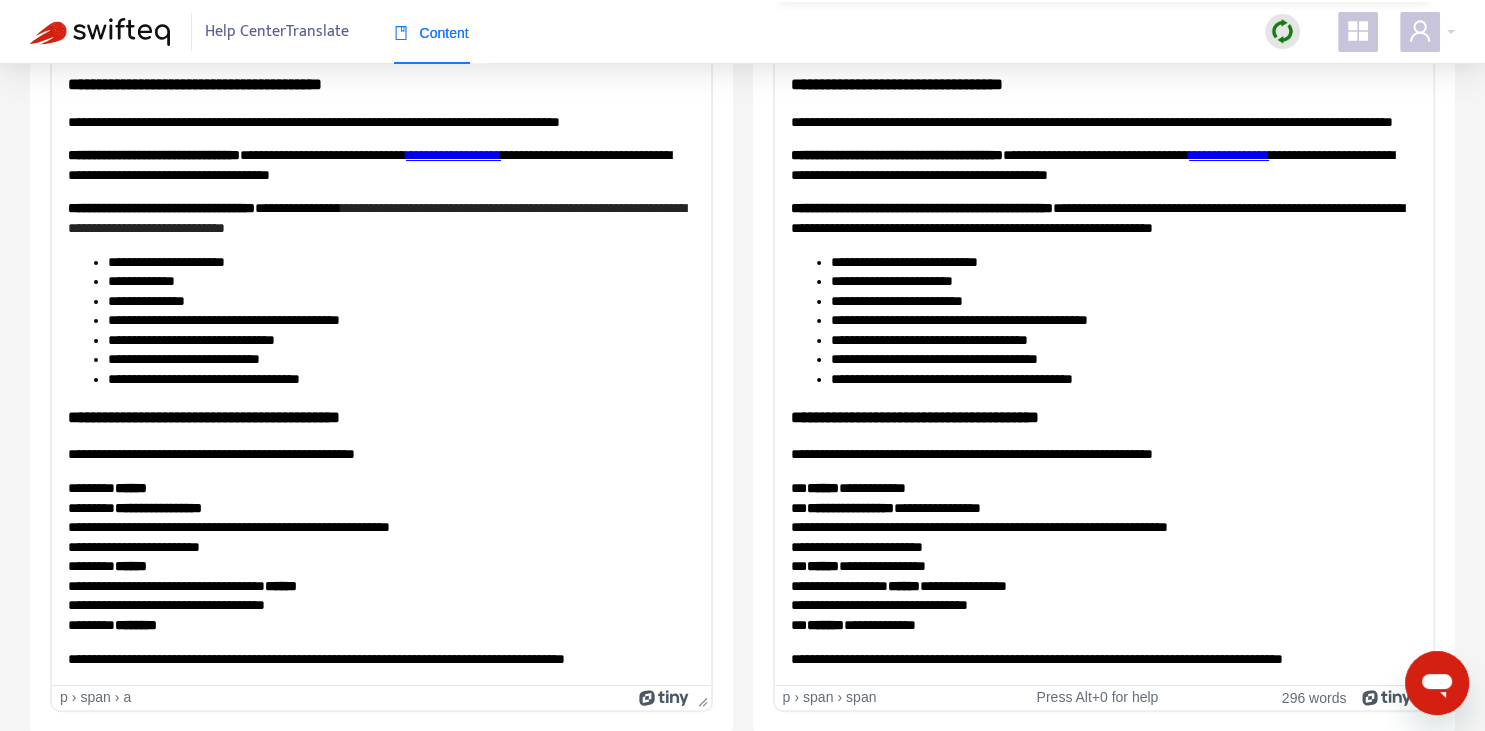 click on "*******" at bounding box center [824, 624] 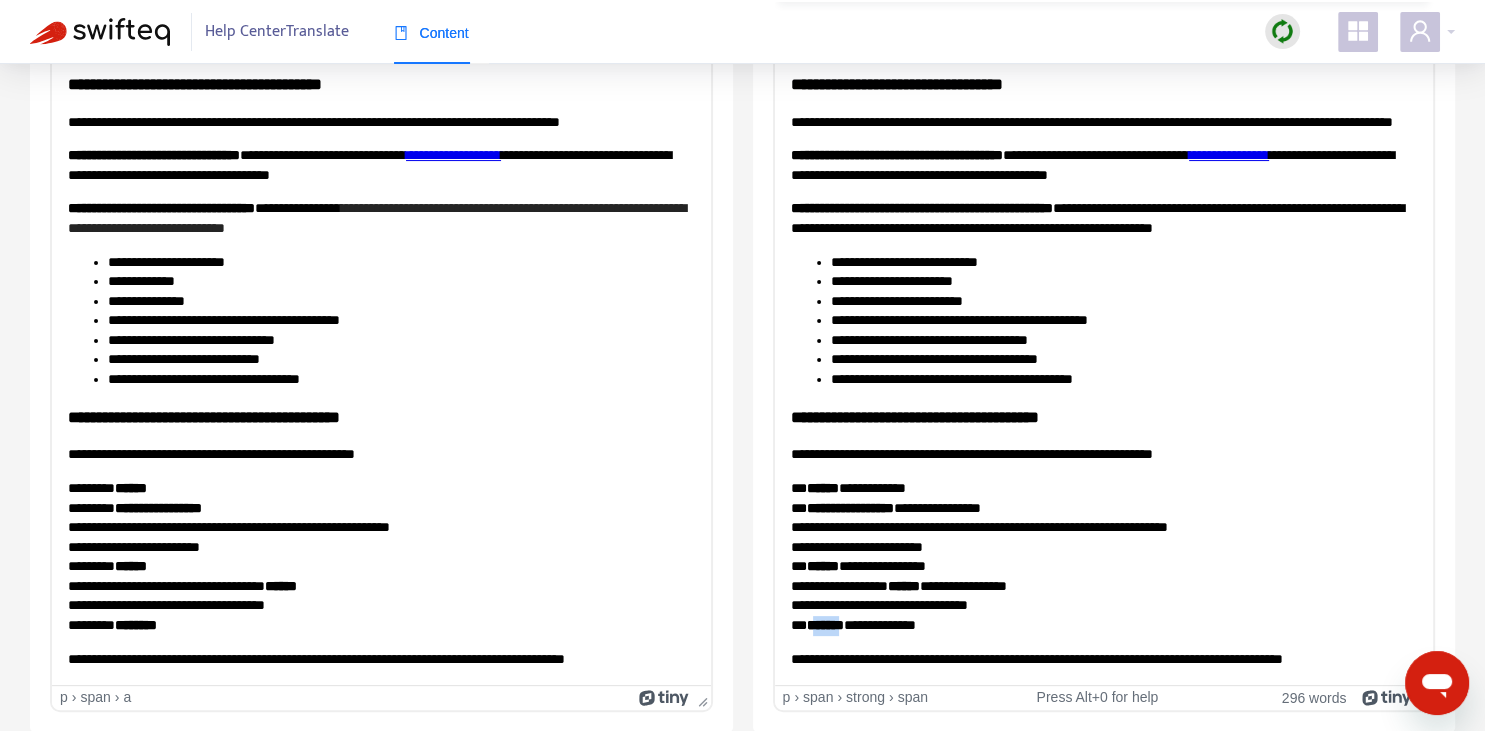 click on "*******" at bounding box center [824, 624] 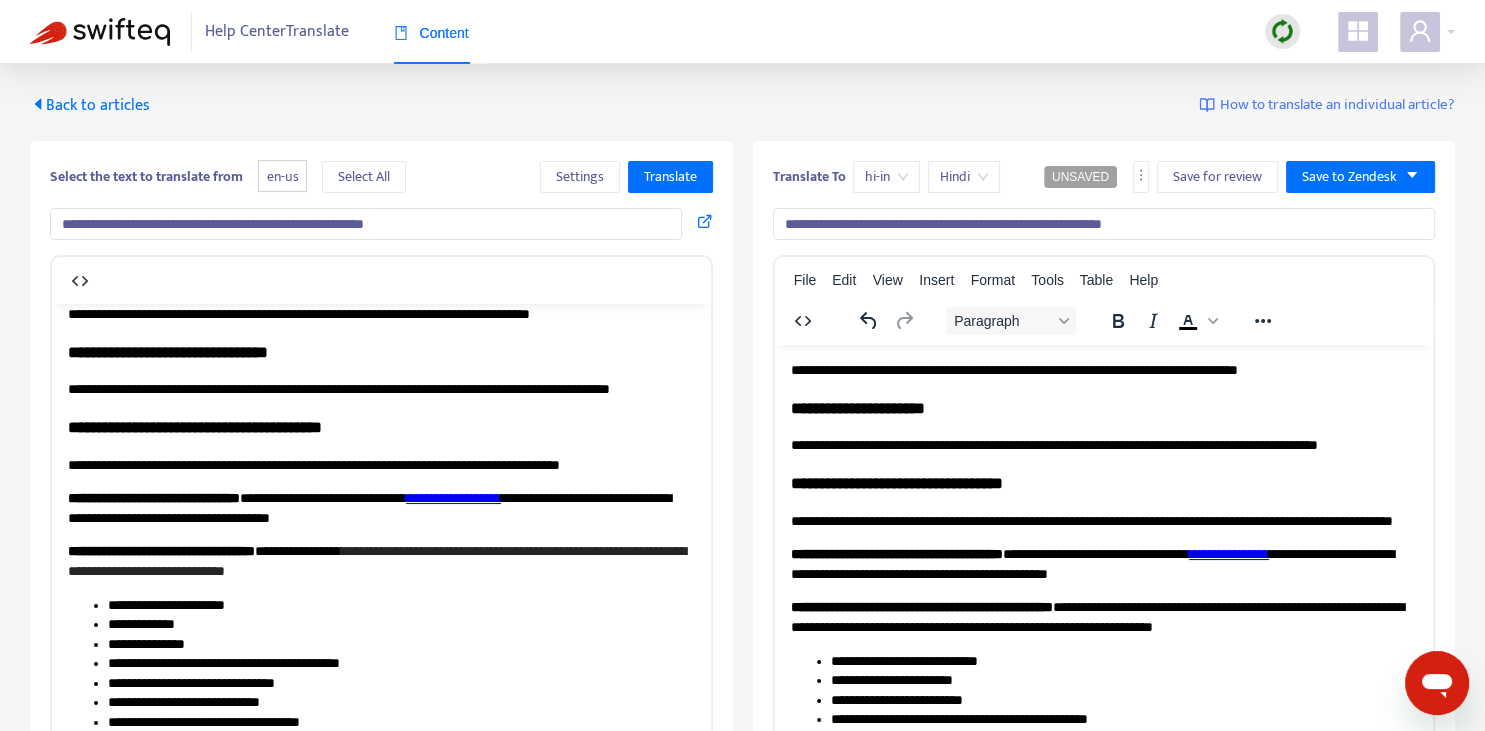 scroll, scrollTop: 0, scrollLeft: 0, axis: both 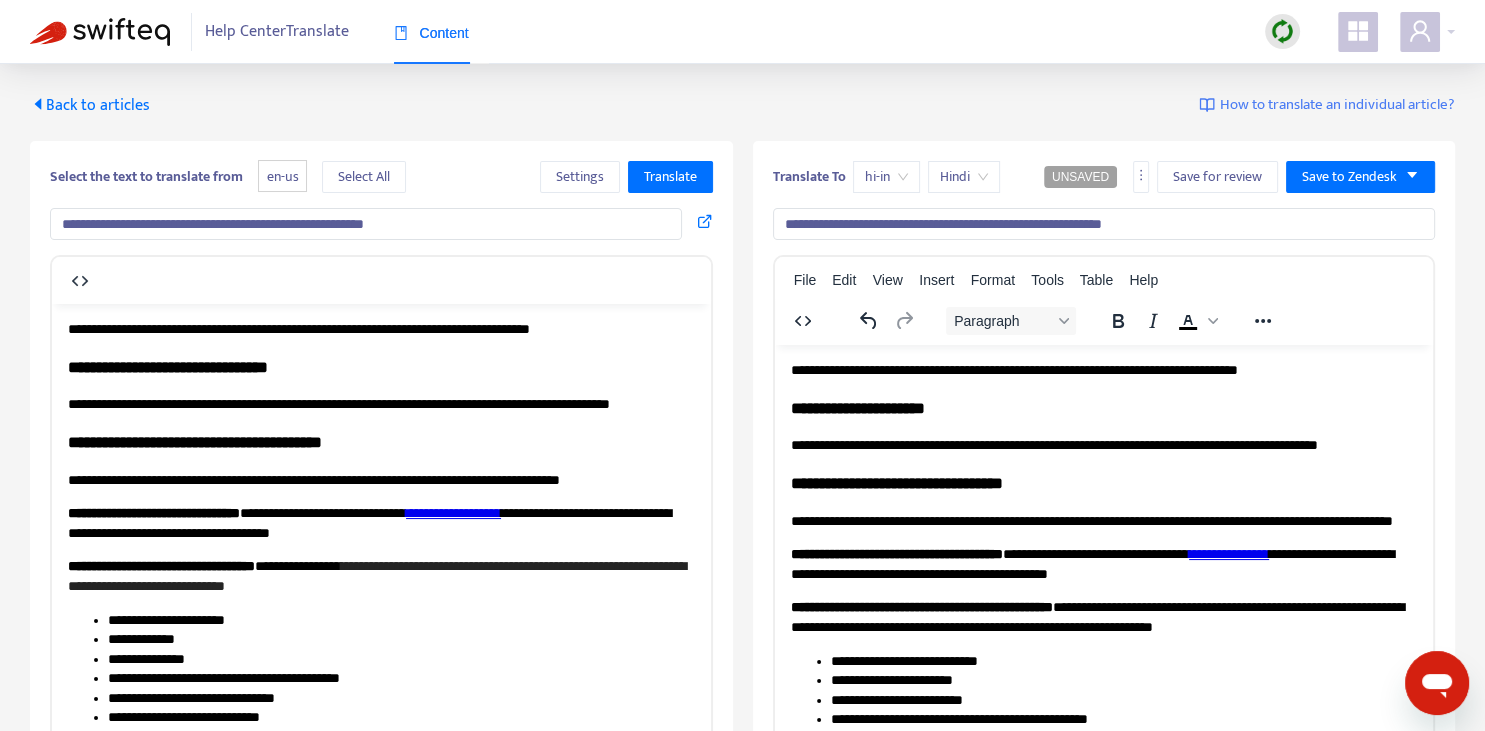 click on "**********" at bounding box center [1013, 369] 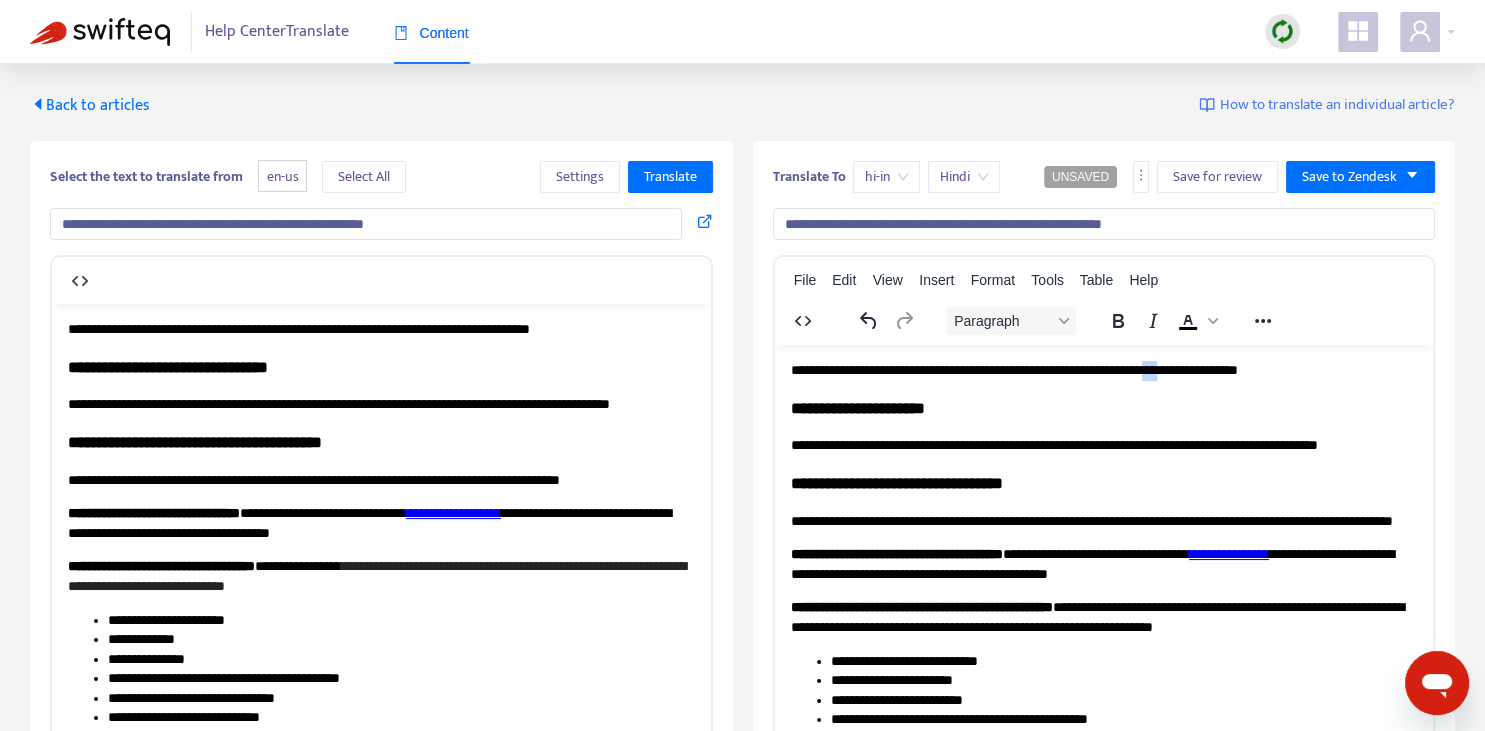 click on "**********" at bounding box center (1013, 369) 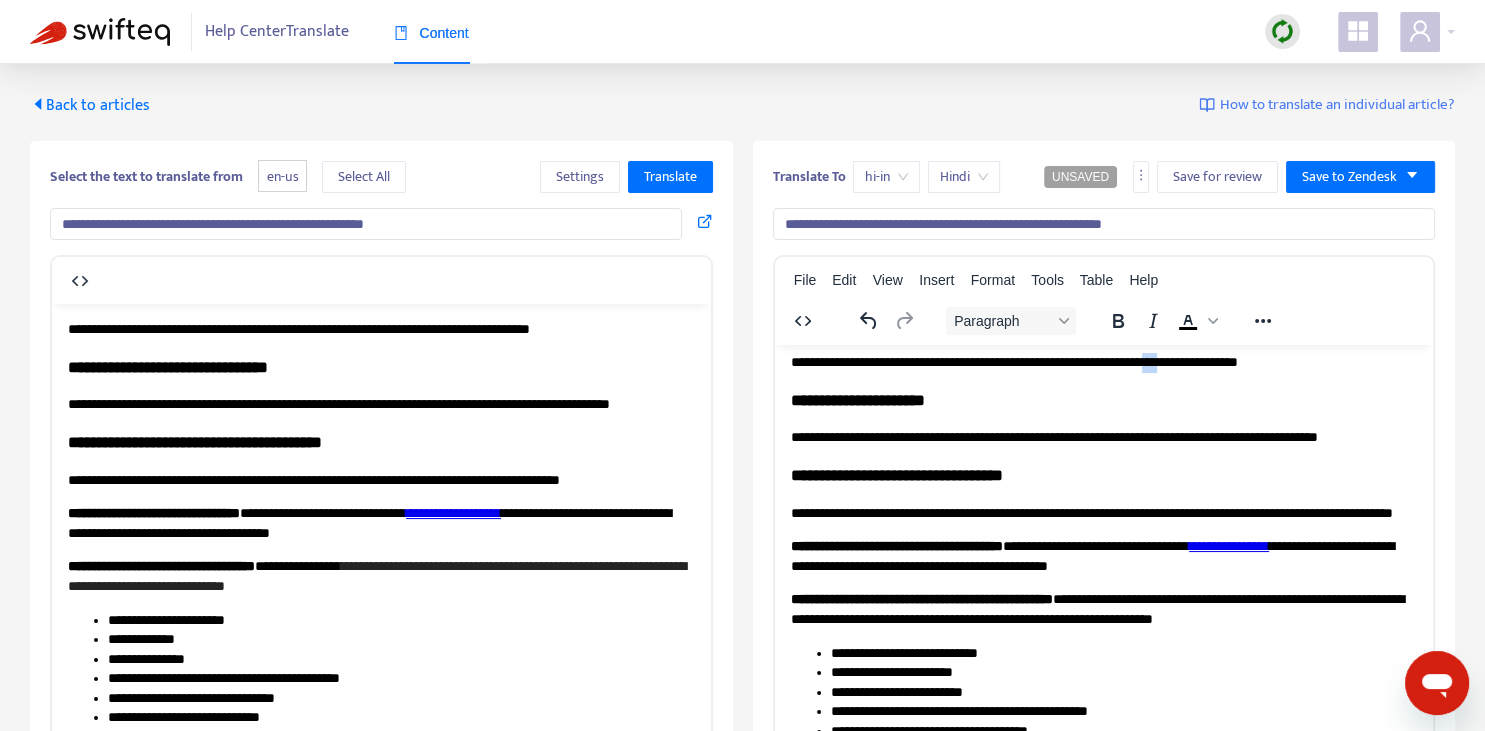 scroll, scrollTop: 0, scrollLeft: 0, axis: both 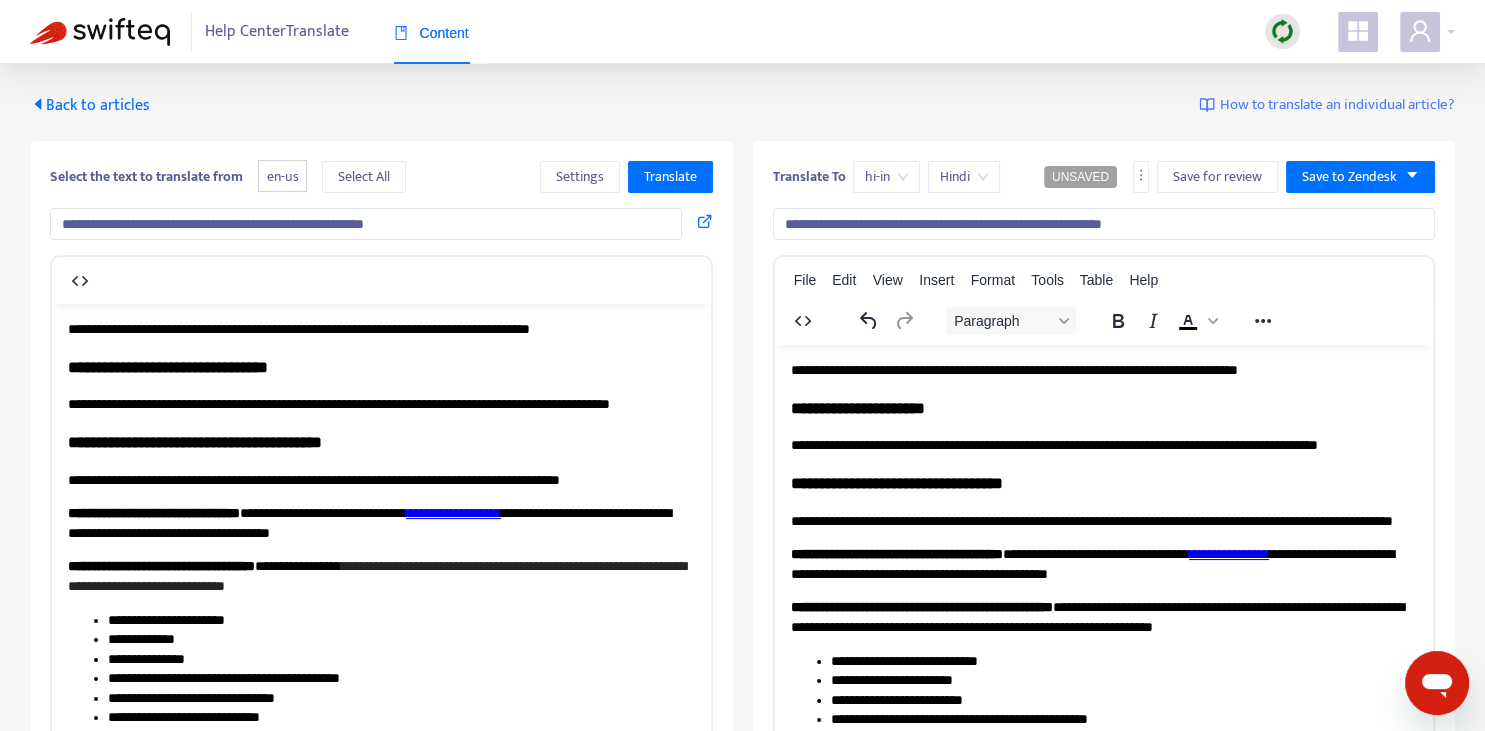 click on "**********" at bounding box center (1053, 444) 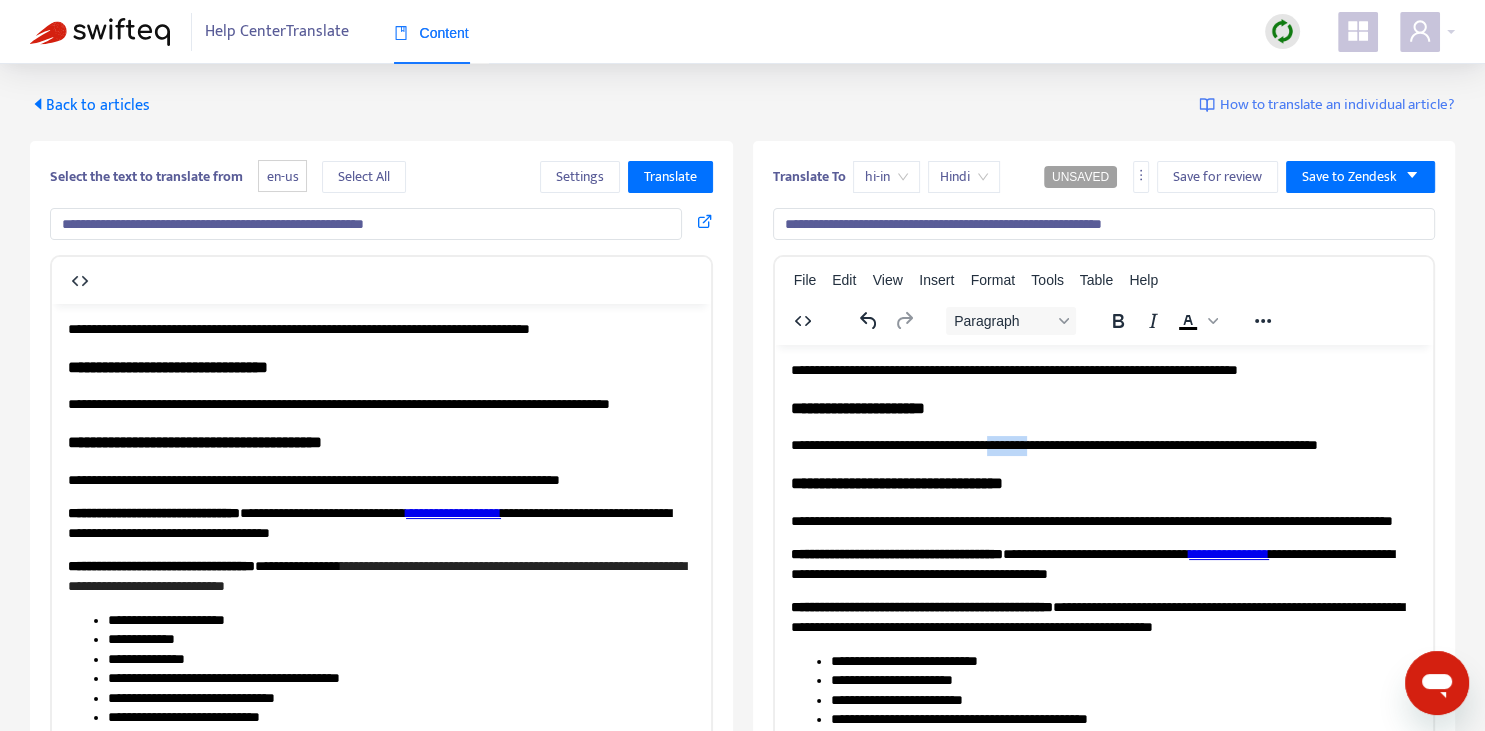 drag, startPoint x: 1066, startPoint y: 437, endPoint x: 1108, endPoint y: 441, distance: 42.190044 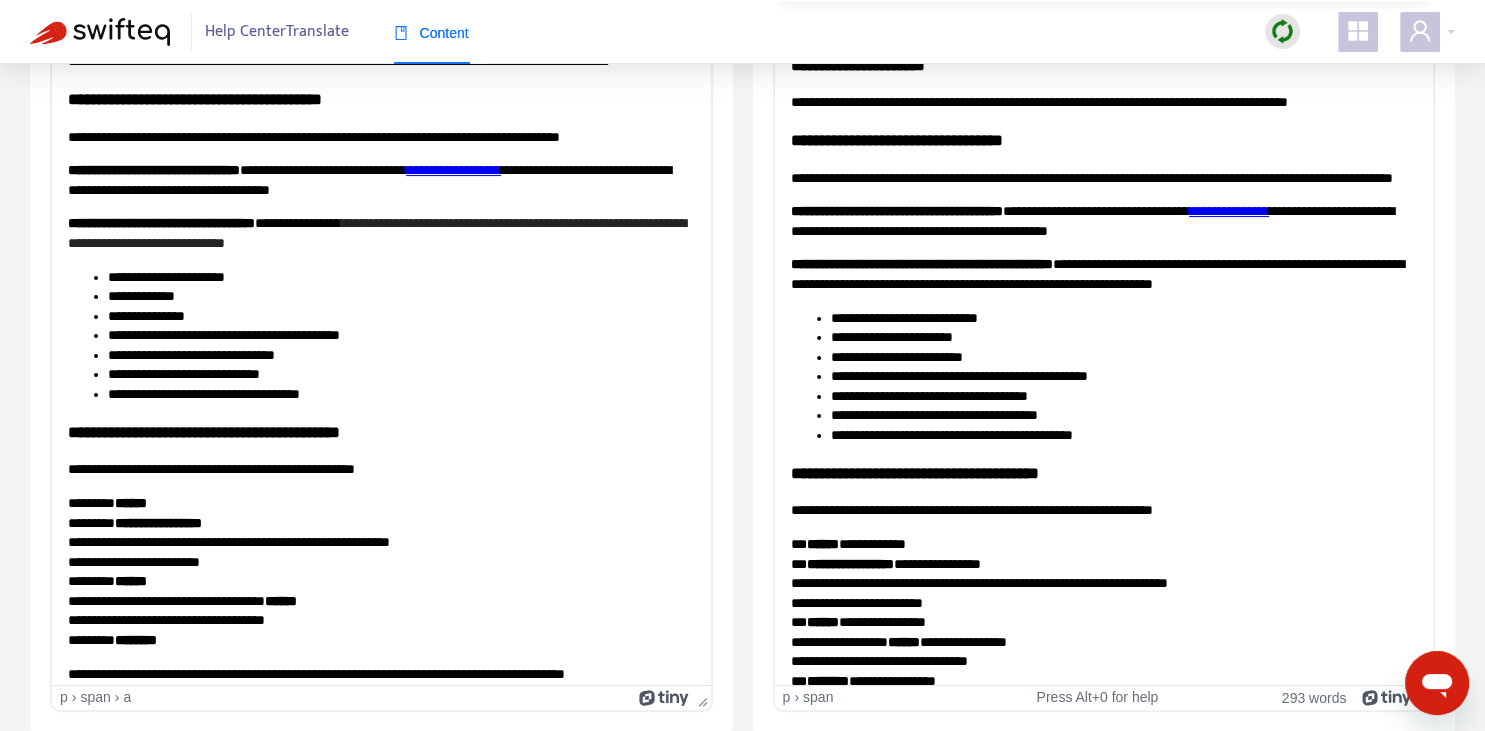 scroll, scrollTop: 0, scrollLeft: 0, axis: both 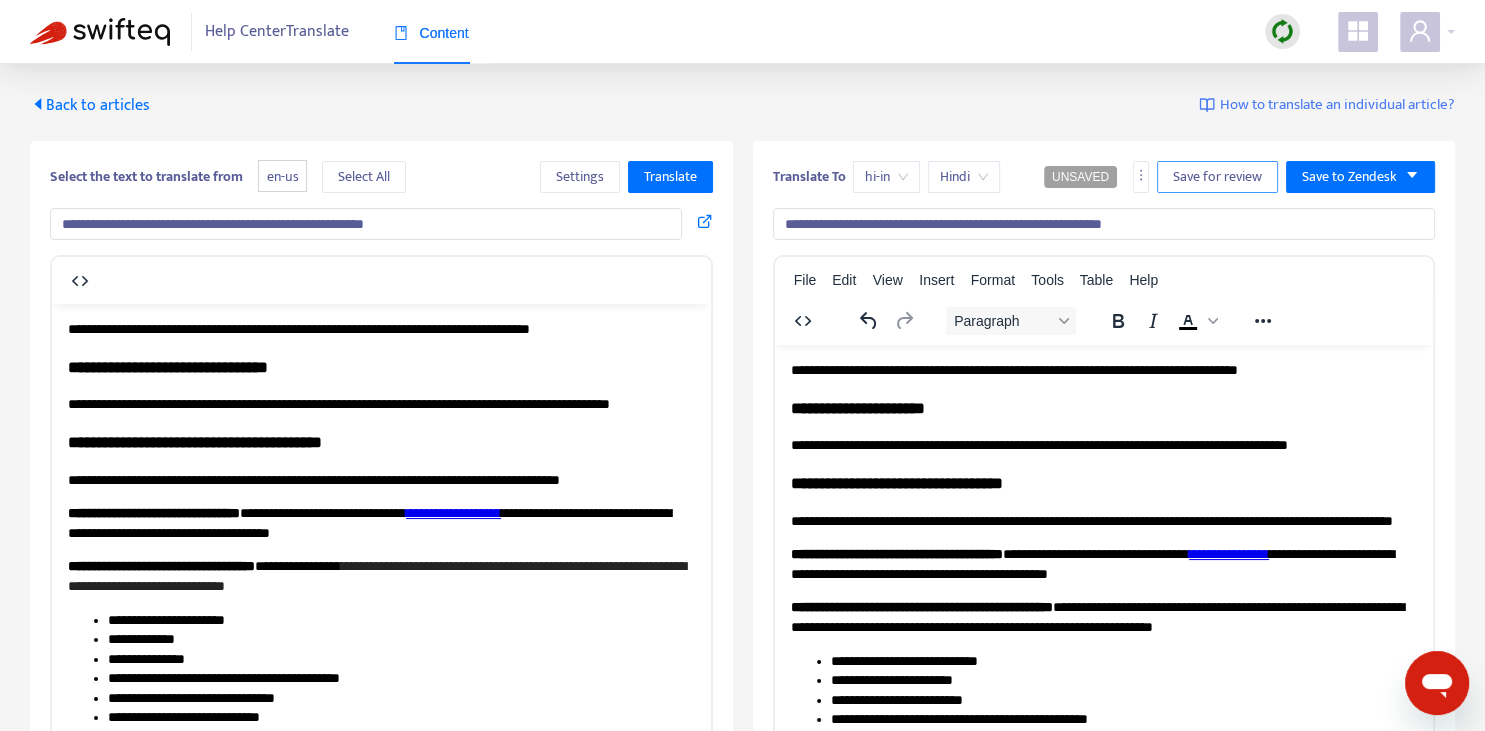 click on "Save for review" at bounding box center (1217, 177) 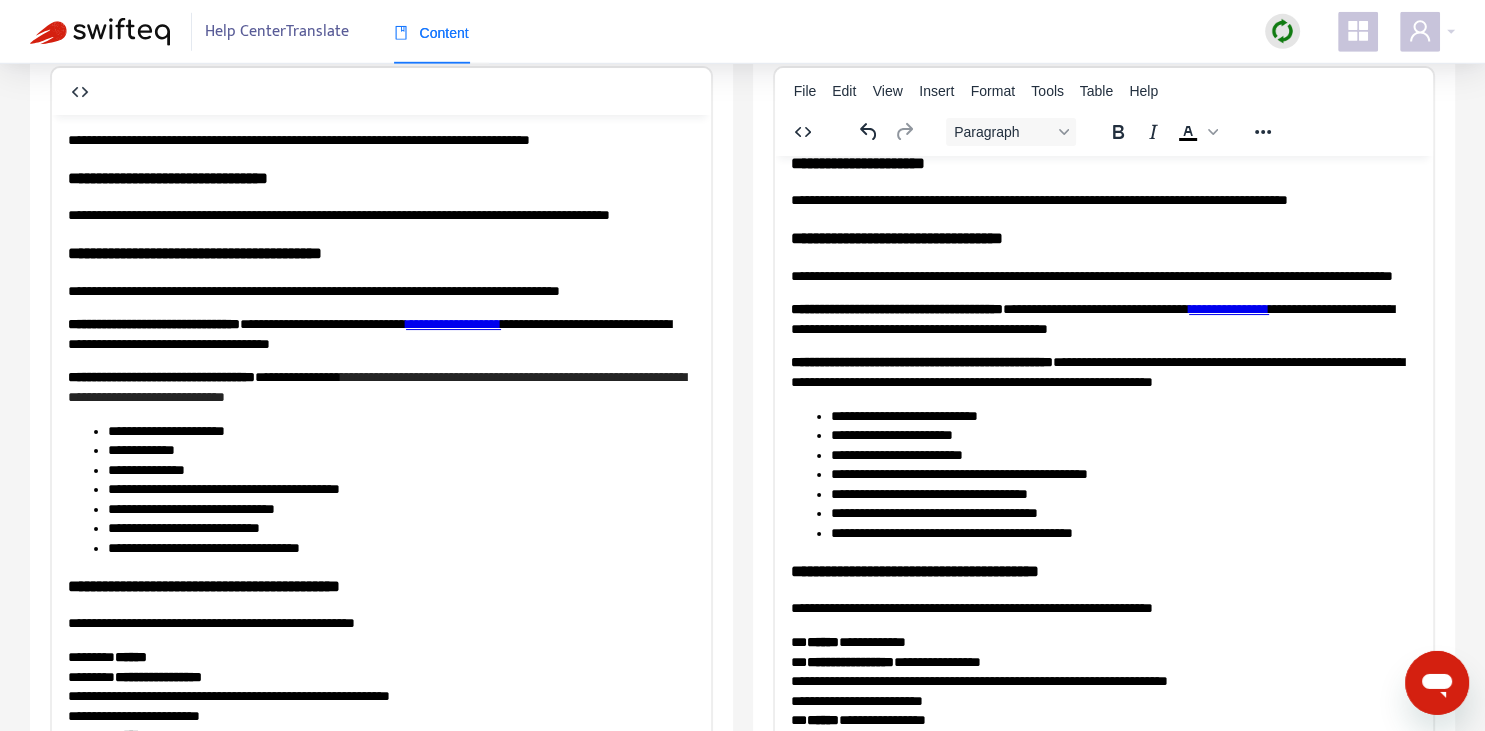scroll, scrollTop: 343, scrollLeft: 0, axis: vertical 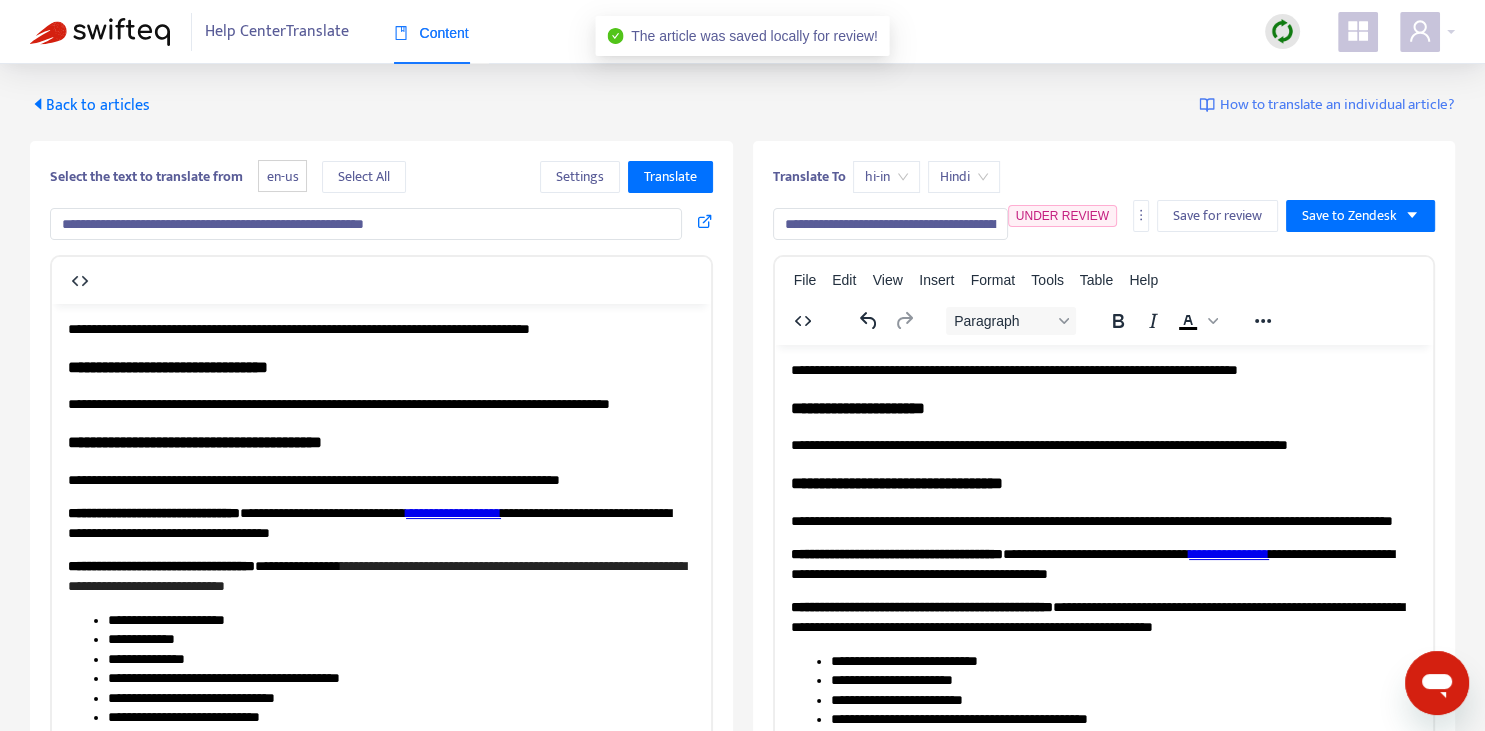 click on "Back to articles" at bounding box center (90, 105) 